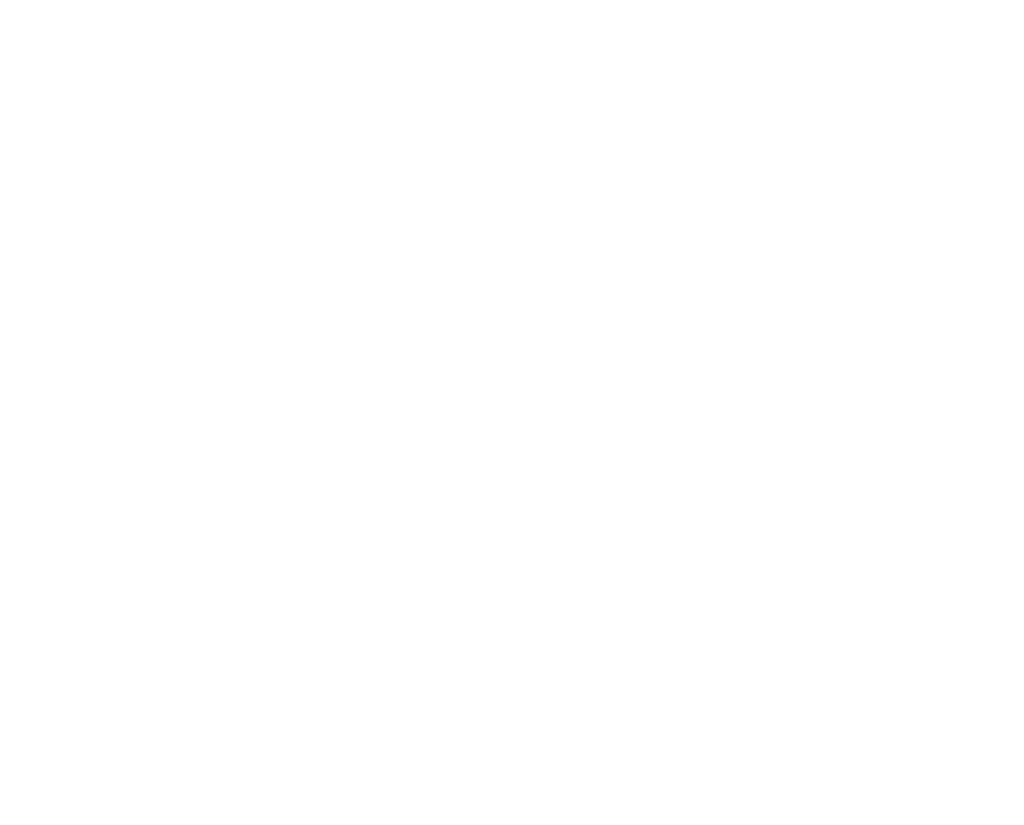 scroll, scrollTop: 0, scrollLeft: 0, axis: both 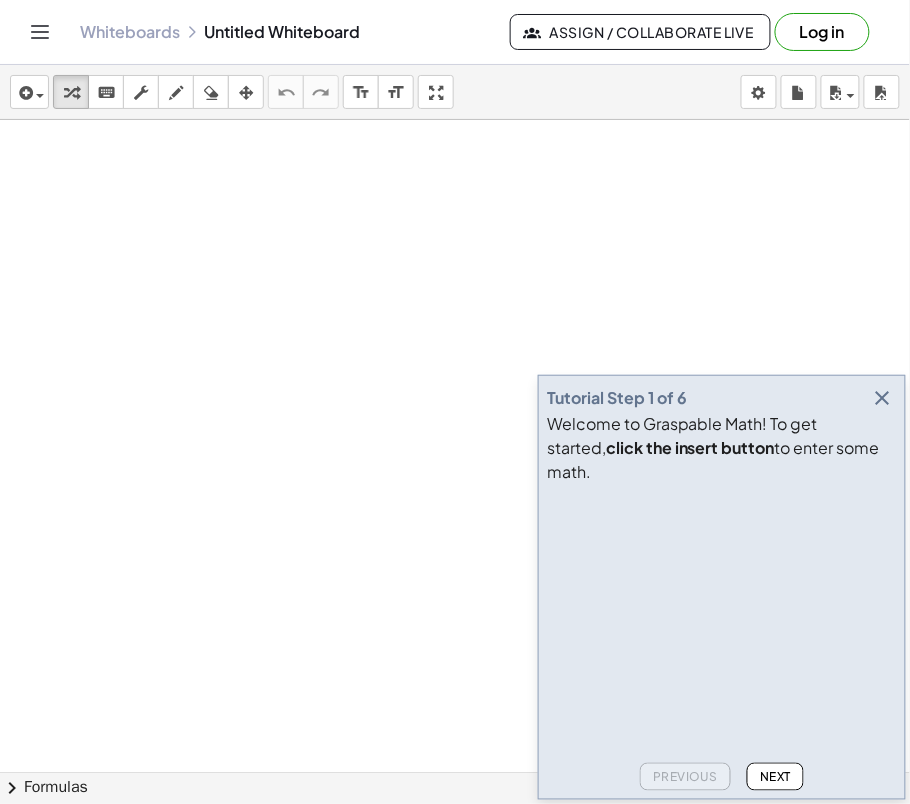 click at bounding box center [455, 771] 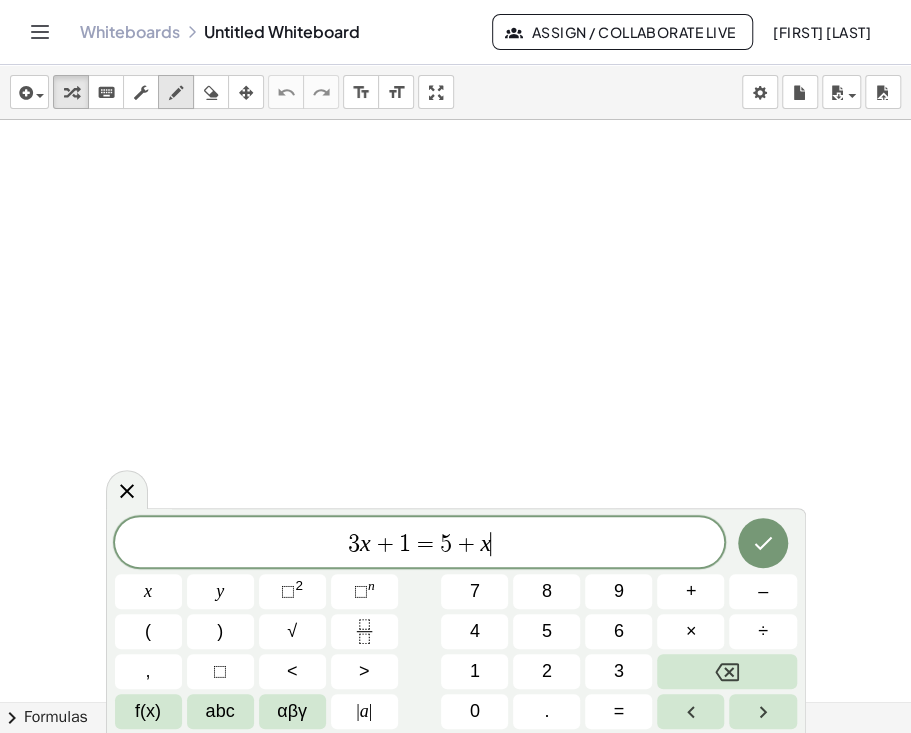 click at bounding box center (176, 93) 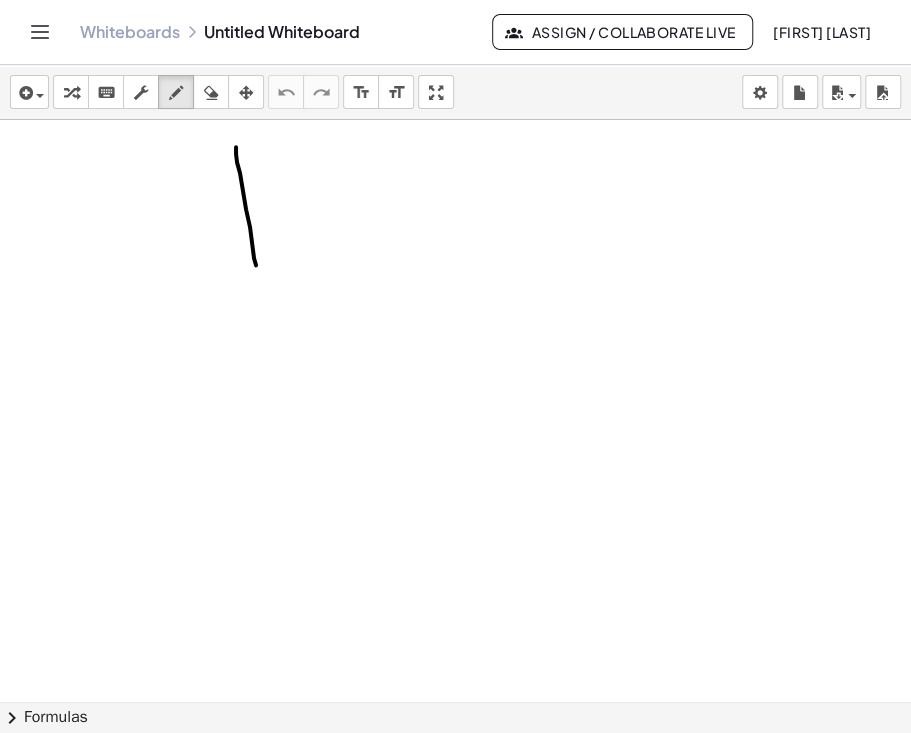 drag, startPoint x: 236, startPoint y: 146, endPoint x: 257, endPoint y: 262, distance: 117.88554 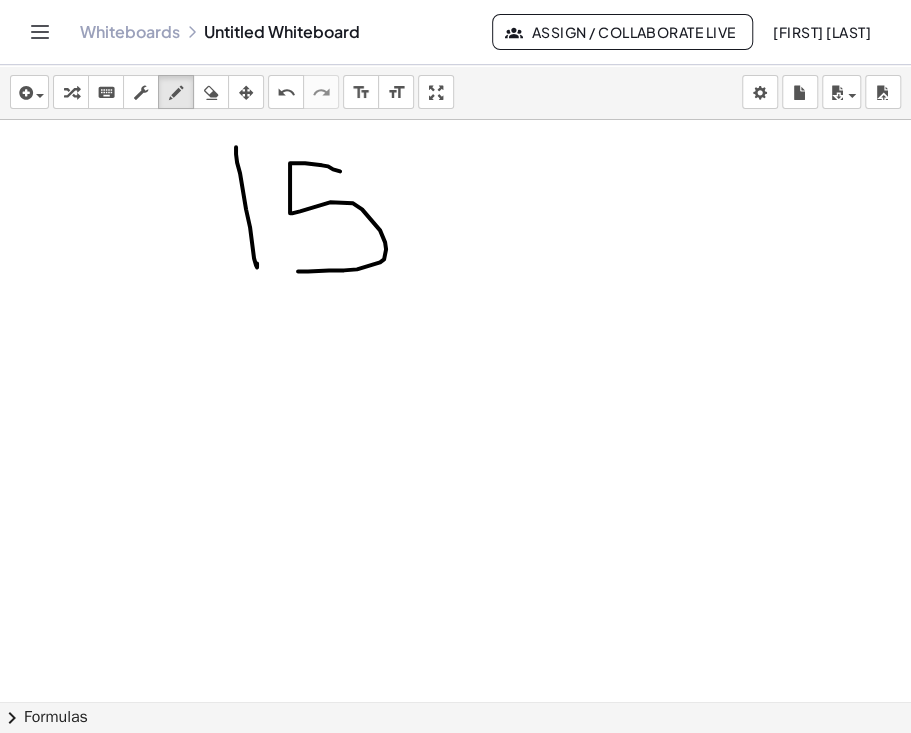drag, startPoint x: 340, startPoint y: 170, endPoint x: 298, endPoint y: 270, distance: 108.461975 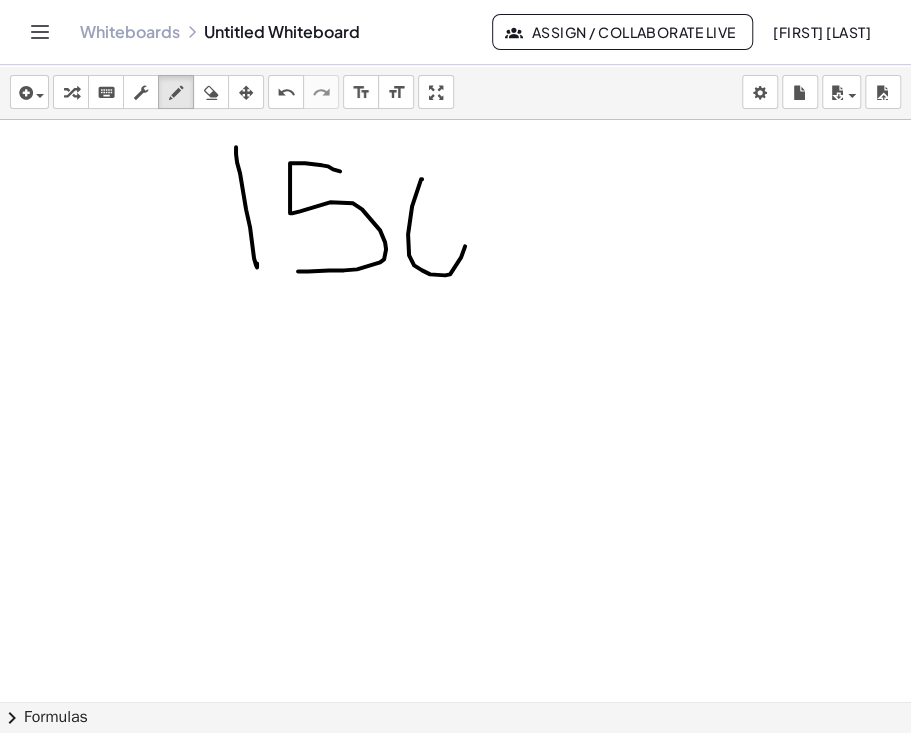 drag, startPoint x: 430, startPoint y: 273, endPoint x: 392, endPoint y: 213, distance: 71.021126 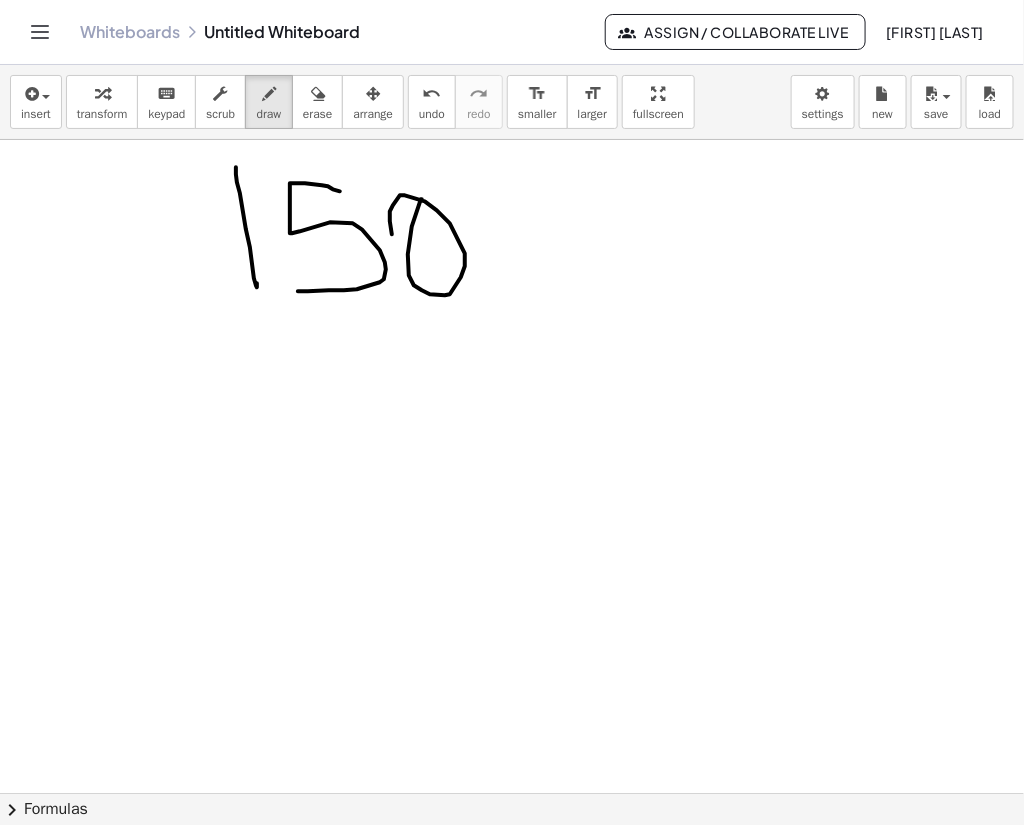 click at bounding box center (512, 793) 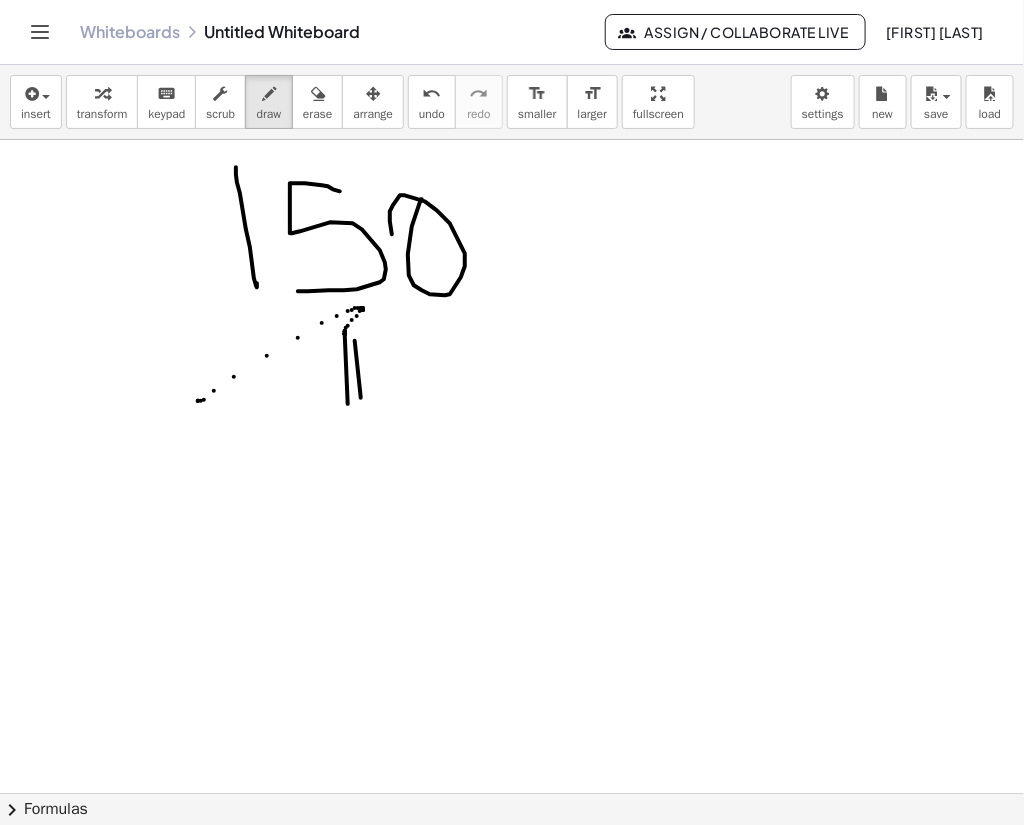 click at bounding box center (512, 793) 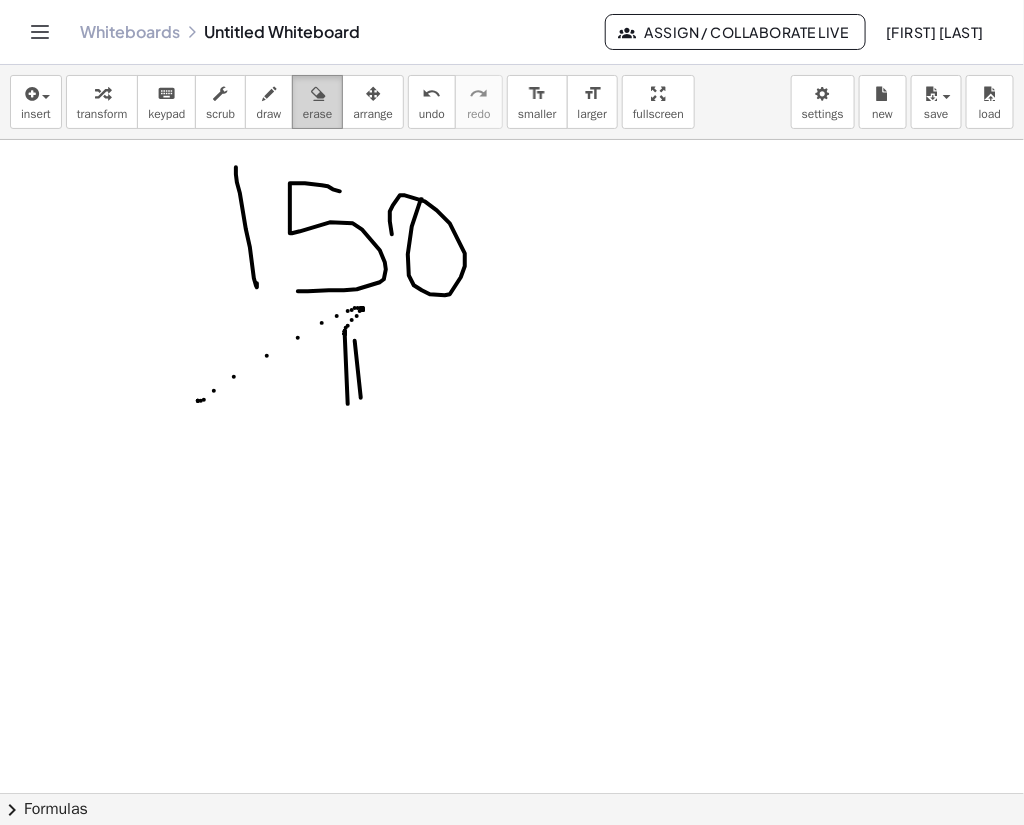 click on "erase" at bounding box center [317, 114] 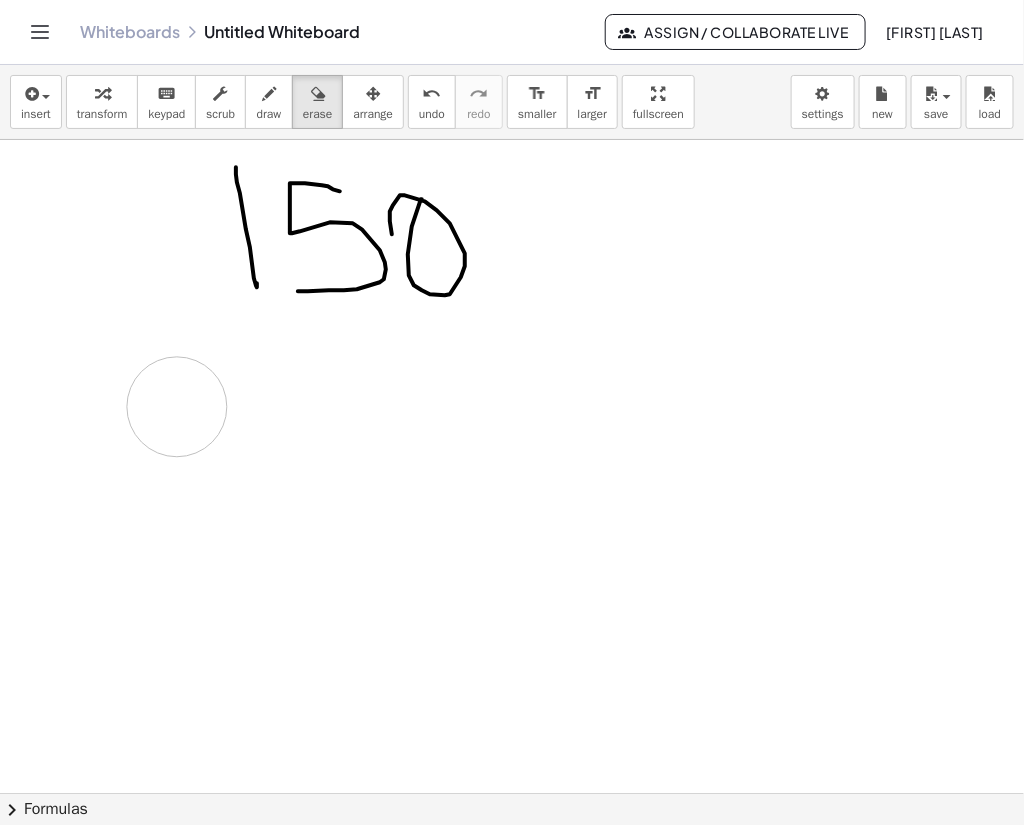 drag, startPoint x: 408, startPoint y: 399, endPoint x: 175, endPoint y: 406, distance: 233.10513 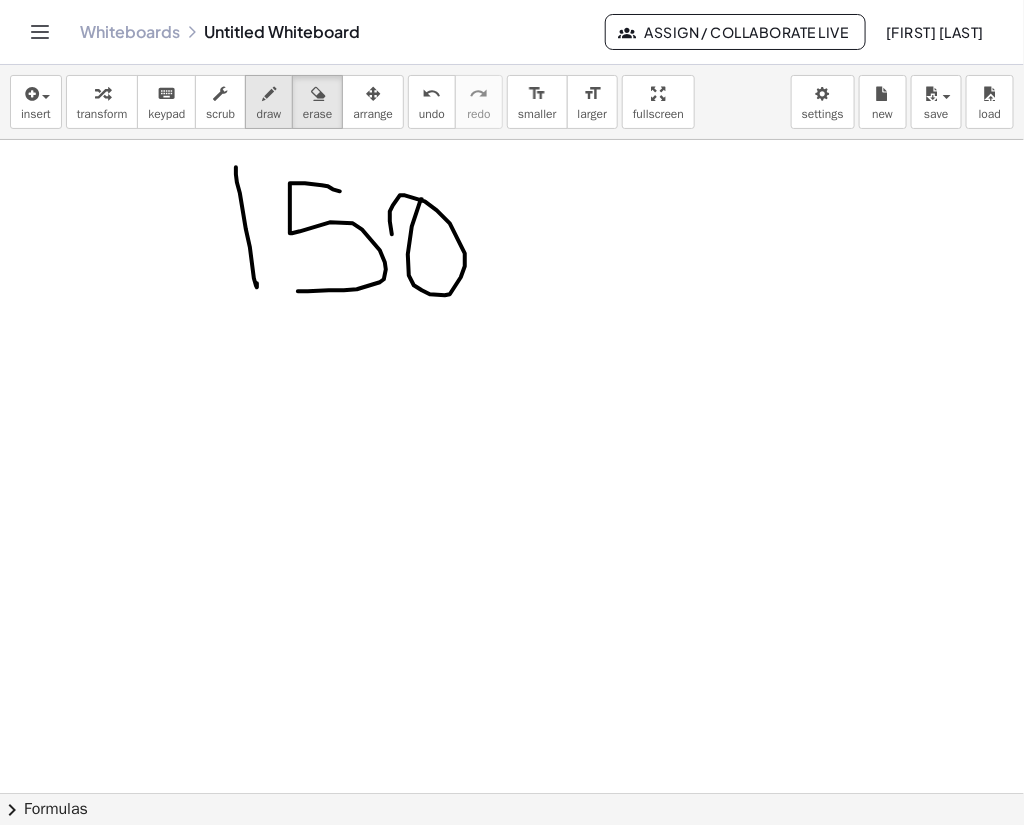 click on "draw" at bounding box center [269, 114] 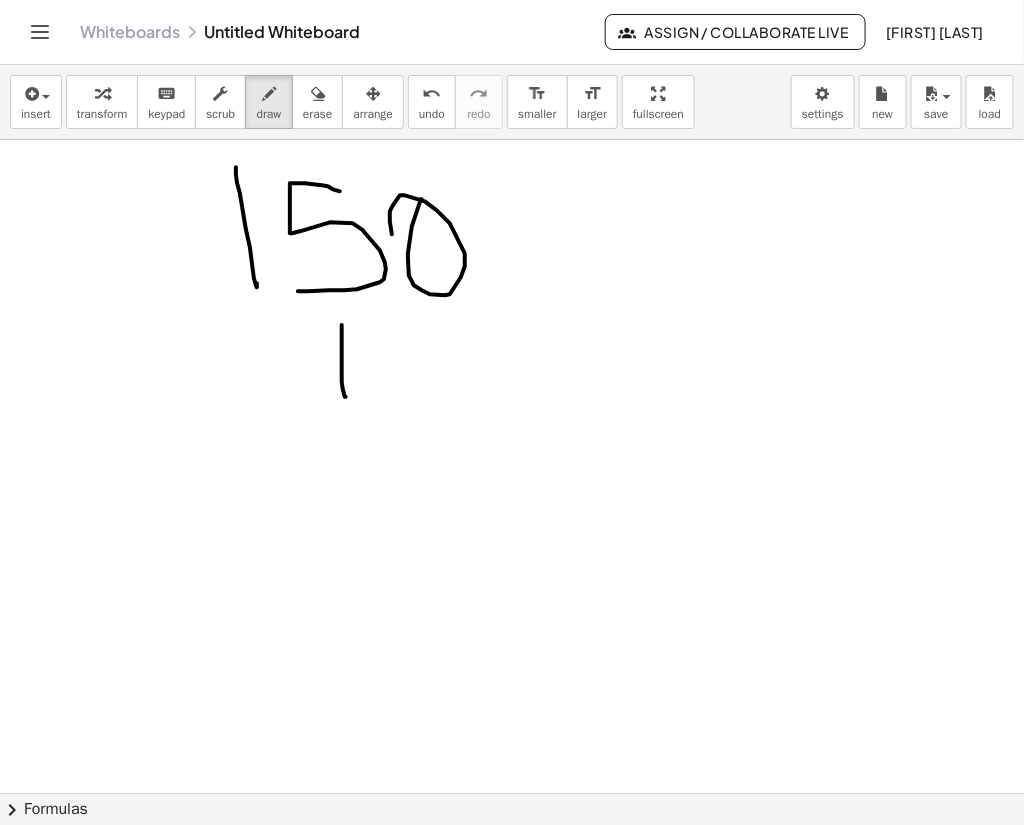 drag, startPoint x: 343, startPoint y: 388, endPoint x: 346, endPoint y: 399, distance: 11.401754 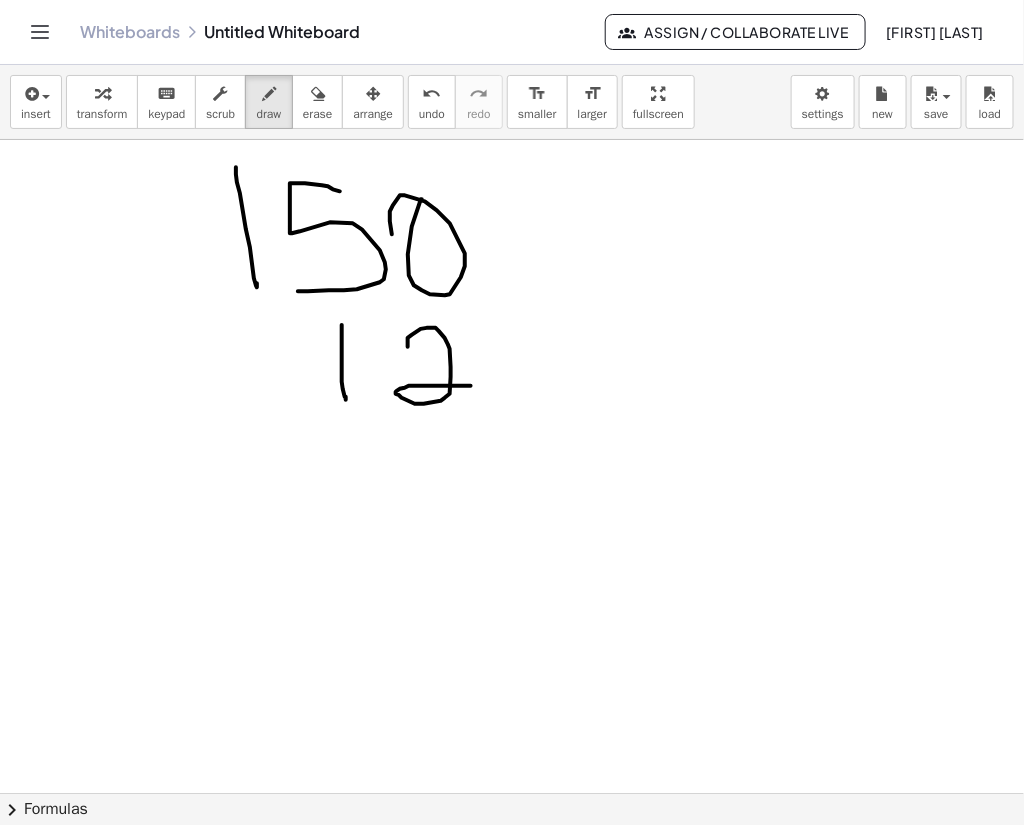 drag, startPoint x: 408, startPoint y: 337, endPoint x: 511, endPoint y: 388, distance: 114.93476 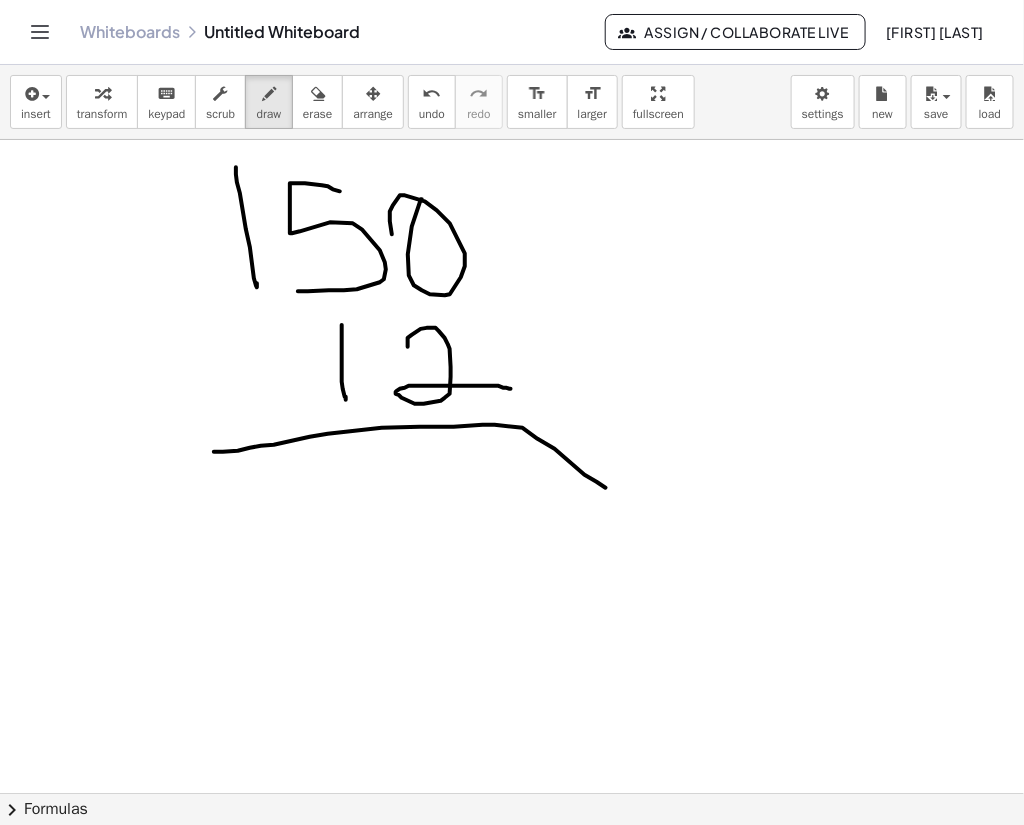 drag, startPoint x: 214, startPoint y: 451, endPoint x: 606, endPoint y: 487, distance: 393.6496 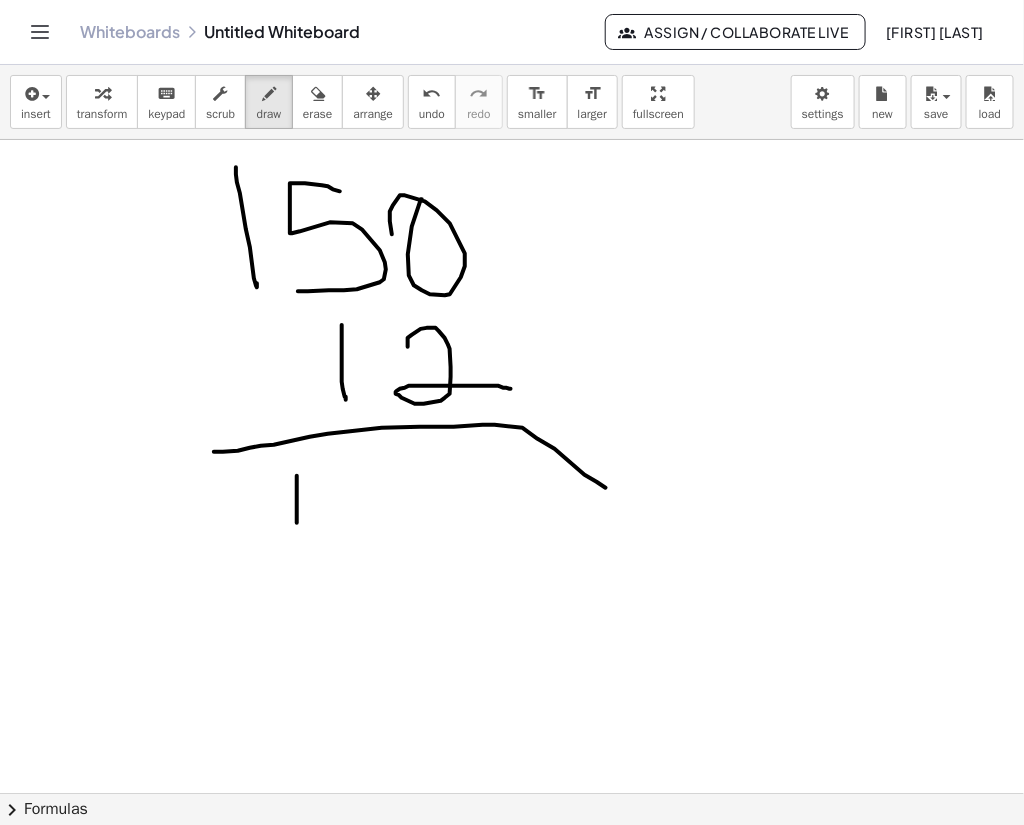 drag, startPoint x: 297, startPoint y: 475, endPoint x: 295, endPoint y: 541, distance: 66.0303 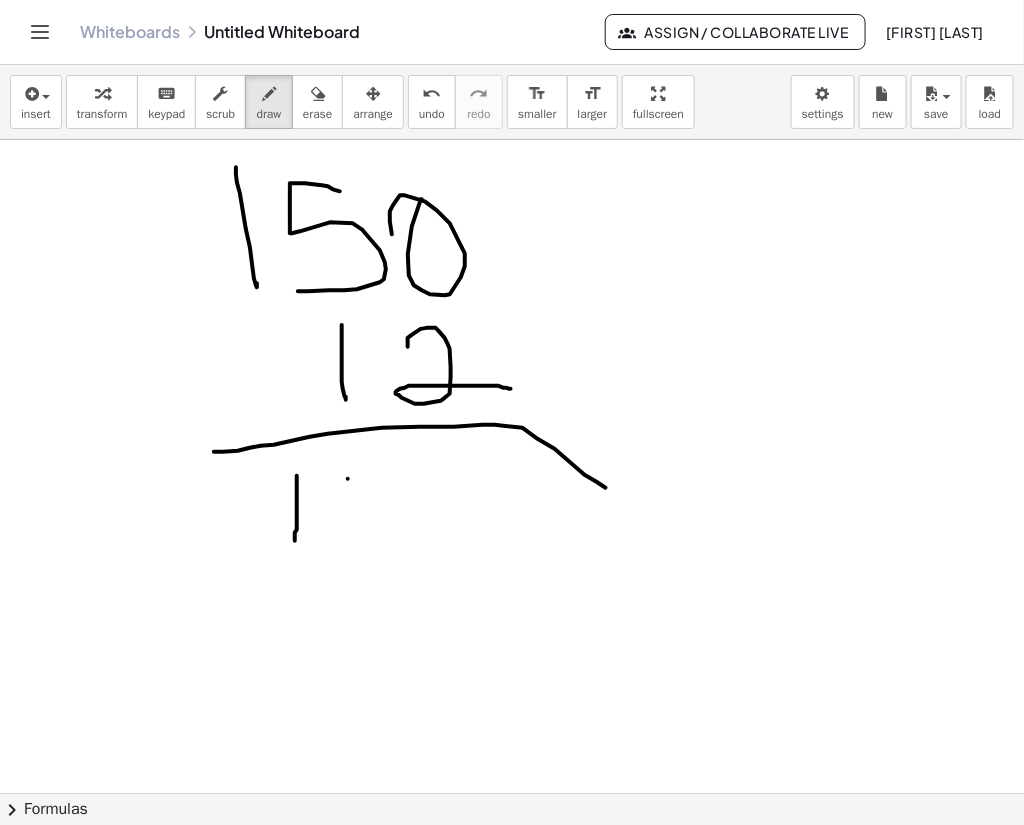 drag, startPoint x: 348, startPoint y: 478, endPoint x: 358, endPoint y: 471, distance: 12.206555 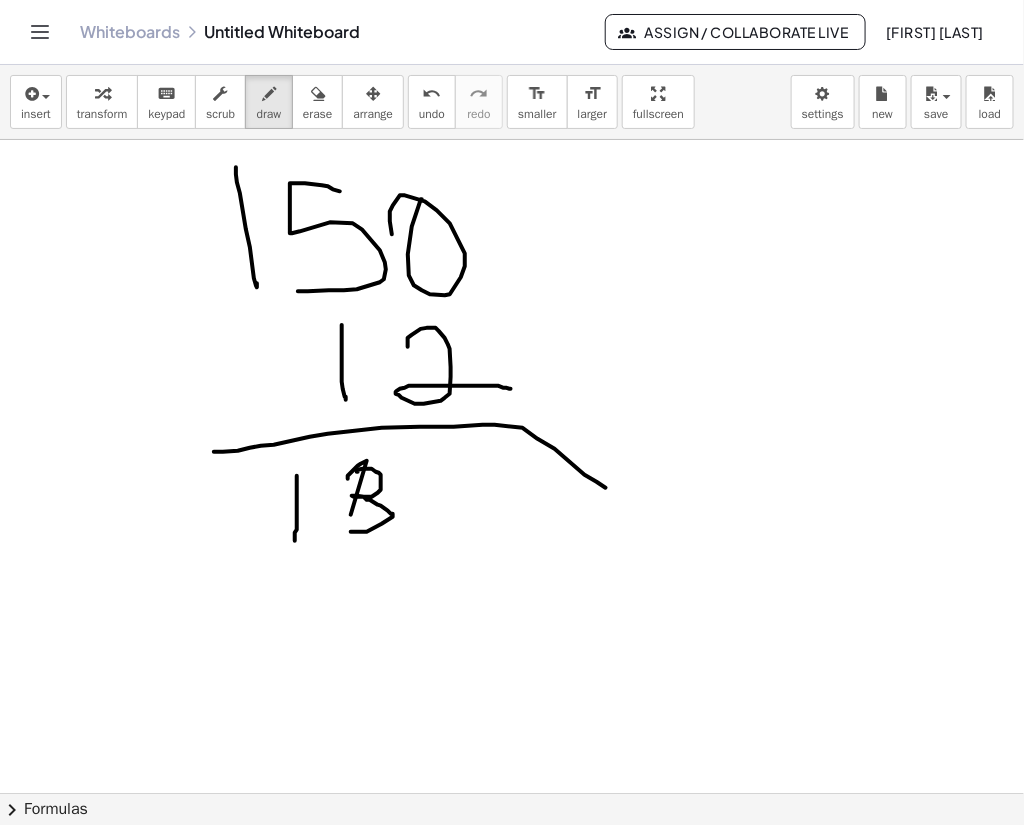 drag, startPoint x: 358, startPoint y: 471, endPoint x: 349, endPoint y: 531, distance: 60.671246 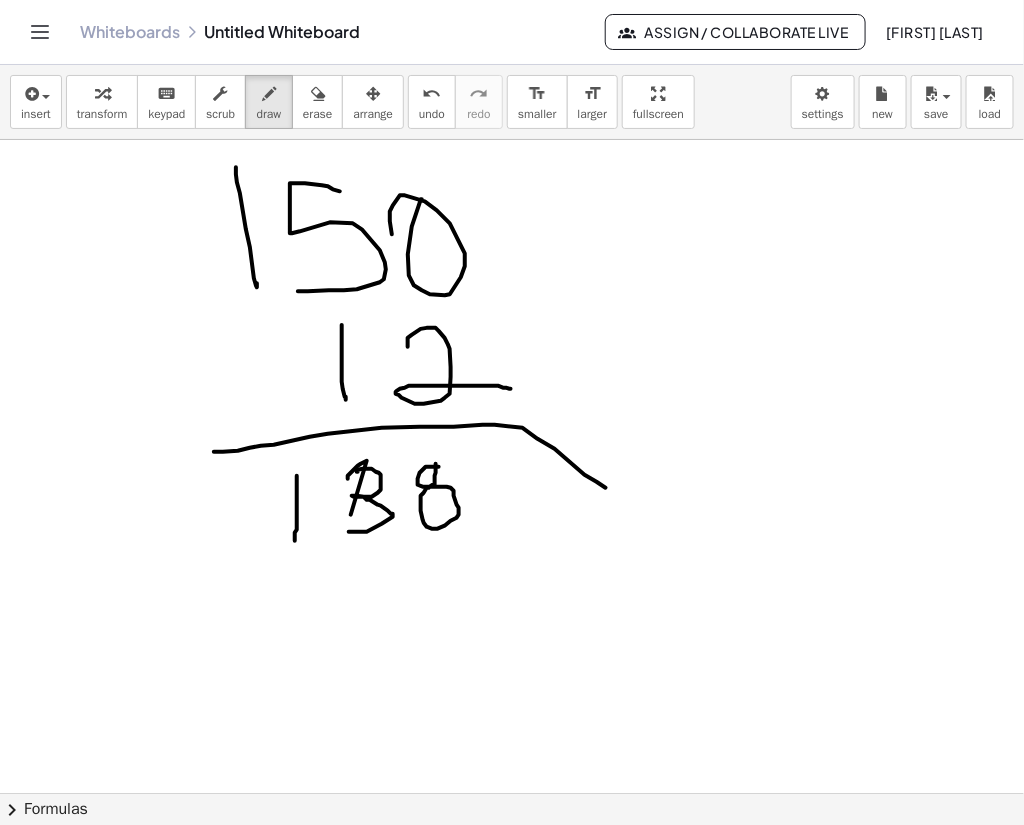 click at bounding box center (512, 793) 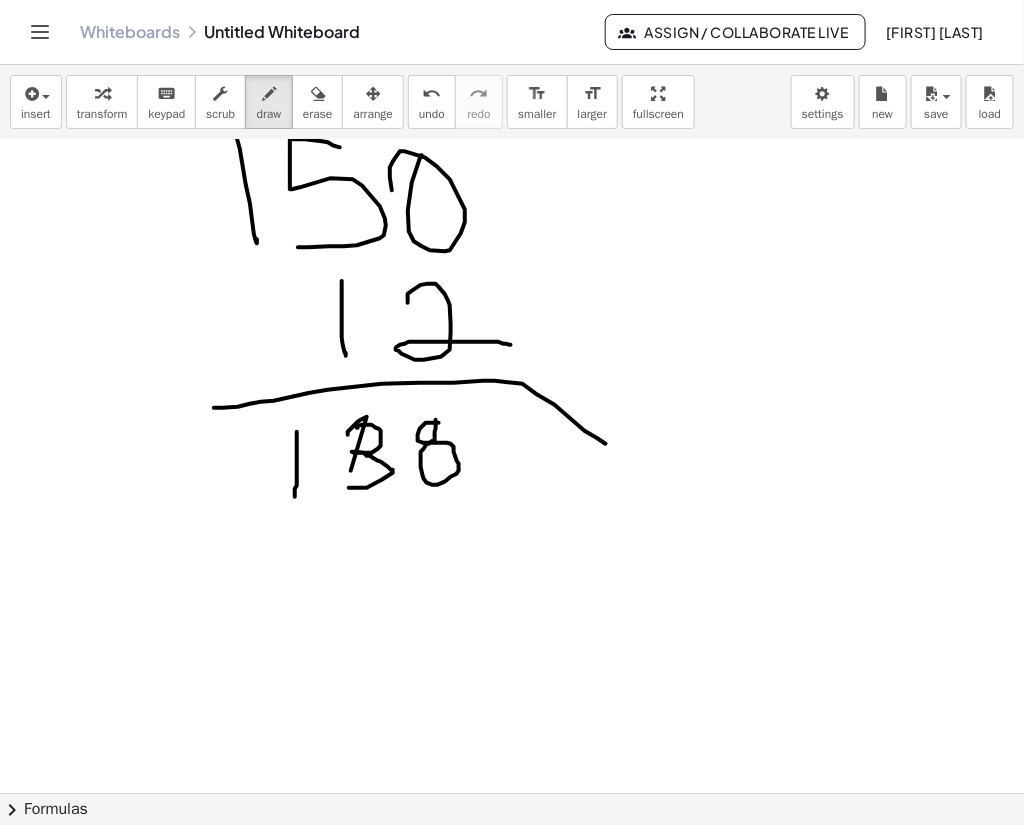 scroll, scrollTop: 45, scrollLeft: 0, axis: vertical 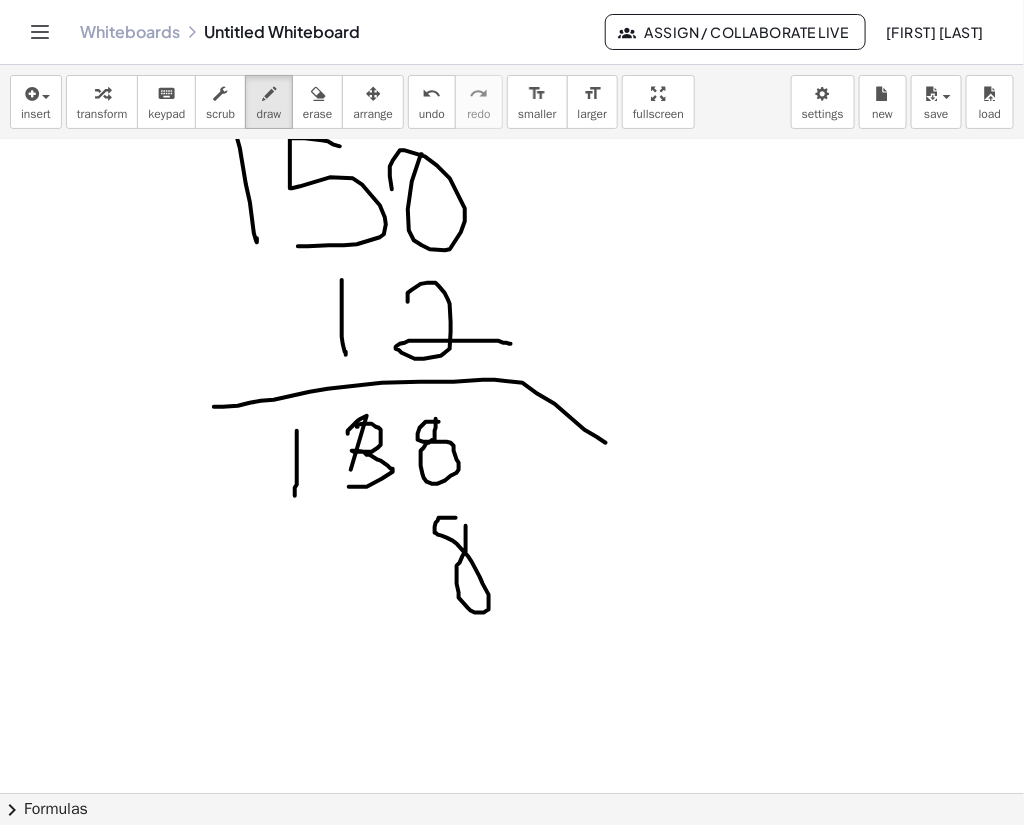 click at bounding box center (512, 748) 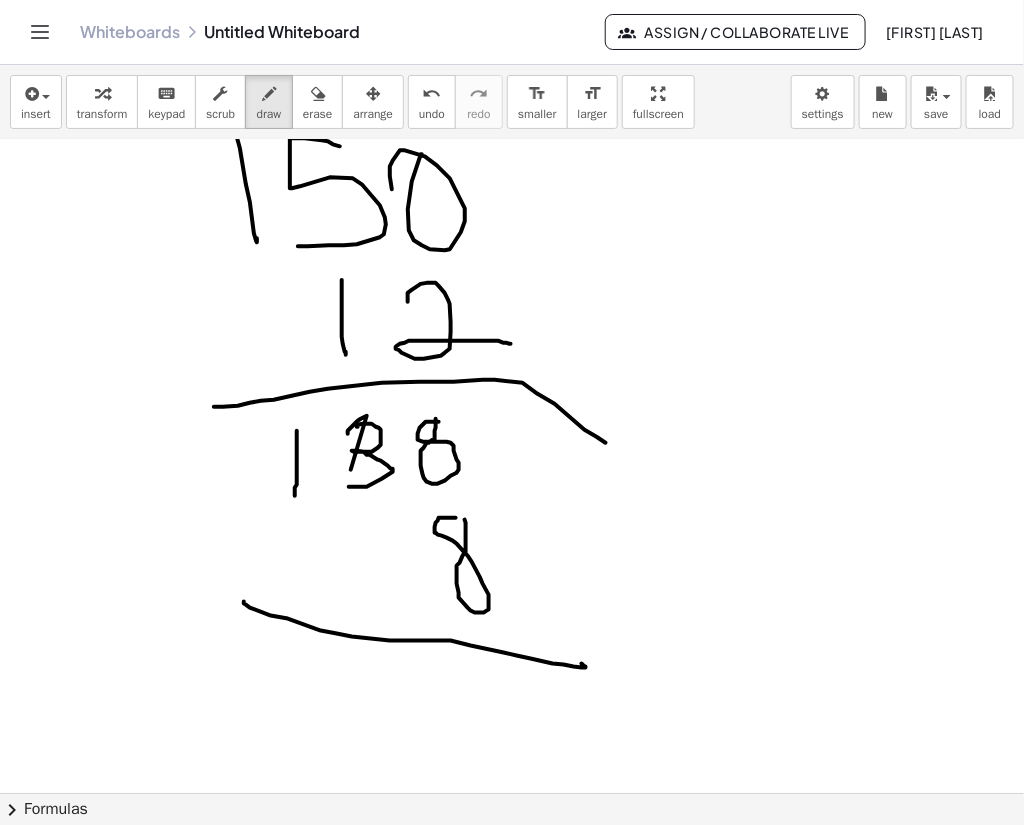 drag, startPoint x: 244, startPoint y: 601, endPoint x: 582, endPoint y: 663, distance: 343.63934 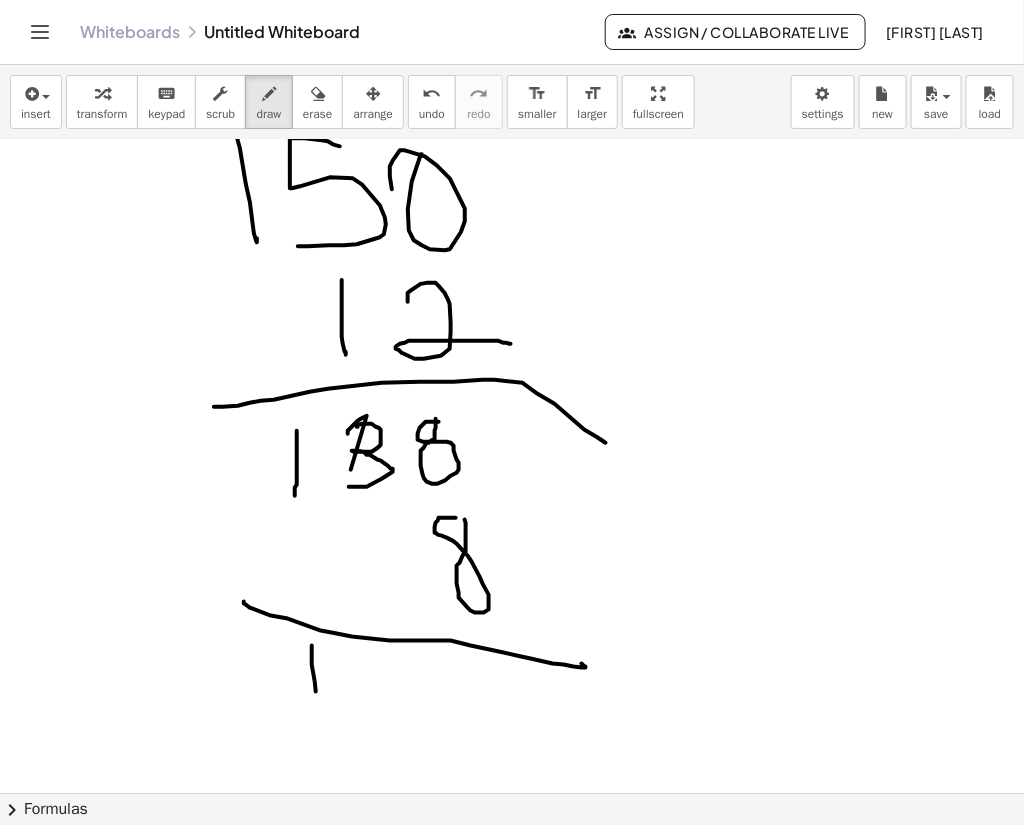 drag, startPoint x: 312, startPoint y: 645, endPoint x: 325, endPoint y: 744, distance: 99.849884 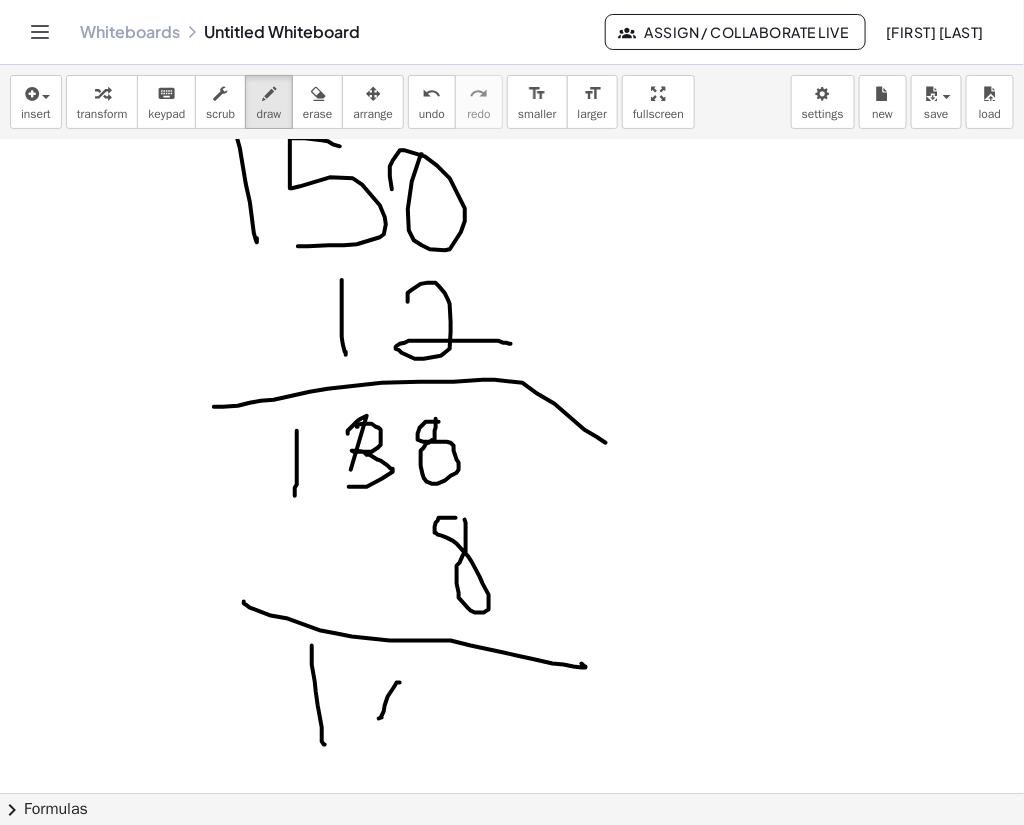 drag, startPoint x: 399, startPoint y: 682, endPoint x: 436, endPoint y: 712, distance: 47.63402 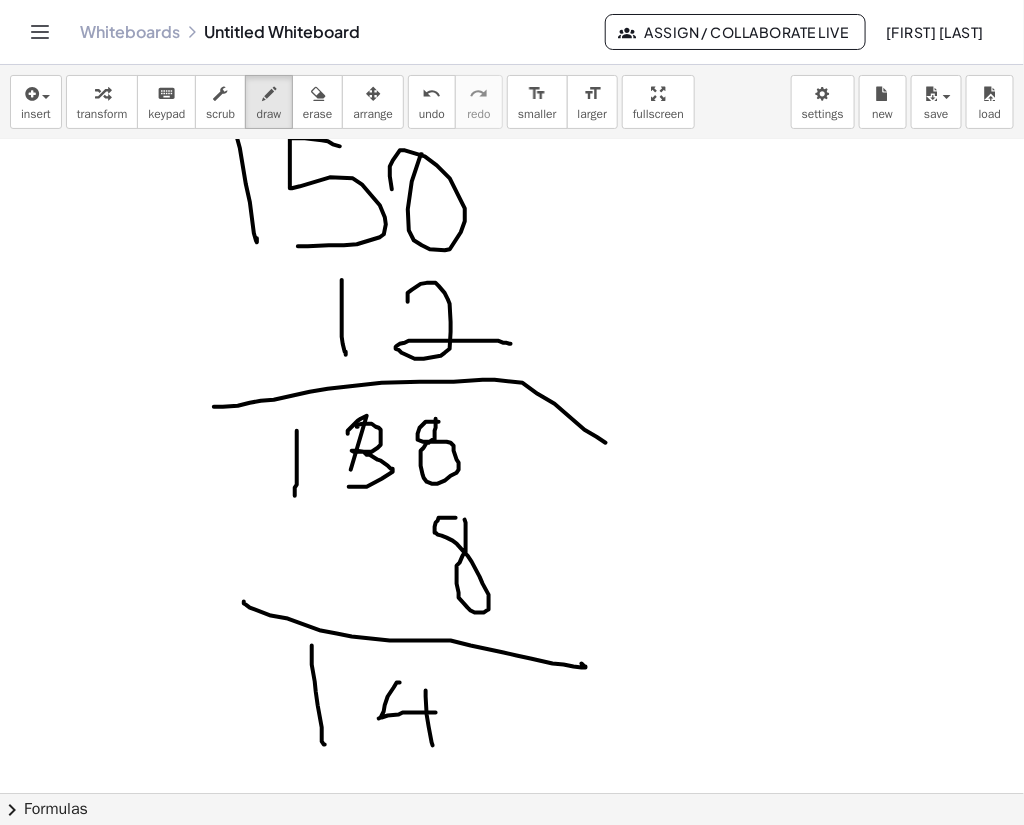 drag, startPoint x: 426, startPoint y: 690, endPoint x: 433, endPoint y: 763, distance: 73.33485 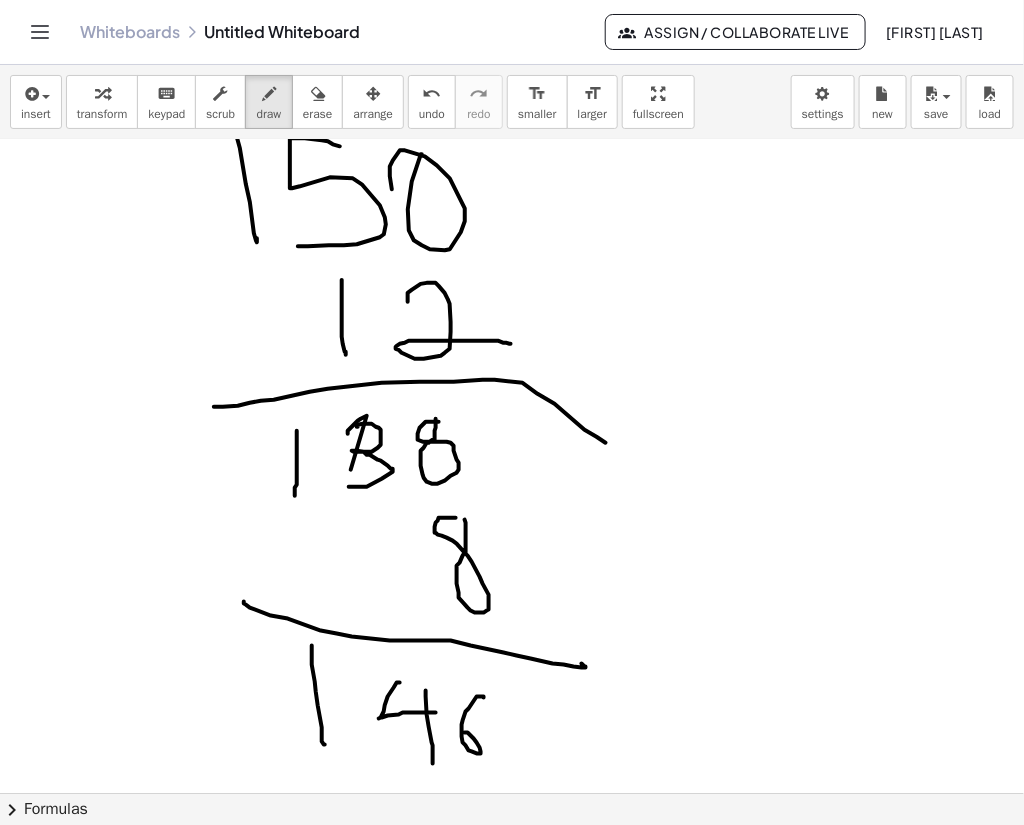 drag, startPoint x: 484, startPoint y: 696, endPoint x: 457, endPoint y: 726, distance: 40.36087 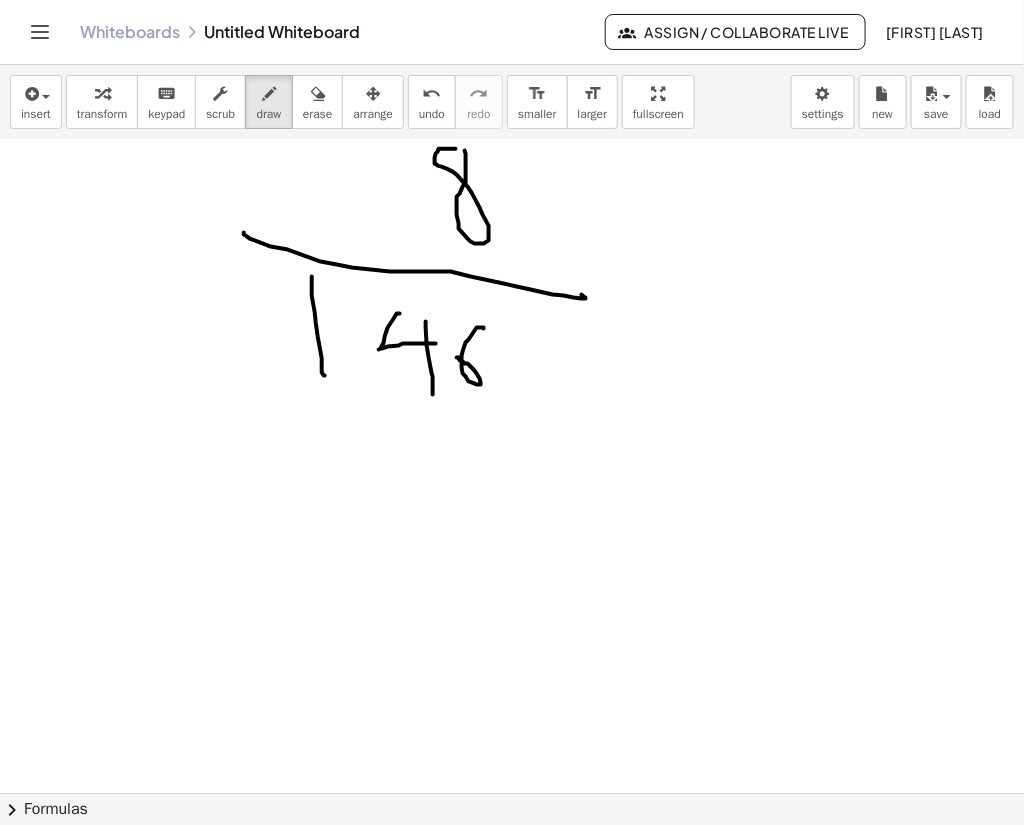scroll, scrollTop: 395, scrollLeft: 0, axis: vertical 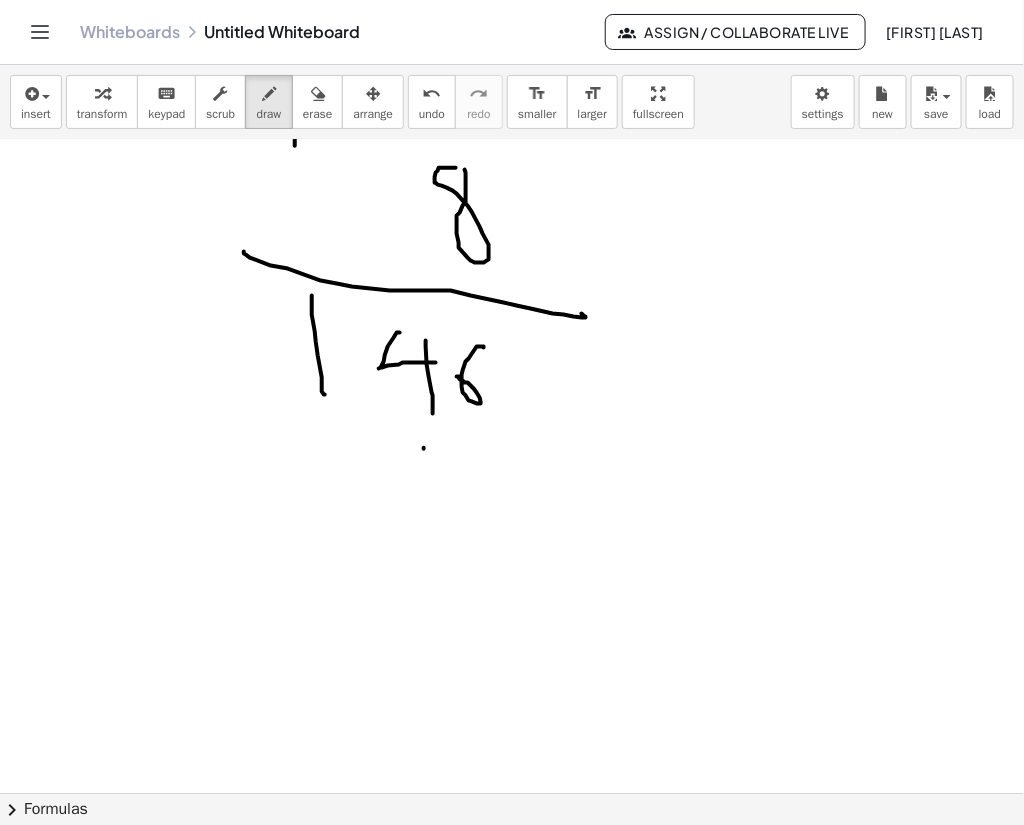 drag, startPoint x: 424, startPoint y: 447, endPoint x: 424, endPoint y: 507, distance: 60 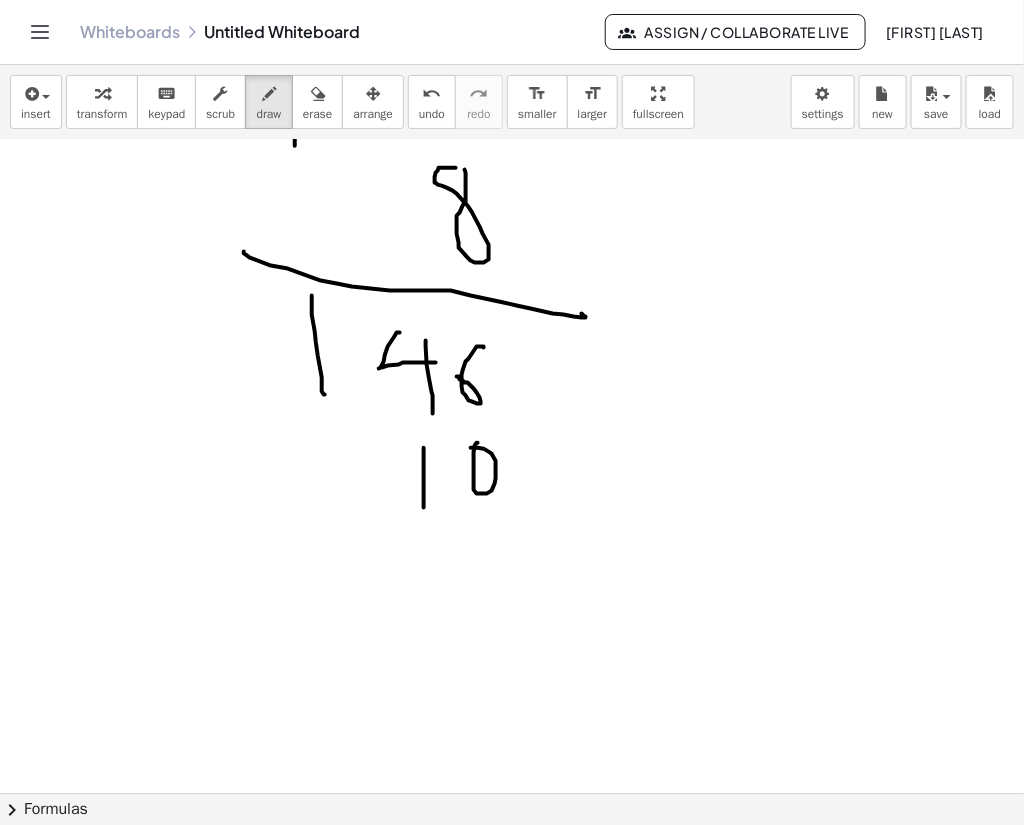 drag, startPoint x: 474, startPoint y: 475, endPoint x: 471, endPoint y: 447, distance: 28.160255 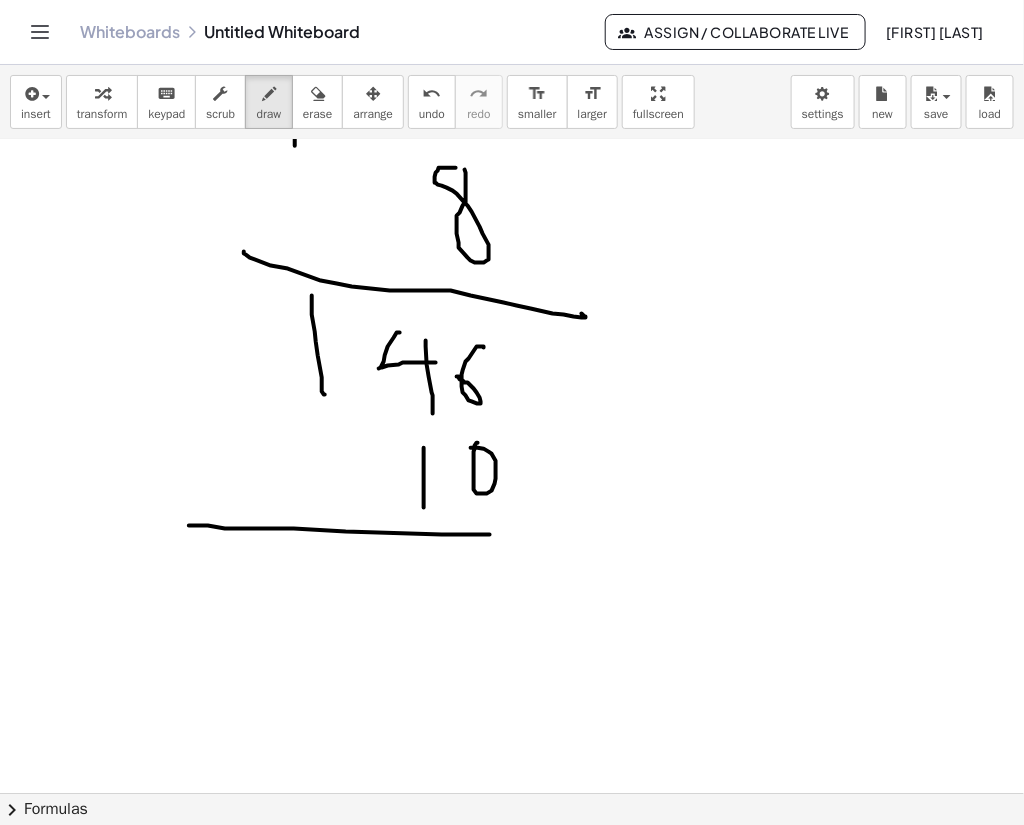 drag, startPoint x: 225, startPoint y: 528, endPoint x: 670, endPoint y: 547, distance: 445.40543 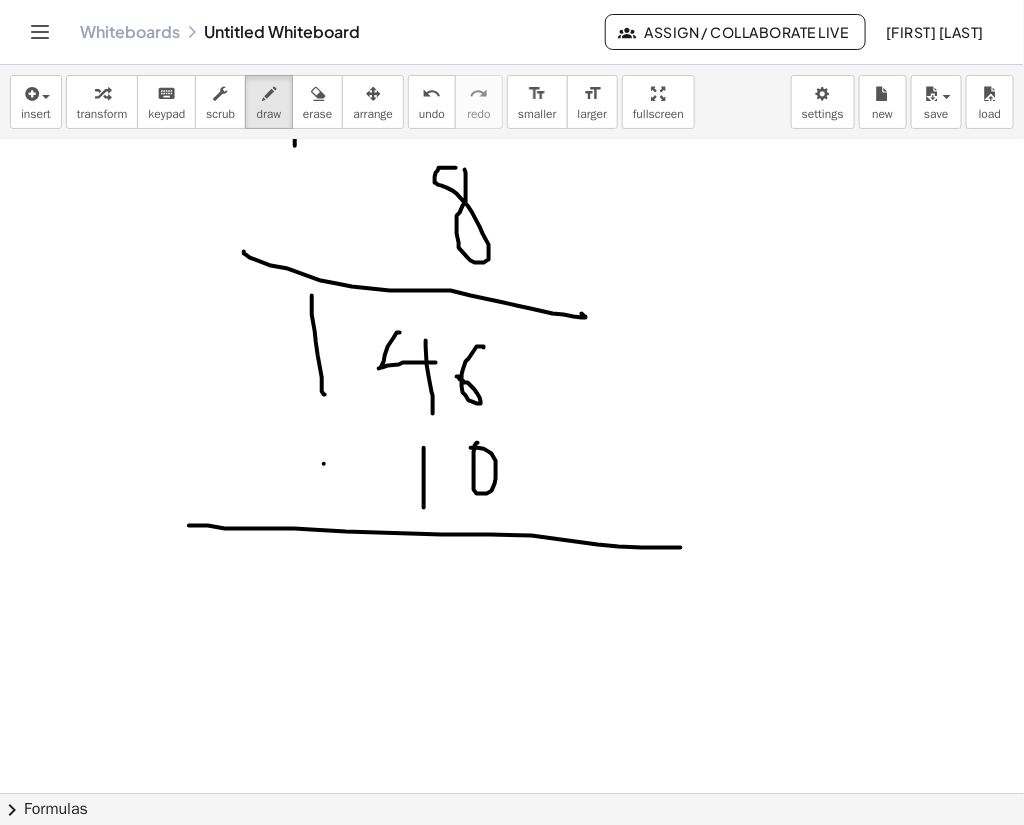drag, startPoint x: 324, startPoint y: 463, endPoint x: 352, endPoint y: 463, distance: 28 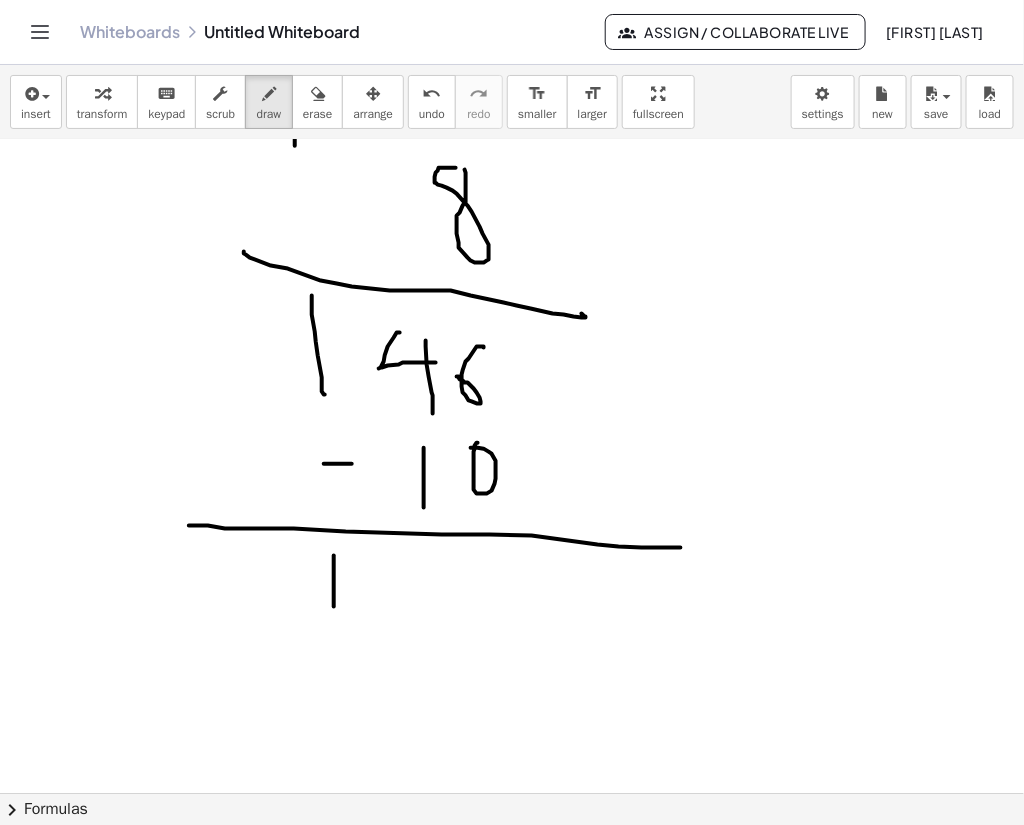 drag, startPoint x: 334, startPoint y: 555, endPoint x: 334, endPoint y: 615, distance: 60 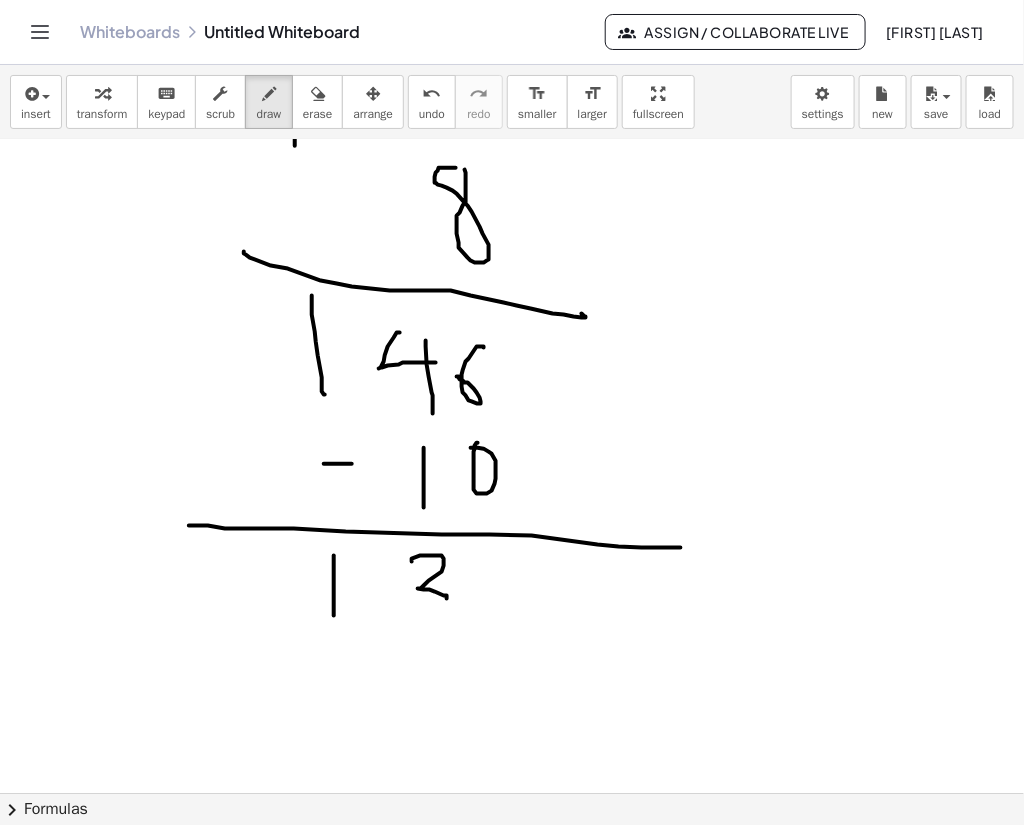 drag, startPoint x: 420, startPoint y: 555, endPoint x: 408, endPoint y: 601, distance: 47.539455 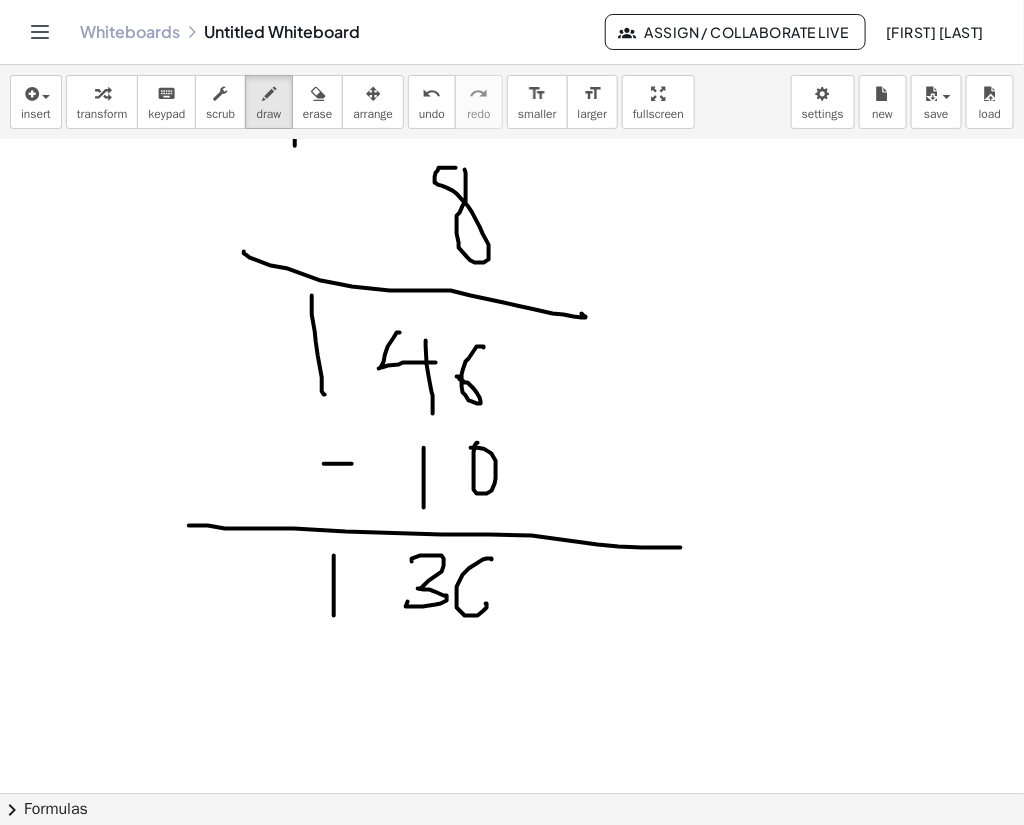 drag, startPoint x: 492, startPoint y: 559, endPoint x: 462, endPoint y: 594, distance: 46.09772 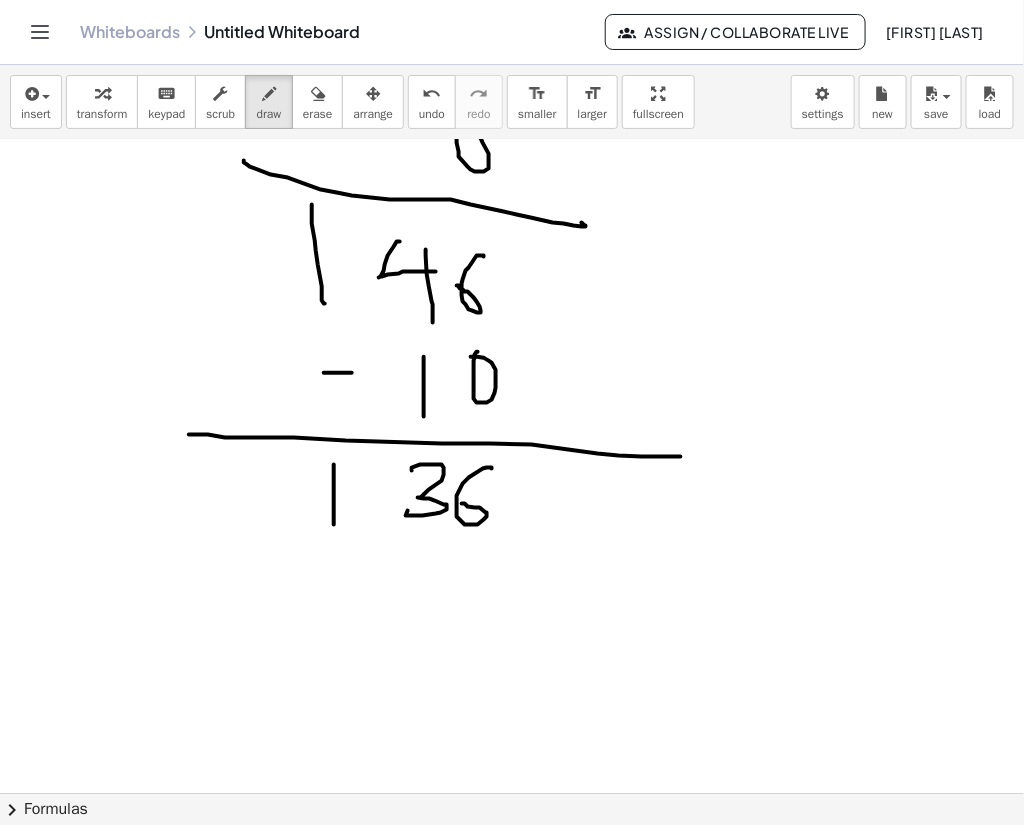 scroll, scrollTop: 487, scrollLeft: 0, axis: vertical 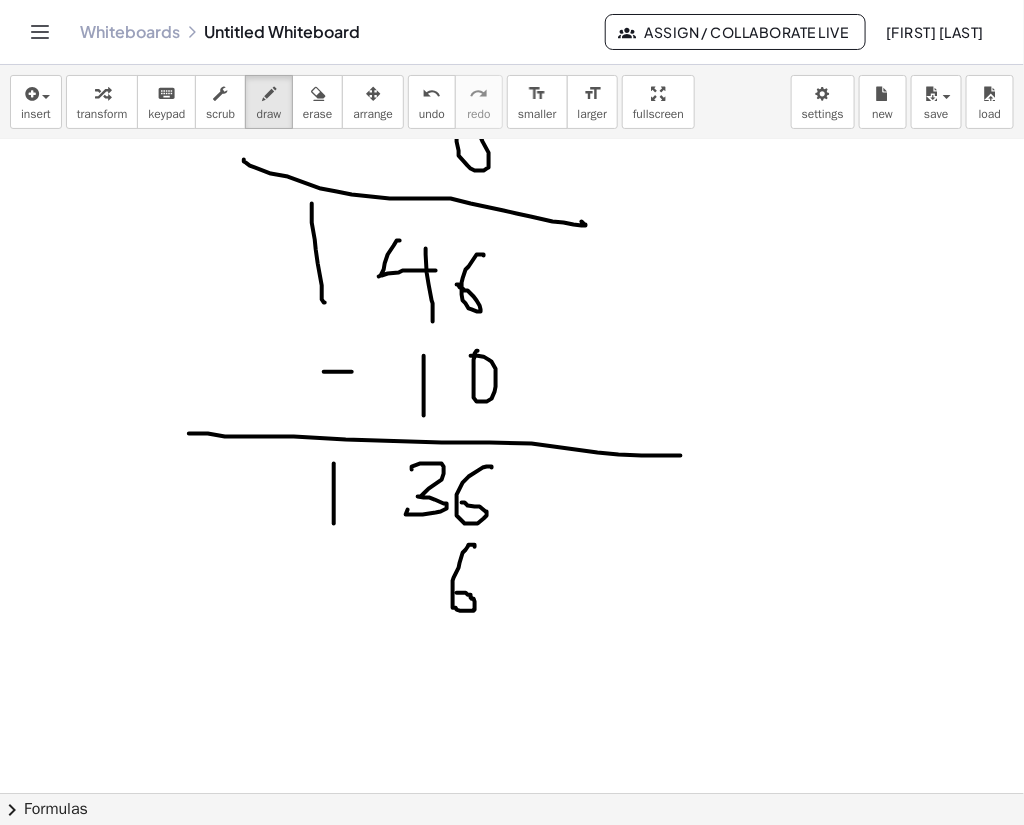 drag, startPoint x: 475, startPoint y: 546, endPoint x: 457, endPoint y: 592, distance: 49.396355 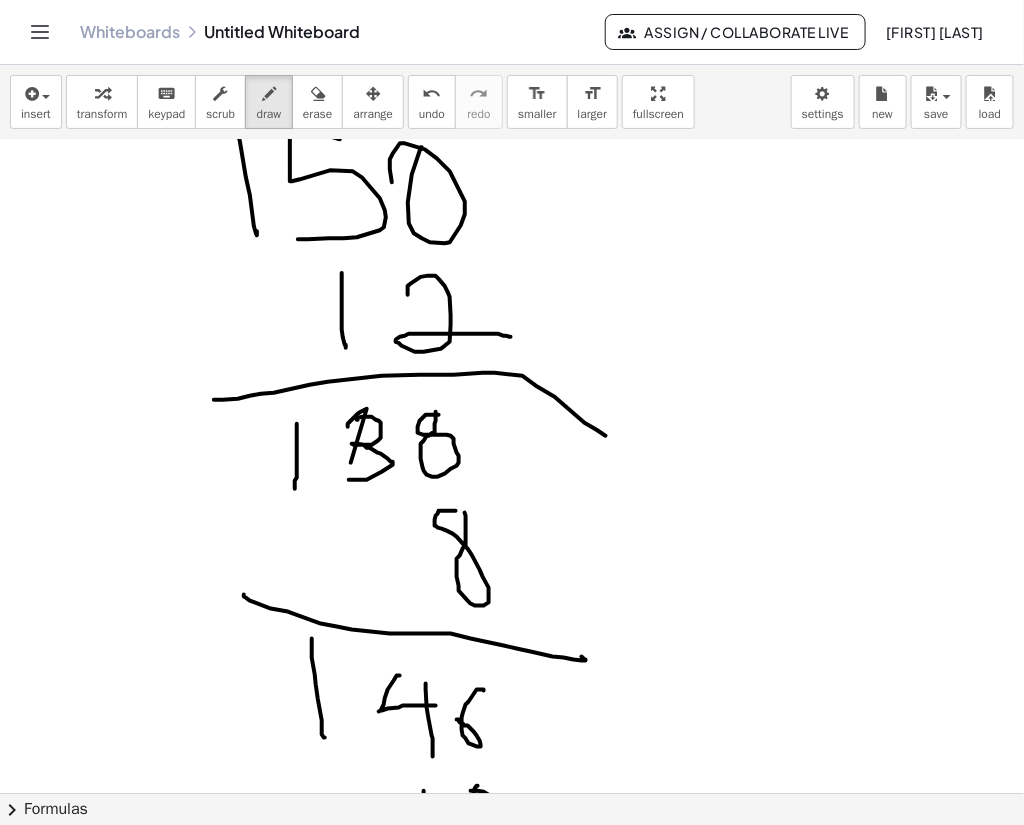 scroll, scrollTop: 54, scrollLeft: 0, axis: vertical 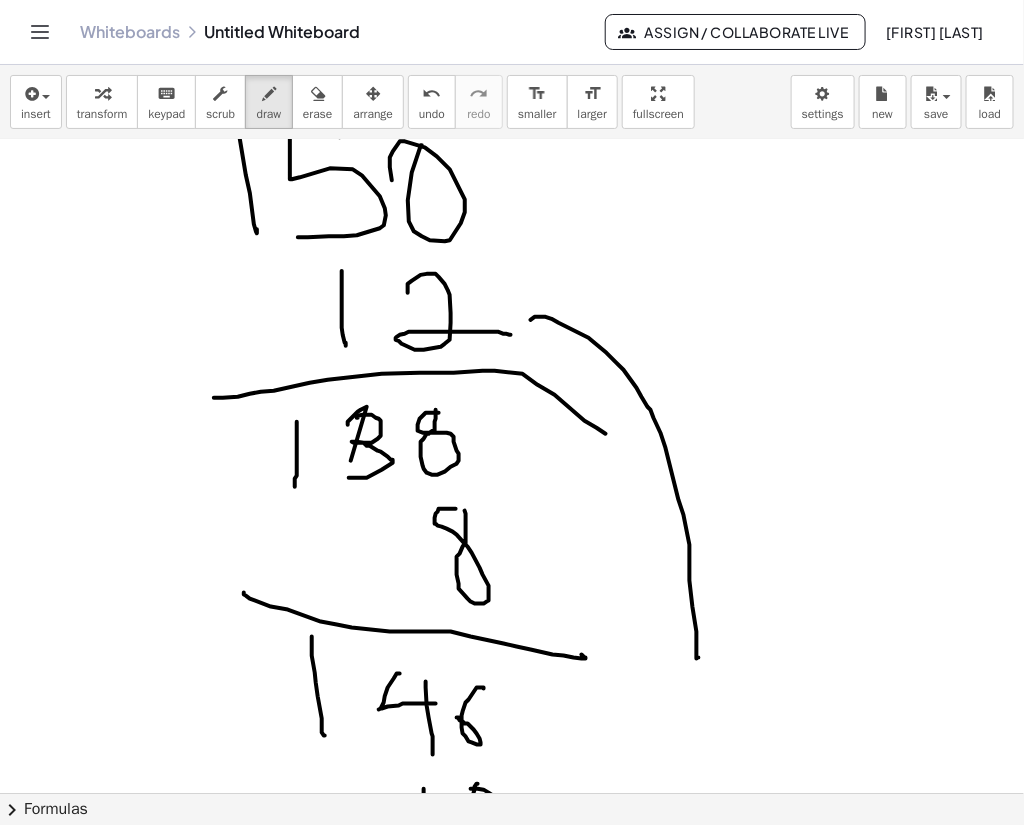 drag, startPoint x: 531, startPoint y: 319, endPoint x: 699, endPoint y: 657, distance: 377.44934 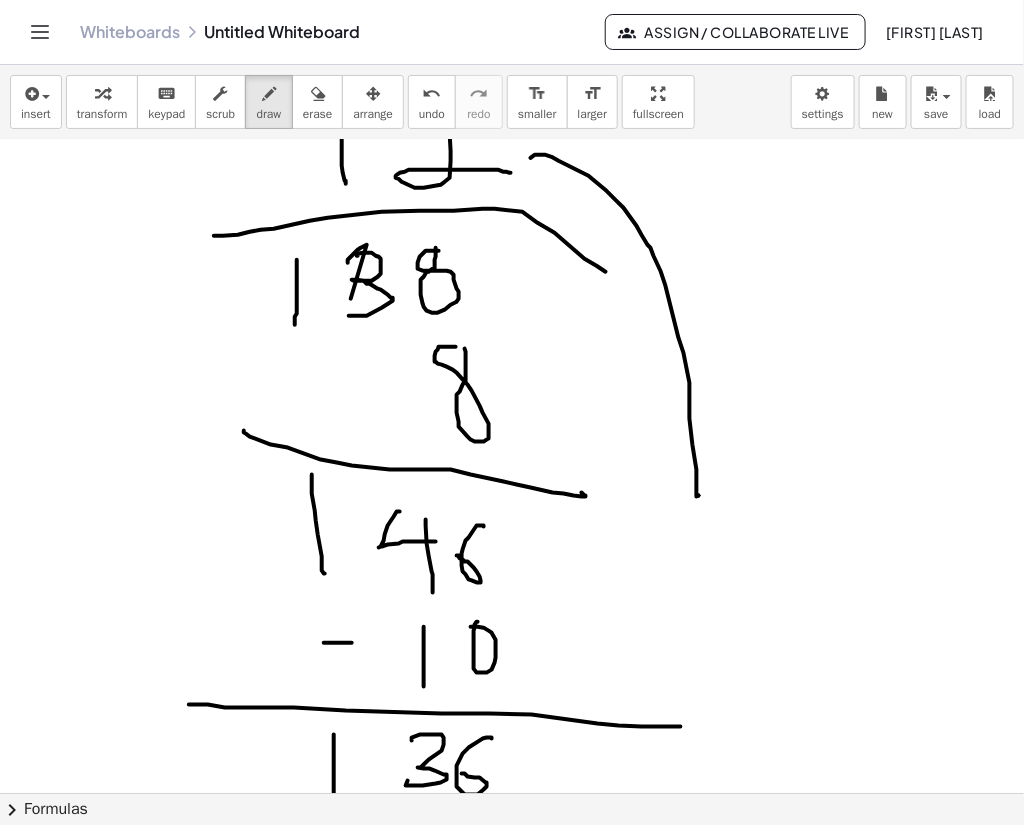 scroll, scrollTop: 219, scrollLeft: 0, axis: vertical 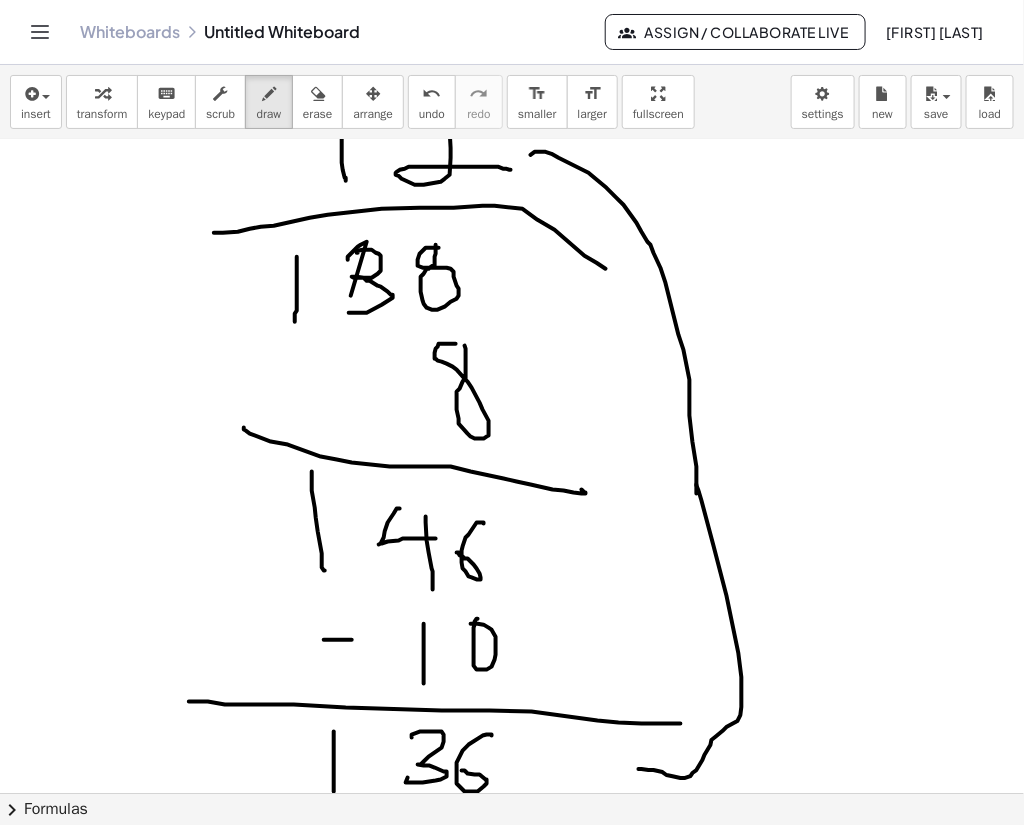 drag, startPoint x: 697, startPoint y: 483, endPoint x: 637, endPoint y: 768, distance: 291.2473 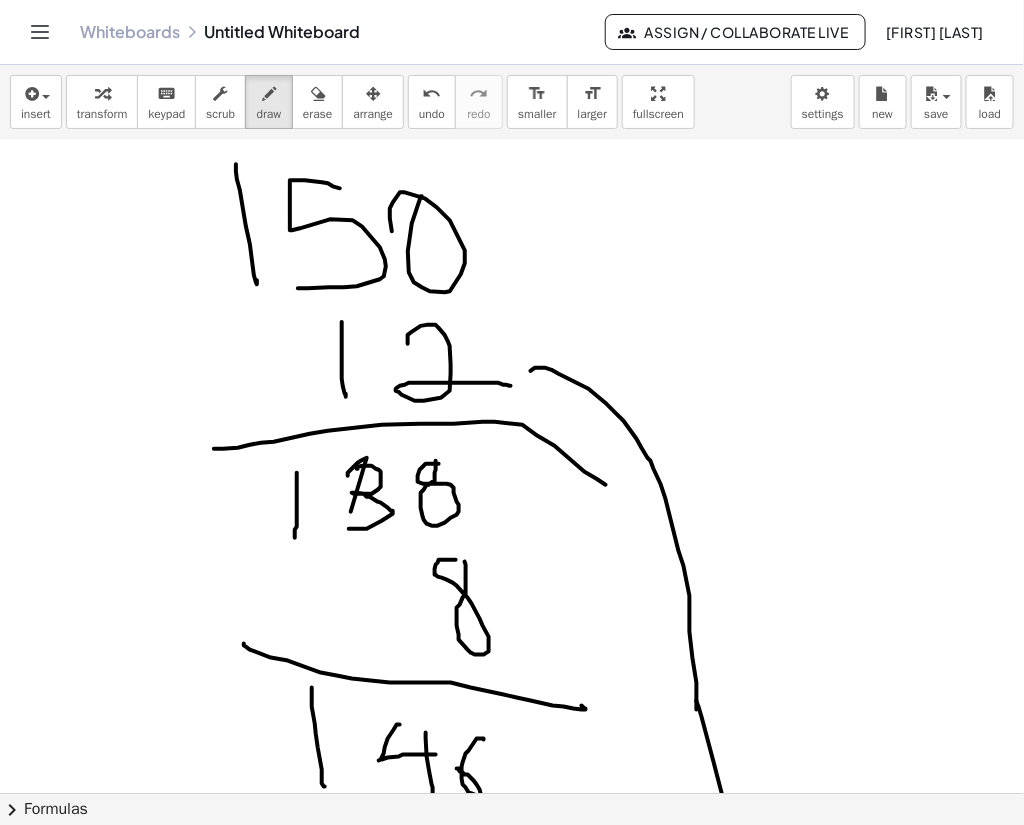 scroll, scrollTop: 0, scrollLeft: 0, axis: both 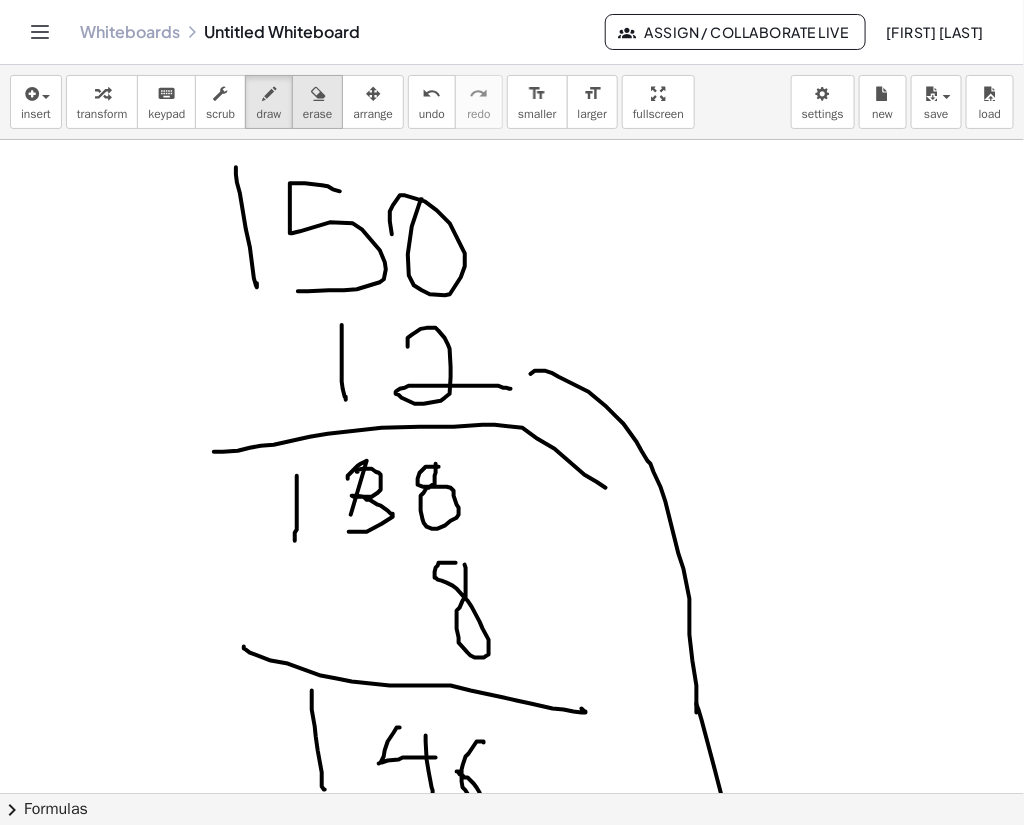 click at bounding box center (318, 94) 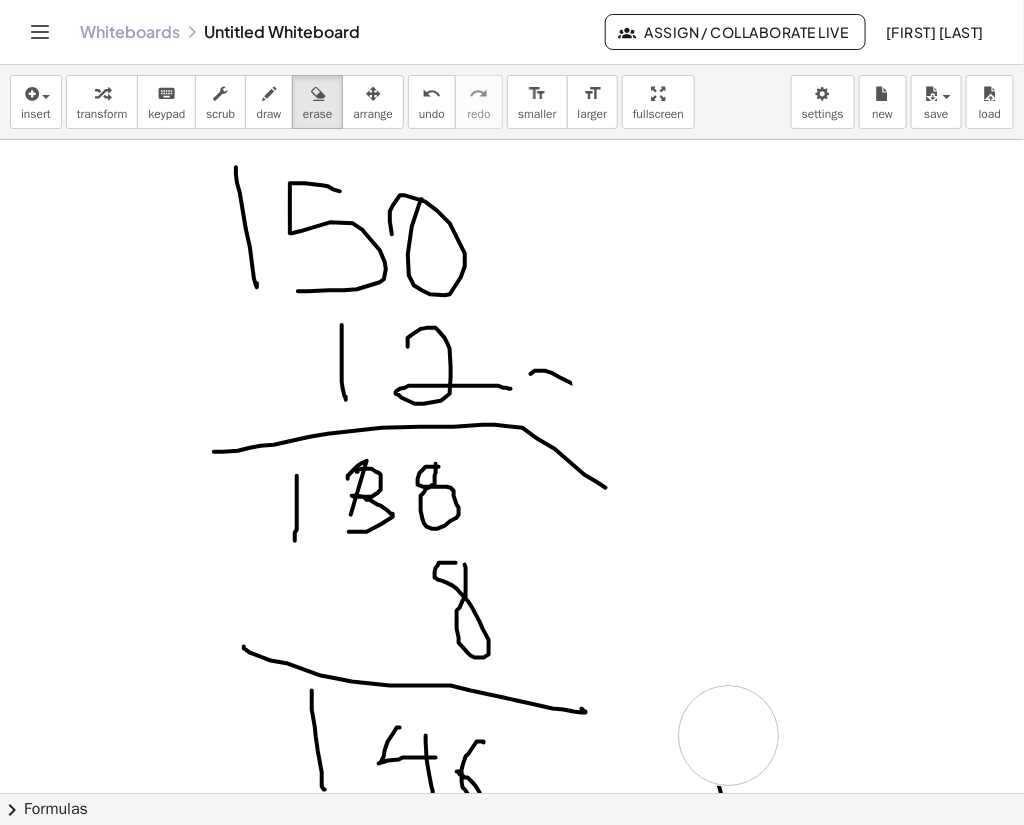 drag, startPoint x: 621, startPoint y: 346, endPoint x: 729, endPoint y: 756, distance: 423.98584 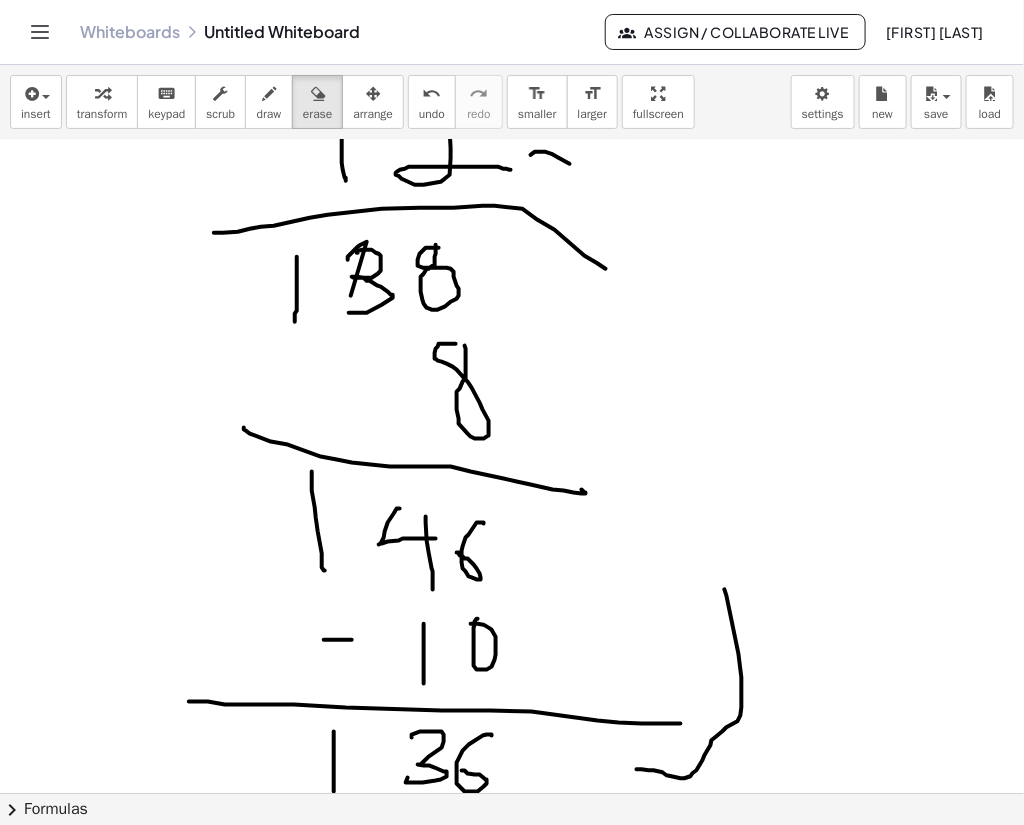 scroll, scrollTop: 377, scrollLeft: 0, axis: vertical 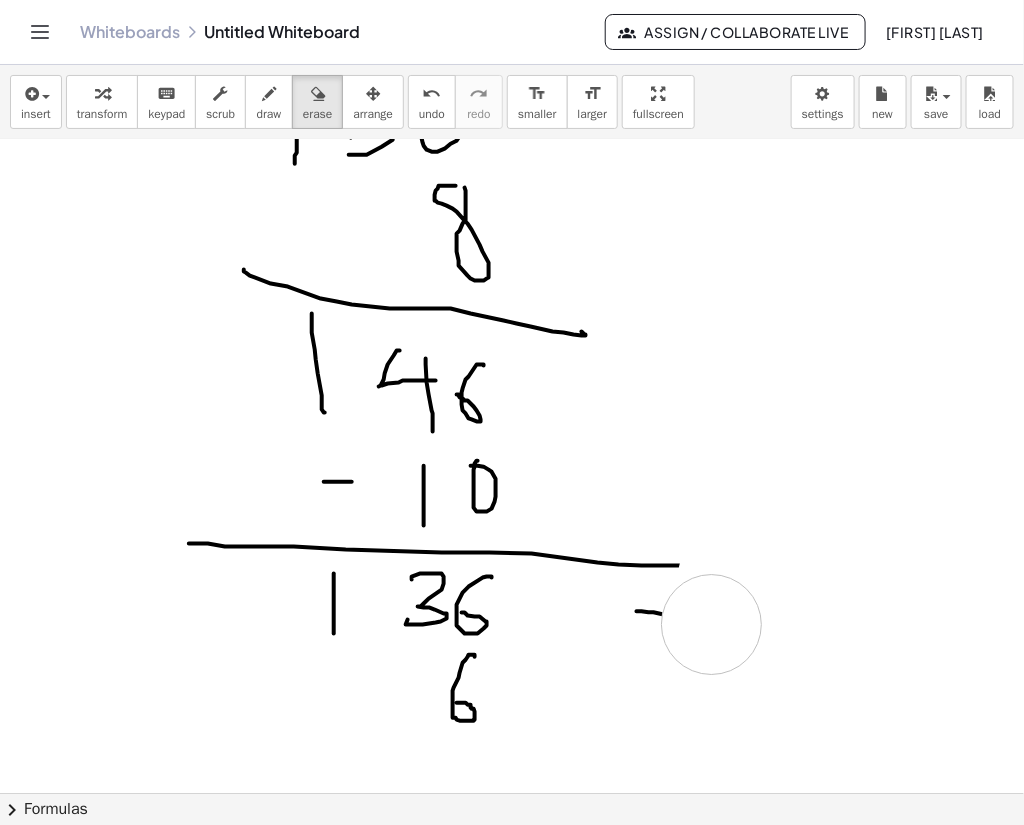 drag, startPoint x: 741, startPoint y: 418, endPoint x: 693, endPoint y: 631, distance: 218.34148 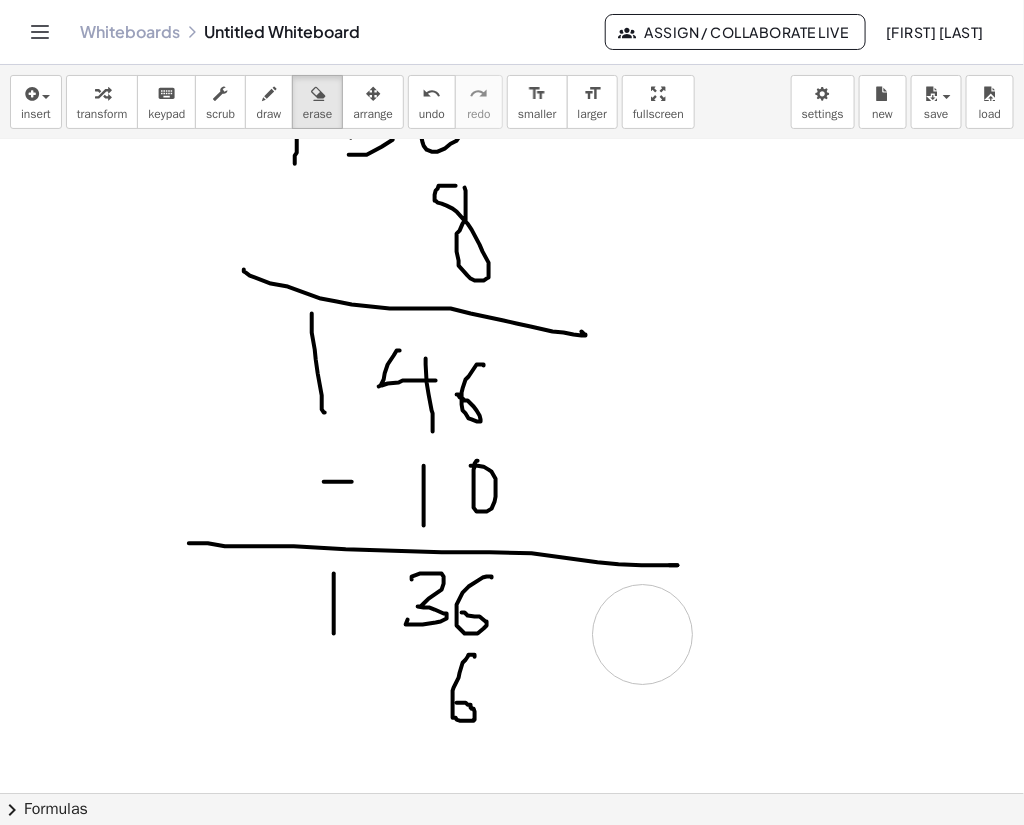 drag, startPoint x: 691, startPoint y: 636, endPoint x: 643, endPoint y: 634, distance: 48.04165 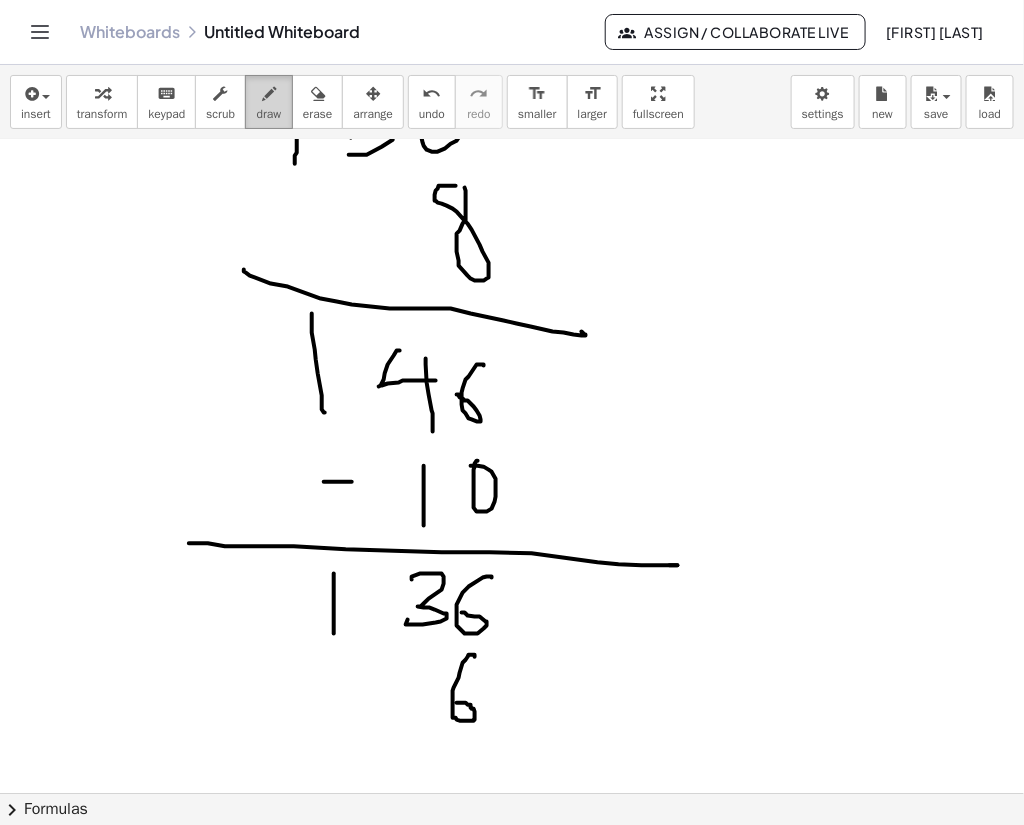 click at bounding box center (269, 94) 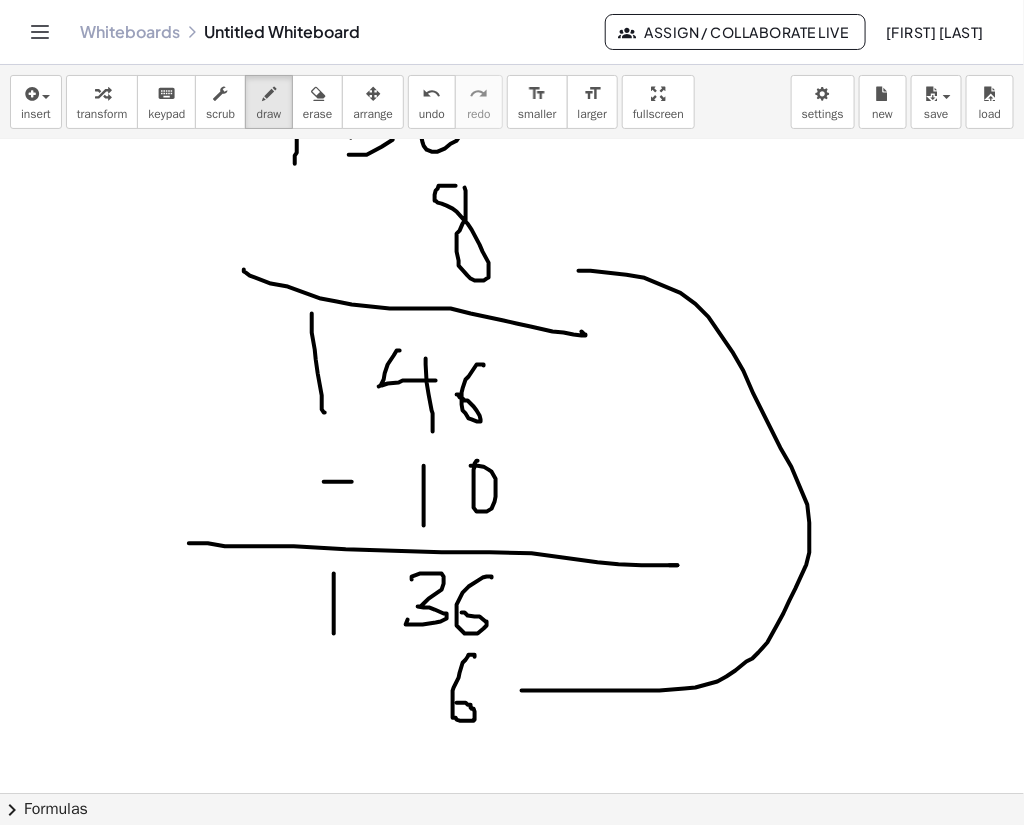 drag, startPoint x: 579, startPoint y: 270, endPoint x: 519, endPoint y: 690, distance: 424.26407 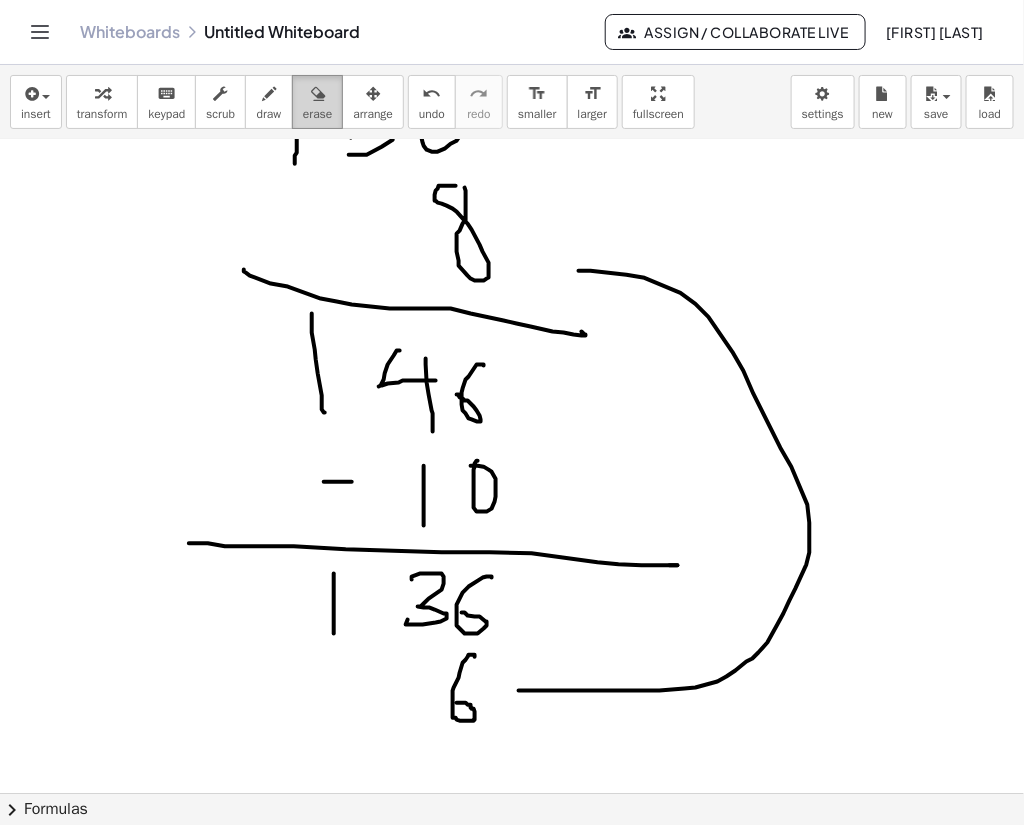 click on "erase" at bounding box center (317, 114) 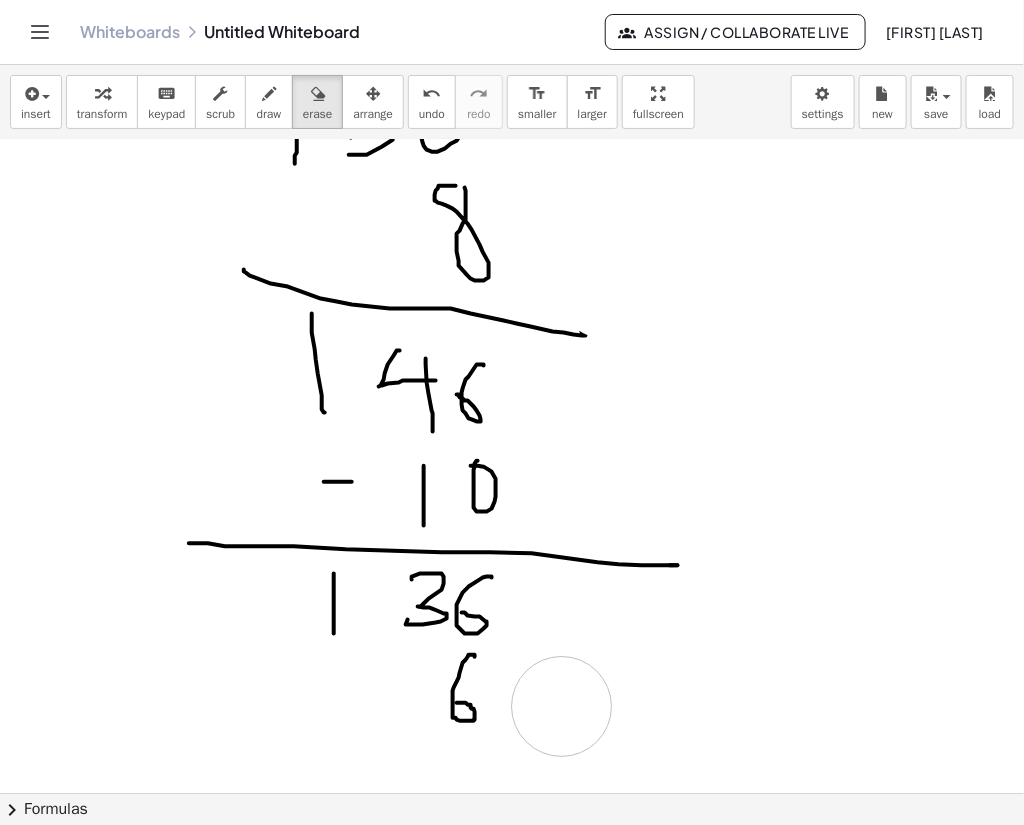 drag, startPoint x: 607, startPoint y: 286, endPoint x: 541, endPoint y: 702, distance: 421.20303 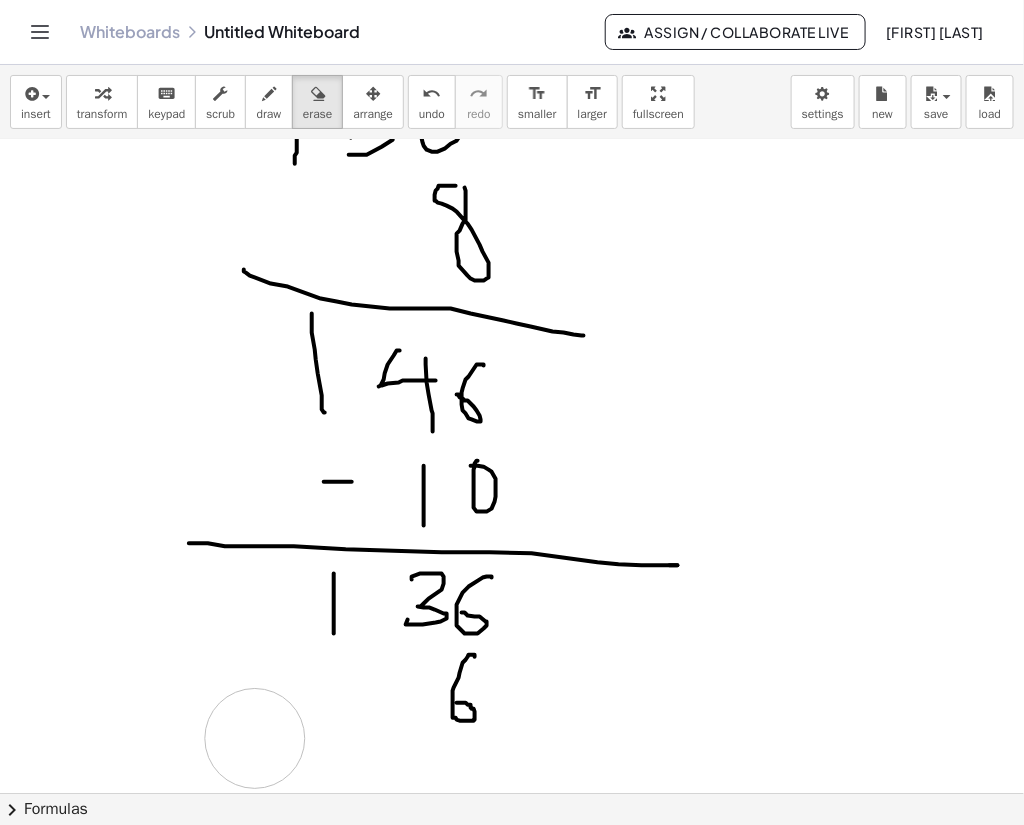 click at bounding box center (512, 416) 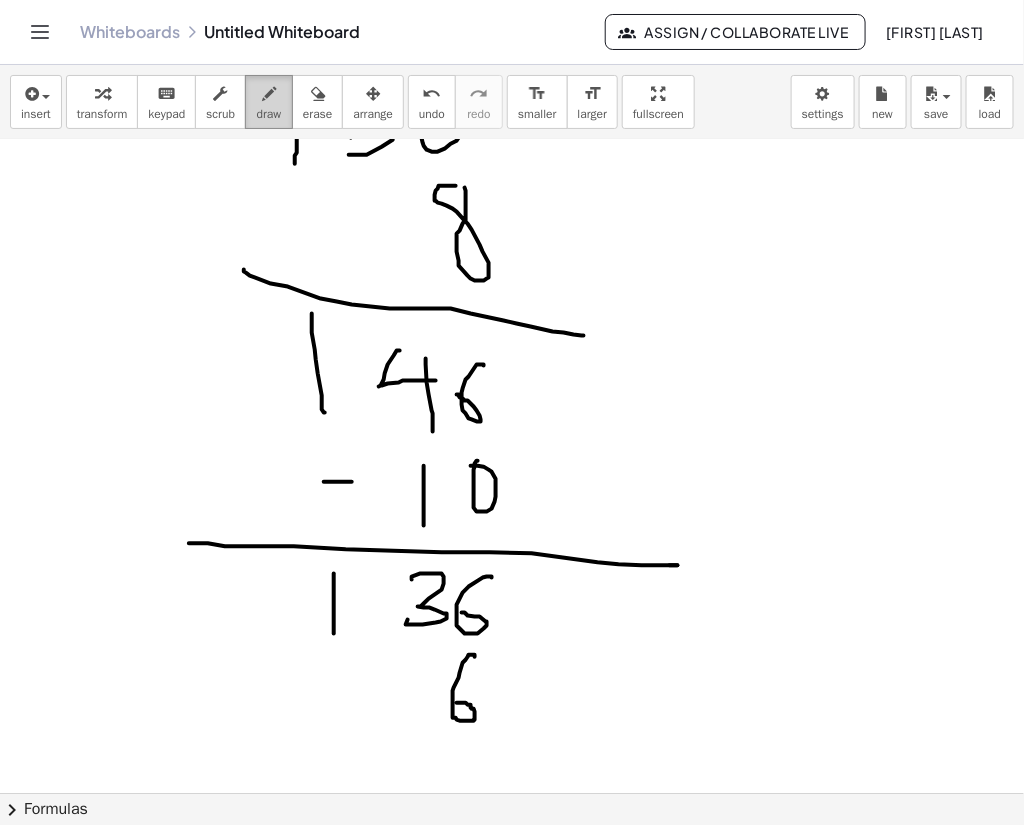 click on "draw" at bounding box center [269, 114] 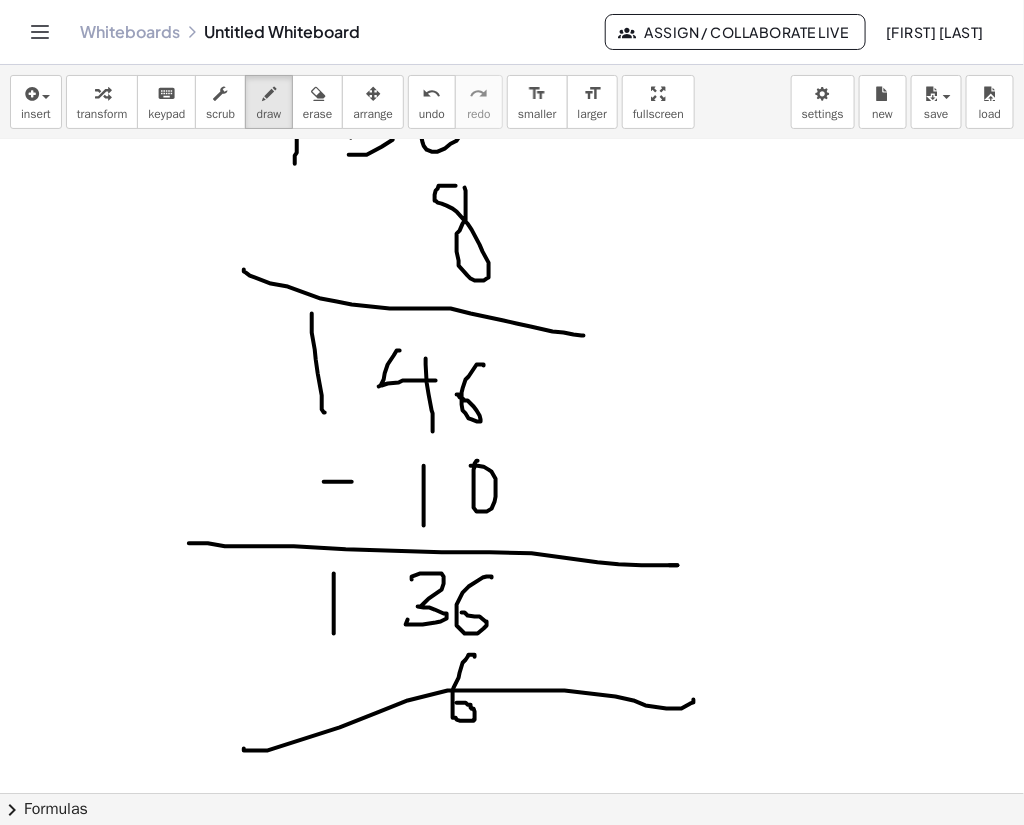 drag, startPoint x: 244, startPoint y: 748, endPoint x: 694, endPoint y: 699, distance: 452.6599 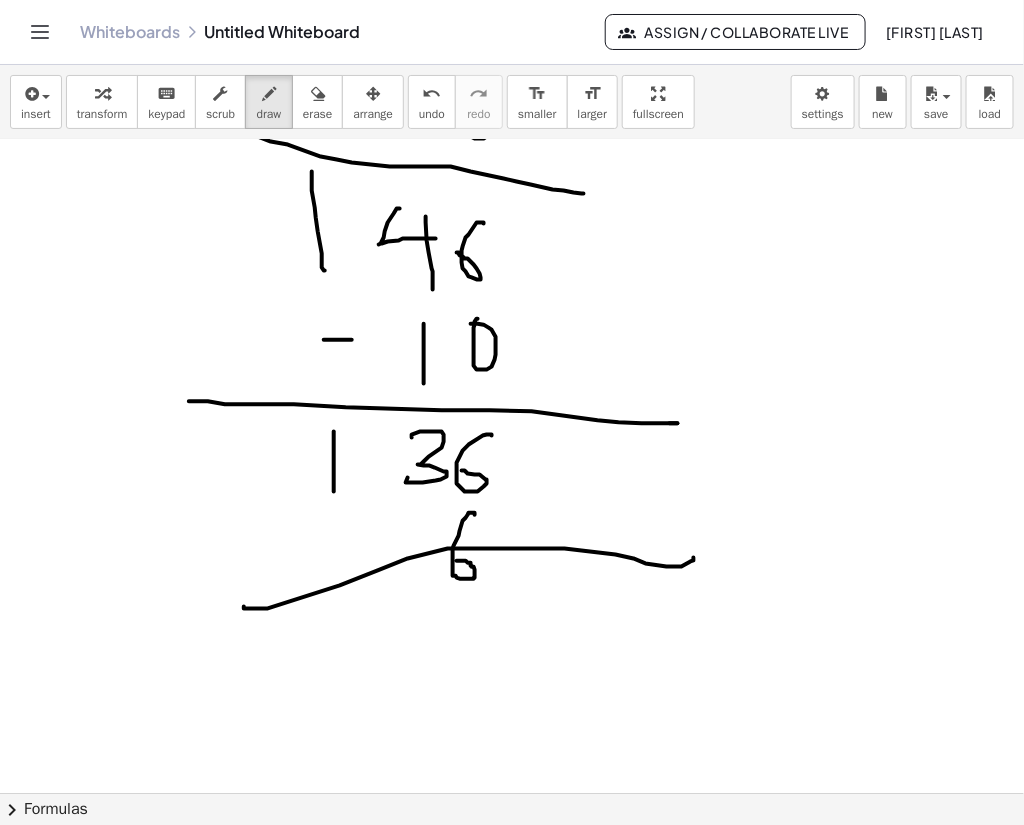 scroll, scrollTop: 553, scrollLeft: 0, axis: vertical 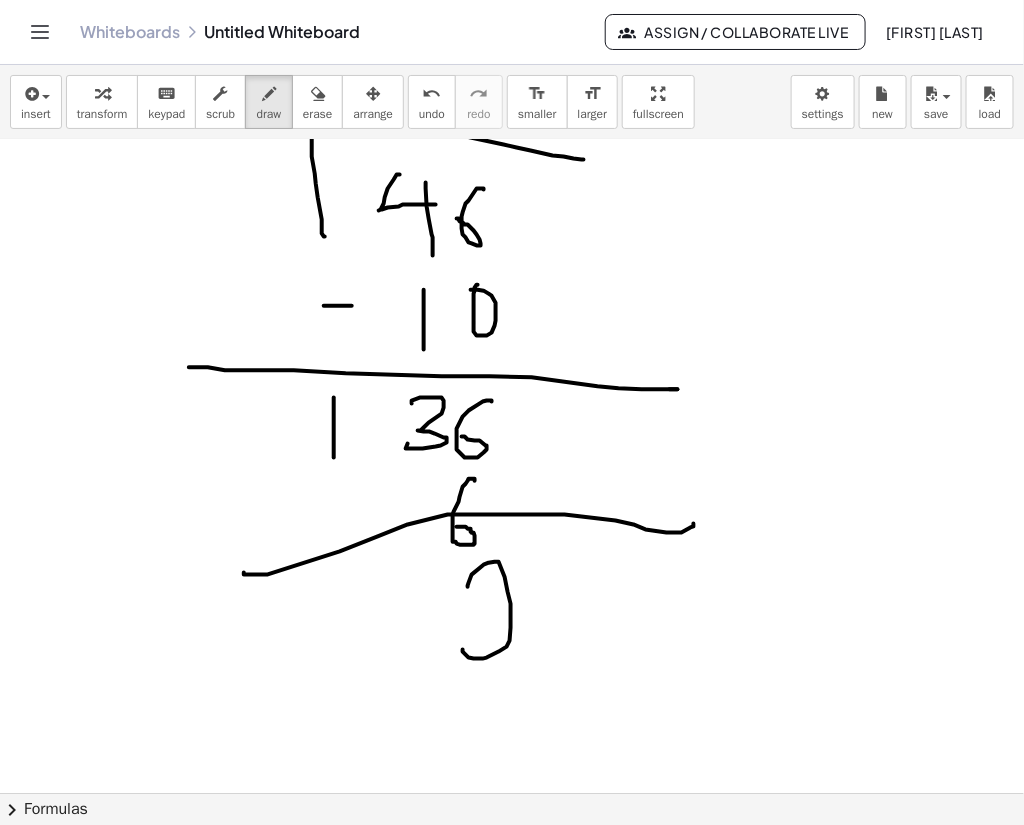 drag, startPoint x: 468, startPoint y: 586, endPoint x: 555, endPoint y: 634, distance: 99.36297 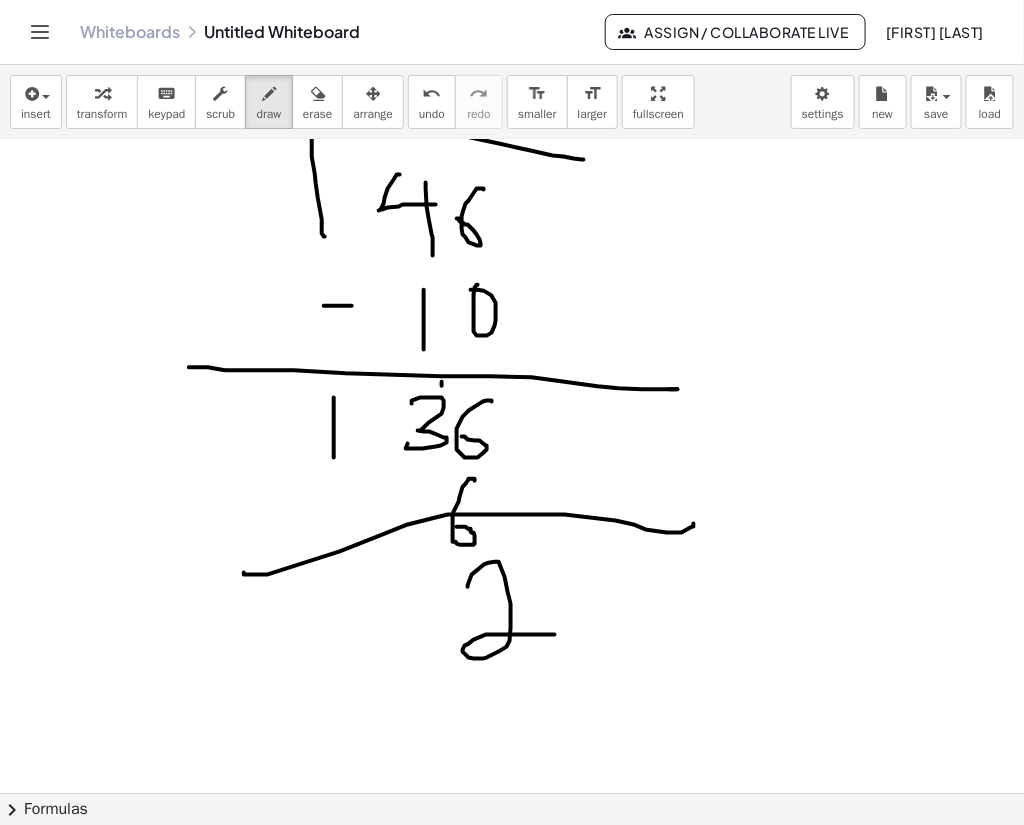 drag, startPoint x: 442, startPoint y: 381, endPoint x: 442, endPoint y: 393, distance: 12 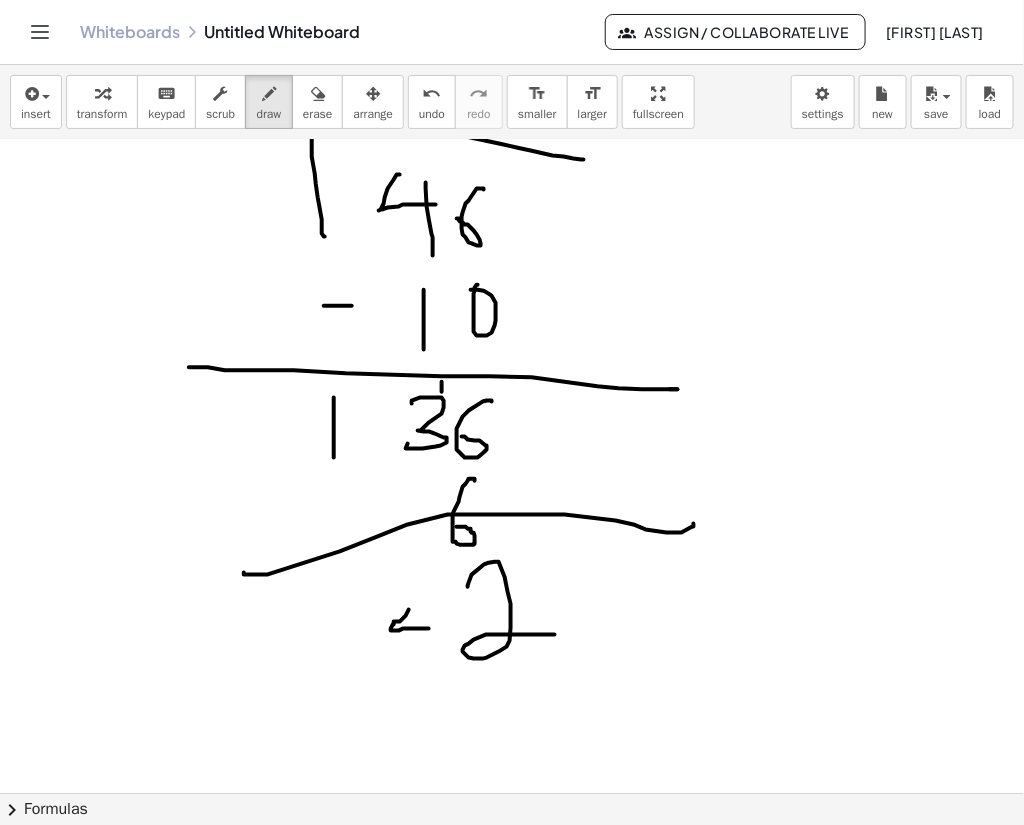 drag, startPoint x: 409, startPoint y: 609, endPoint x: 430, endPoint y: 628, distance: 28.319605 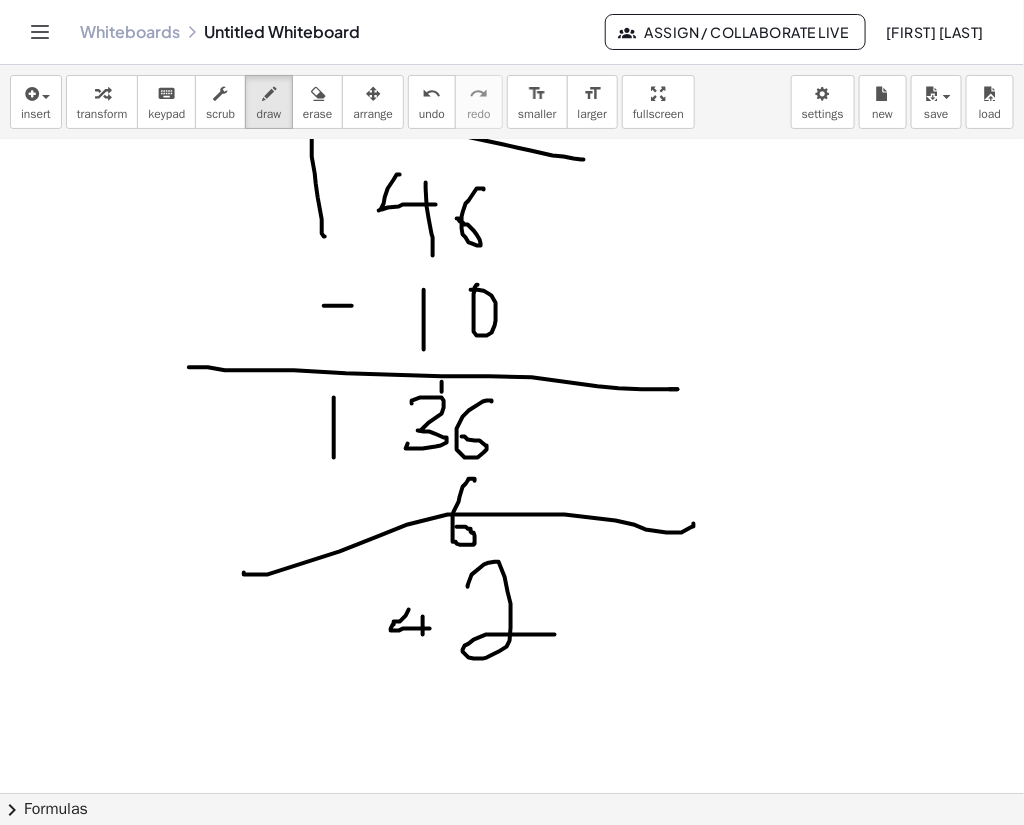 drag, startPoint x: 423, startPoint y: 616, endPoint x: 418, endPoint y: 675, distance: 59.211487 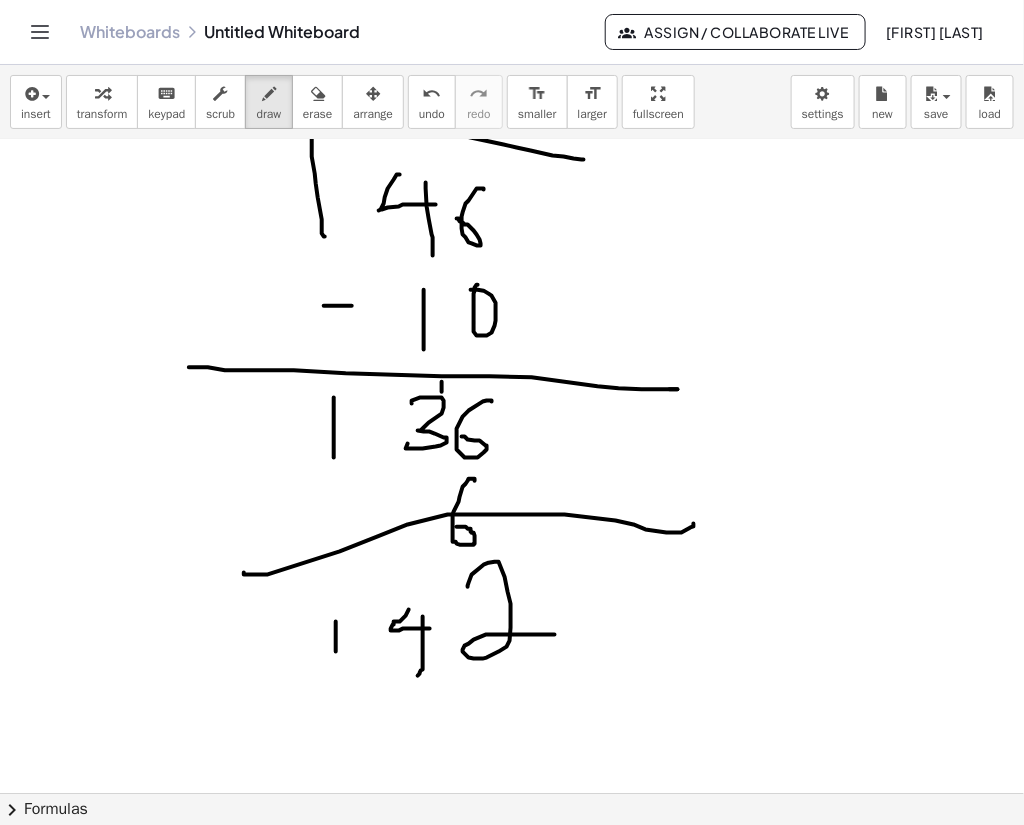 drag, startPoint x: 336, startPoint y: 624, endPoint x: 336, endPoint y: 669, distance: 45 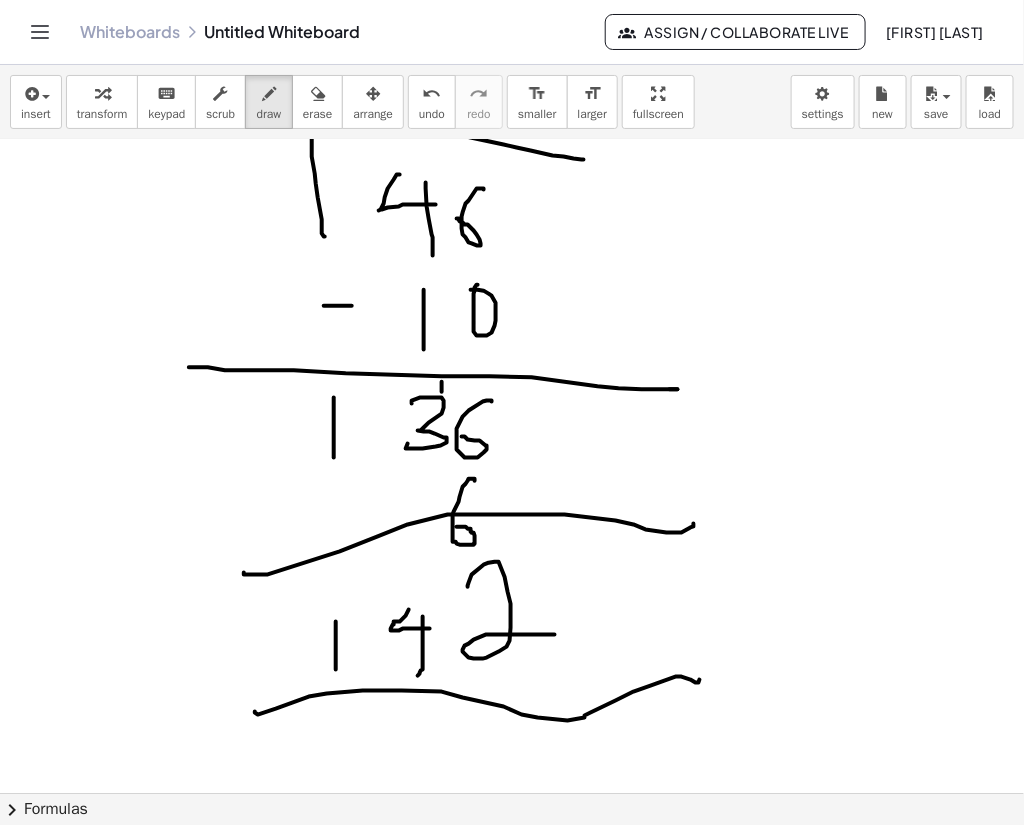 drag, startPoint x: 255, startPoint y: 711, endPoint x: 700, endPoint y: 679, distance: 446.14908 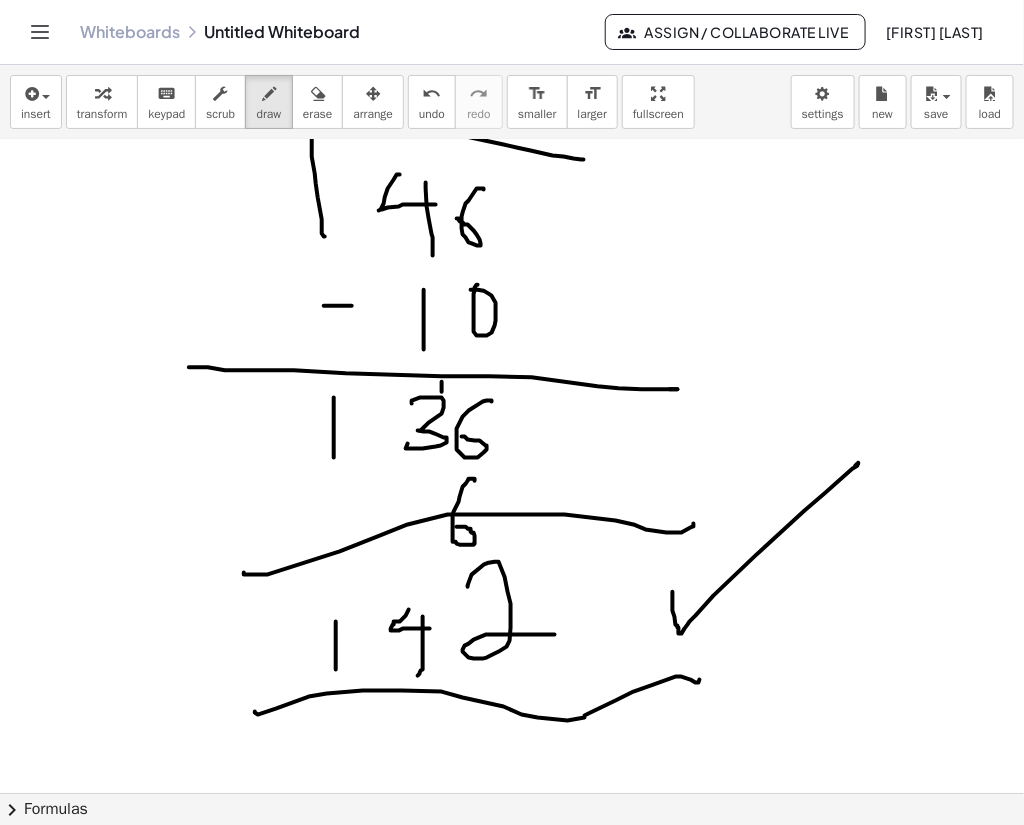 drag, startPoint x: 673, startPoint y: 591, endPoint x: 856, endPoint y: 465, distance: 222.18236 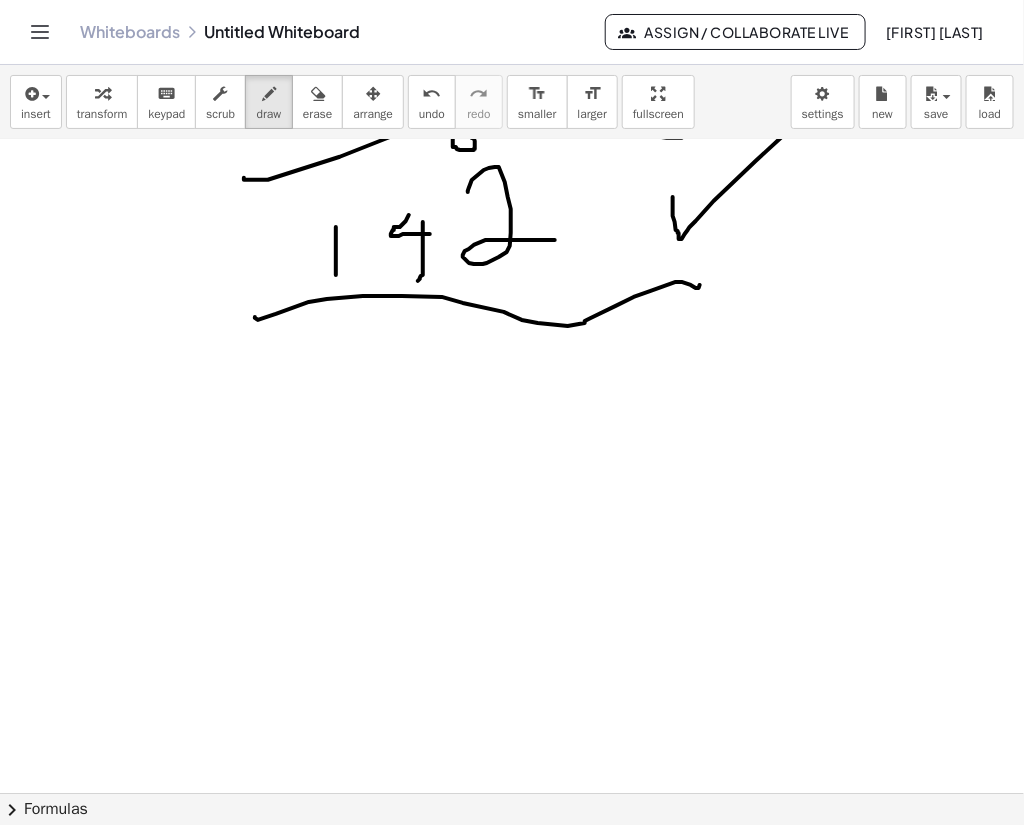 scroll, scrollTop: 957, scrollLeft: 0, axis: vertical 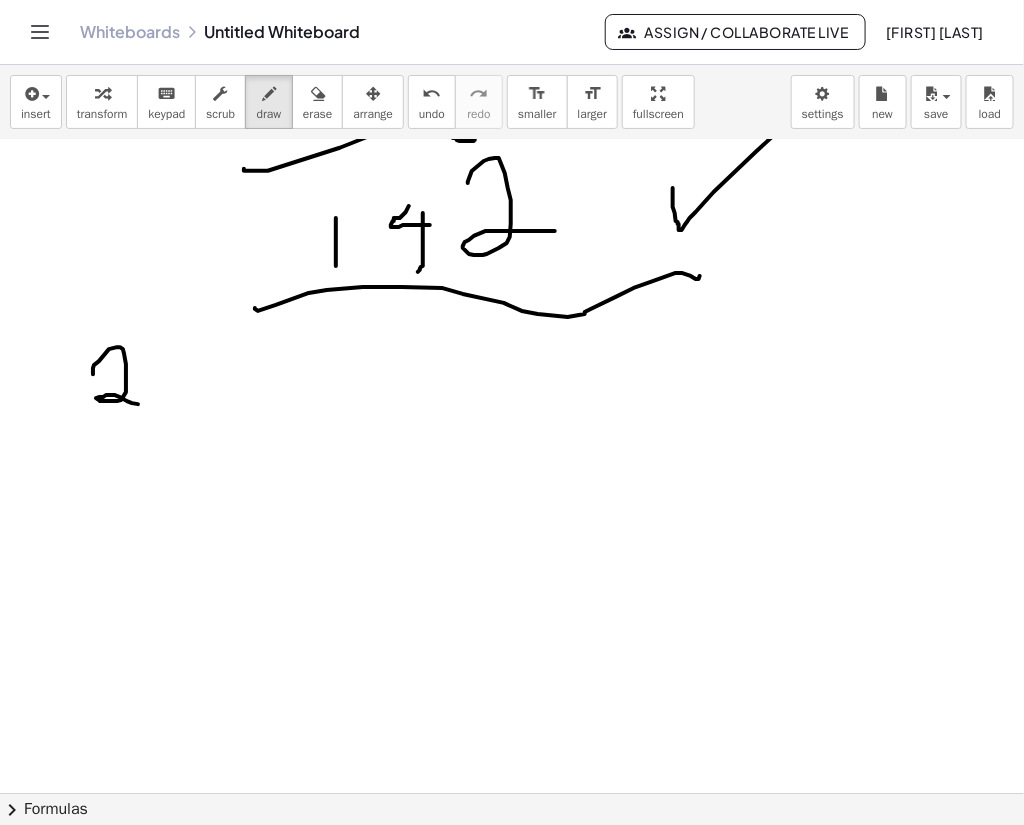 drag, startPoint x: 93, startPoint y: 373, endPoint x: 142, endPoint y: 400, distance: 55.946404 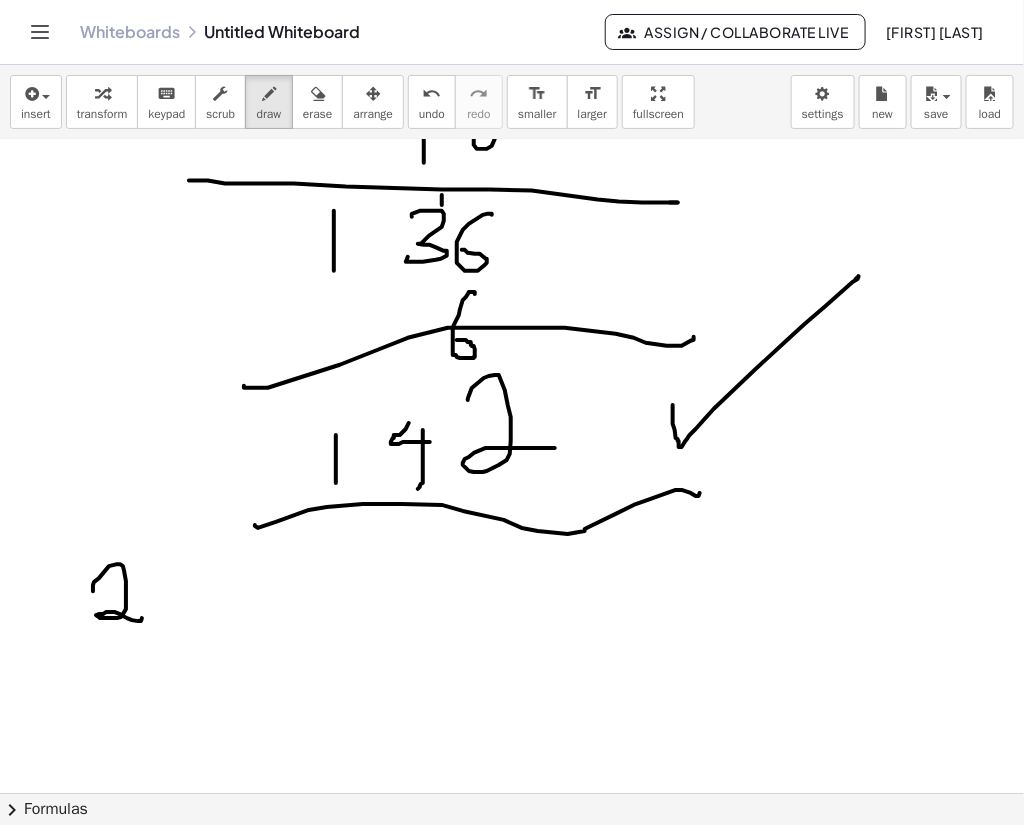 scroll, scrollTop: 732, scrollLeft: 0, axis: vertical 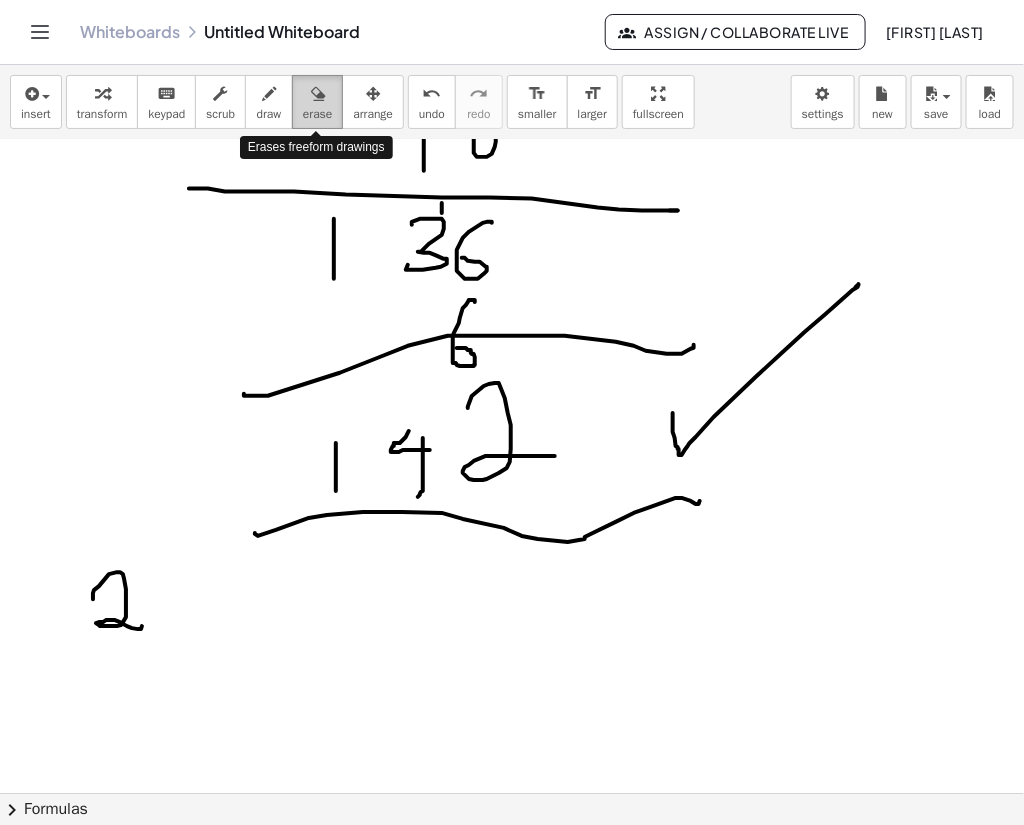 click at bounding box center (318, 94) 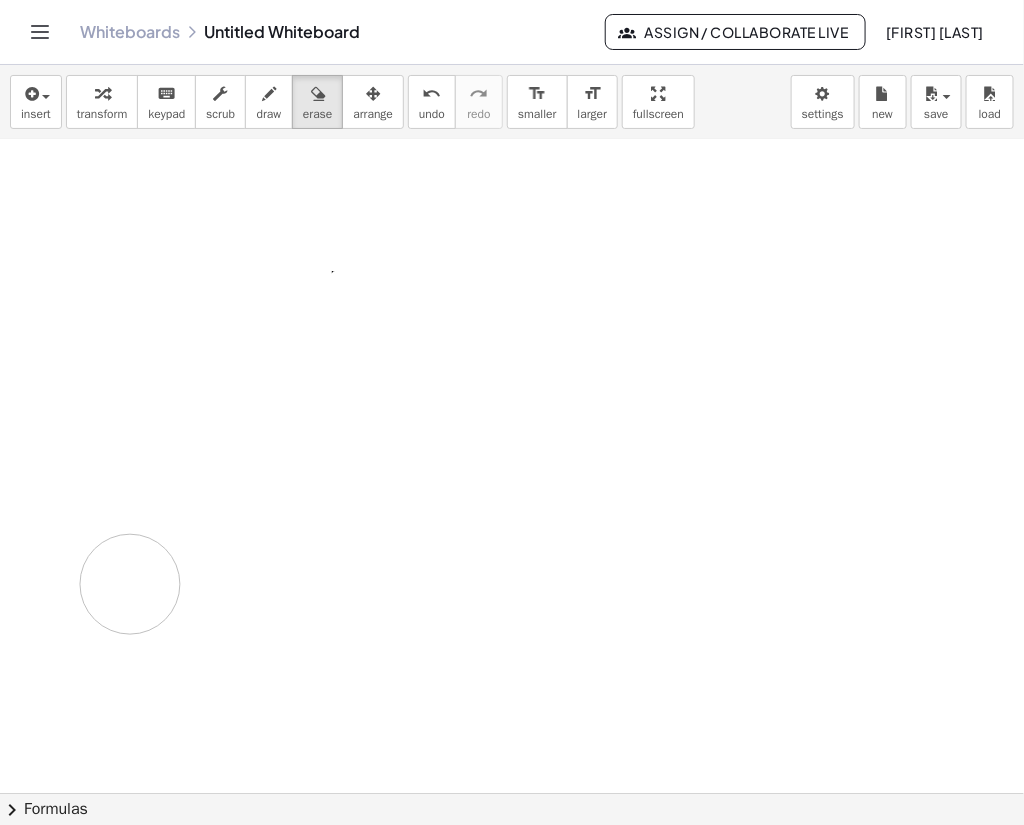 drag, startPoint x: 613, startPoint y: 493, endPoint x: 151, endPoint y: 411, distance: 469.22064 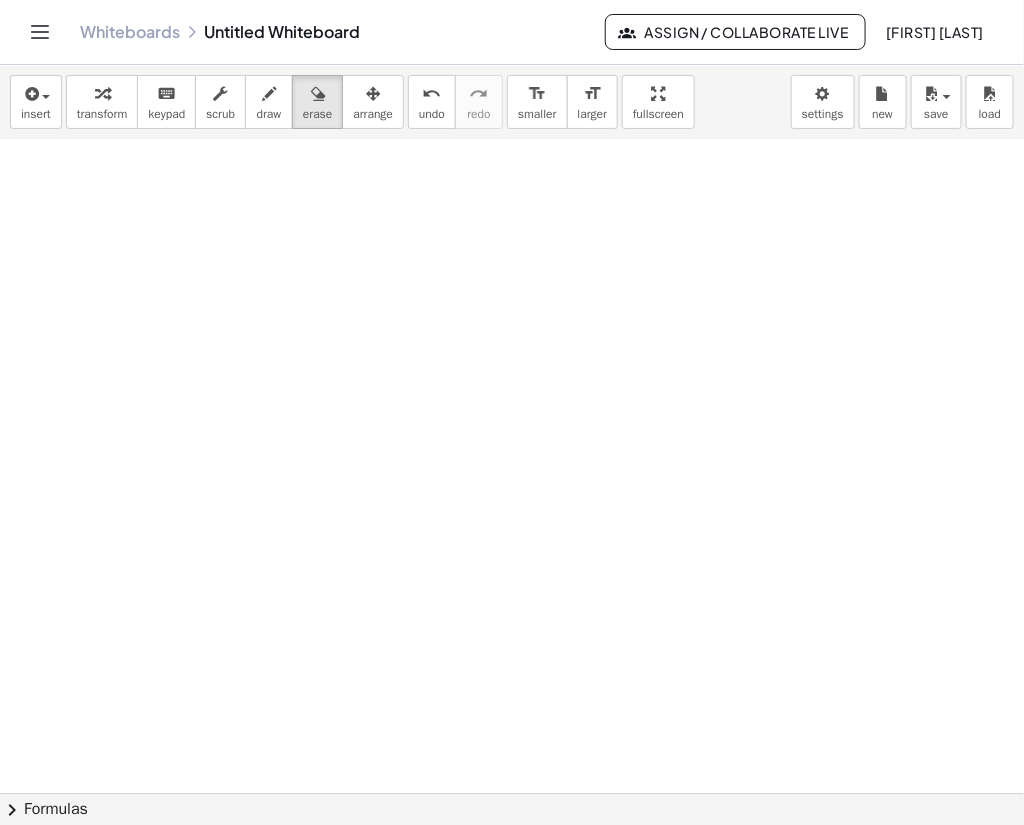 scroll, scrollTop: 805, scrollLeft: 0, axis: vertical 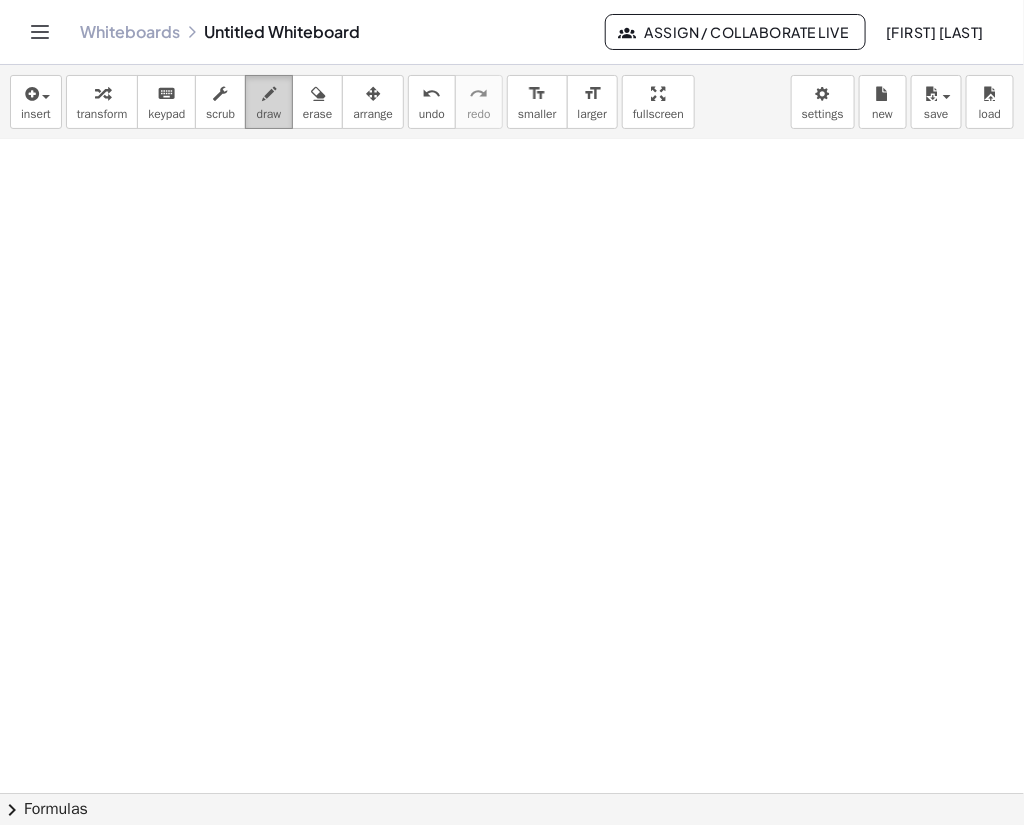 click on "draw" at bounding box center (269, 114) 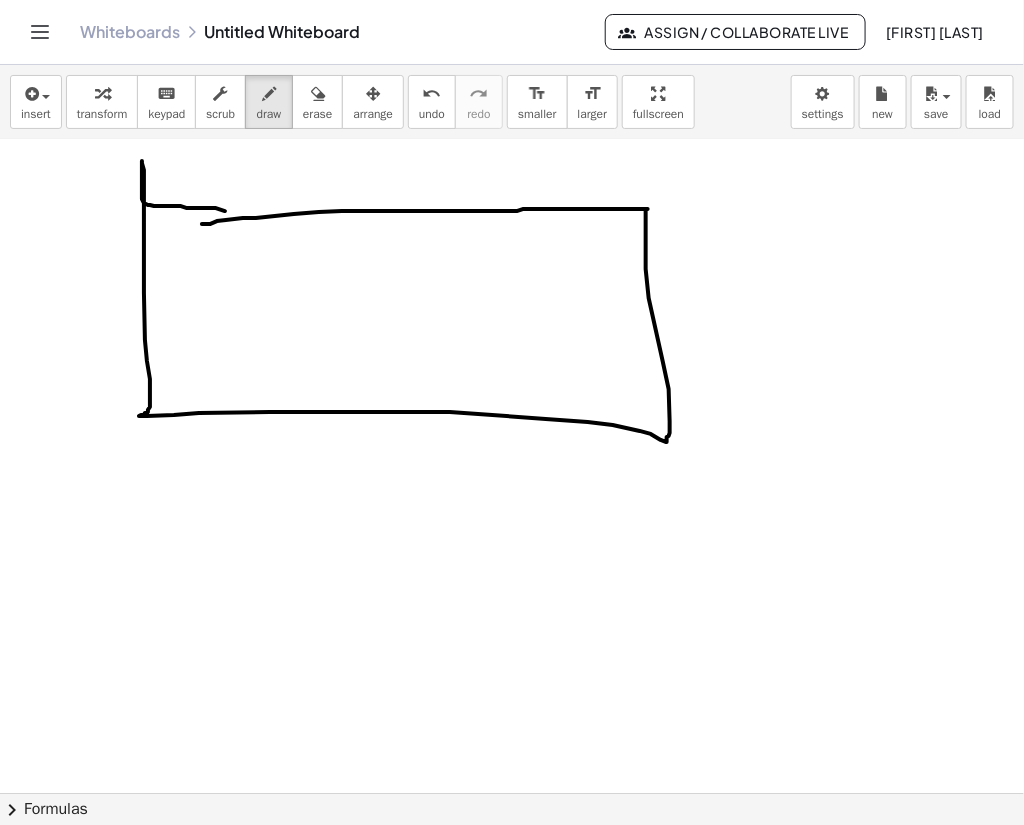 drag, startPoint x: 202, startPoint y: 223, endPoint x: 253, endPoint y: 216, distance: 51.47815 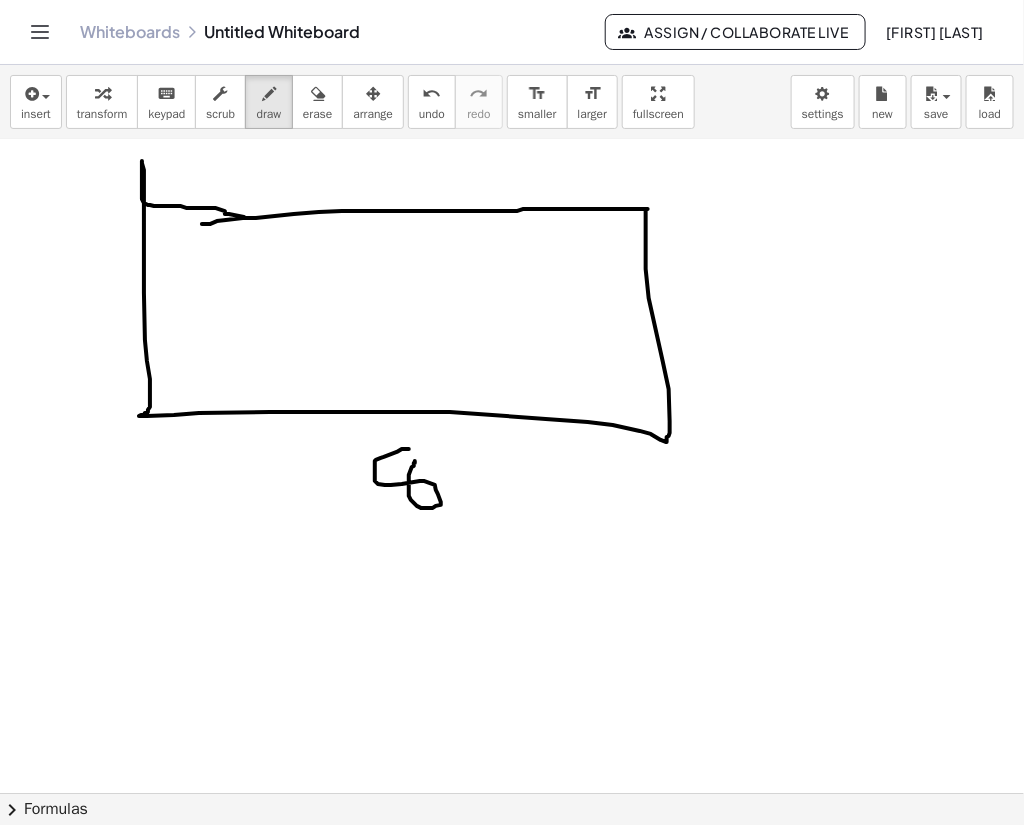 drag, startPoint x: 409, startPoint y: 448, endPoint x: 417, endPoint y: 460, distance: 14.422205 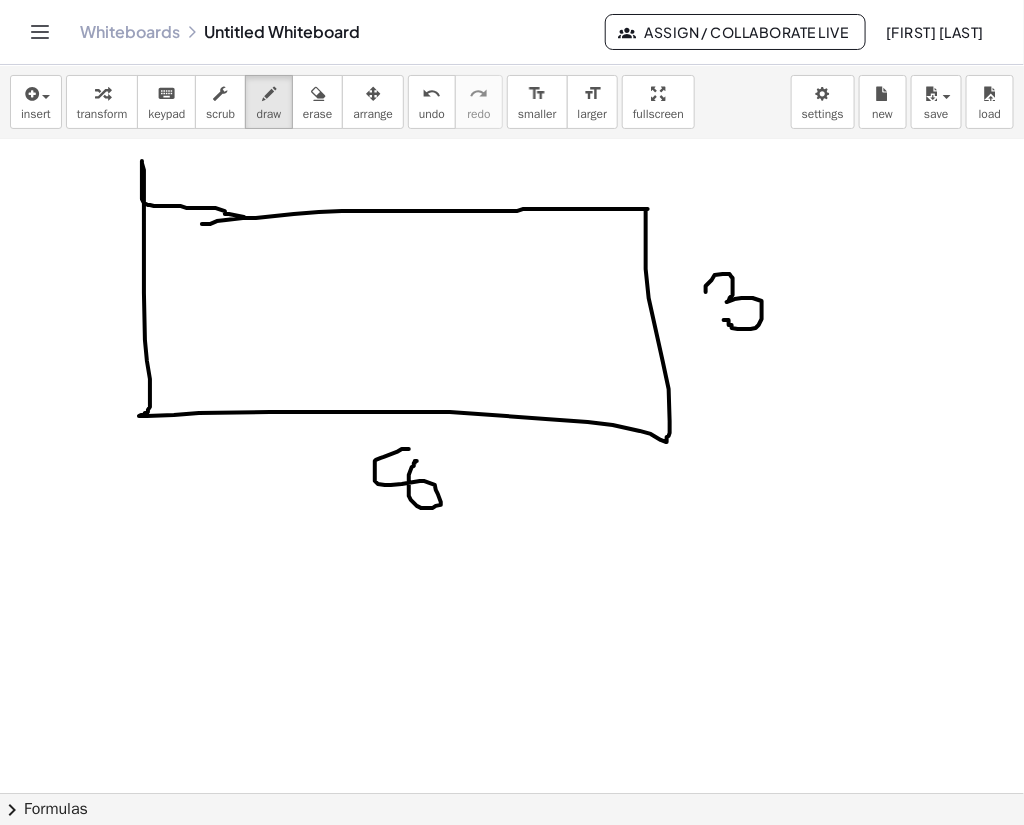 drag, startPoint x: 706, startPoint y: 291, endPoint x: 724, endPoint y: 316, distance: 30.805843 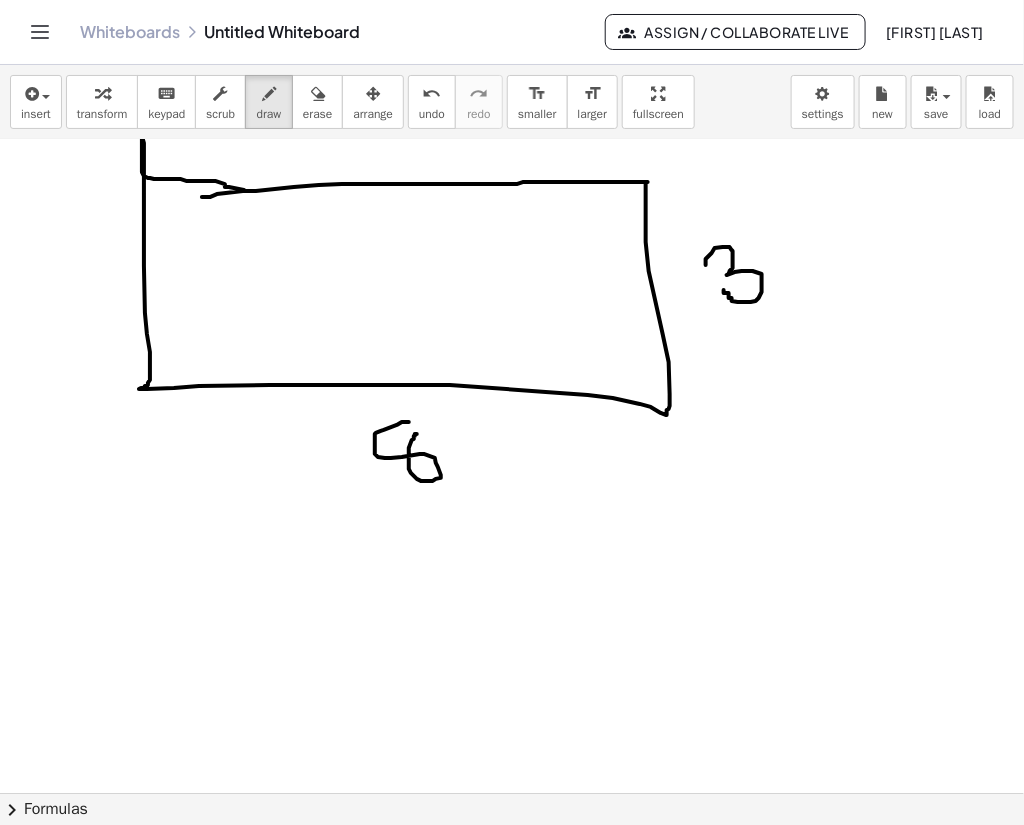 scroll, scrollTop: 810, scrollLeft: 0, axis: vertical 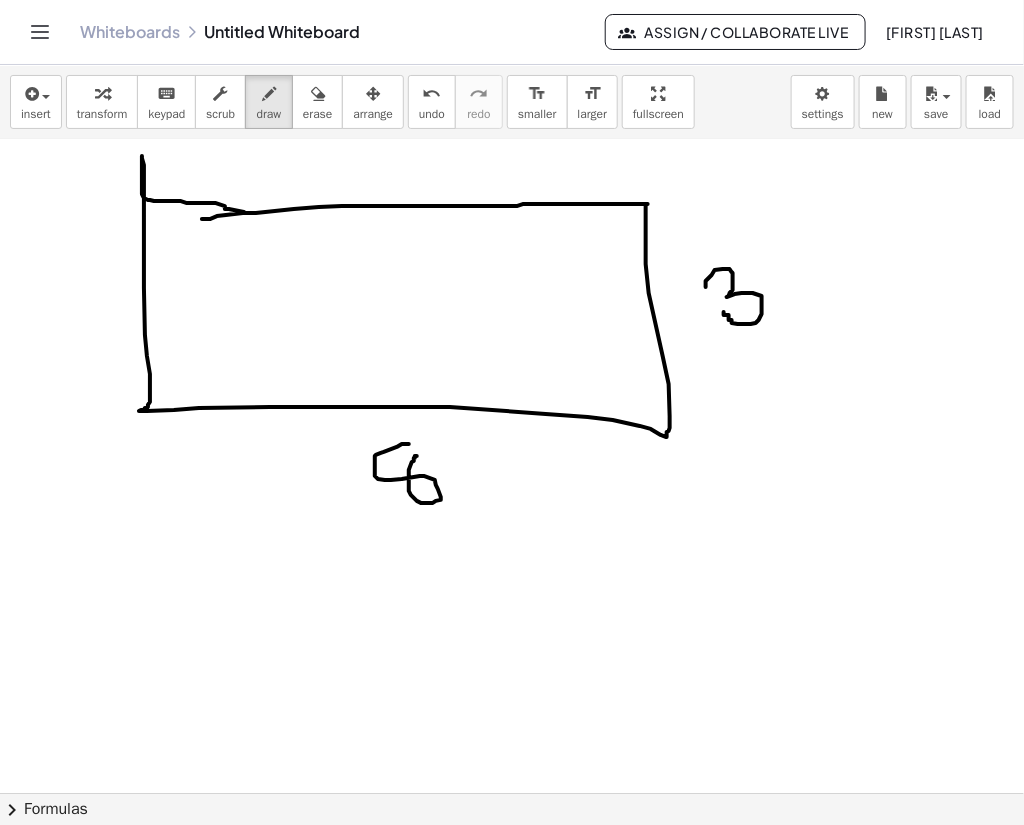 click at bounding box center [512, 311] 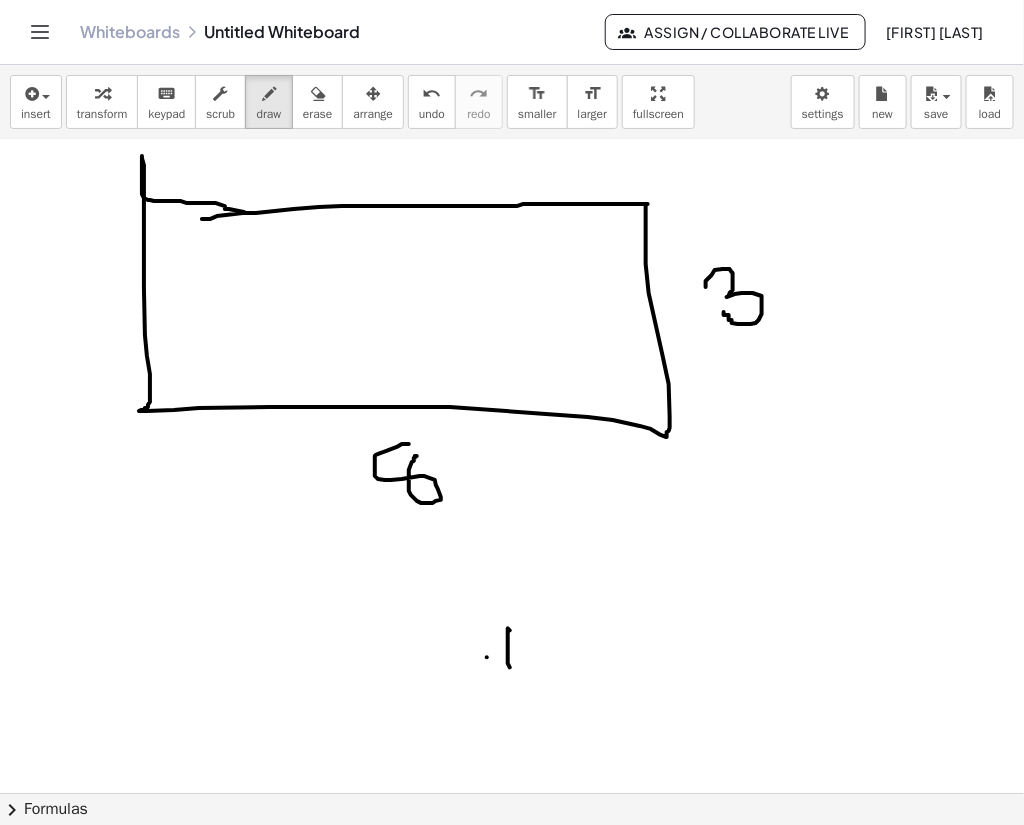 drag, startPoint x: 508, startPoint y: 628, endPoint x: 511, endPoint y: 670, distance: 42.107006 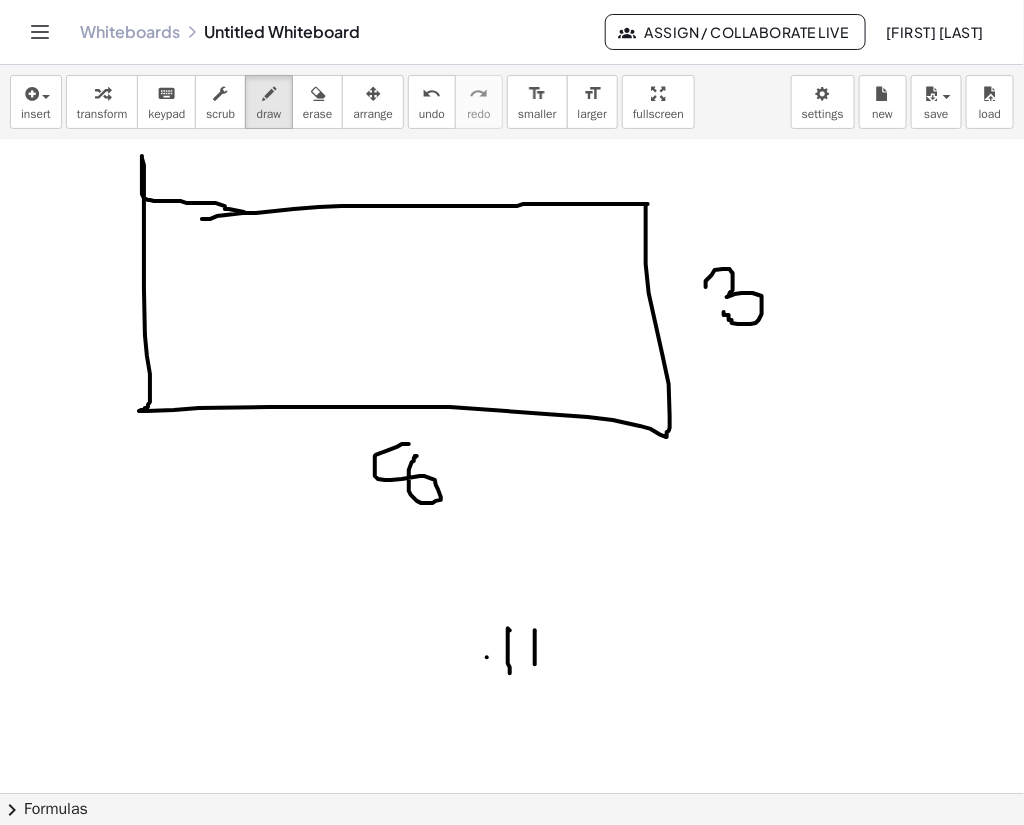 drag, startPoint x: 535, startPoint y: 630, endPoint x: 535, endPoint y: 664, distance: 34 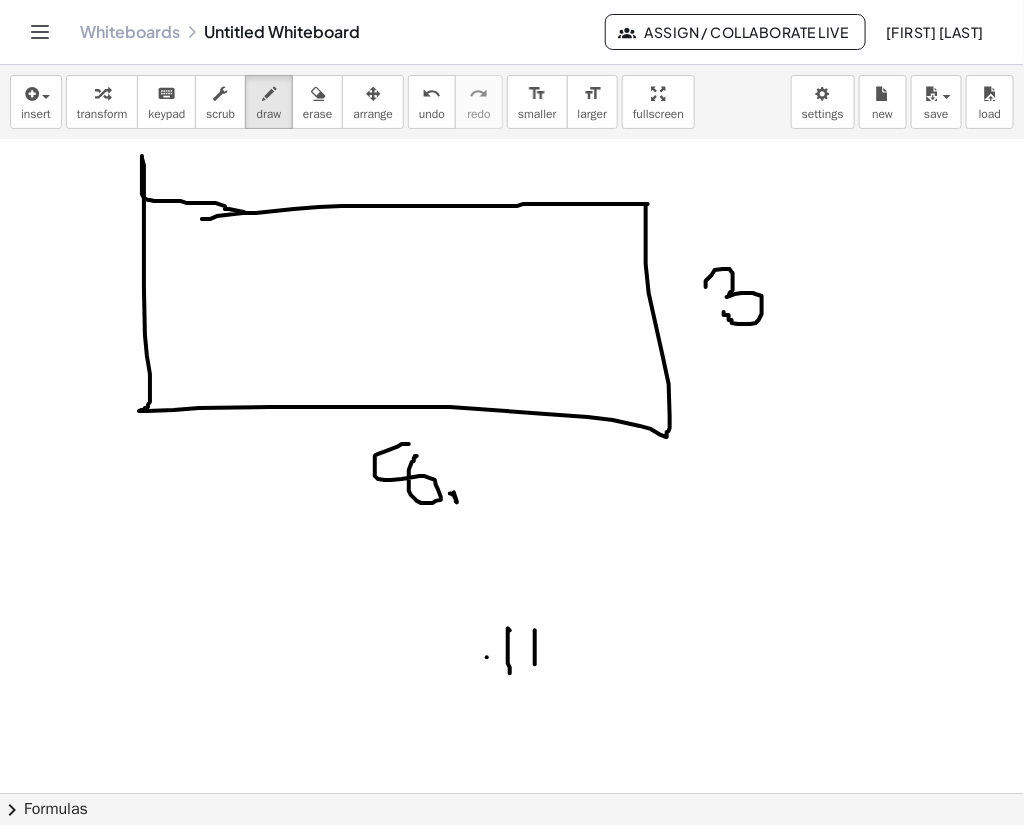 drag, startPoint x: 450, startPoint y: 493, endPoint x: 466, endPoint y: 487, distance: 17.088007 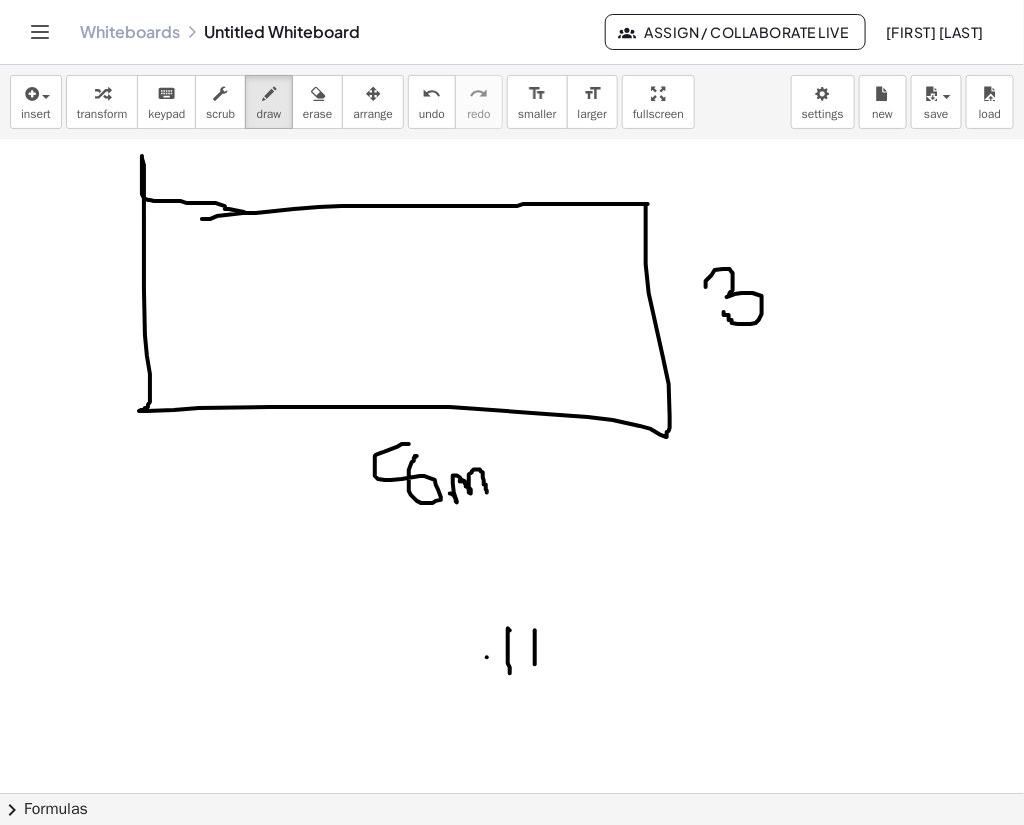 drag, startPoint x: 460, startPoint y: 481, endPoint x: 487, endPoint y: 492, distance: 29.15476 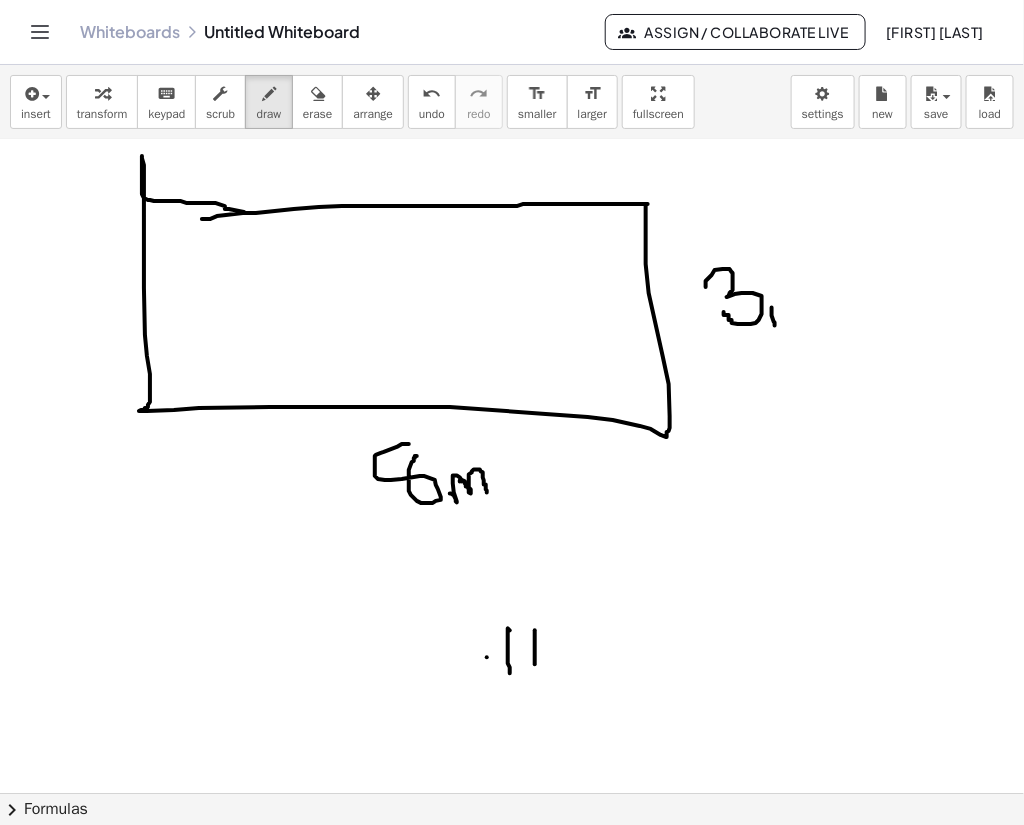drag, startPoint x: 772, startPoint y: 307, endPoint x: 783, endPoint y: 300, distance: 13.038404 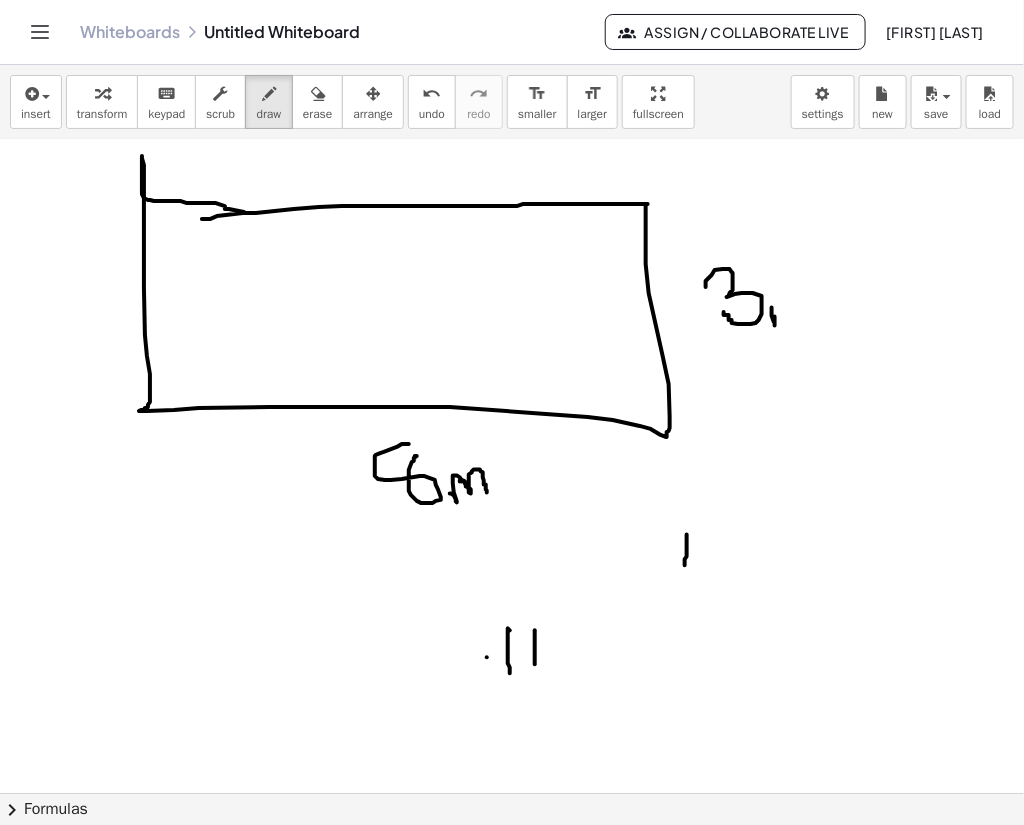 drag, startPoint x: 687, startPoint y: 534, endPoint x: 712, endPoint y: 565, distance: 39.824615 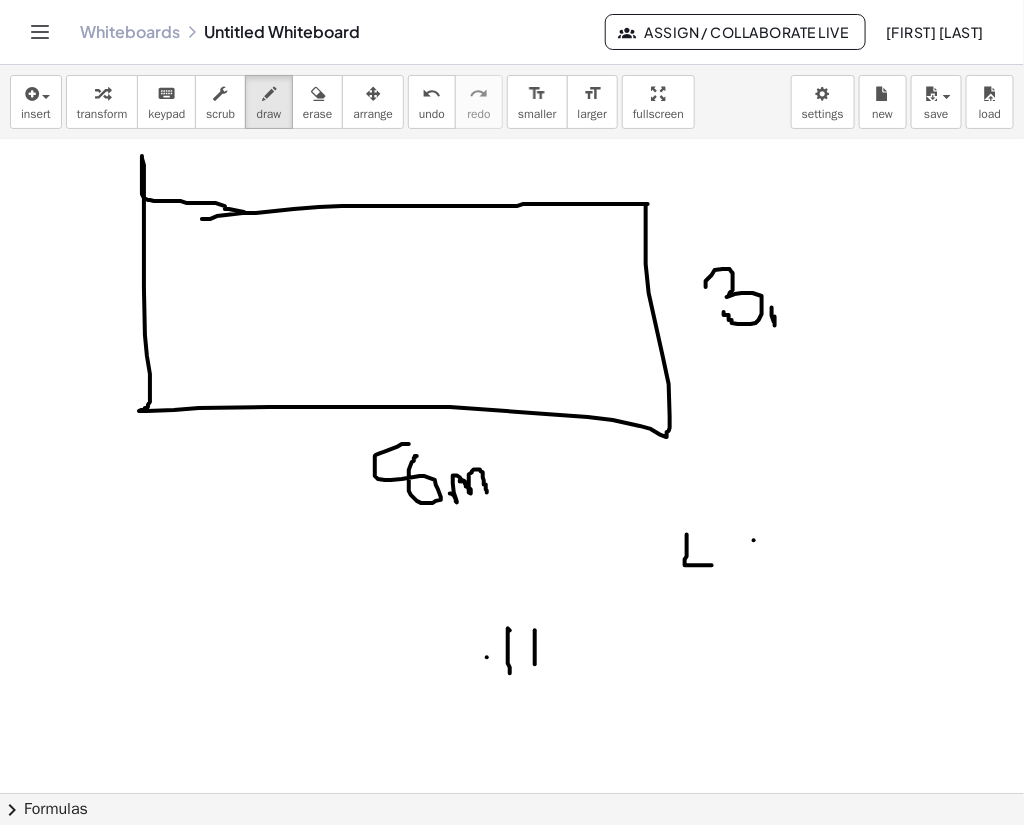 drag, startPoint x: 754, startPoint y: 540, endPoint x: 735, endPoint y: 571, distance: 36.359318 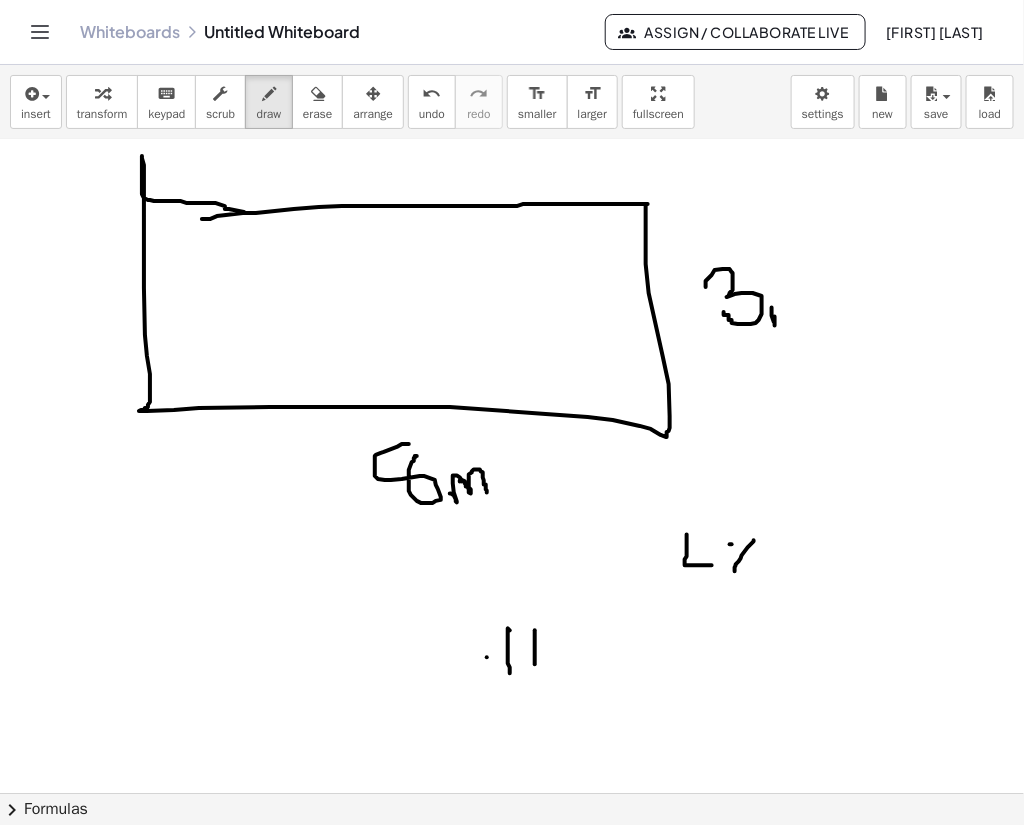 drag, startPoint x: 730, startPoint y: 544, endPoint x: 762, endPoint y: 567, distance: 39.40812 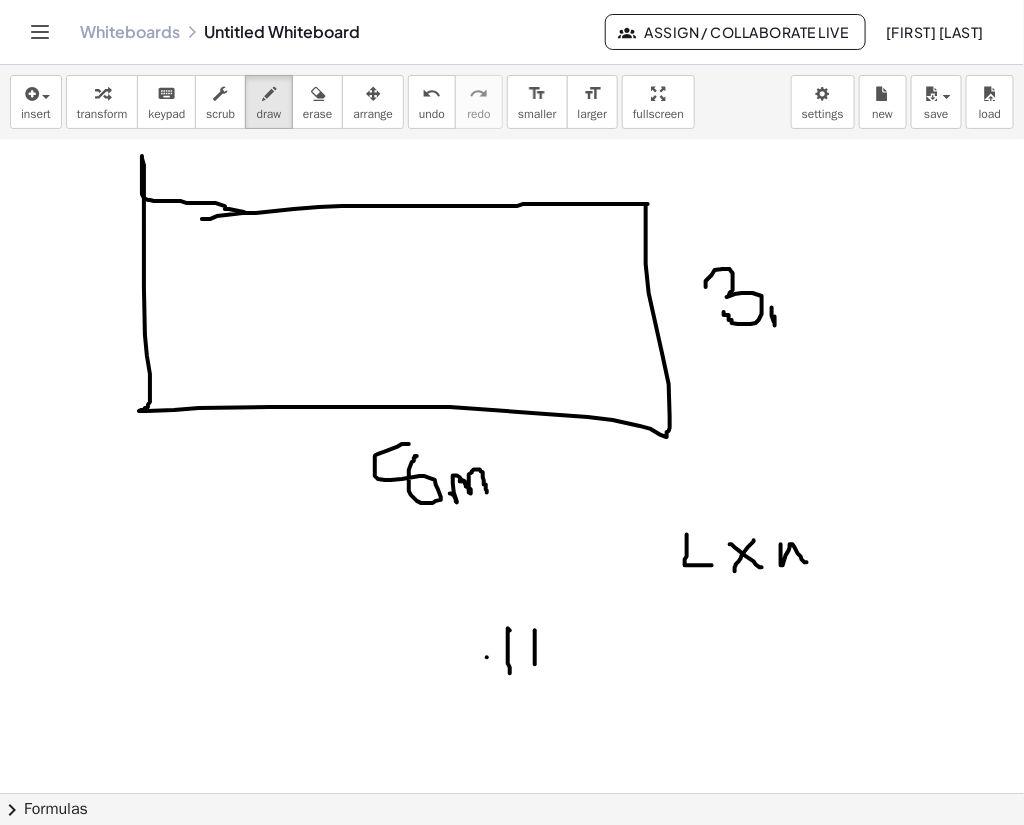 drag, startPoint x: 781, startPoint y: 544, endPoint x: 811, endPoint y: 529, distance: 33.54102 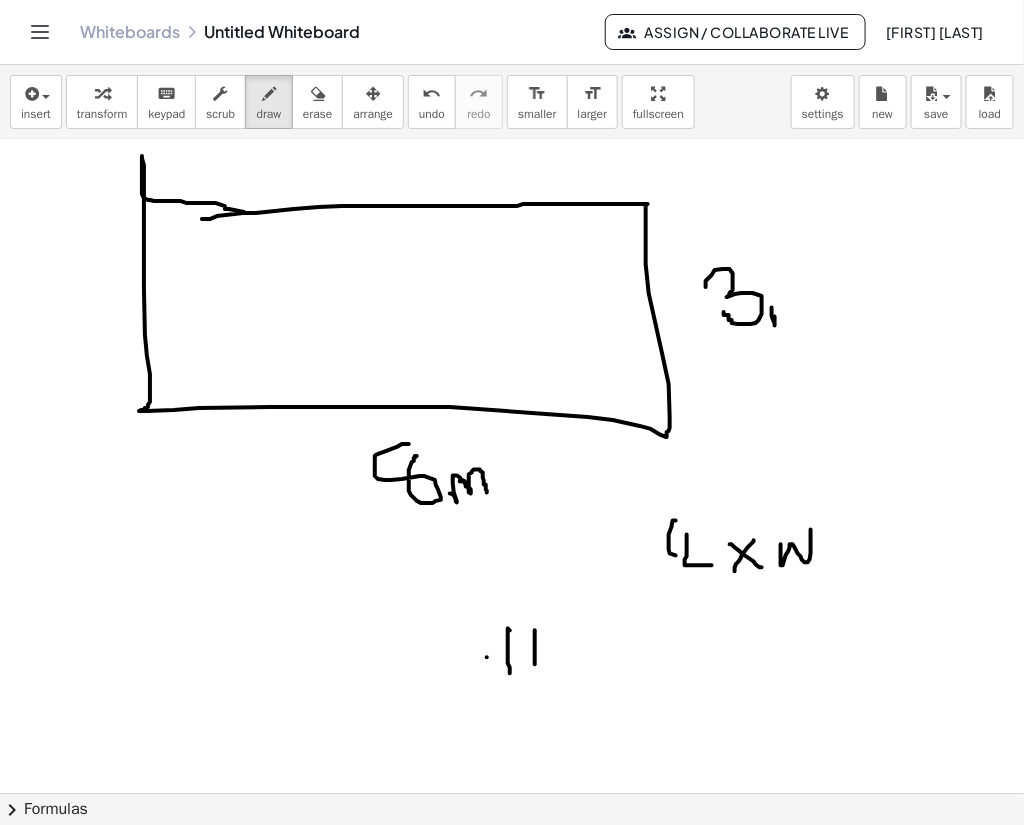 drag, startPoint x: 676, startPoint y: 520, endPoint x: 696, endPoint y: 588, distance: 70.88018 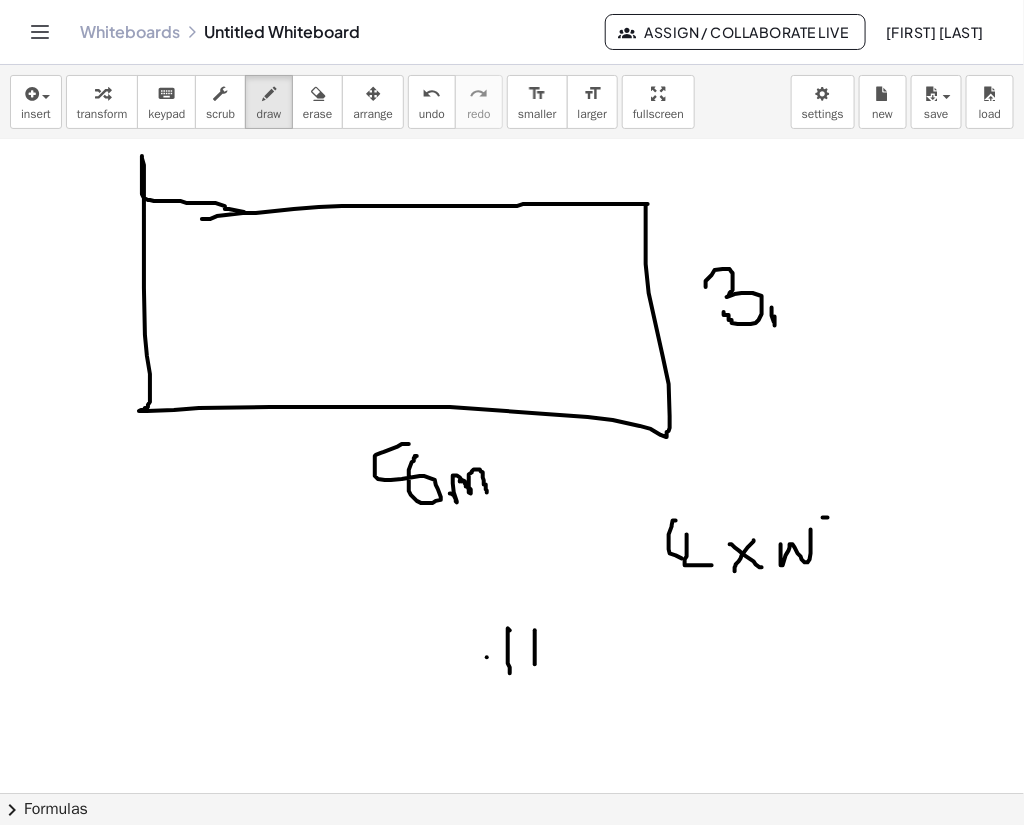 drag, startPoint x: 823, startPoint y: 517, endPoint x: 819, endPoint y: 586, distance: 69.115845 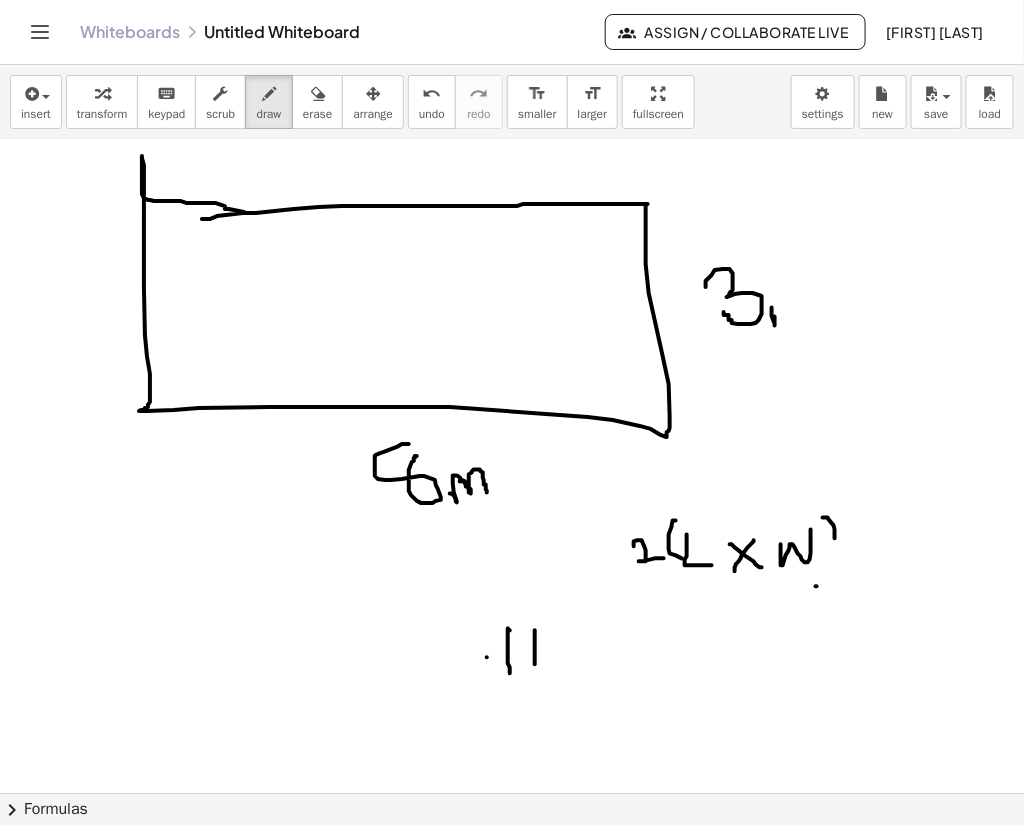 drag, startPoint x: 634, startPoint y: 546, endPoint x: 664, endPoint y: 558, distance: 32.31099 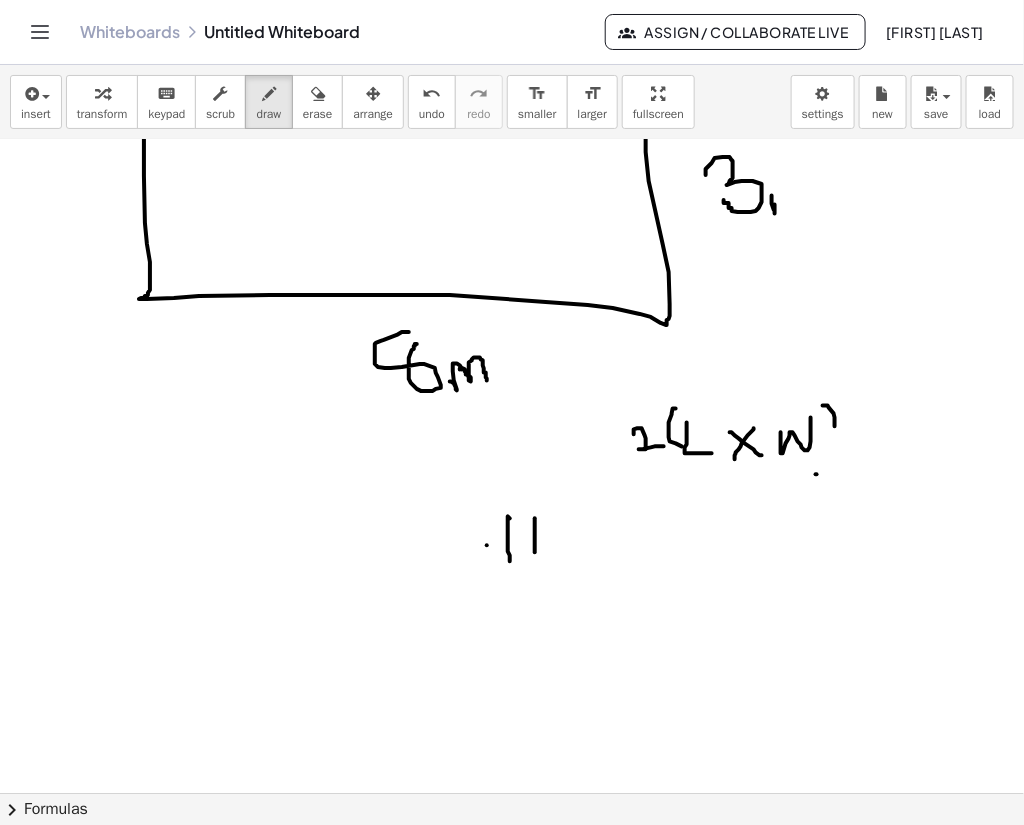 scroll, scrollTop: 933, scrollLeft: 0, axis: vertical 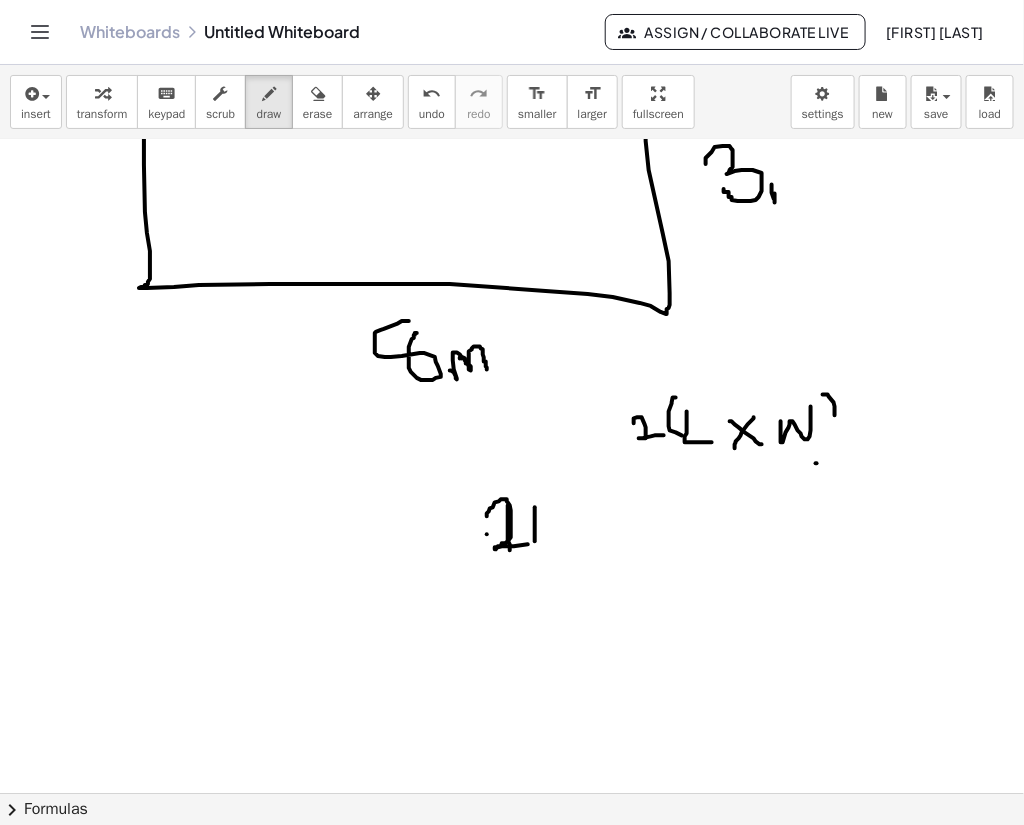 drag, startPoint x: 487, startPoint y: 516, endPoint x: 538, endPoint y: 541, distance: 56.797886 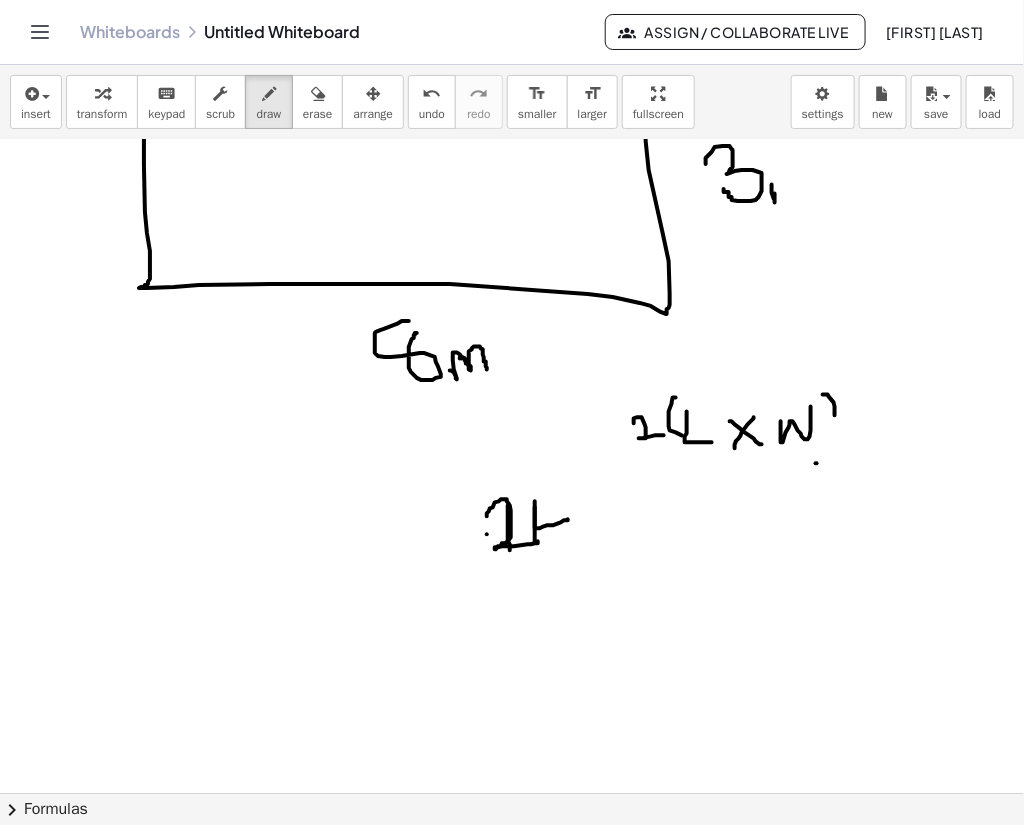 drag, startPoint x: 535, startPoint y: 501, endPoint x: 568, endPoint y: 519, distance: 37.589893 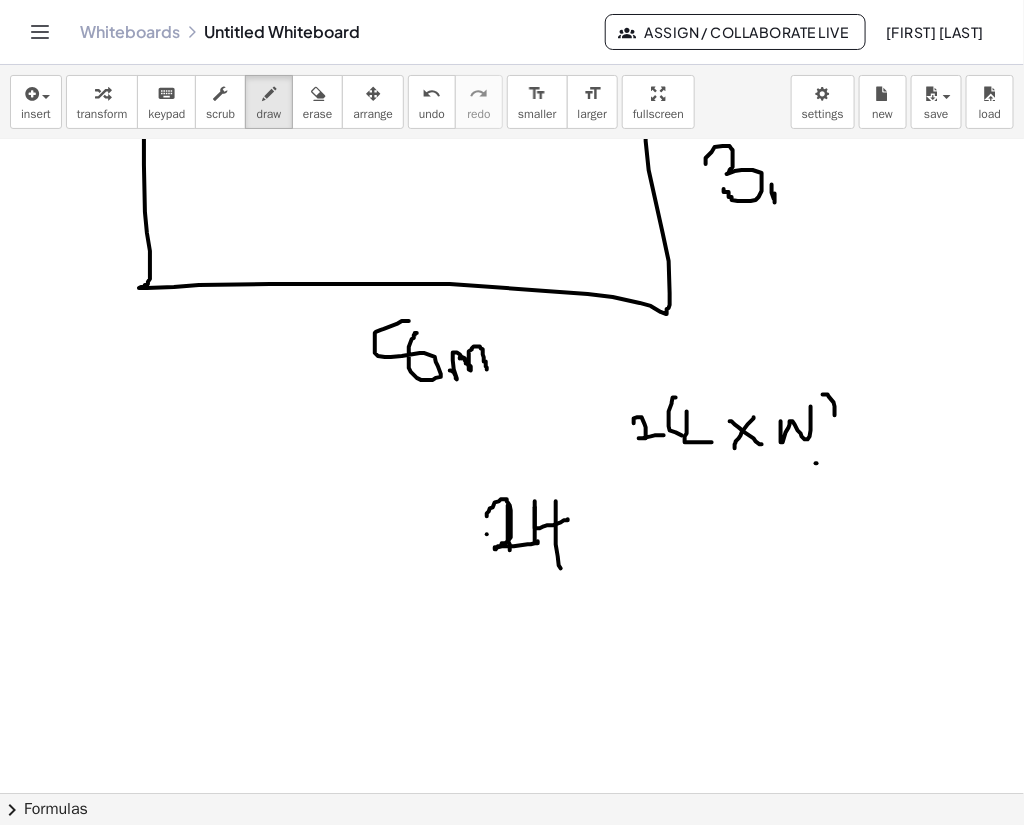 drag, startPoint x: 556, startPoint y: 501, endPoint x: 561, endPoint y: 568, distance: 67.18631 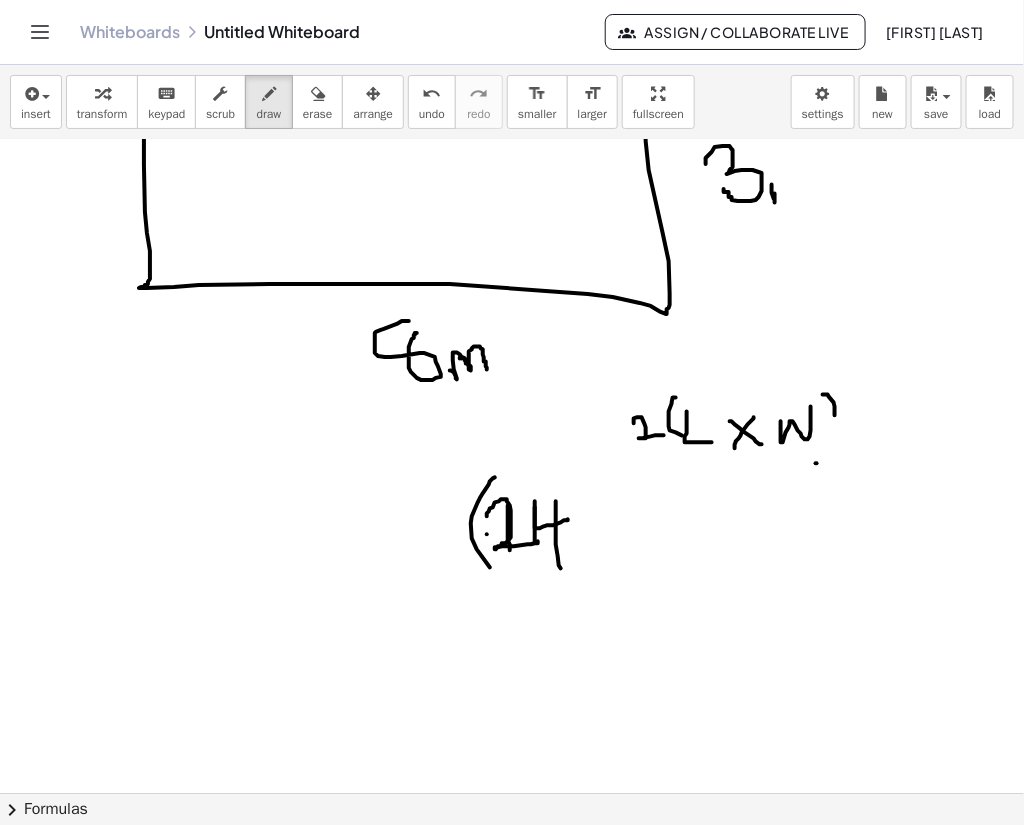 drag, startPoint x: 480, startPoint y: 498, endPoint x: 519, endPoint y: 586, distance: 96.25487 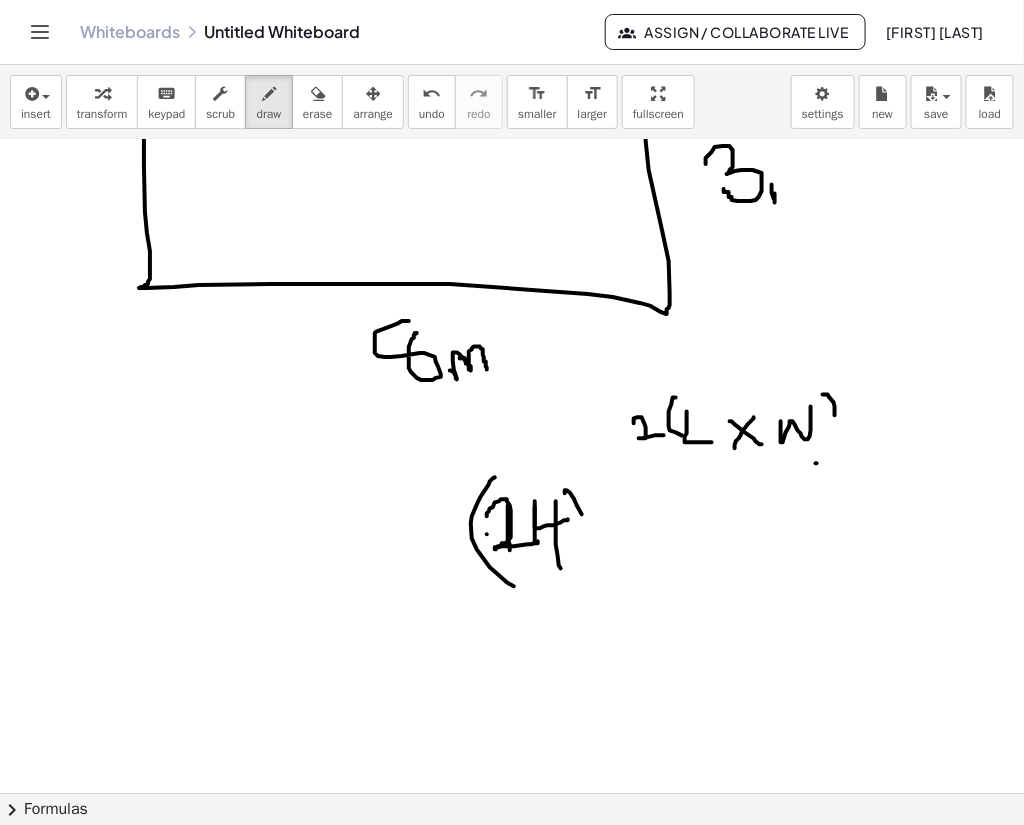 drag, startPoint x: 565, startPoint y: 490, endPoint x: 580, endPoint y: 573, distance: 84.34453 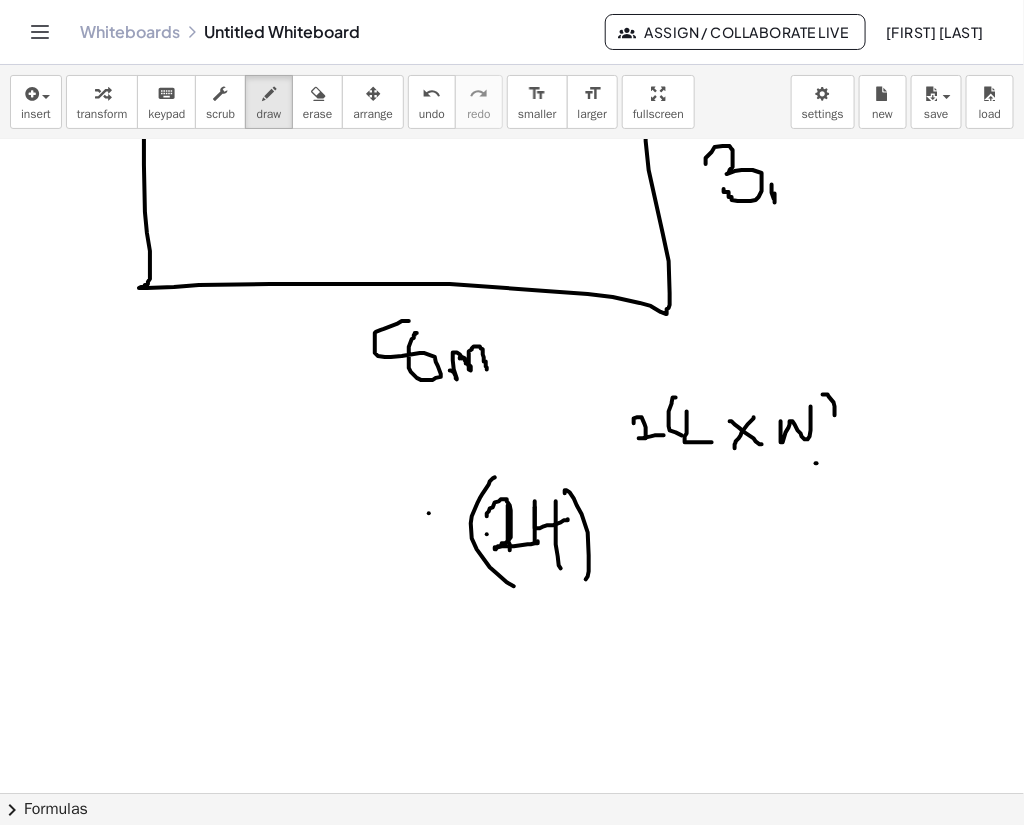 drag, startPoint x: 429, startPoint y: 513, endPoint x: 418, endPoint y: 531, distance: 21.095022 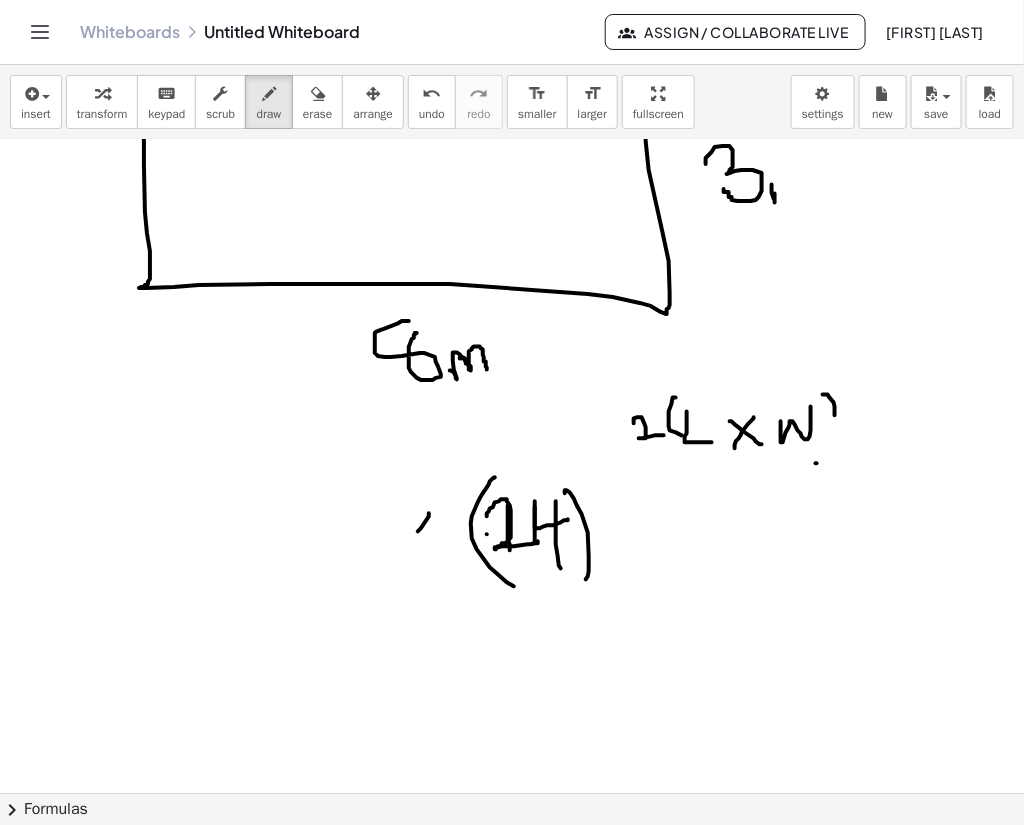drag, startPoint x: 402, startPoint y: 522, endPoint x: 424, endPoint y: 535, distance: 25.553865 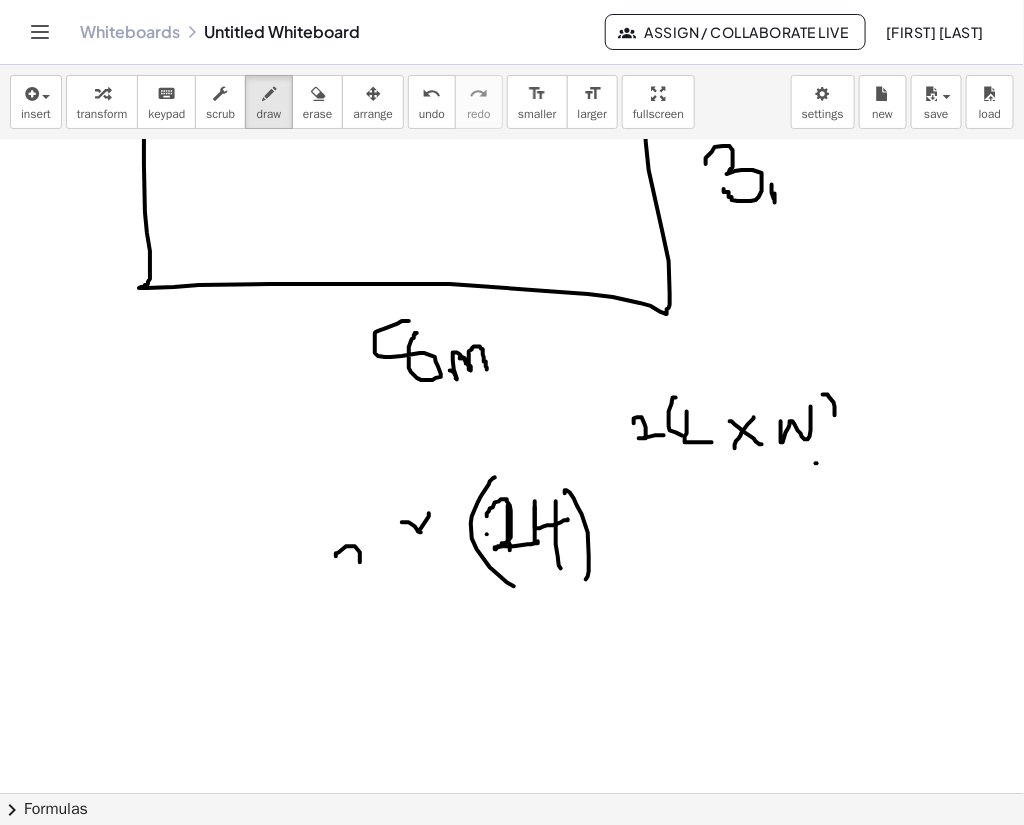 drag, startPoint x: 336, startPoint y: 556, endPoint x: 388, endPoint y: 562, distance: 52.34501 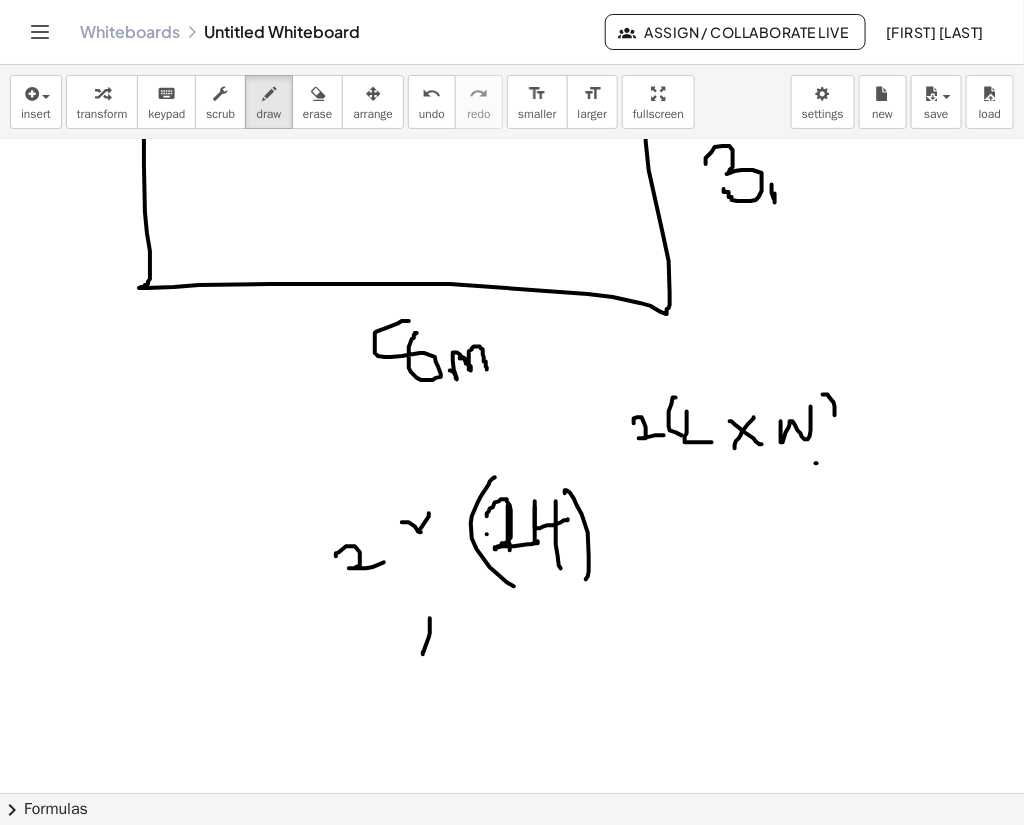 drag, startPoint x: 430, startPoint y: 618, endPoint x: 462, endPoint y: 643, distance: 40.60788 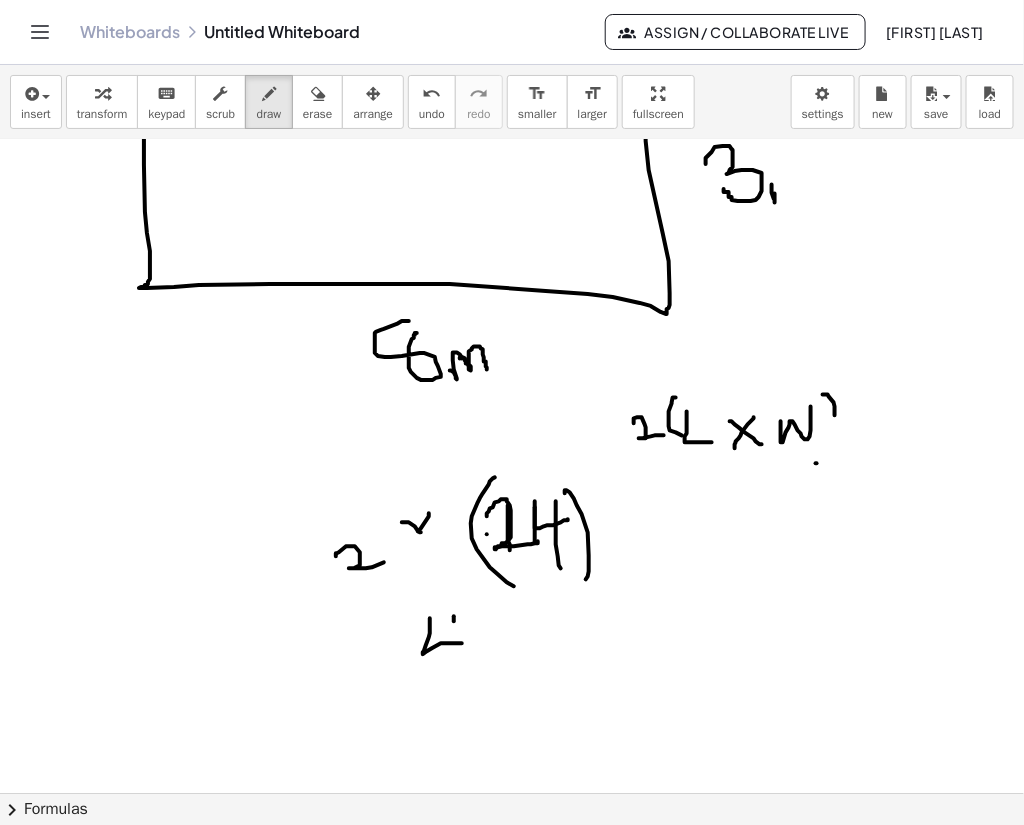 drag, startPoint x: 454, startPoint y: 621, endPoint x: 457, endPoint y: 672, distance: 51.088158 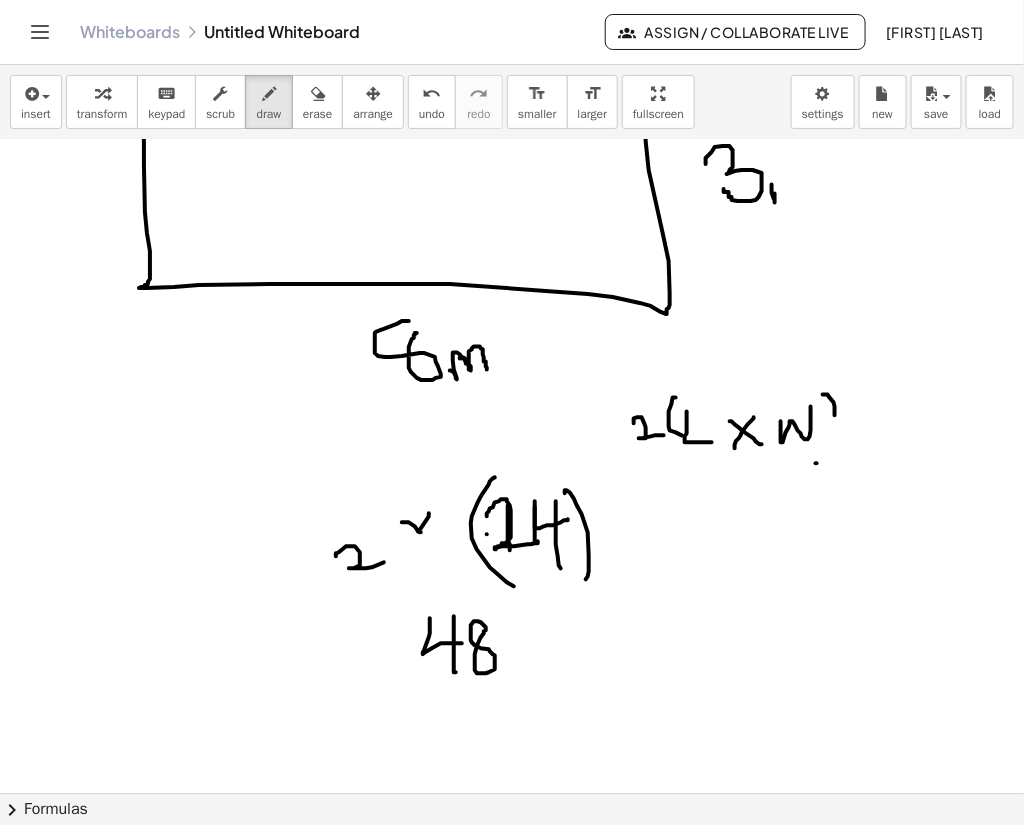 click at bounding box center (512, 188) 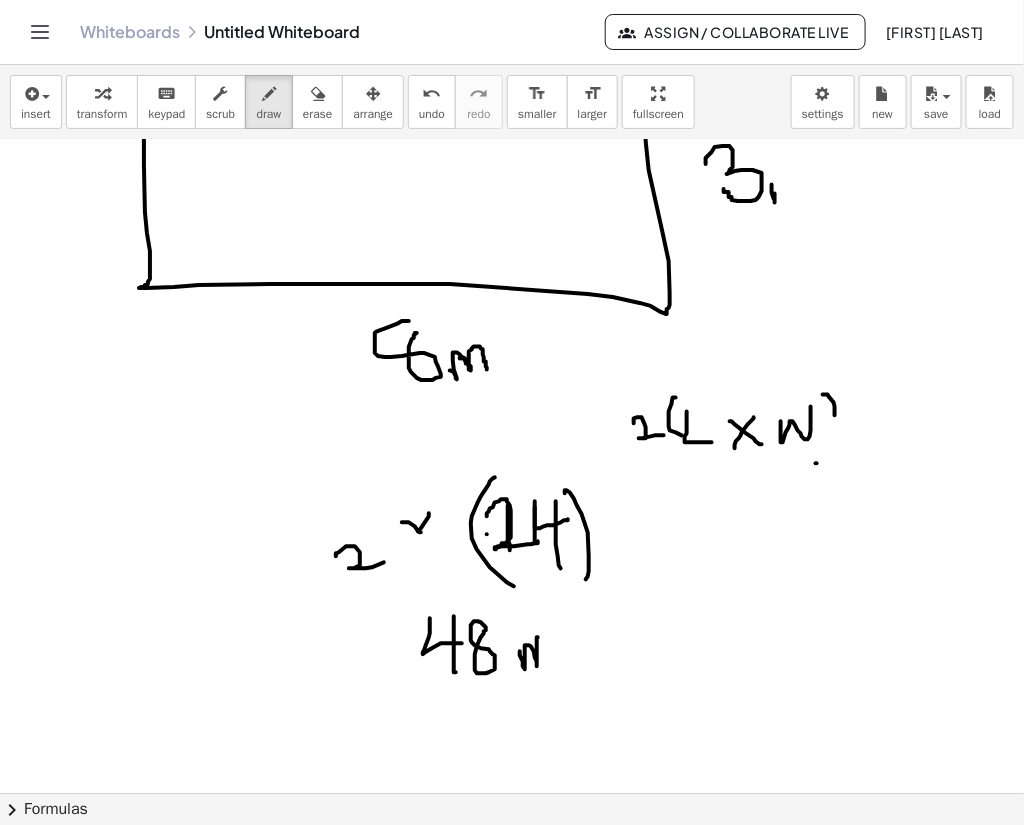 drag, startPoint x: 520, startPoint y: 651, endPoint x: 547, endPoint y: 651, distance: 27 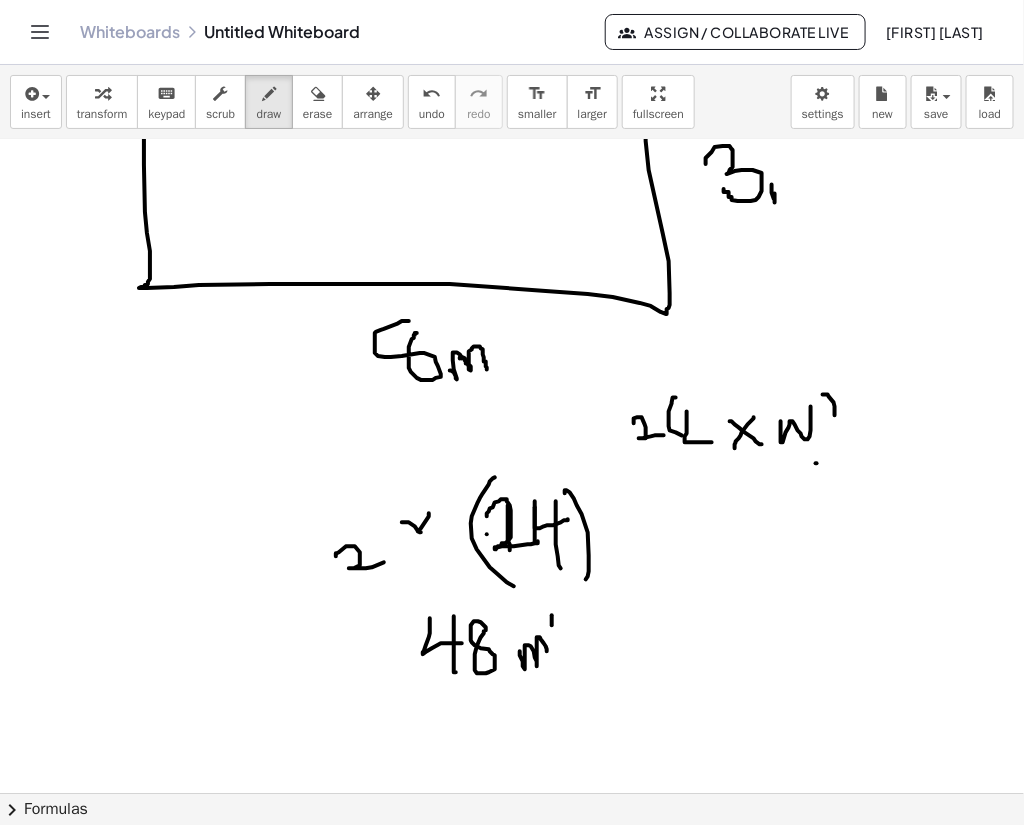drag, startPoint x: 552, startPoint y: 625, endPoint x: 562, endPoint y: 631, distance: 11.661903 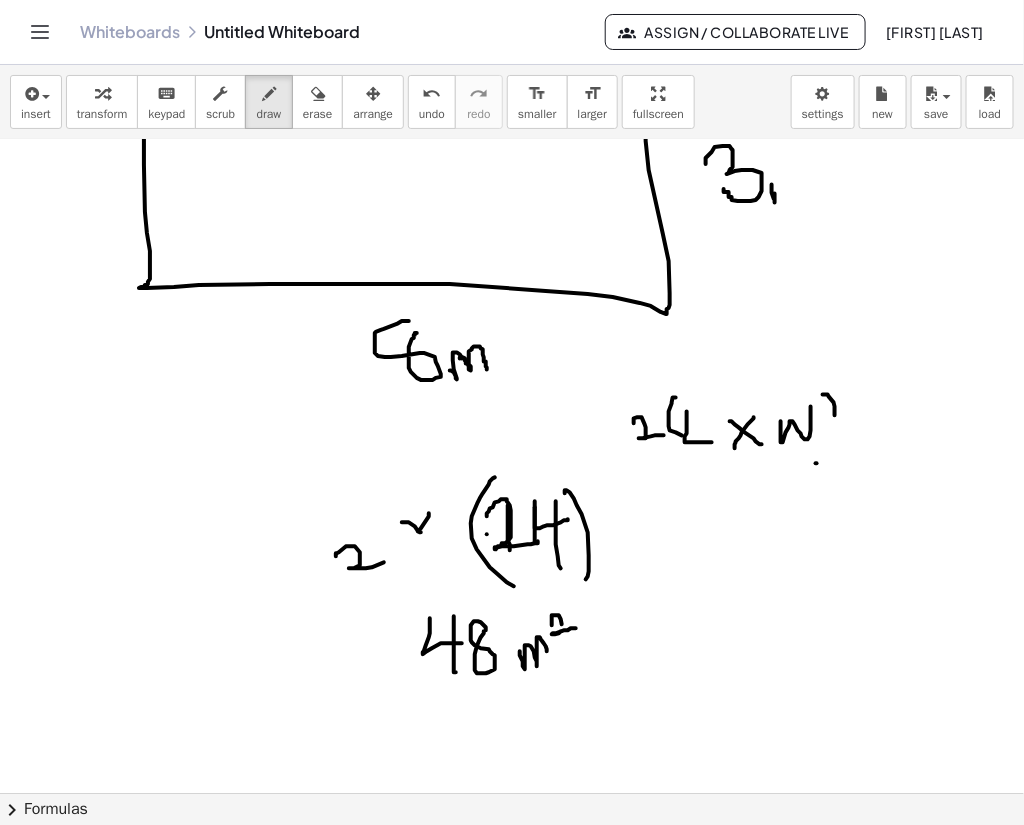 drag, startPoint x: 562, startPoint y: 631, endPoint x: 576, endPoint y: 628, distance: 14.3178215 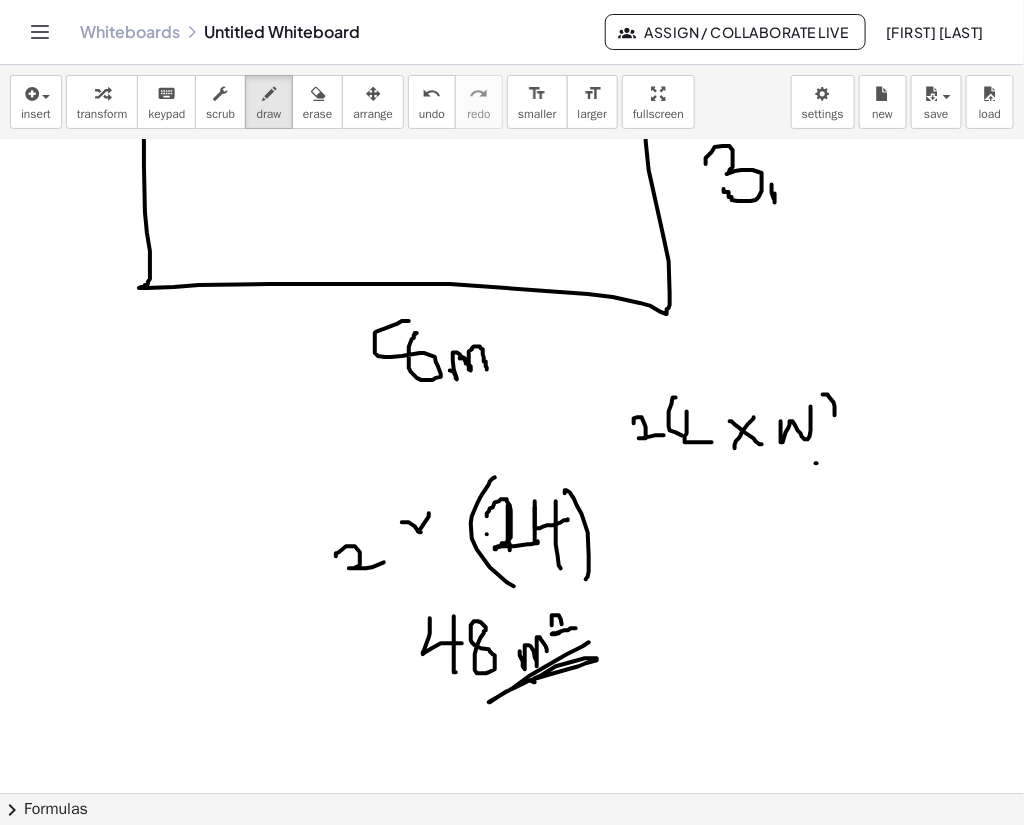 drag, startPoint x: 513, startPoint y: 688, endPoint x: 537, endPoint y: 684, distance: 24.33105 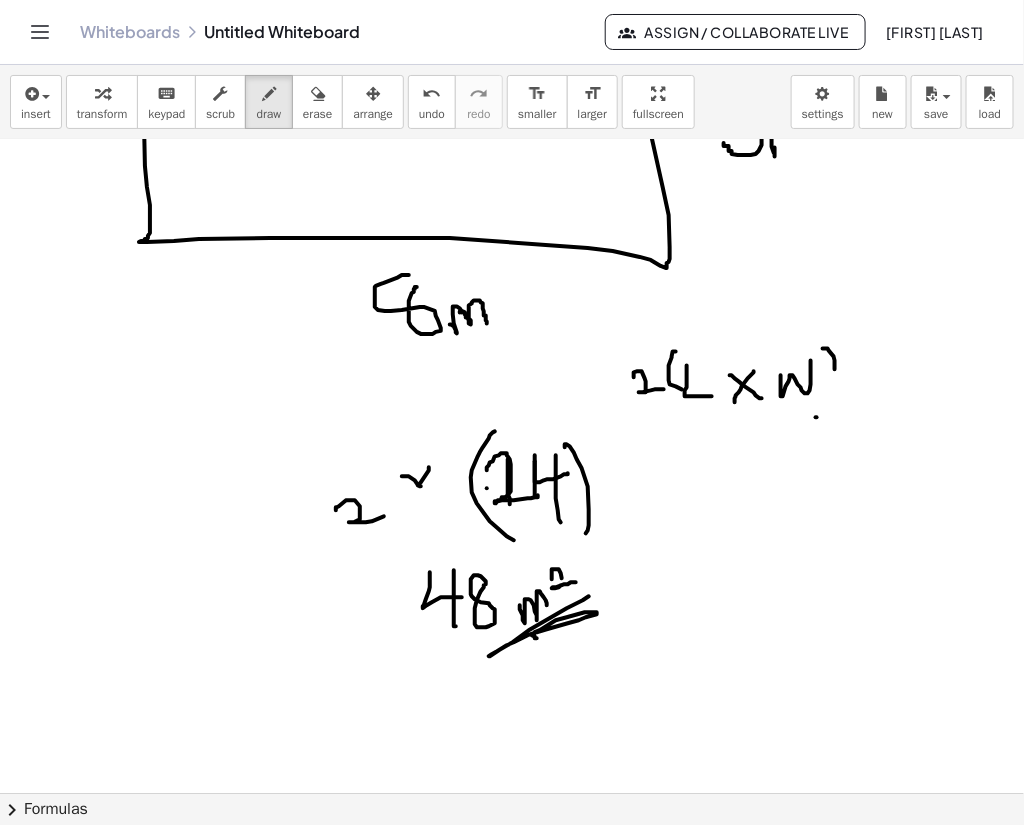scroll, scrollTop: 984, scrollLeft: 0, axis: vertical 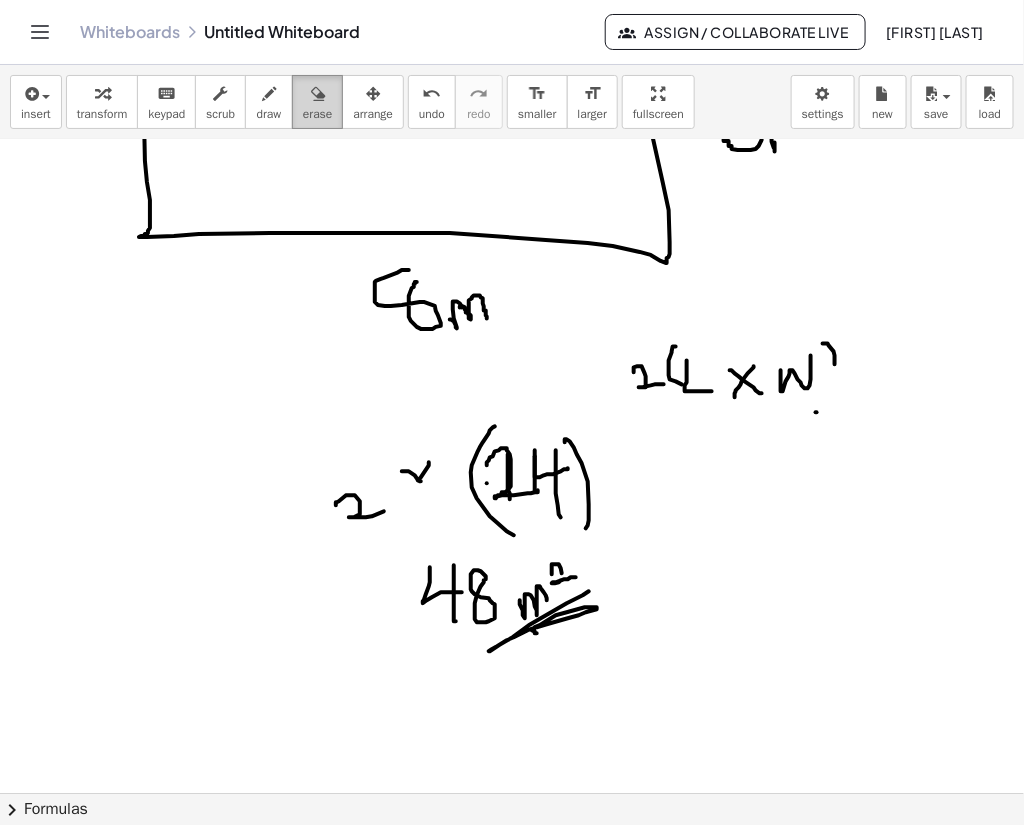 click on "erase" at bounding box center (317, 114) 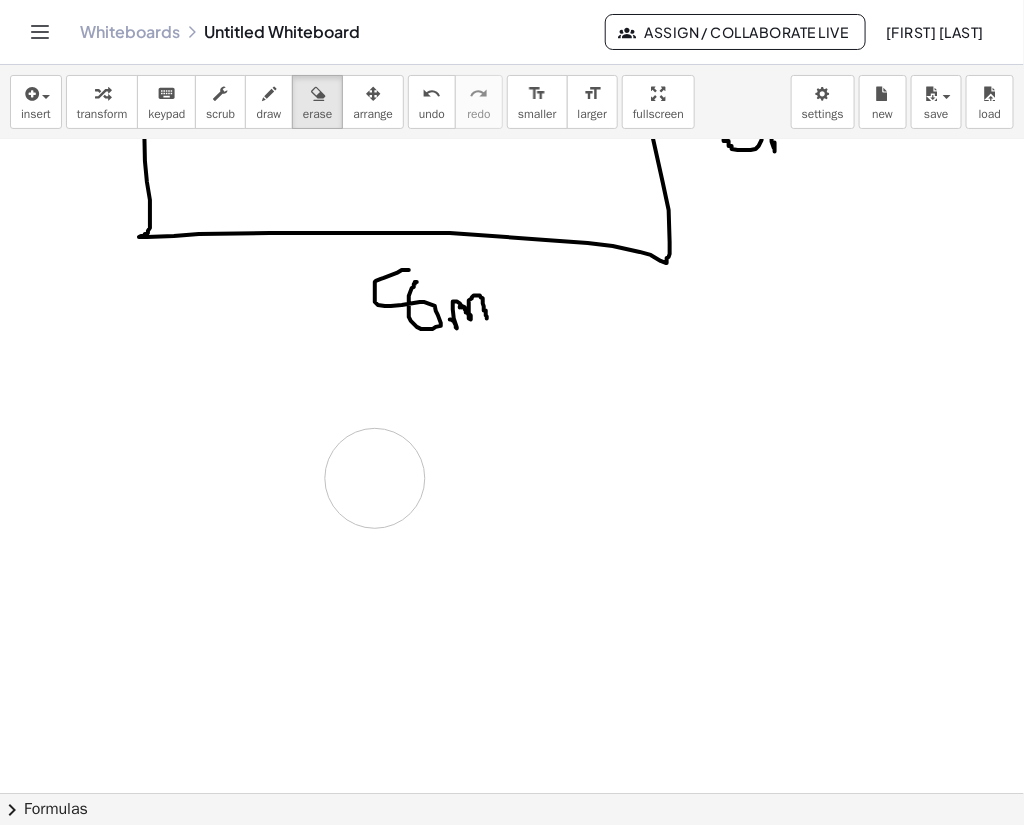 drag, startPoint x: 456, startPoint y: 495, endPoint x: 375, endPoint y: 478, distance: 82.764725 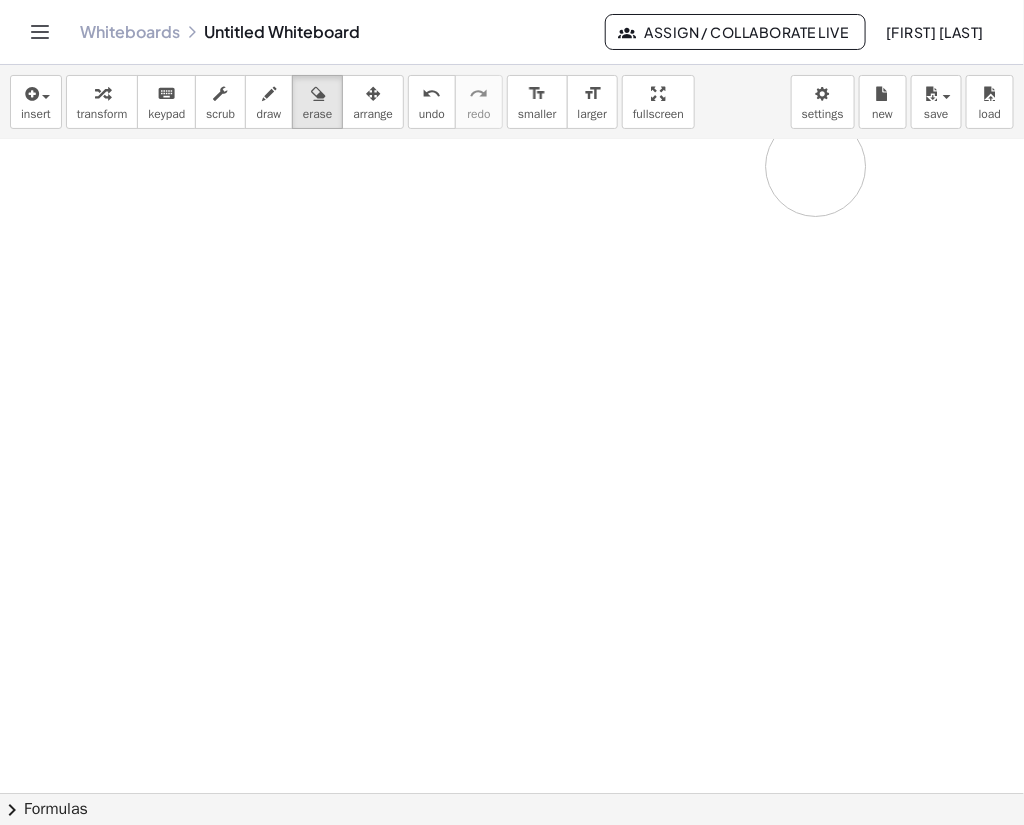 drag, startPoint x: 397, startPoint y: 348, endPoint x: 727, endPoint y: 157, distance: 381.2886 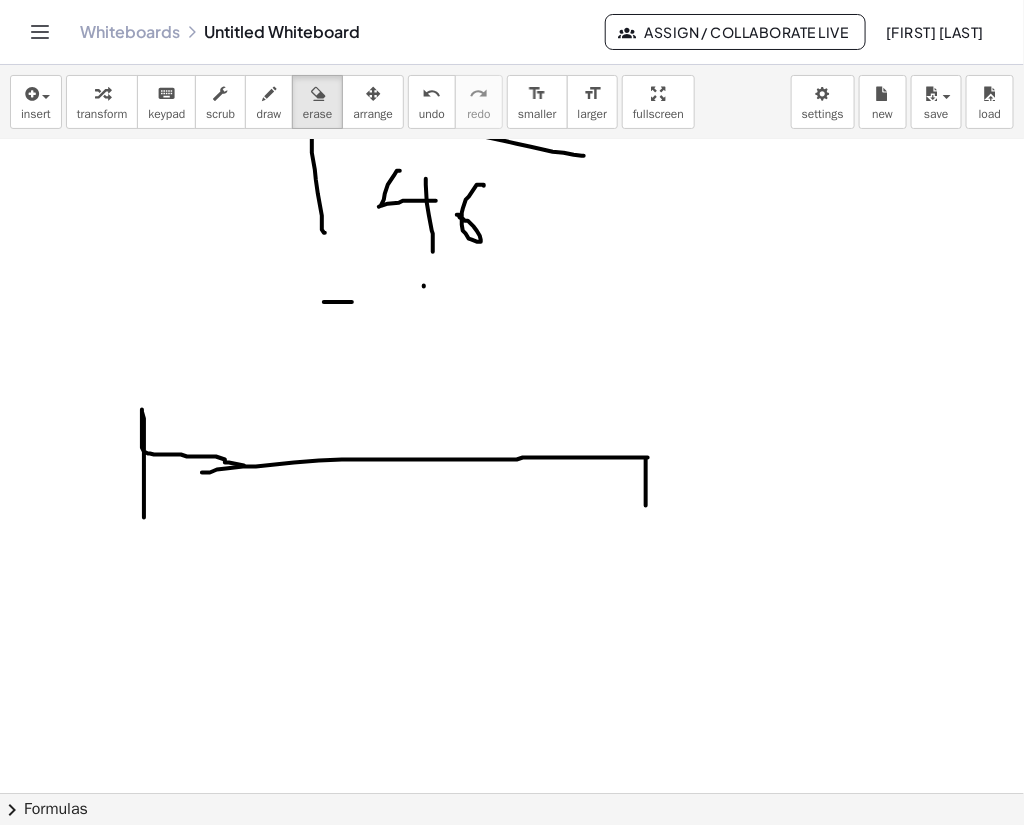scroll, scrollTop: 555, scrollLeft: 0, axis: vertical 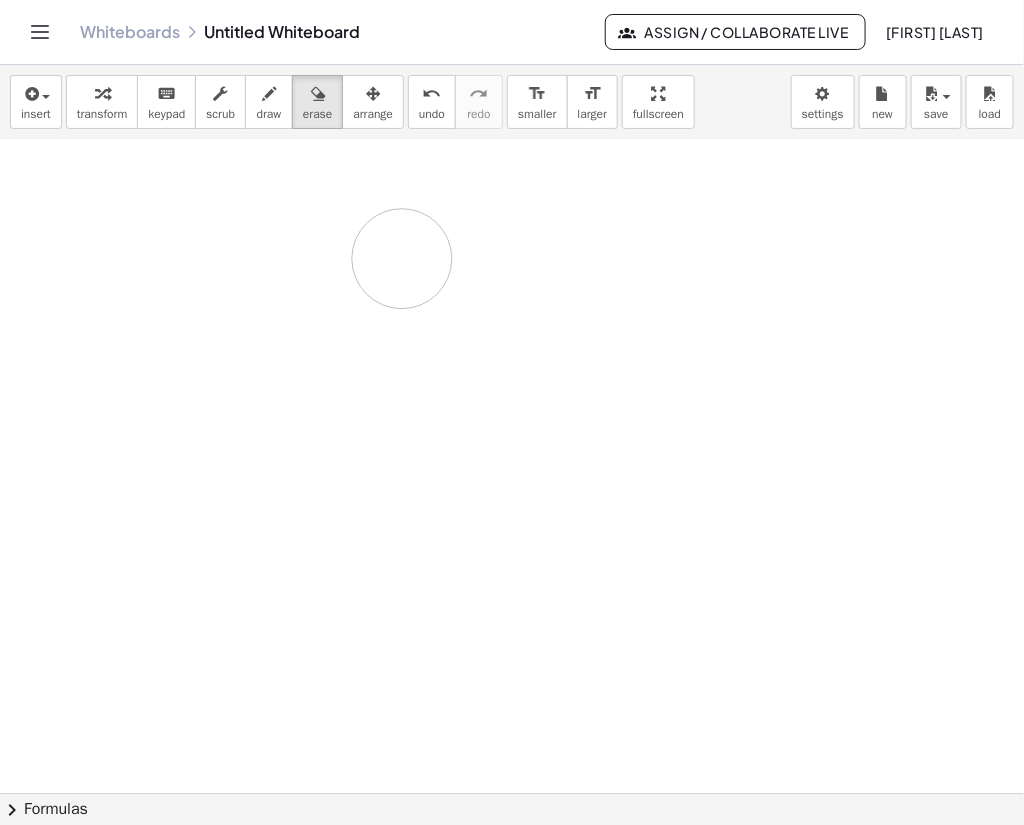 drag, startPoint x: 687, startPoint y: 516, endPoint x: 402, endPoint y: 258, distance: 384.43335 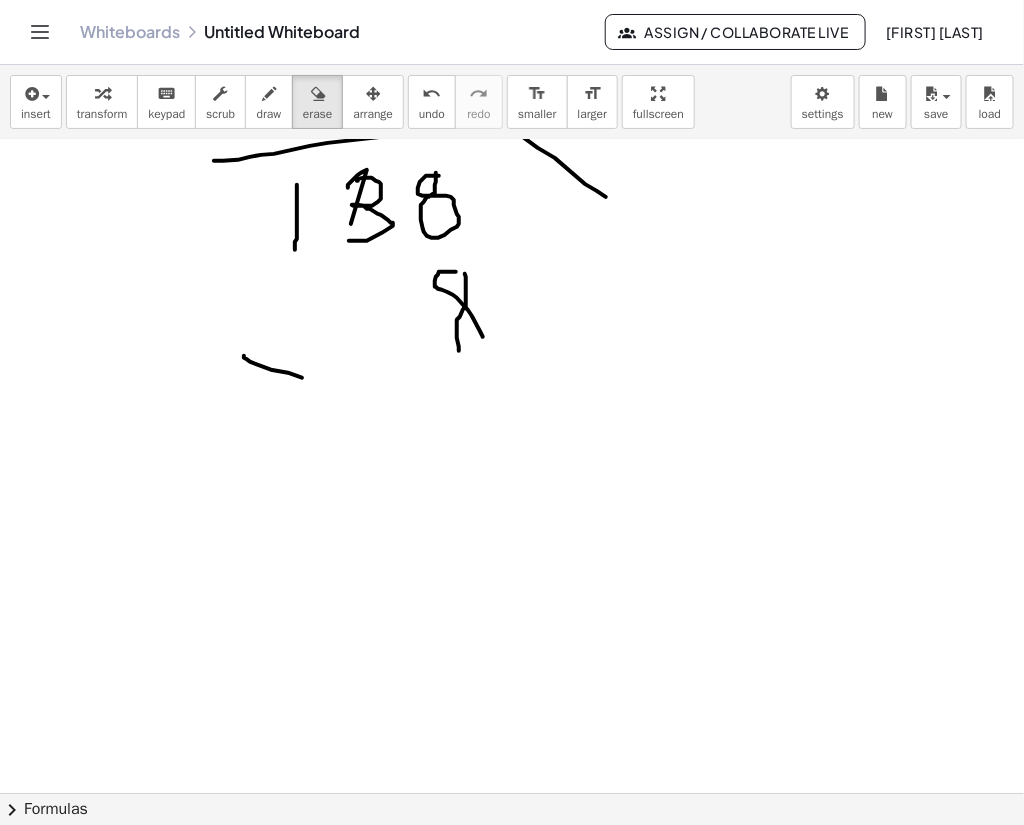 scroll, scrollTop: 280, scrollLeft: 0, axis: vertical 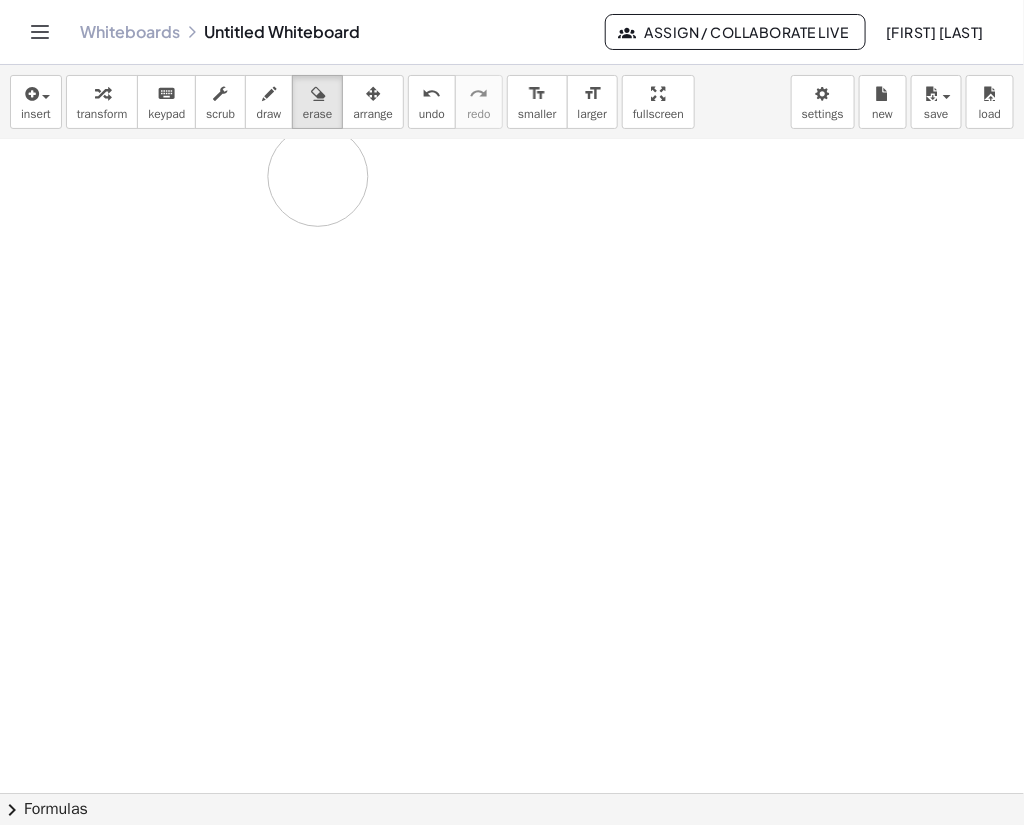 drag, startPoint x: 429, startPoint y: 430, endPoint x: 319, endPoint y: 172, distance: 280.47104 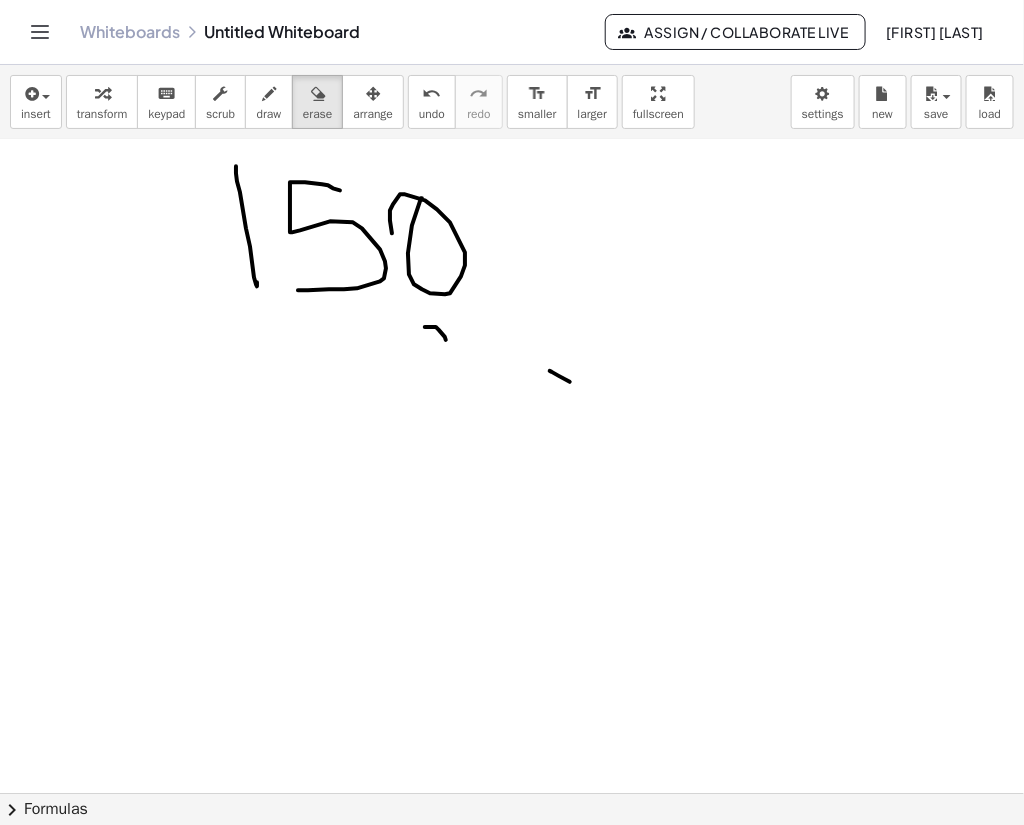scroll, scrollTop: 0, scrollLeft: 0, axis: both 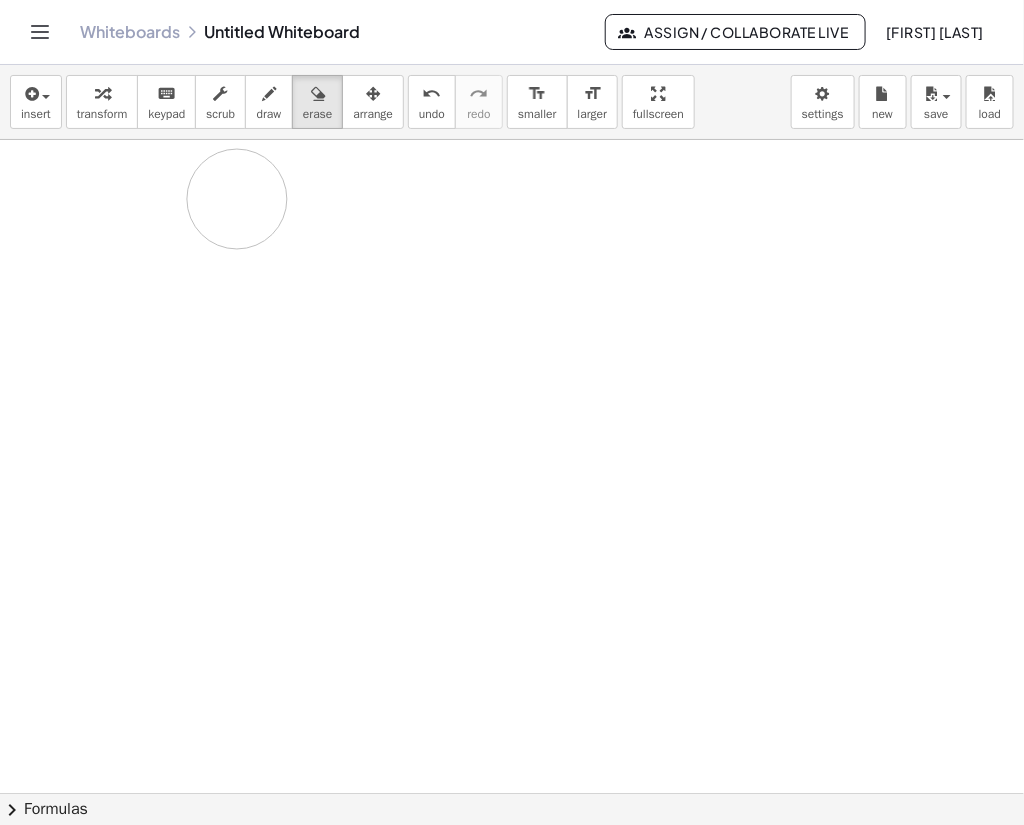 drag, startPoint x: 420, startPoint y: 345, endPoint x: 264, endPoint y: 297, distance: 163.21765 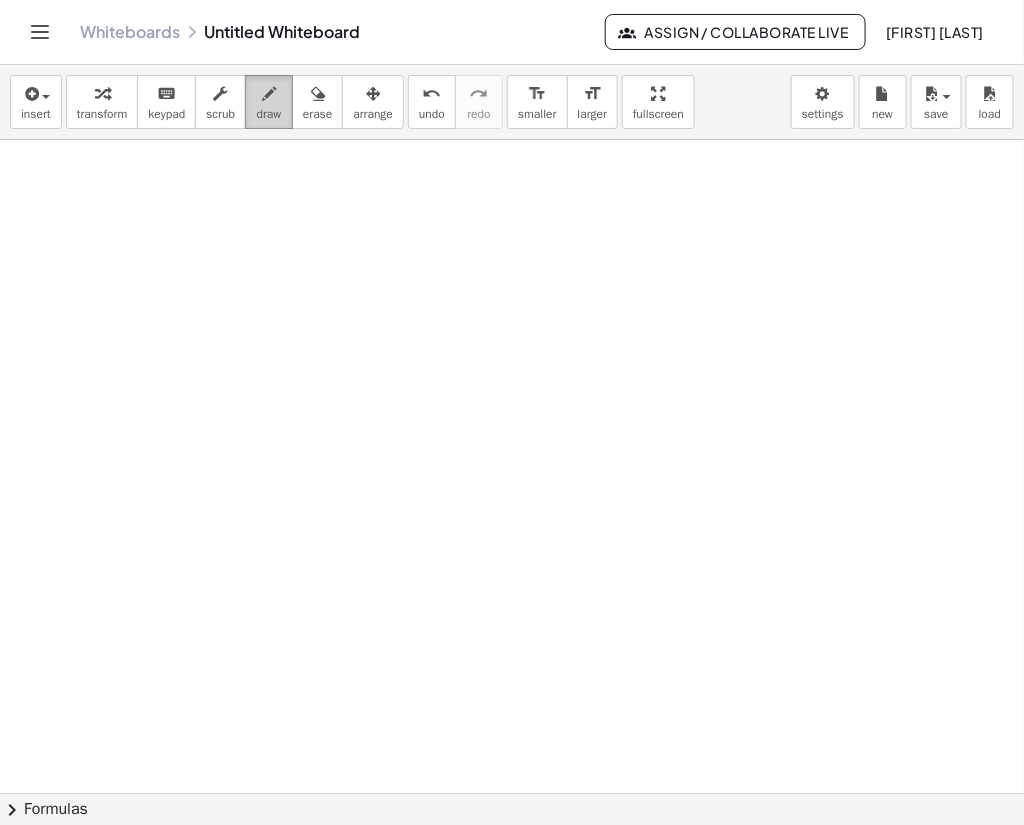click on "draw" at bounding box center (269, 114) 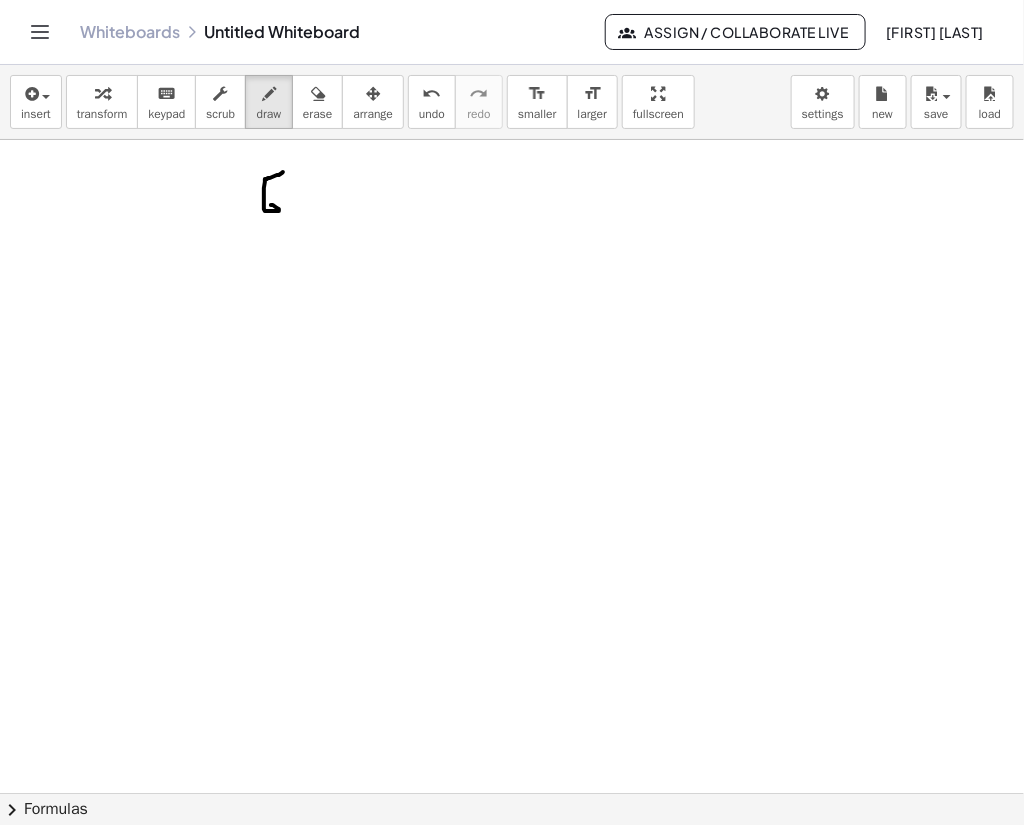 drag, startPoint x: 283, startPoint y: 171, endPoint x: 261, endPoint y: 196, distance: 33.30165 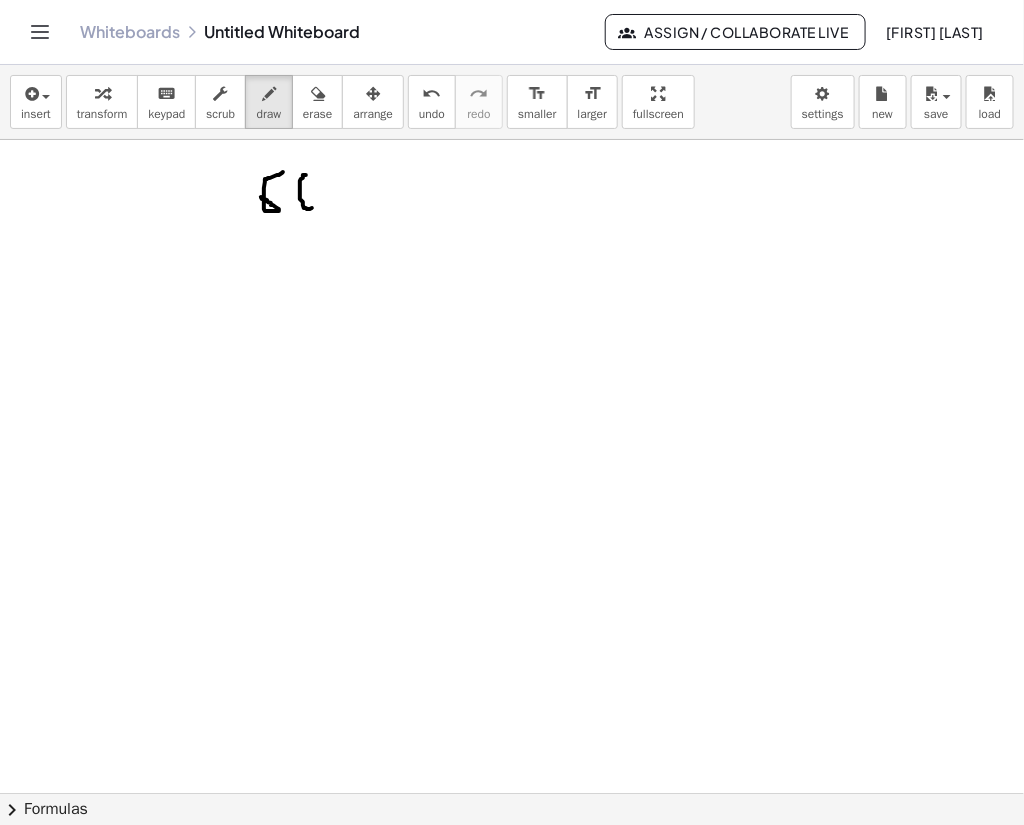 drag, startPoint x: 303, startPoint y: 174, endPoint x: 325, endPoint y: 166, distance: 23.409399 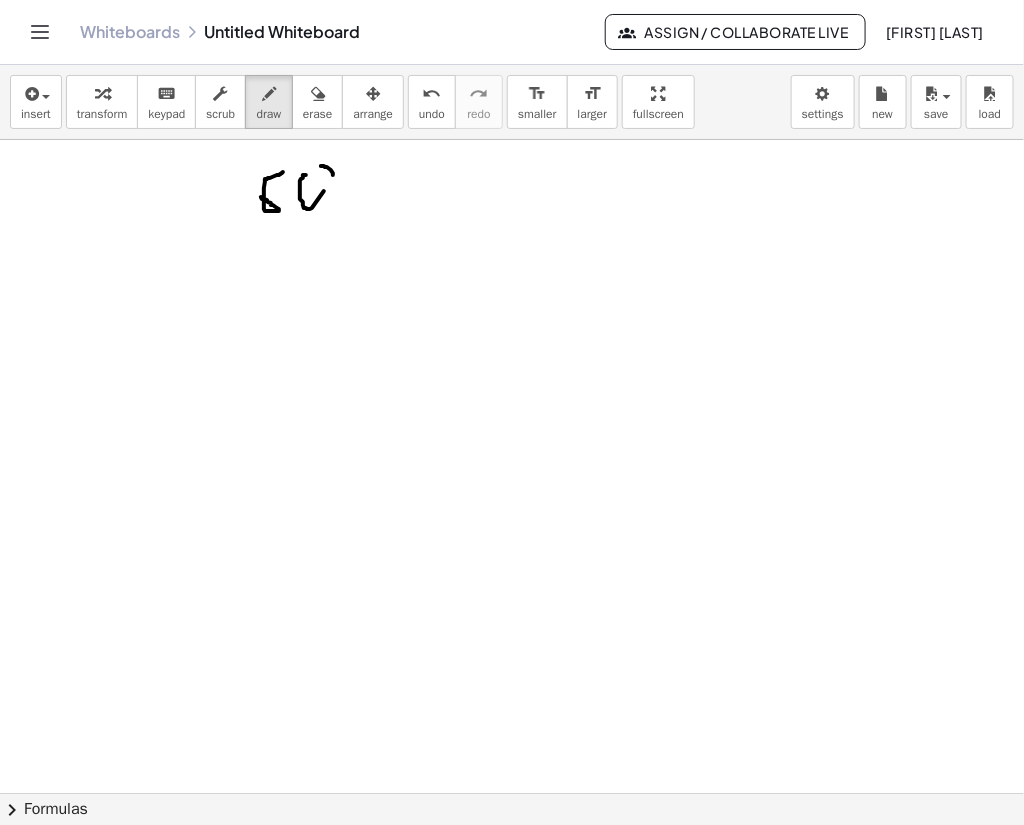 drag, startPoint x: 325, startPoint y: 166, endPoint x: 316, endPoint y: 172, distance: 10.816654 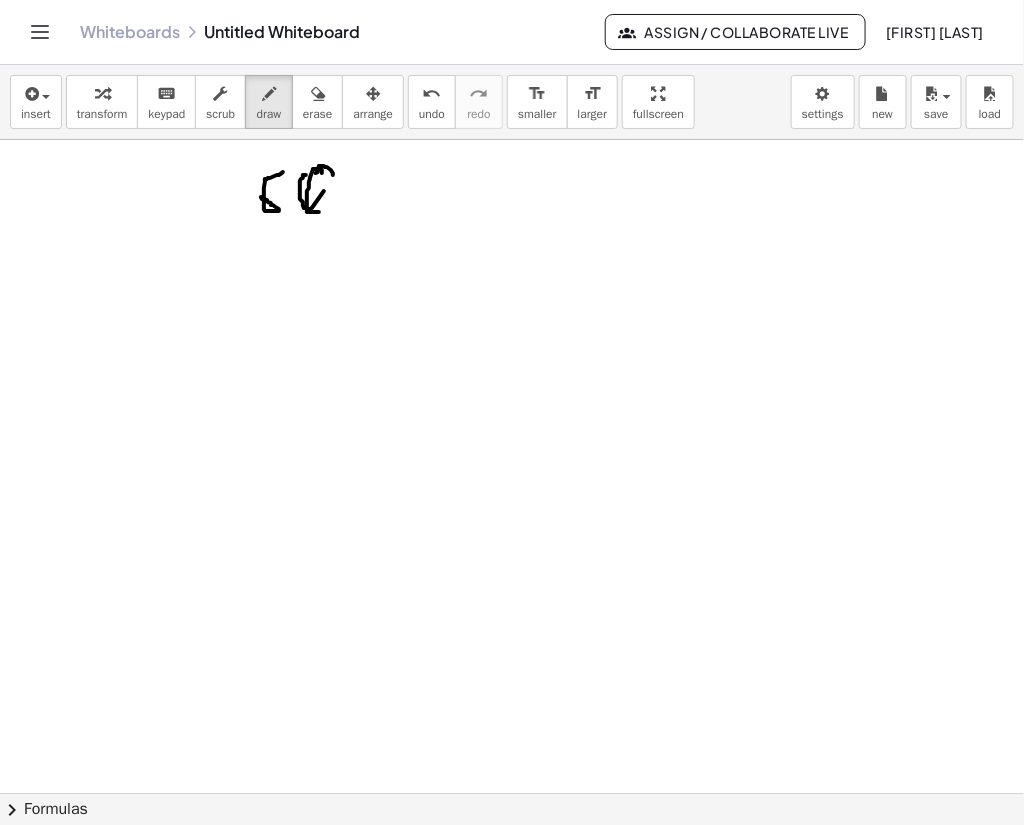 drag, startPoint x: 322, startPoint y: 172, endPoint x: 328, endPoint y: 202, distance: 30.594116 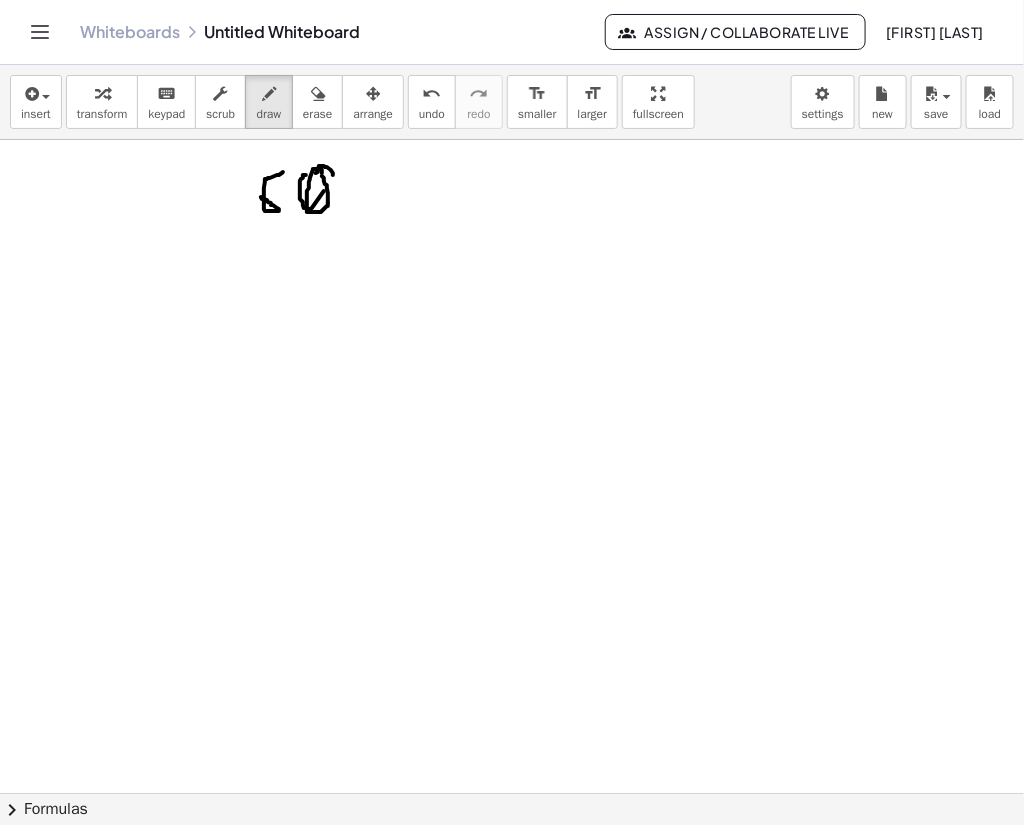 drag, startPoint x: 328, startPoint y: 192, endPoint x: 318, endPoint y: 174, distance: 20.59126 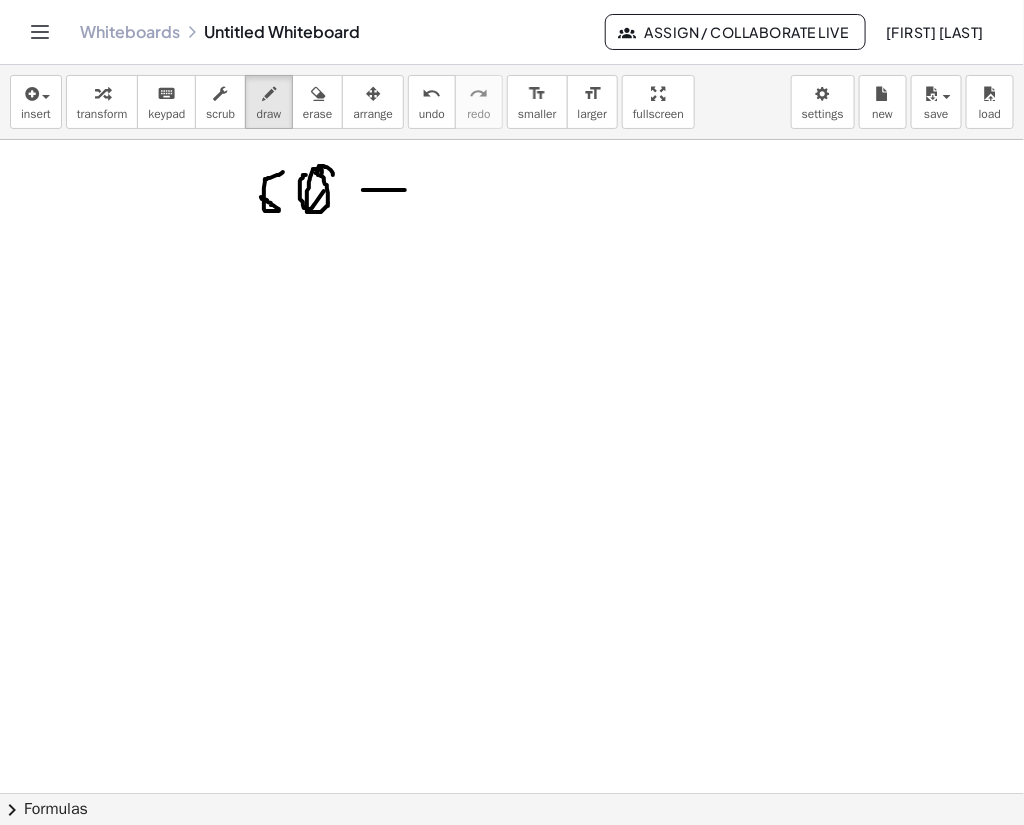 drag, startPoint x: 363, startPoint y: 189, endPoint x: 405, endPoint y: 189, distance: 42 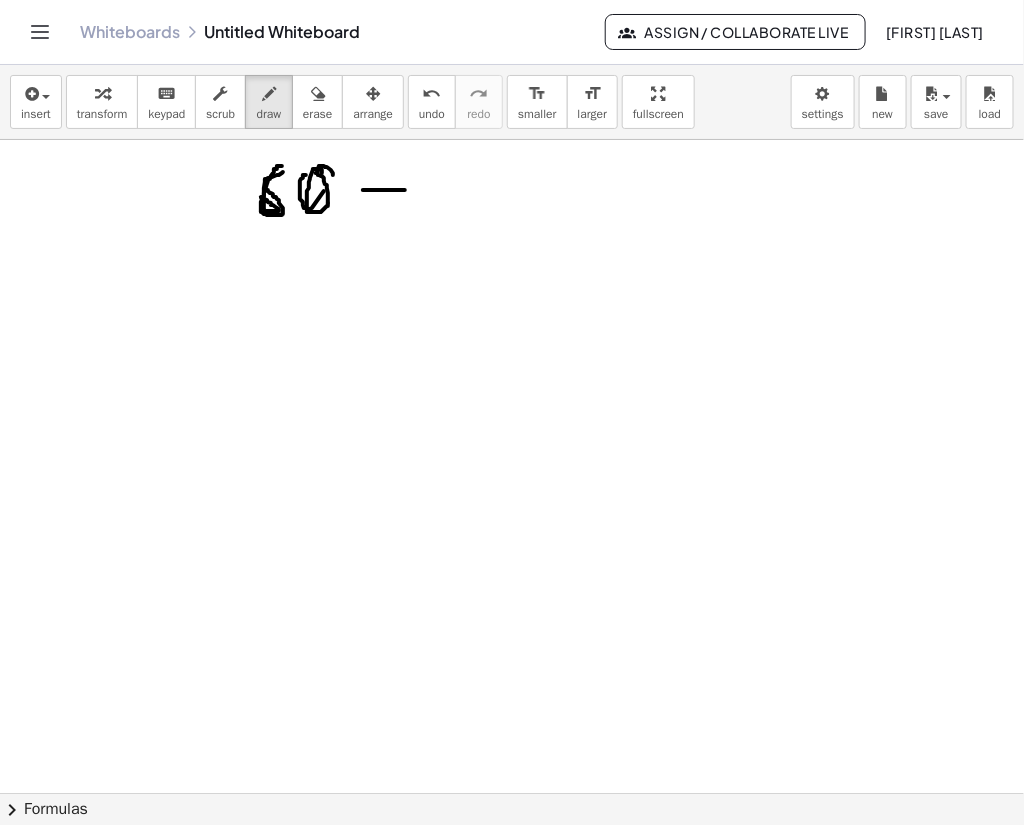 drag, startPoint x: 282, startPoint y: 165, endPoint x: 264, endPoint y: 189, distance: 30 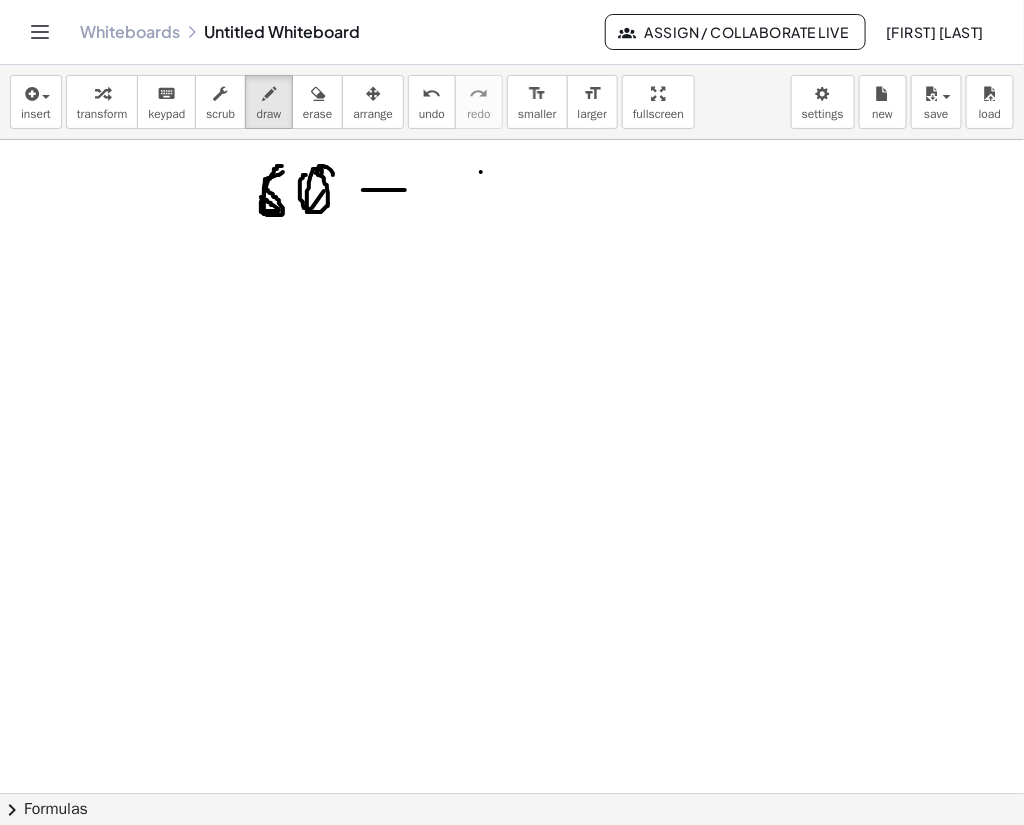click at bounding box center [512, 794] 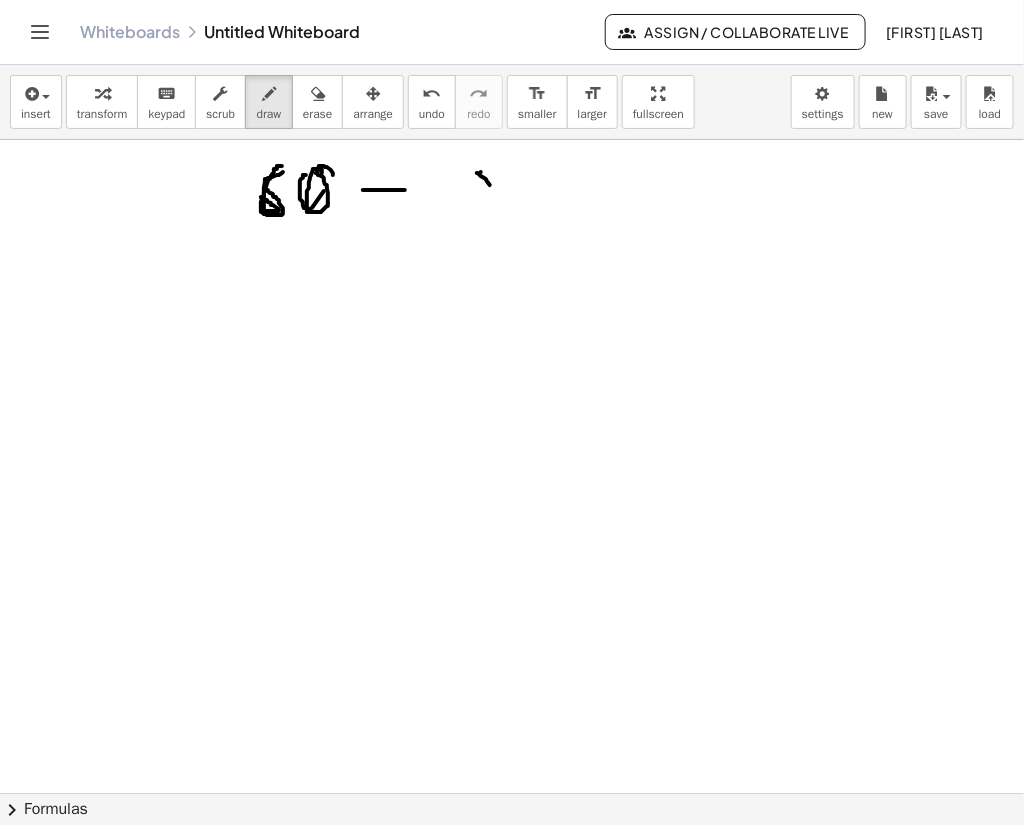 drag, startPoint x: 477, startPoint y: 172, endPoint x: 499, endPoint y: 196, distance: 32.55764 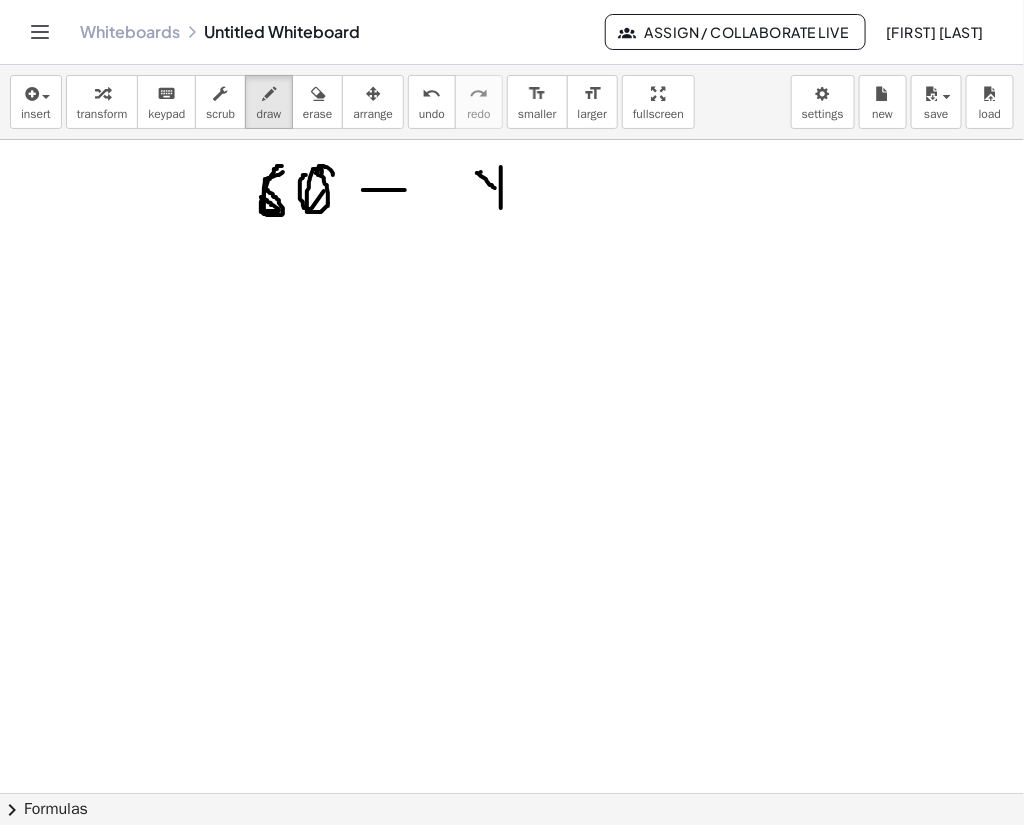 drag, startPoint x: 501, startPoint y: 166, endPoint x: 499, endPoint y: 211, distance: 45.044422 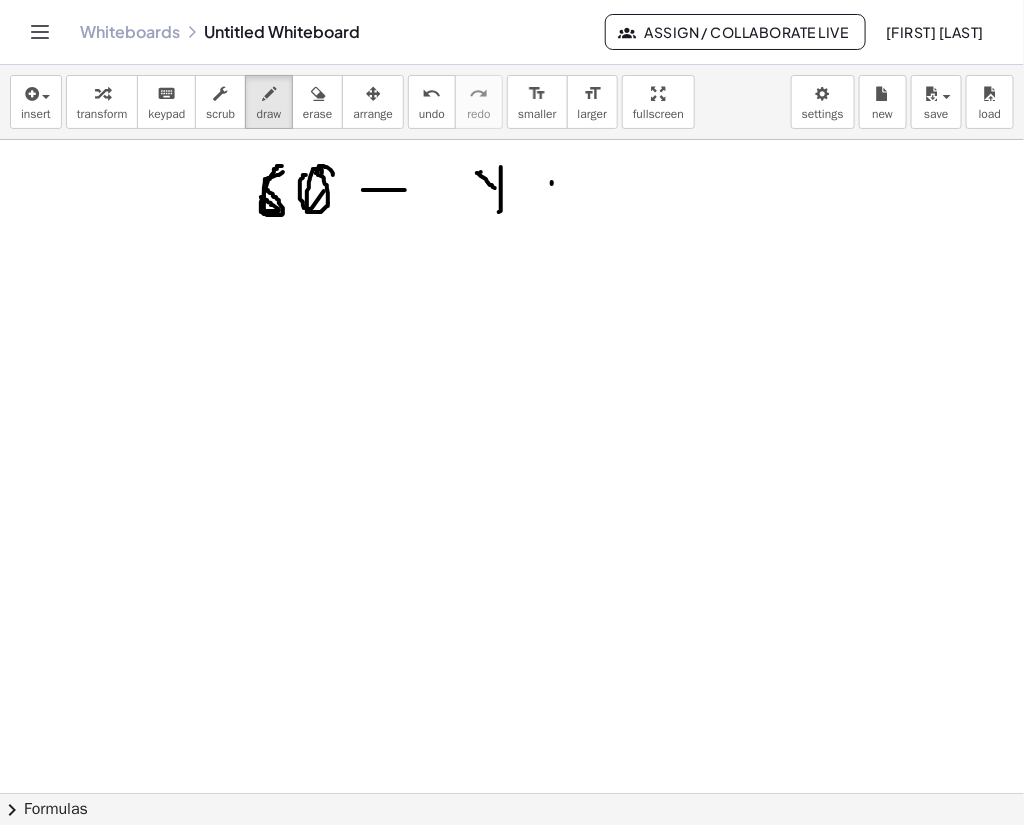 drag, startPoint x: 552, startPoint y: 183, endPoint x: 537, endPoint y: 192, distance: 17.492855 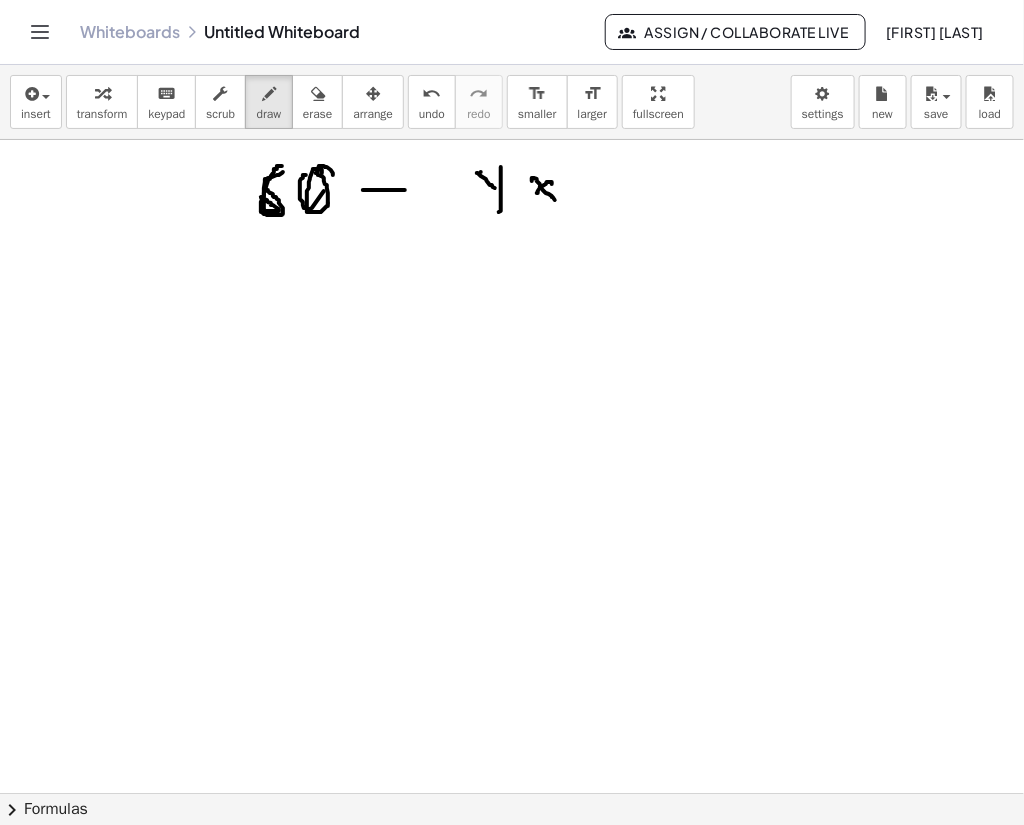 drag, startPoint x: 532, startPoint y: 177, endPoint x: 555, endPoint y: 199, distance: 31.827662 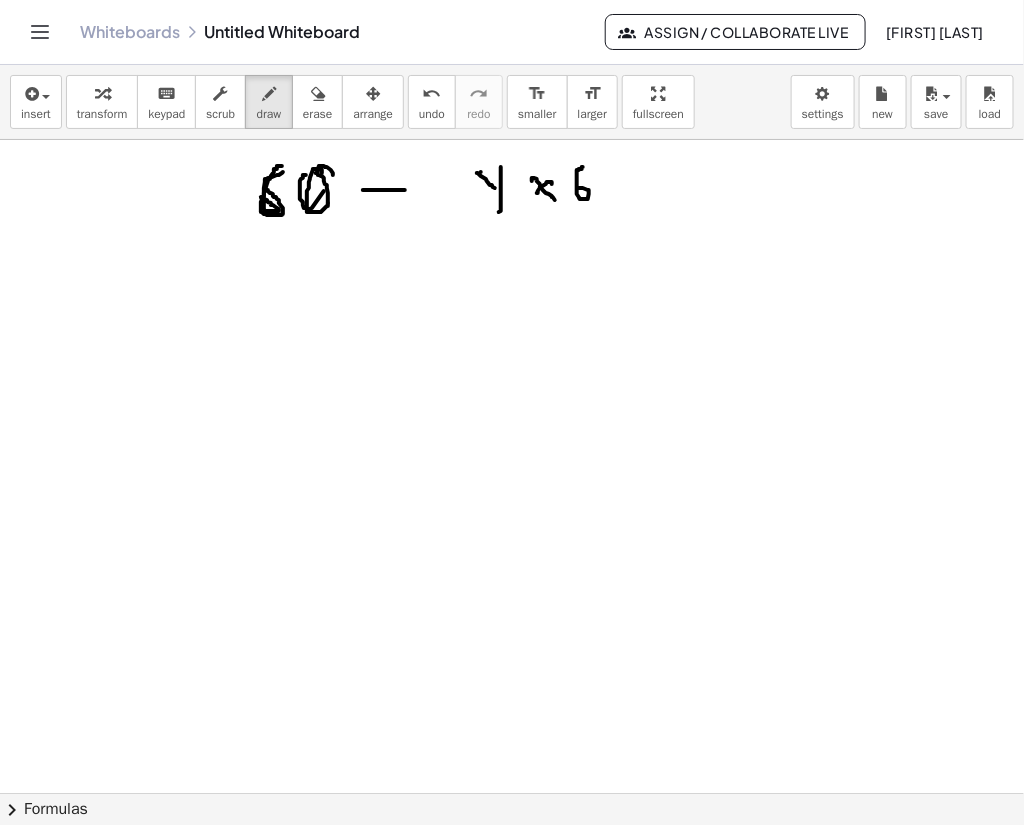 drag, startPoint x: 583, startPoint y: 166, endPoint x: 579, endPoint y: 187, distance: 21.377558 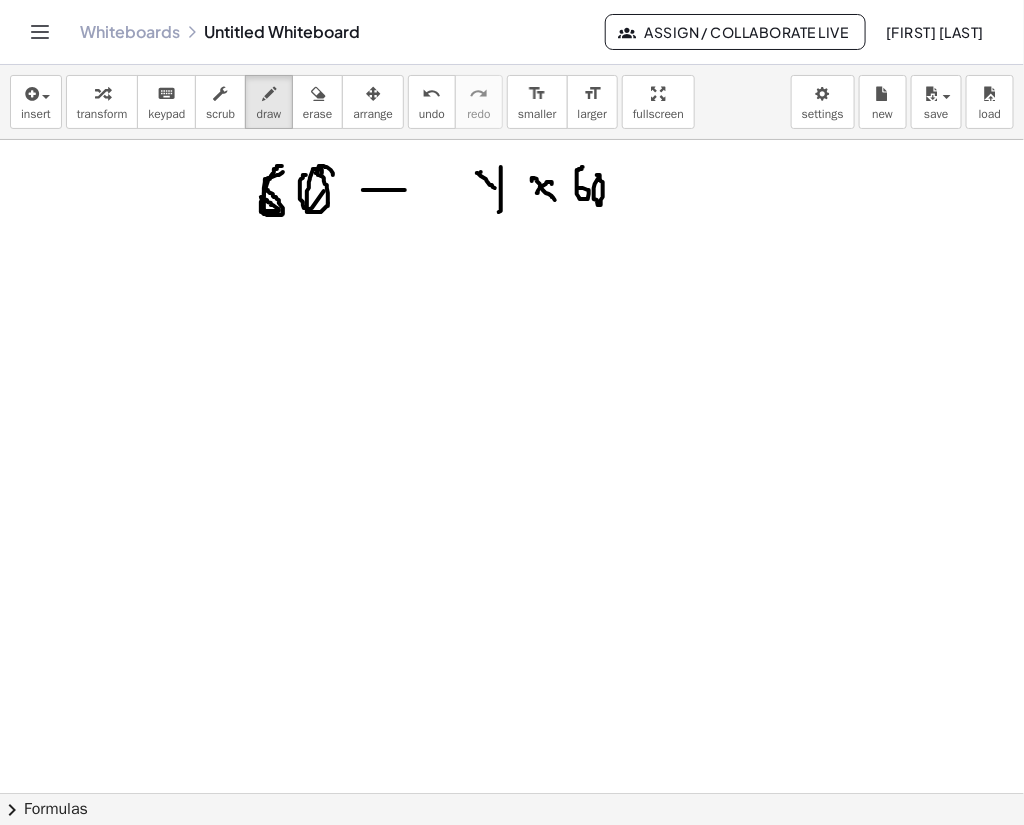 click at bounding box center (512, 794) 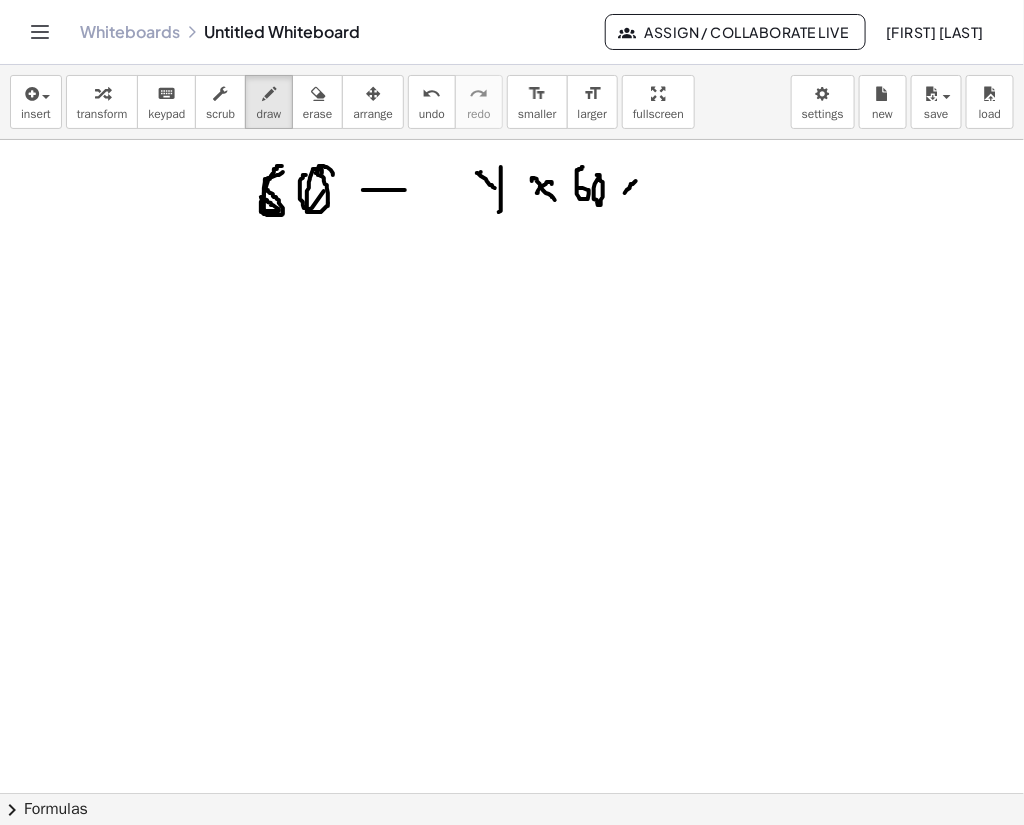 drag, startPoint x: 636, startPoint y: 180, endPoint x: 619, endPoint y: 196, distance: 23.345236 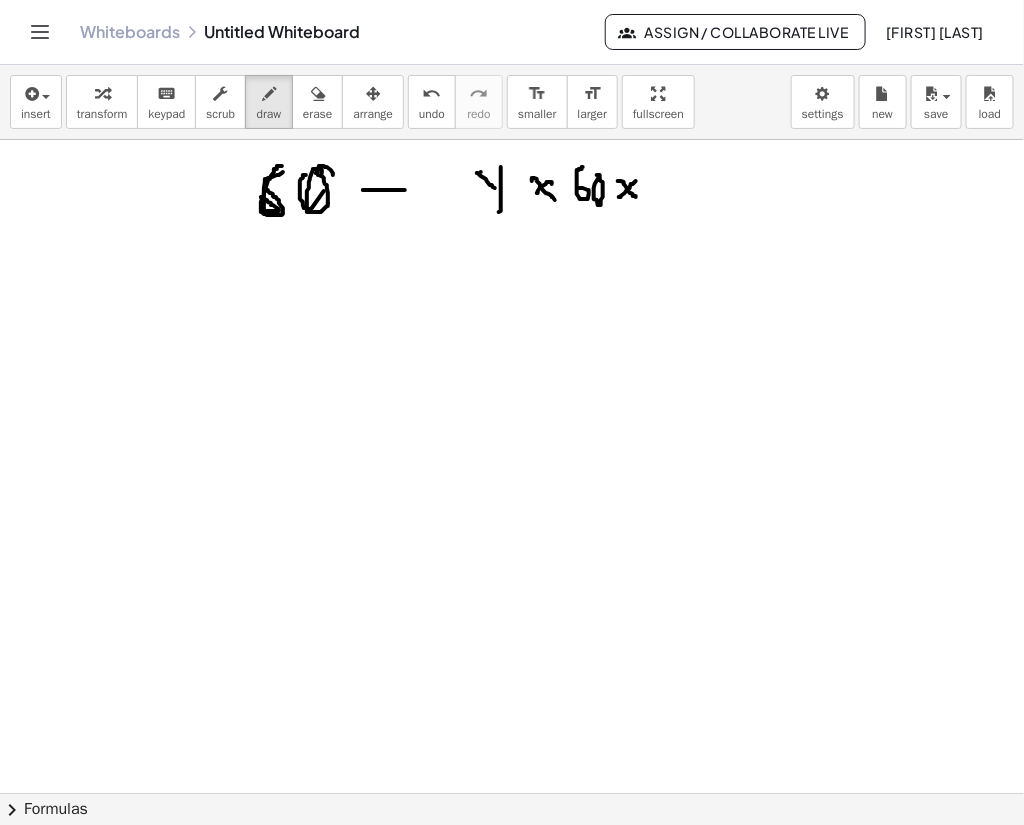drag, startPoint x: 618, startPoint y: 180, endPoint x: 637, endPoint y: 198, distance: 26.172504 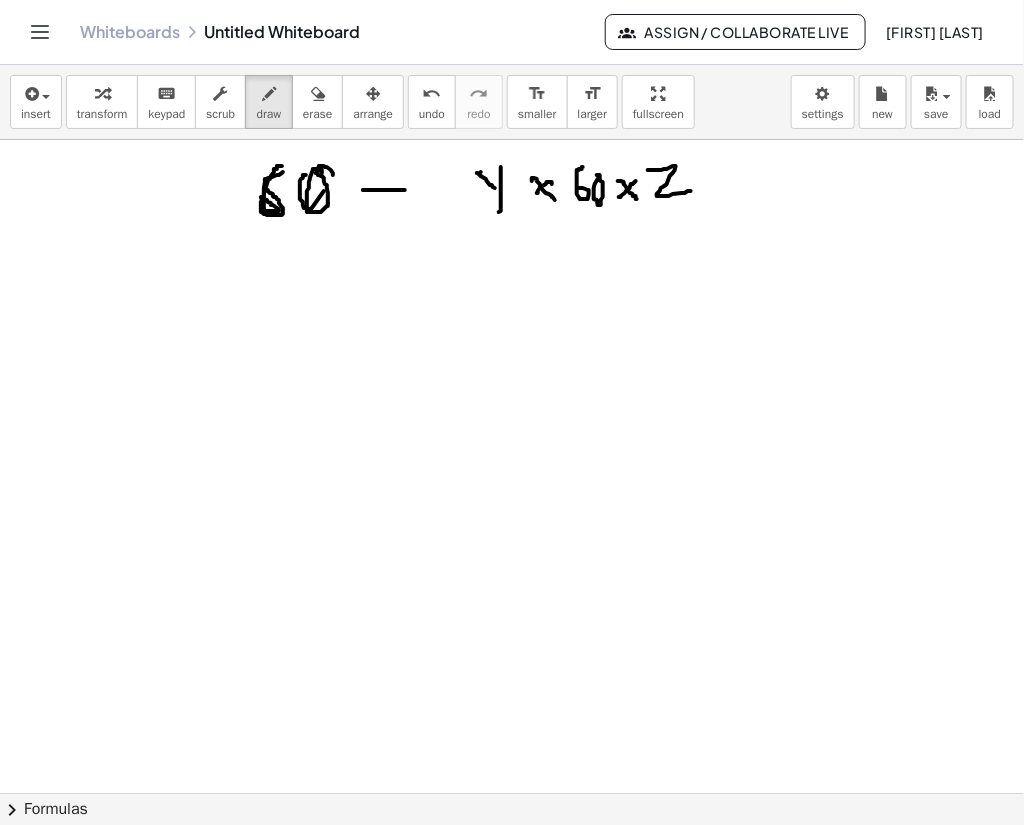 drag, startPoint x: 648, startPoint y: 169, endPoint x: 693, endPoint y: 189, distance: 49.24429 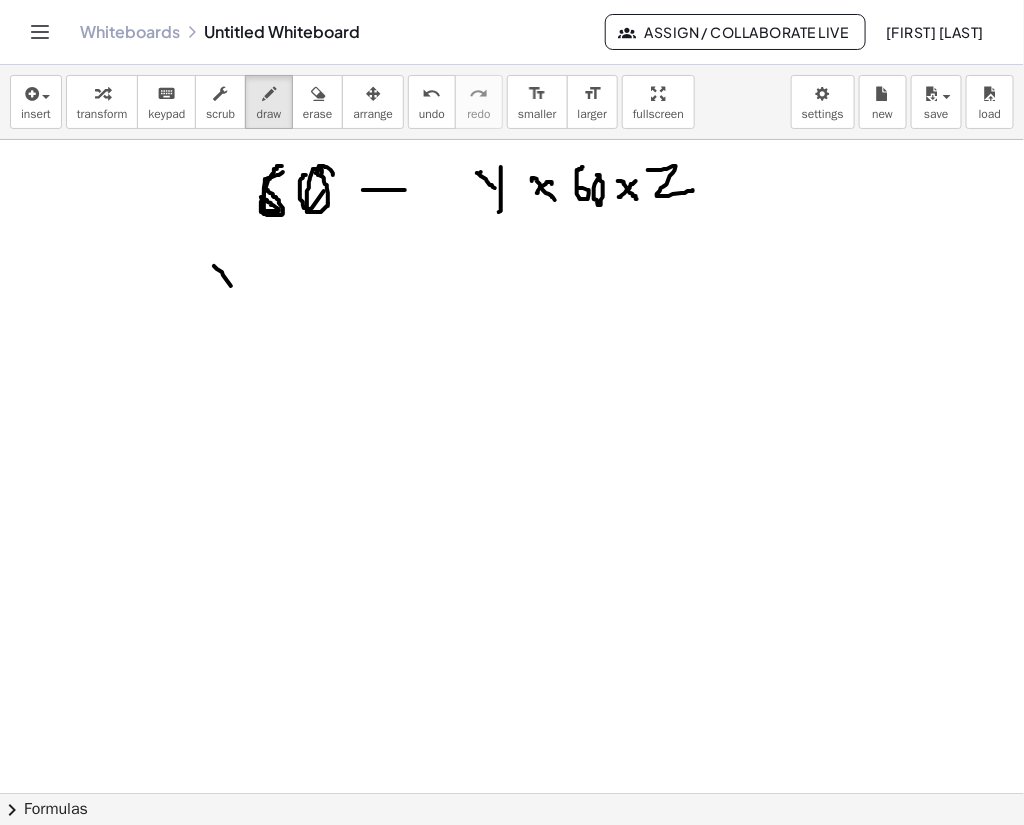 drag, startPoint x: 214, startPoint y: 265, endPoint x: 246, endPoint y: 303, distance: 49.67897 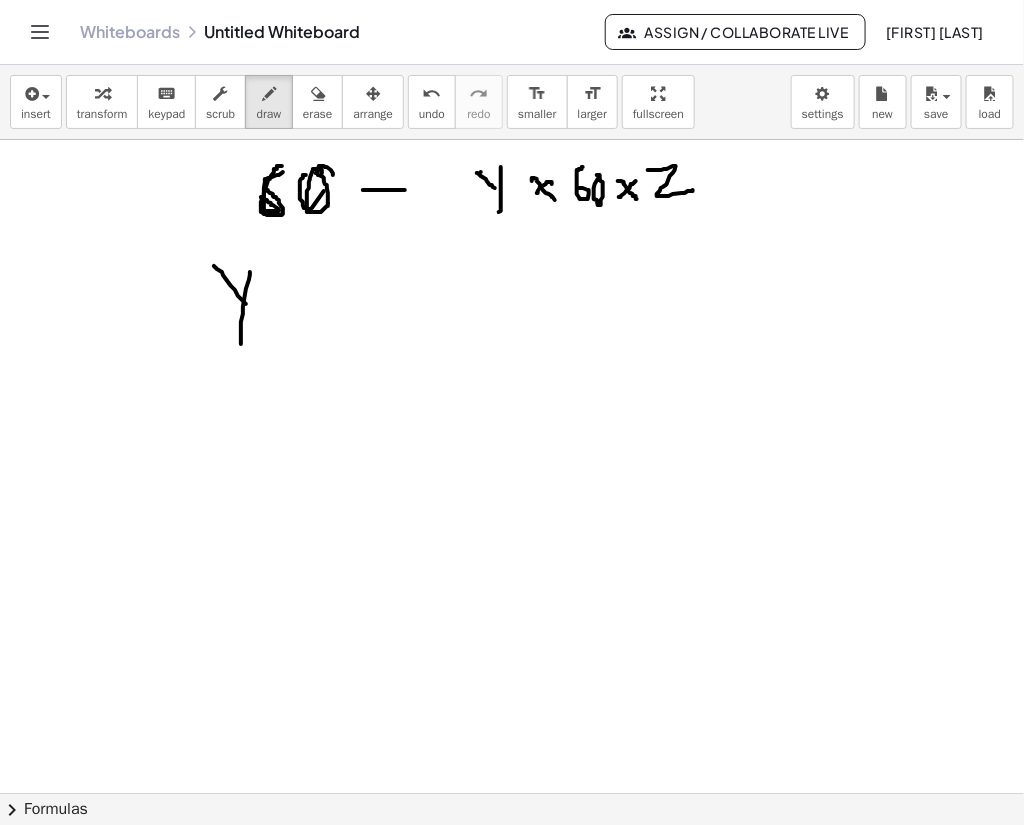 drag, startPoint x: 250, startPoint y: 271, endPoint x: 243, endPoint y: 339, distance: 68.359344 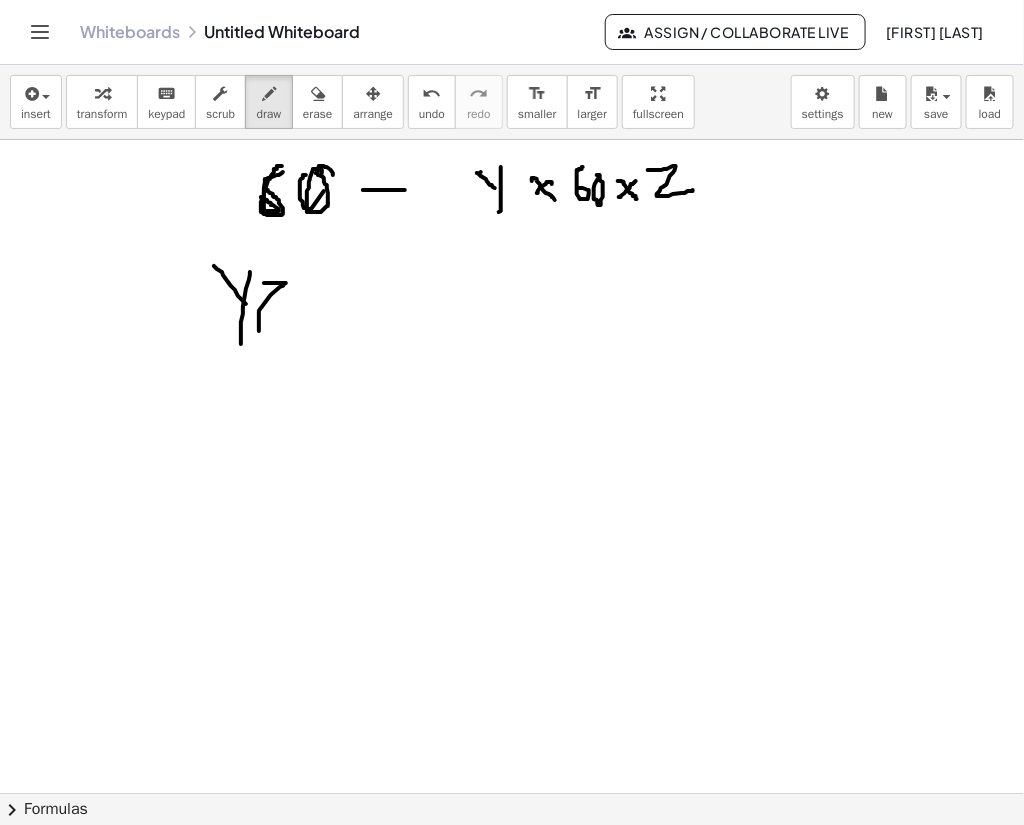 drag, startPoint x: 264, startPoint y: 282, endPoint x: 300, endPoint y: 321, distance: 53.075417 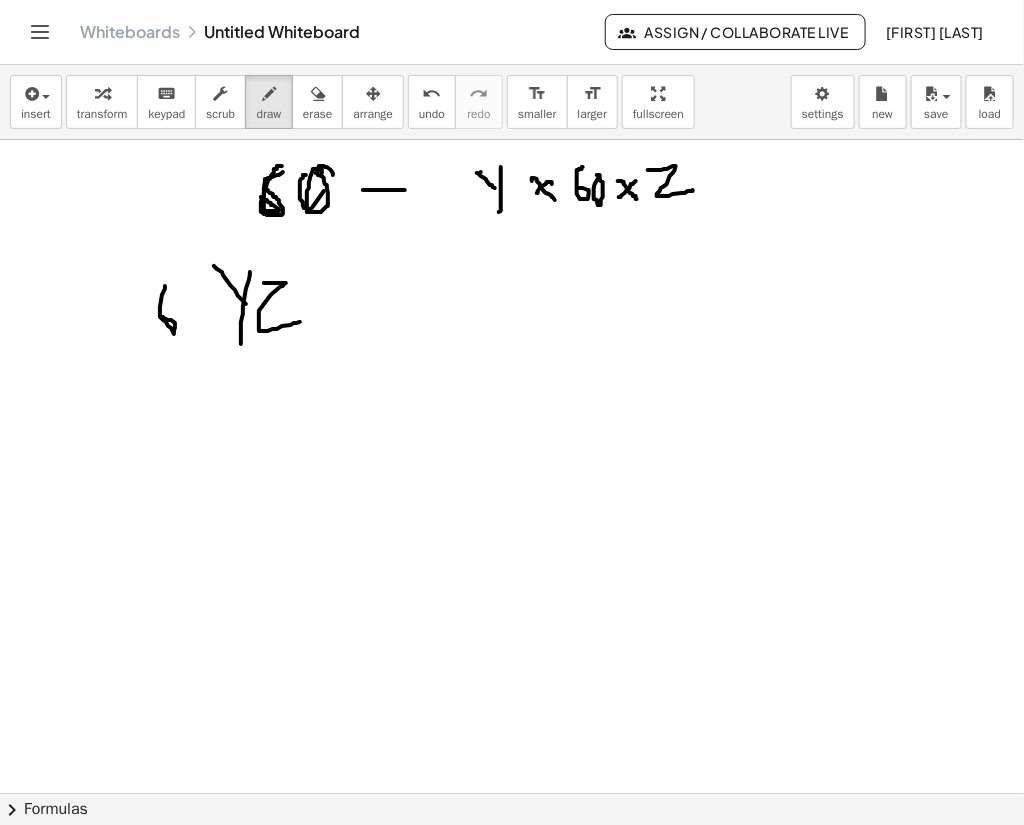 drag, startPoint x: 165, startPoint y: 285, endPoint x: 162, endPoint y: 315, distance: 30.149628 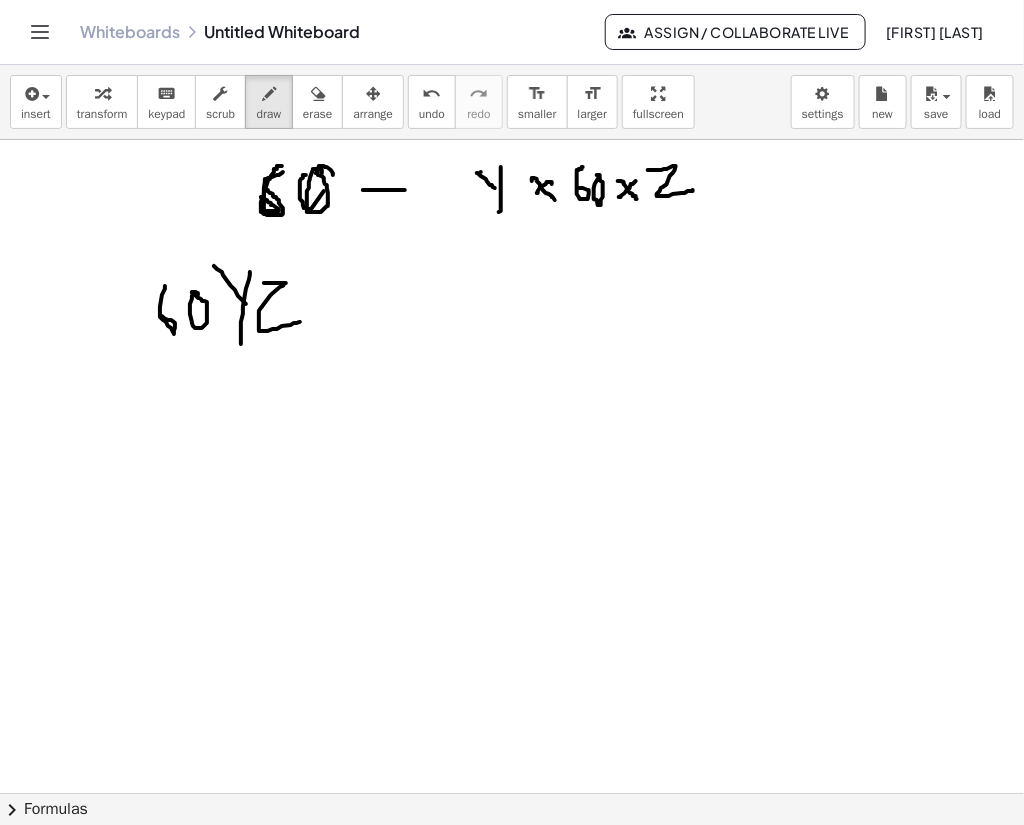 click at bounding box center [512, 794] 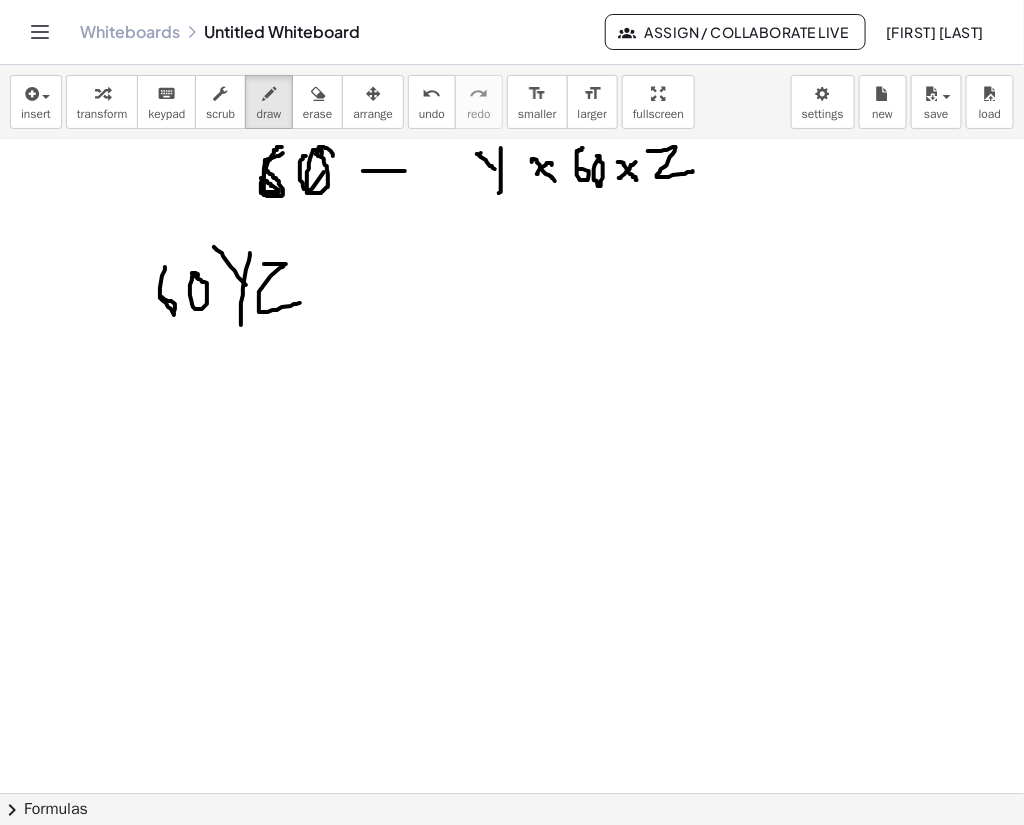 scroll, scrollTop: 1, scrollLeft: 0, axis: vertical 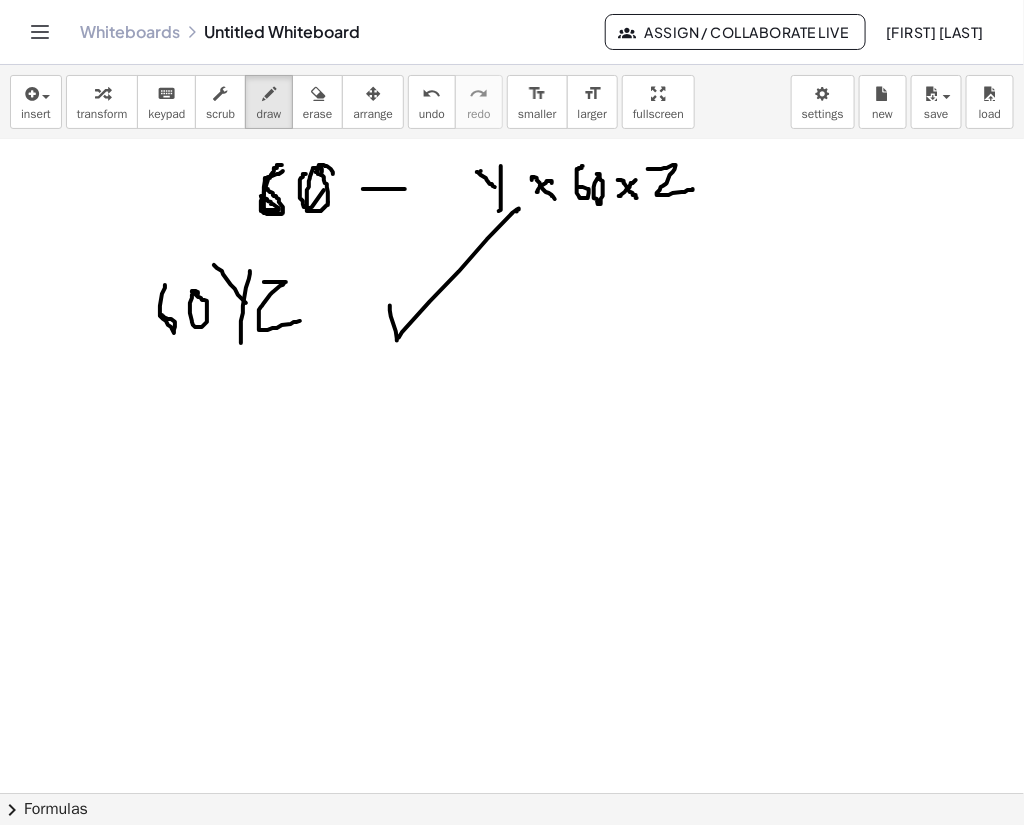 drag, startPoint x: 390, startPoint y: 304, endPoint x: 517, endPoint y: 210, distance: 158.00316 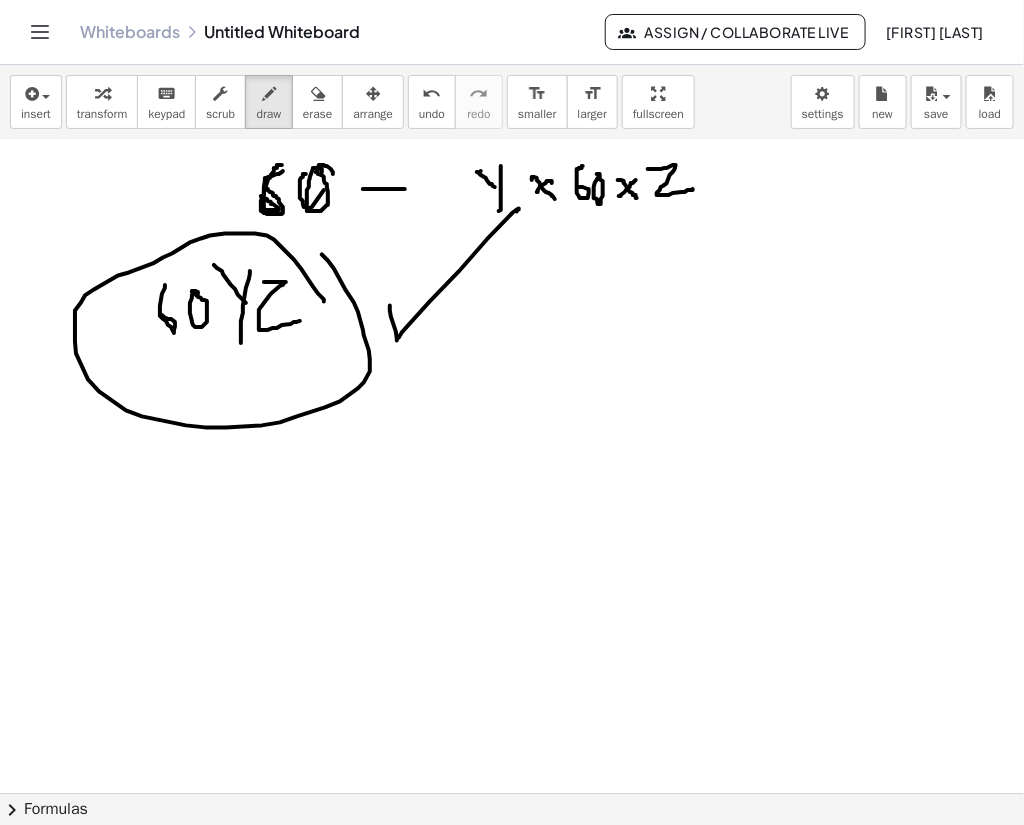 drag, startPoint x: 324, startPoint y: 300, endPoint x: 274, endPoint y: 250, distance: 70.71068 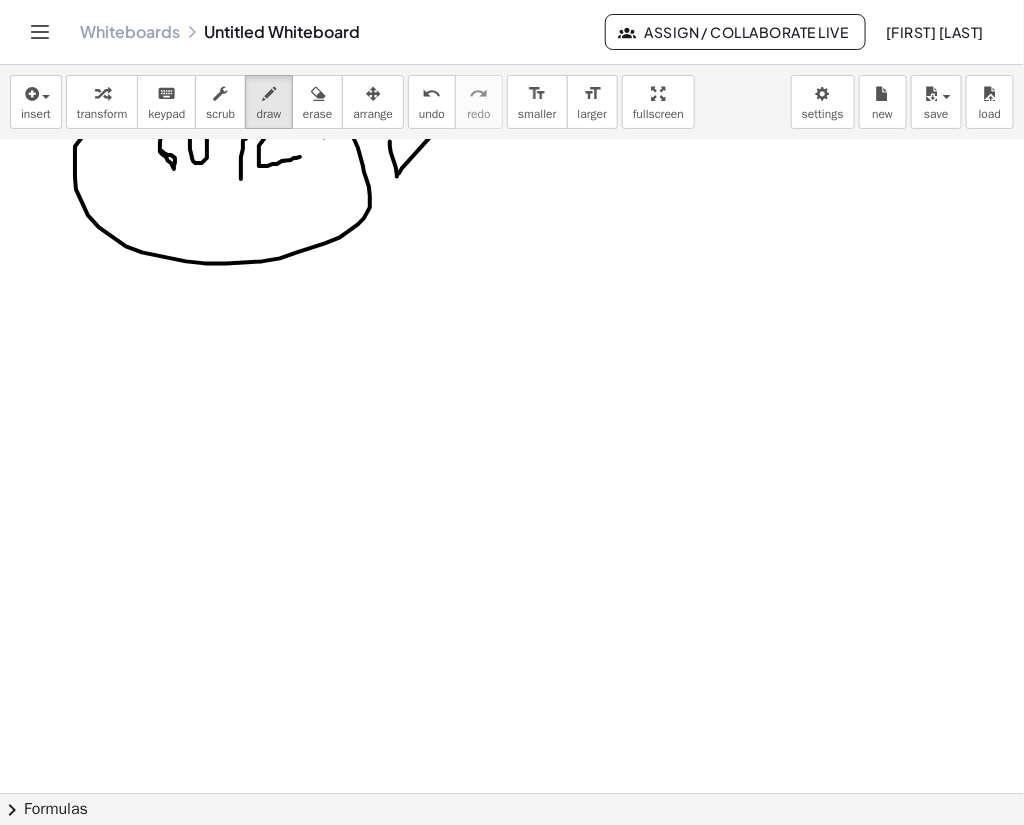scroll, scrollTop: 172, scrollLeft: 0, axis: vertical 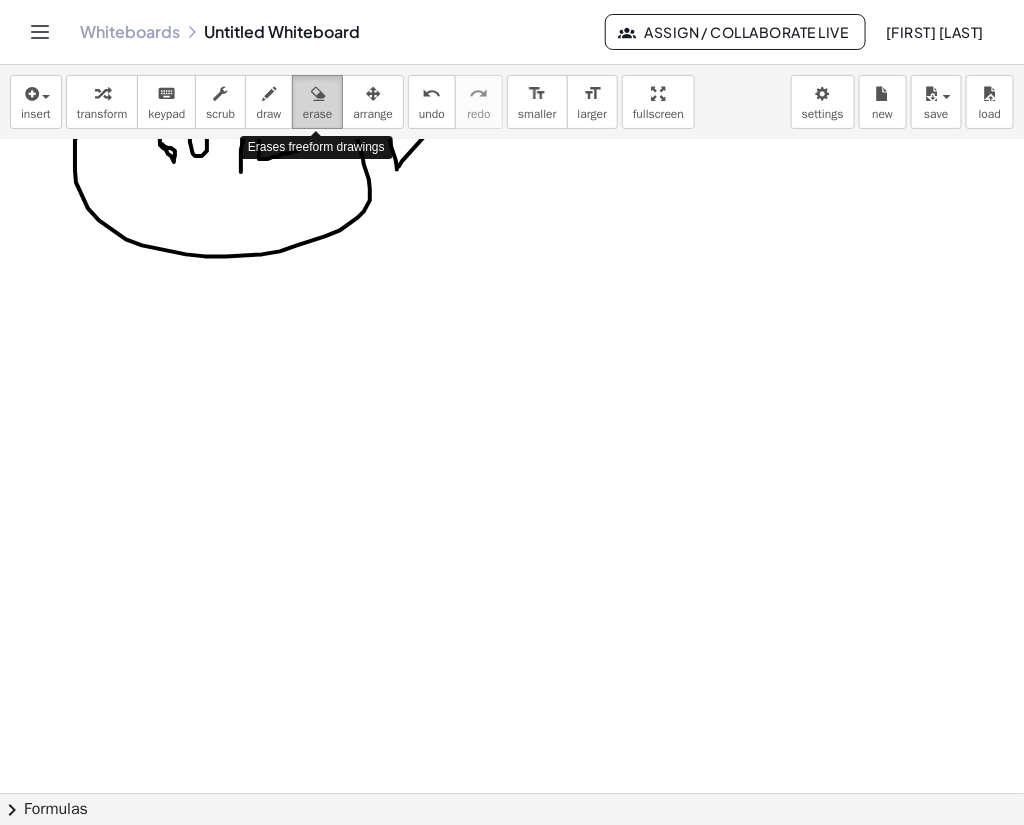 click on "erase" at bounding box center [317, 102] 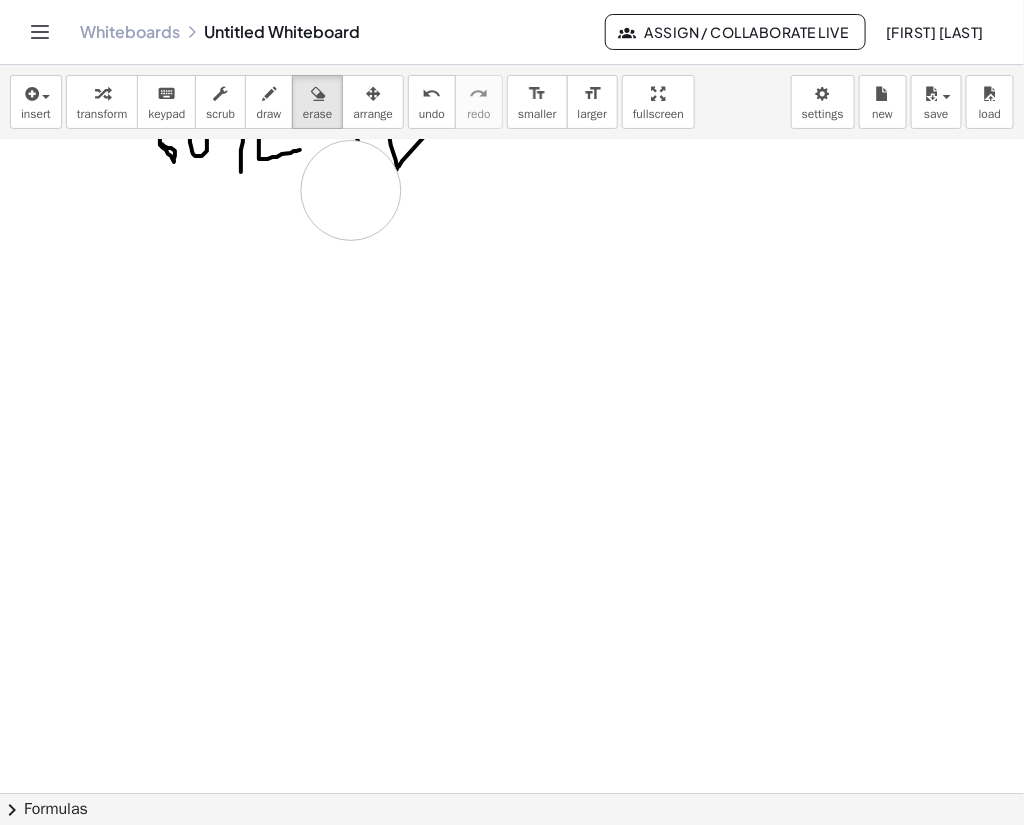 drag, startPoint x: 361, startPoint y: 207, endPoint x: 345, endPoint y: 217, distance: 18.867962 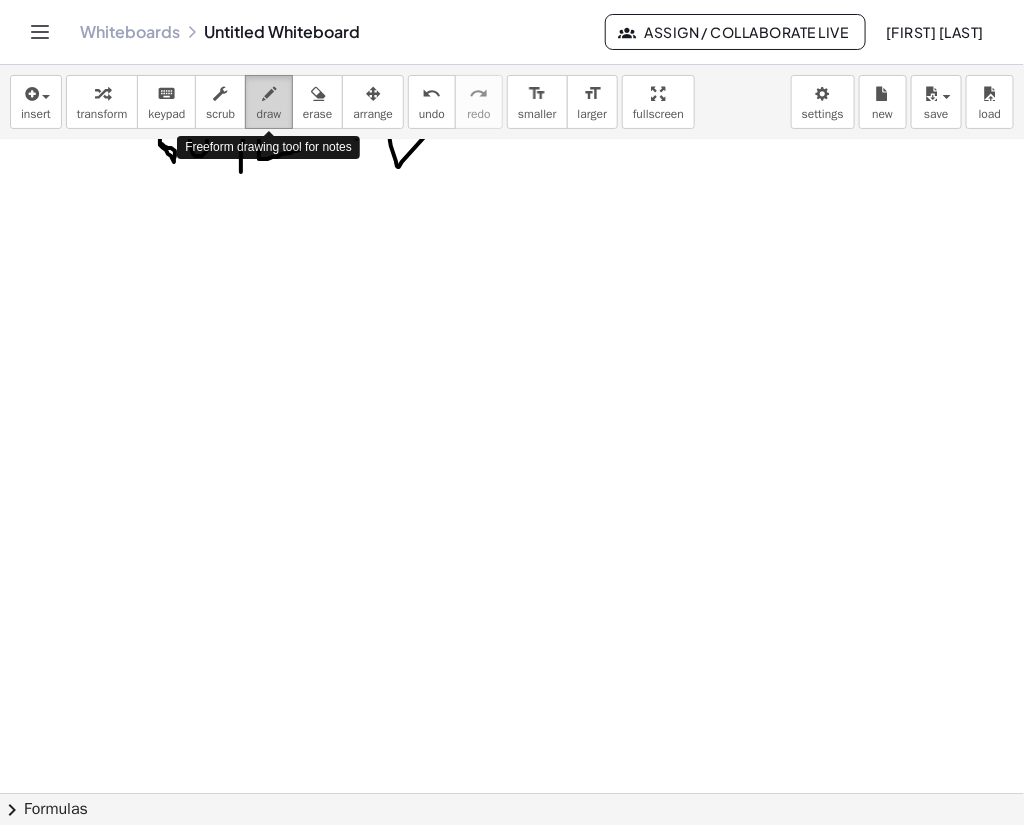 click on "draw" at bounding box center [269, 102] 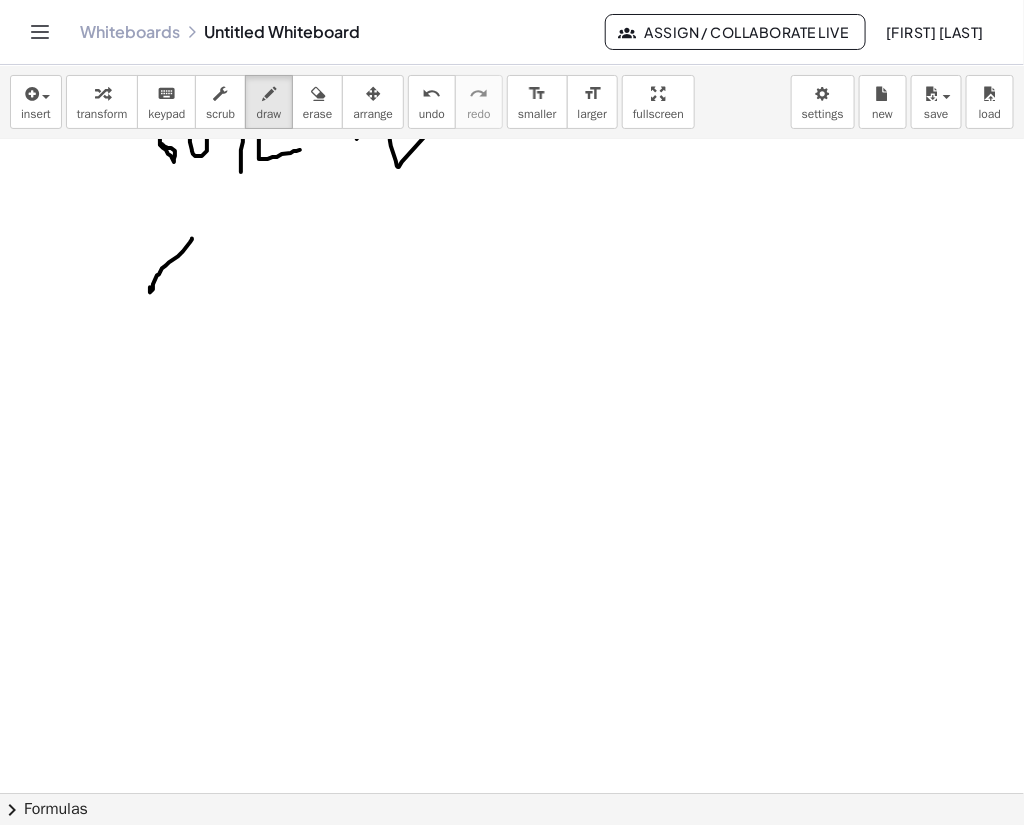 drag, startPoint x: 192, startPoint y: 237, endPoint x: 150, endPoint y: 286, distance: 64.53681 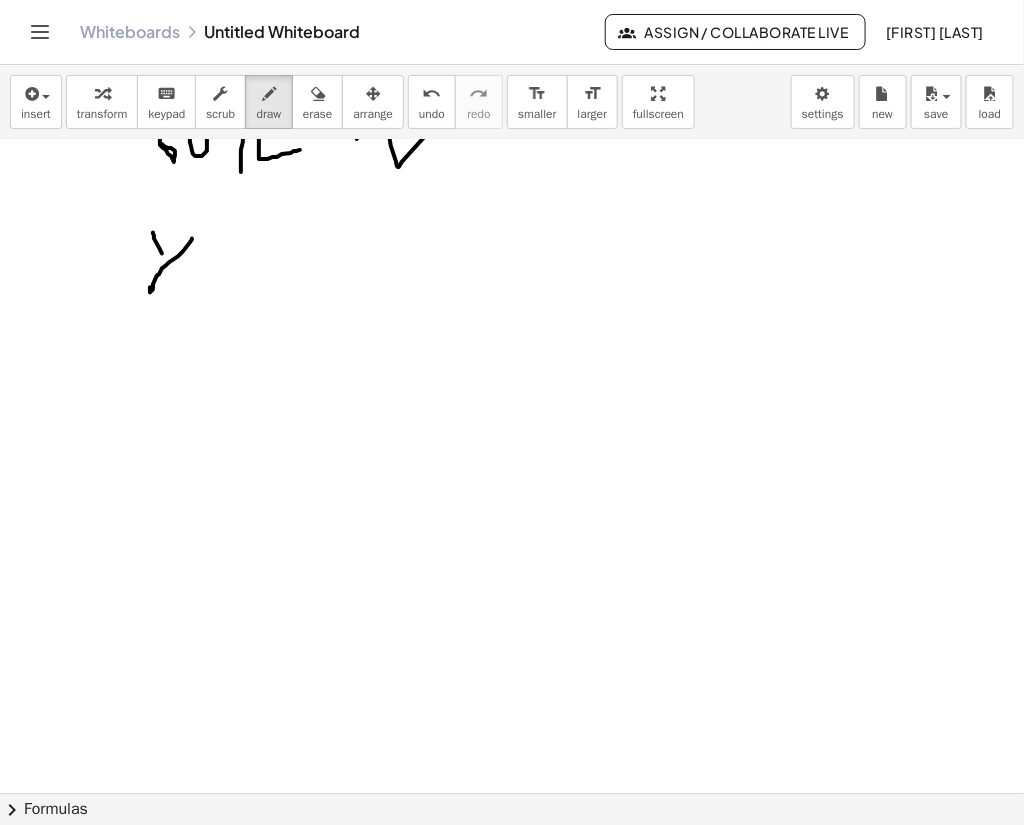 drag, startPoint x: 153, startPoint y: 231, endPoint x: 213, endPoint y: 325, distance: 111.516815 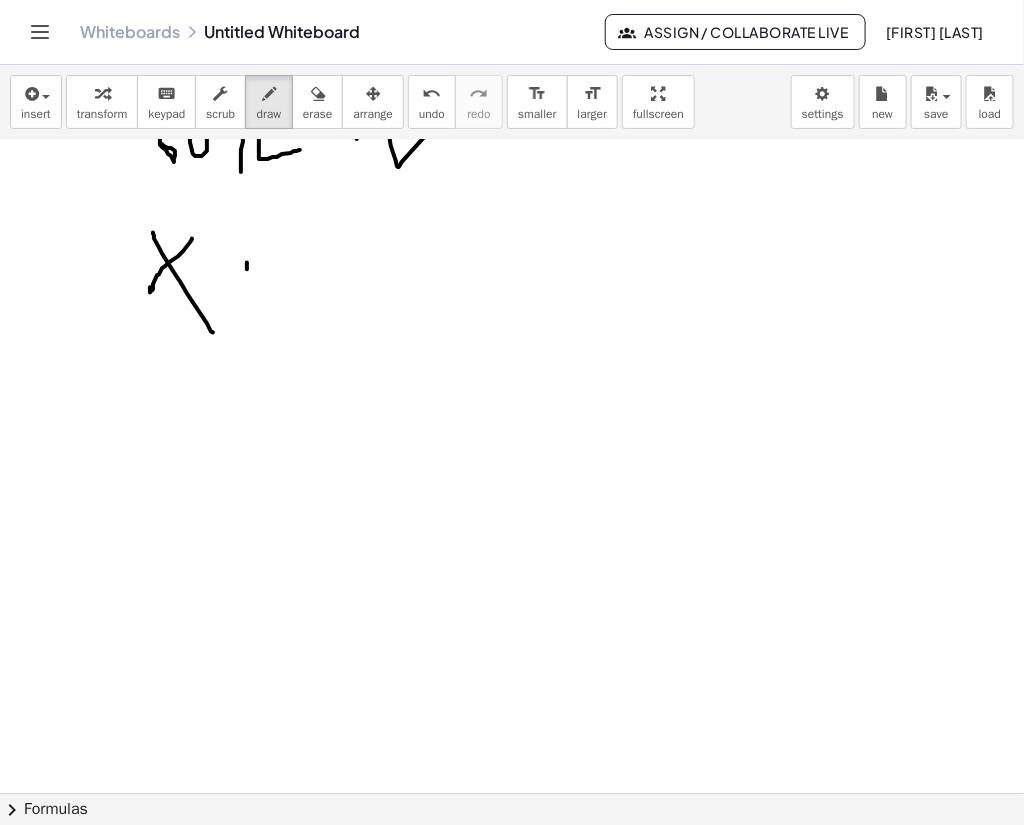 drag, startPoint x: 247, startPoint y: 261, endPoint x: 247, endPoint y: 303, distance: 42 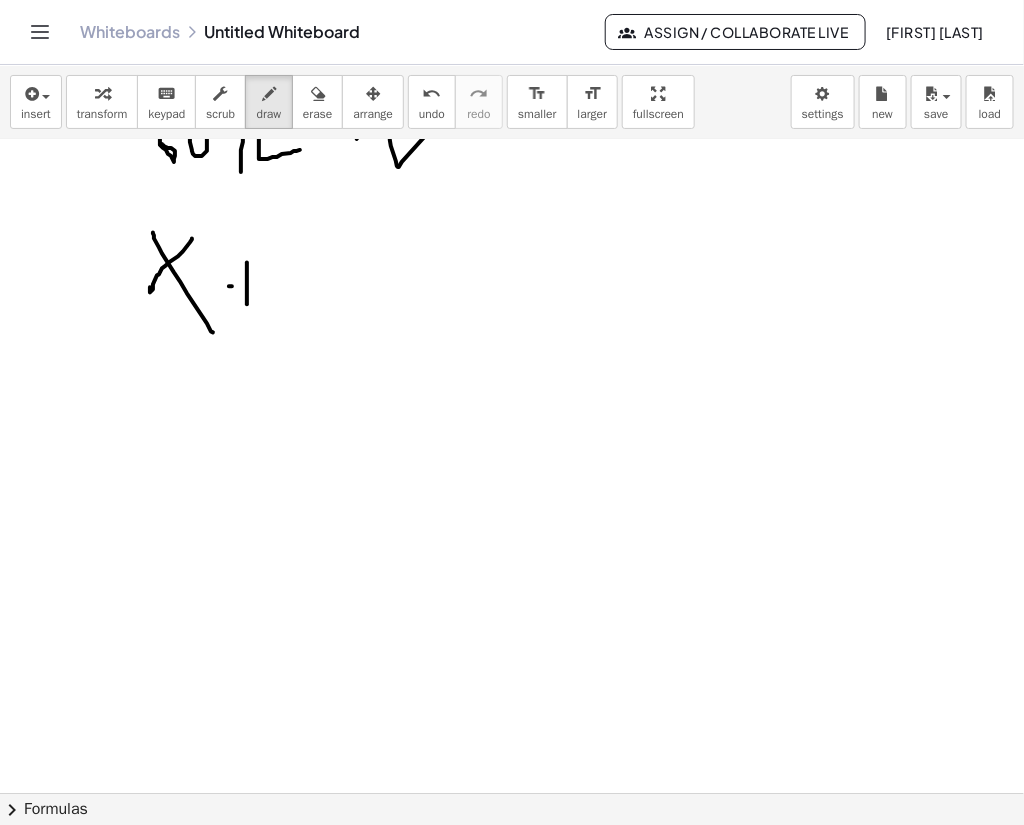 drag, startPoint x: 229, startPoint y: 285, endPoint x: 256, endPoint y: 285, distance: 27 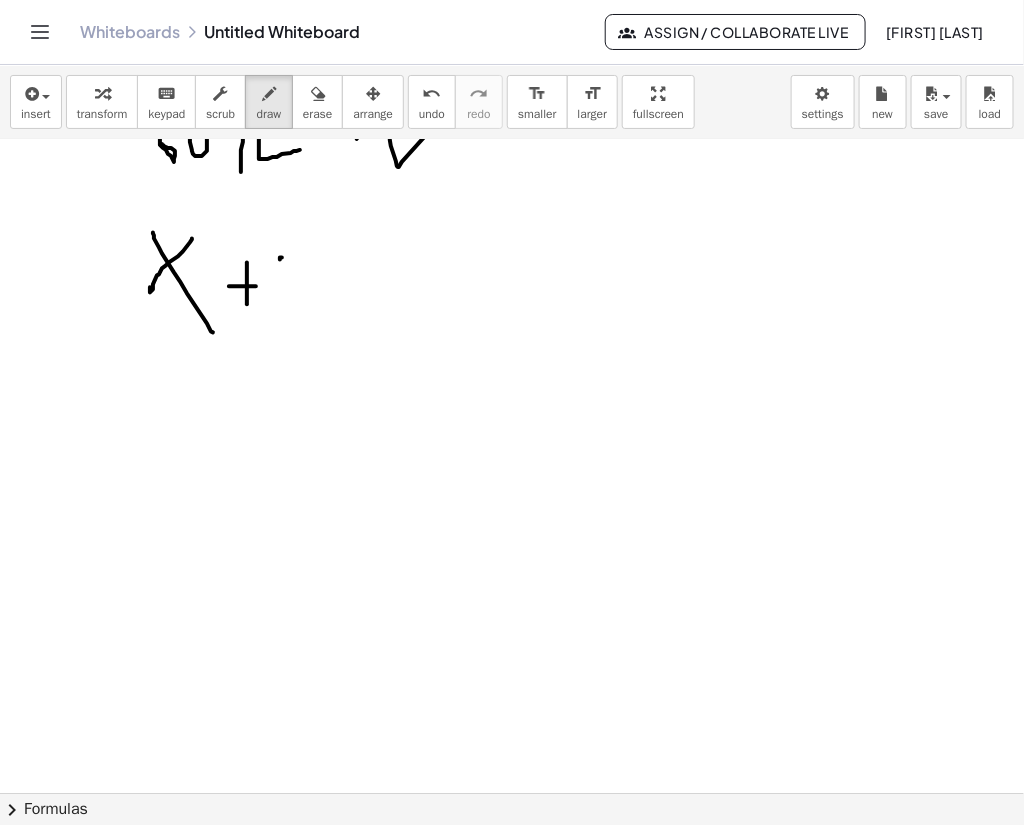 drag, startPoint x: 280, startPoint y: 258, endPoint x: 315, endPoint y: 285, distance: 44.20407 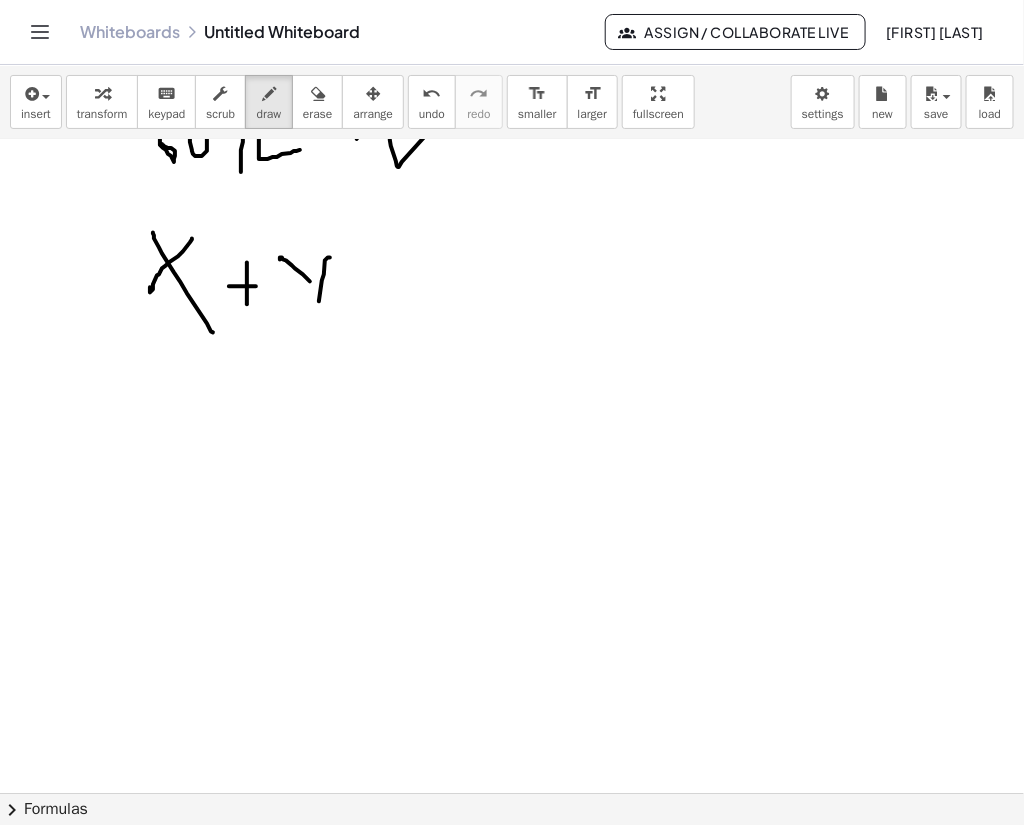 drag, startPoint x: 330, startPoint y: 256, endPoint x: 319, endPoint y: 325, distance: 69.87131 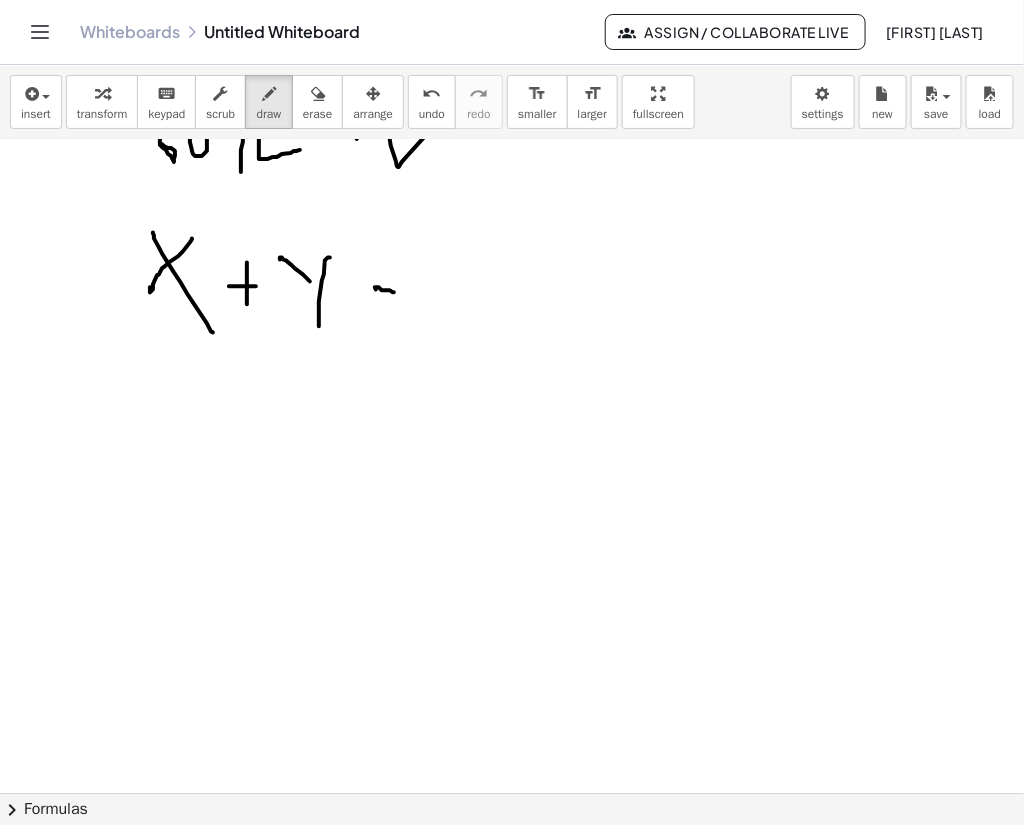 drag, startPoint x: 375, startPoint y: 286, endPoint x: 400, endPoint y: 291, distance: 25.495098 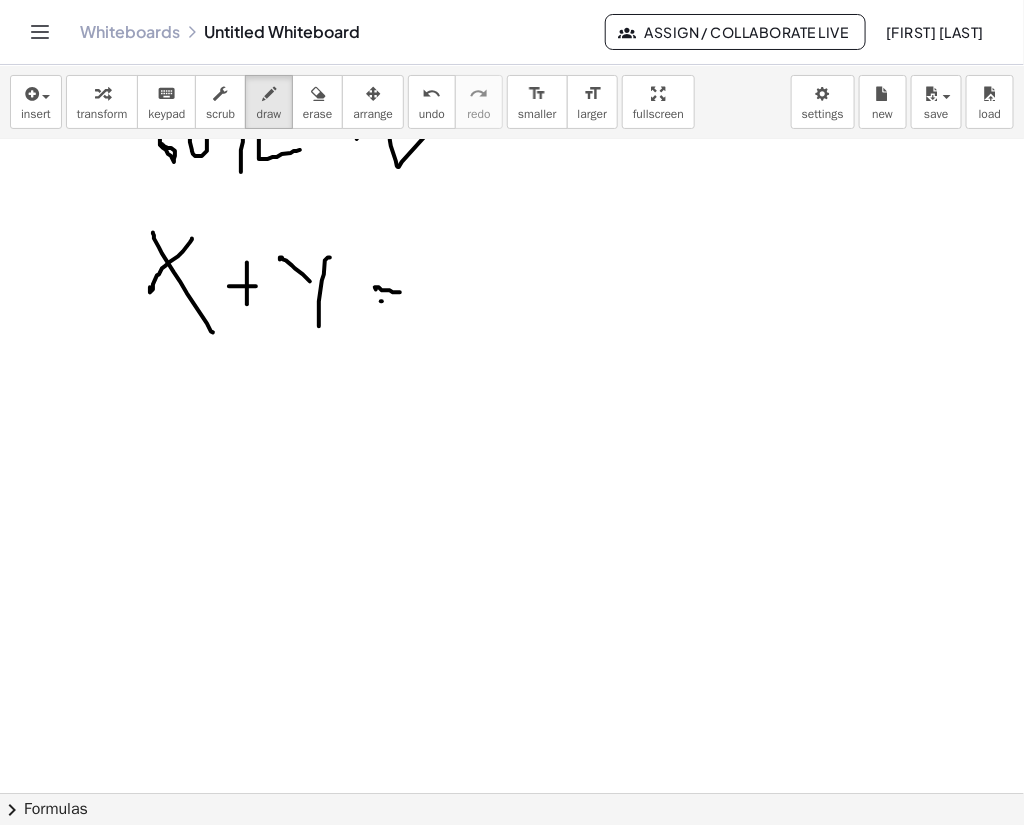 drag, startPoint x: 381, startPoint y: 300, endPoint x: 403, endPoint y: 300, distance: 22 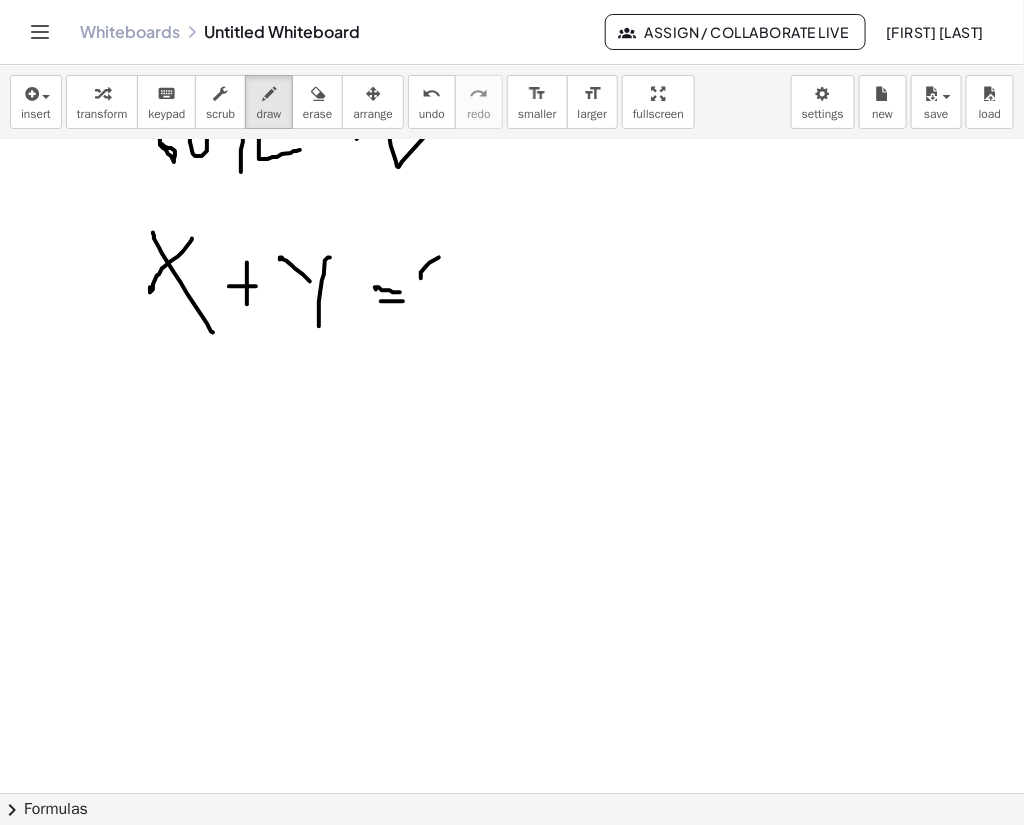 drag, startPoint x: 421, startPoint y: 276, endPoint x: 460, endPoint y: 309, distance: 51.088158 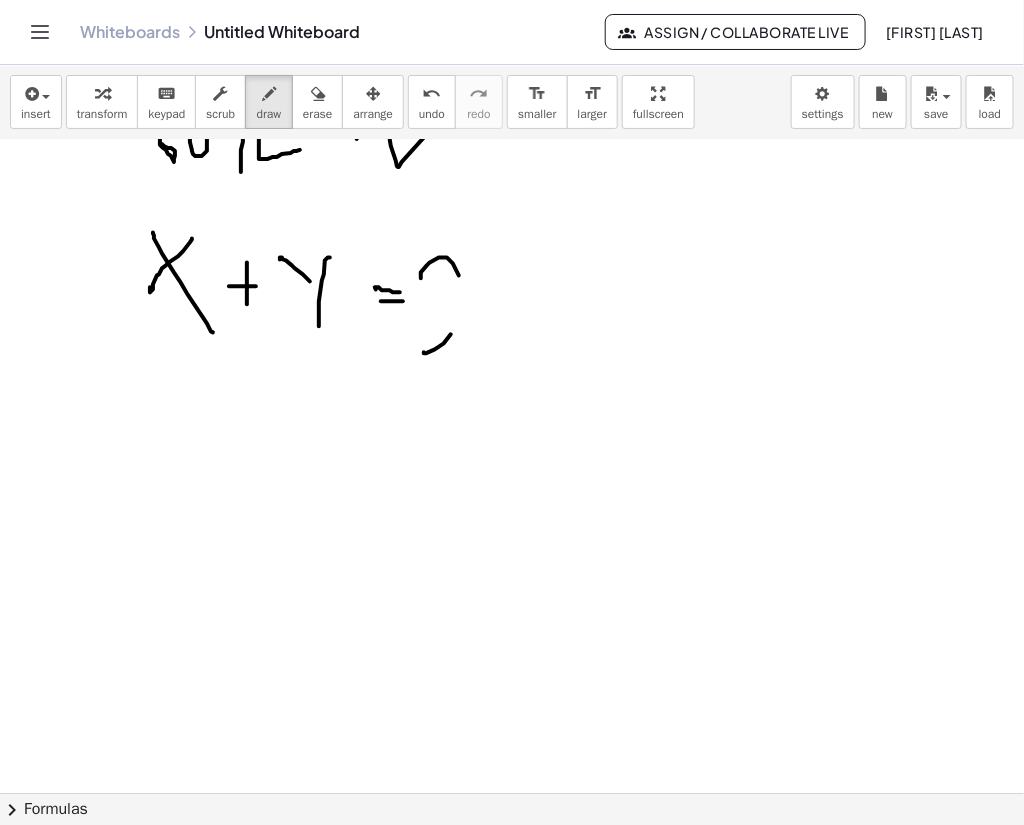 drag, startPoint x: 424, startPoint y: 351, endPoint x: 495, endPoint y: 315, distance: 79.60528 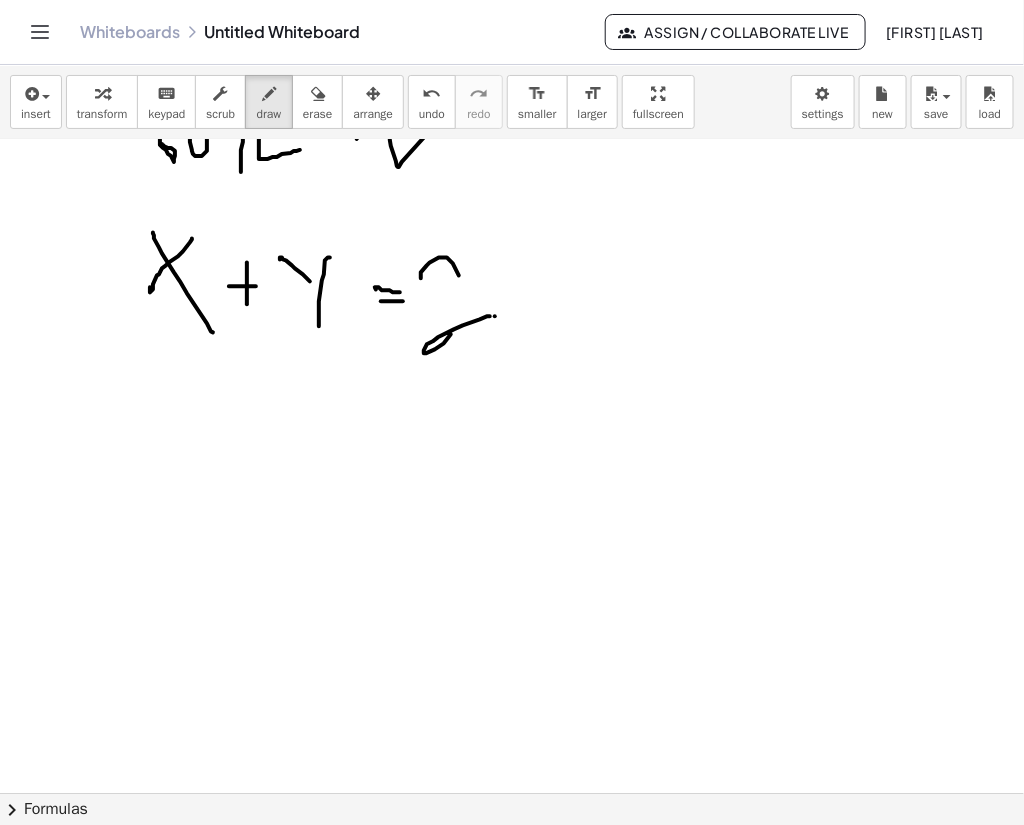 click at bounding box center (512, 622) 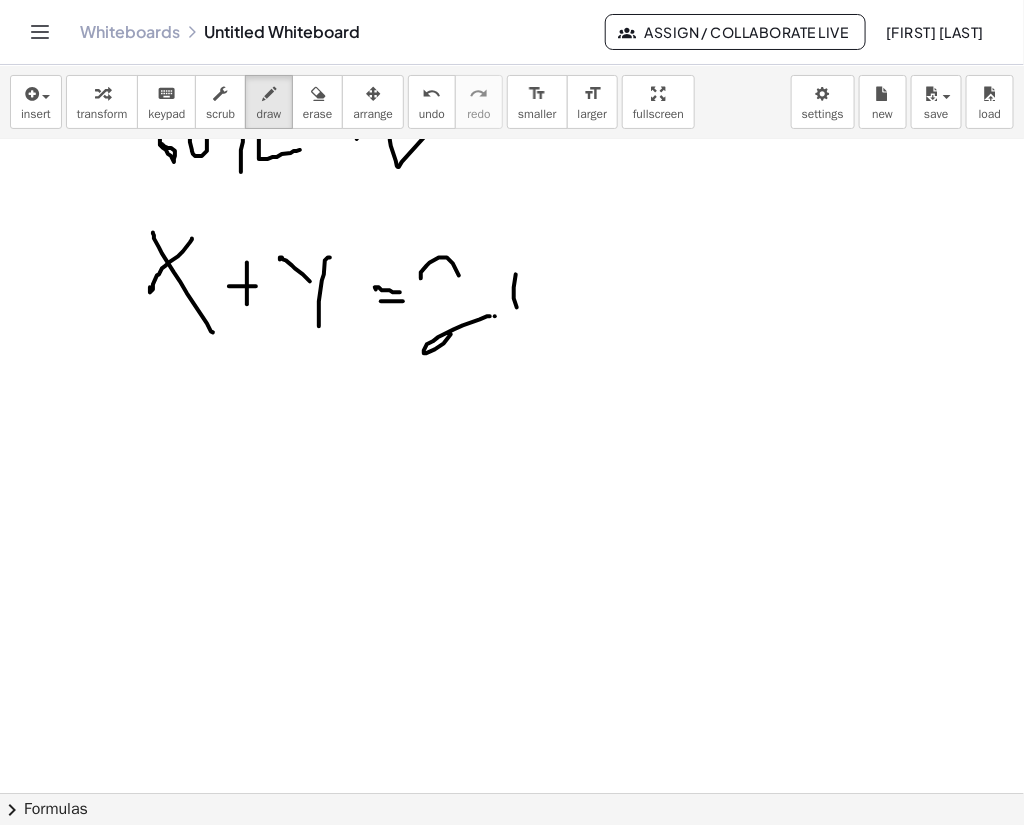 drag, startPoint x: 534, startPoint y: 252, endPoint x: 478, endPoint y: 283, distance: 64.00781 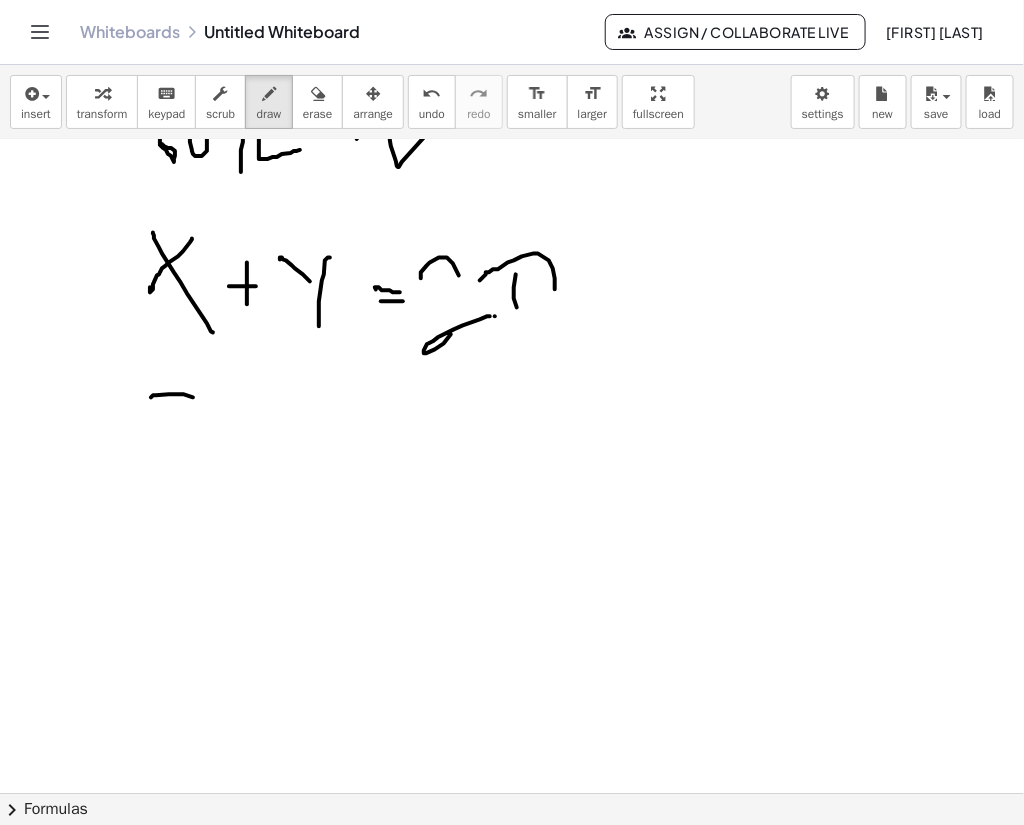 drag, startPoint x: 151, startPoint y: 396, endPoint x: 154, endPoint y: 435, distance: 39.115215 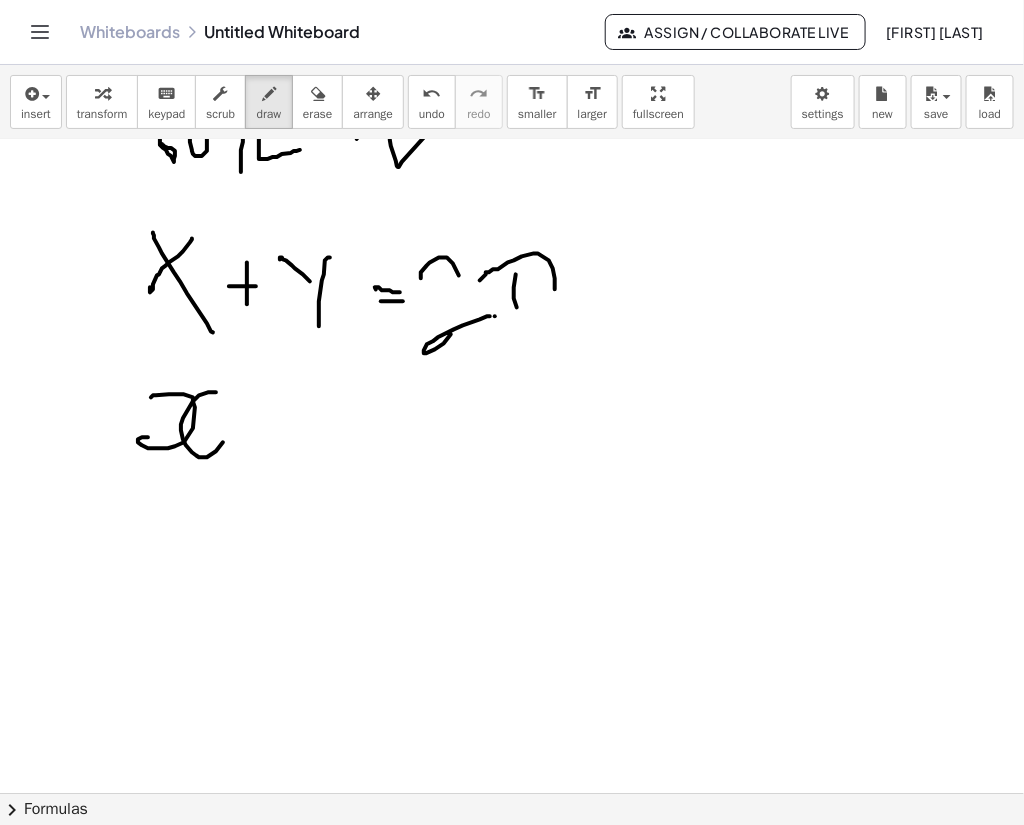 drag, startPoint x: 216, startPoint y: 391, endPoint x: 226, endPoint y: 435, distance: 45.122055 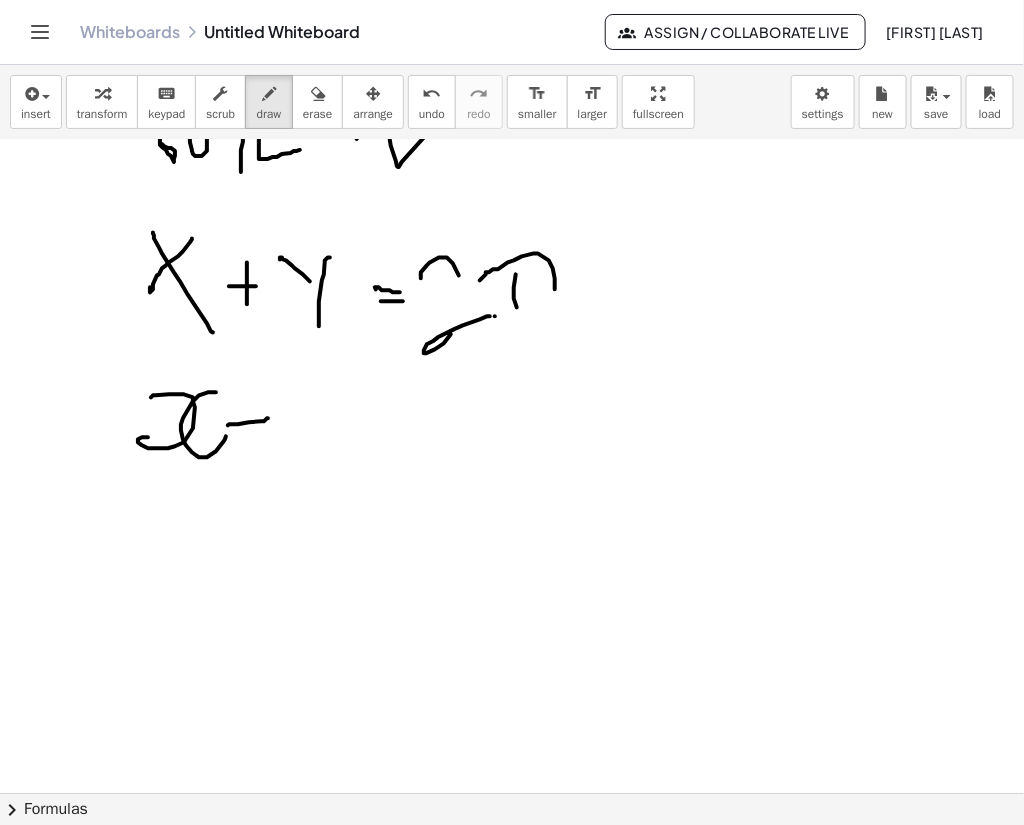 drag, startPoint x: 228, startPoint y: 424, endPoint x: 268, endPoint y: 417, distance: 40.60788 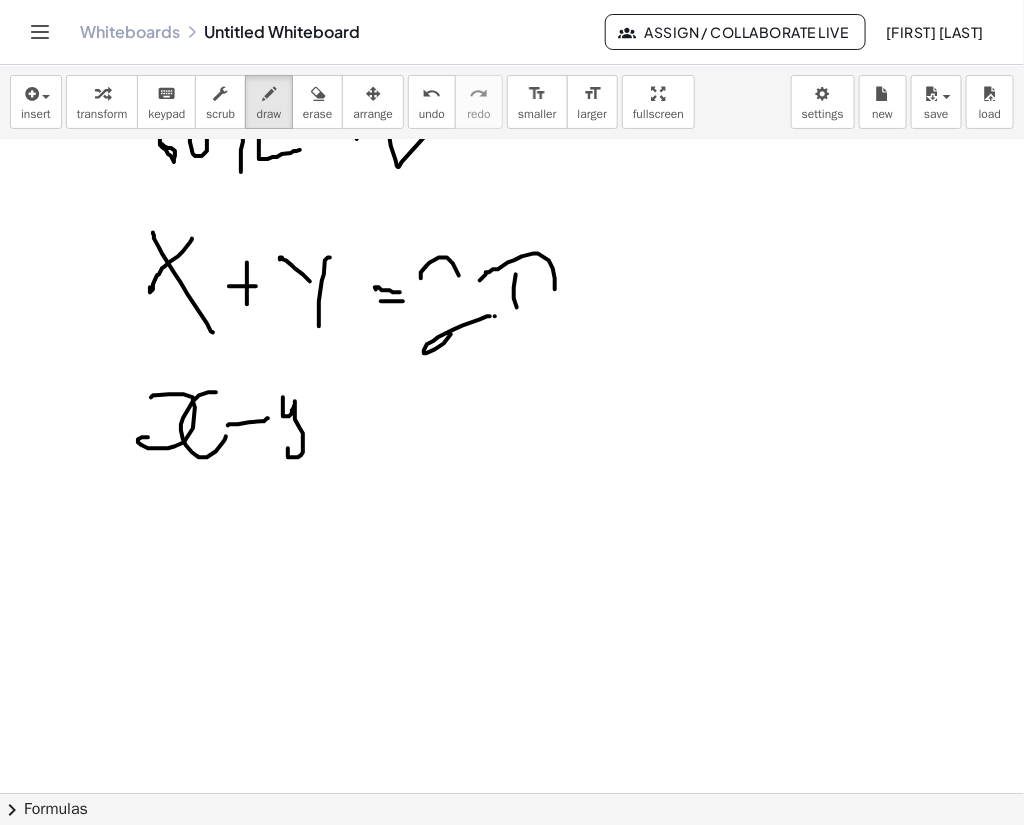 drag, startPoint x: 283, startPoint y: 396, endPoint x: 288, endPoint y: 447, distance: 51.24451 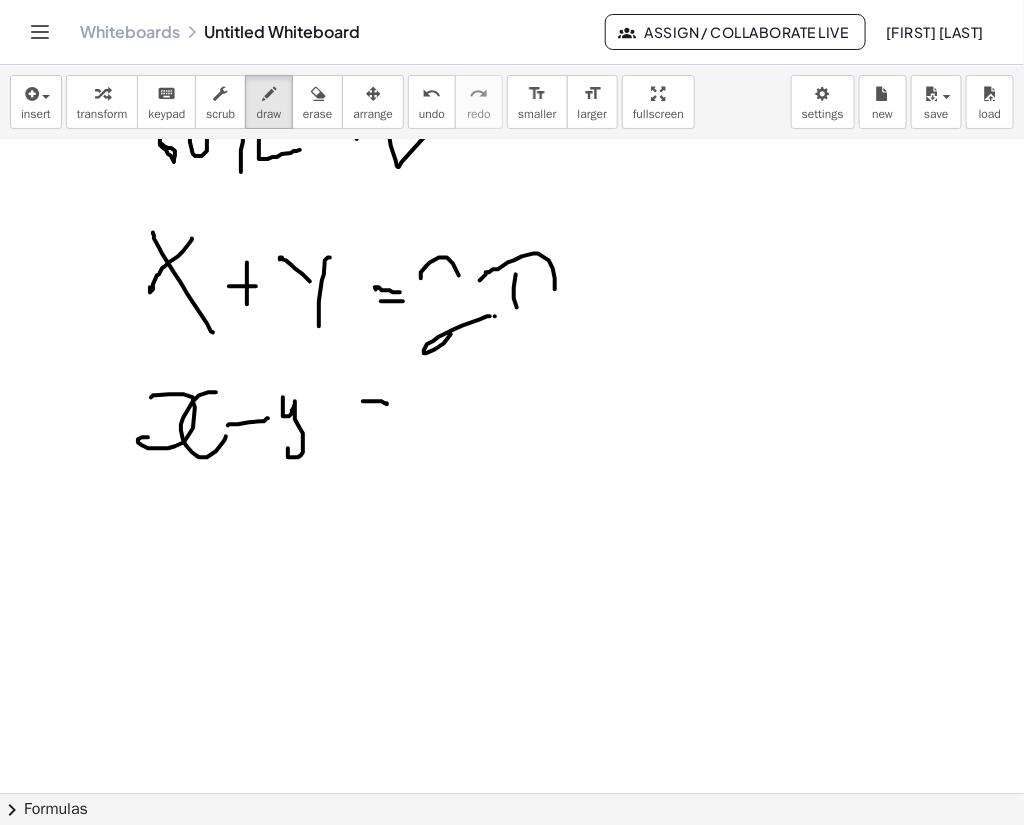 drag, startPoint x: 363, startPoint y: 400, endPoint x: 358, endPoint y: 420, distance: 20.615528 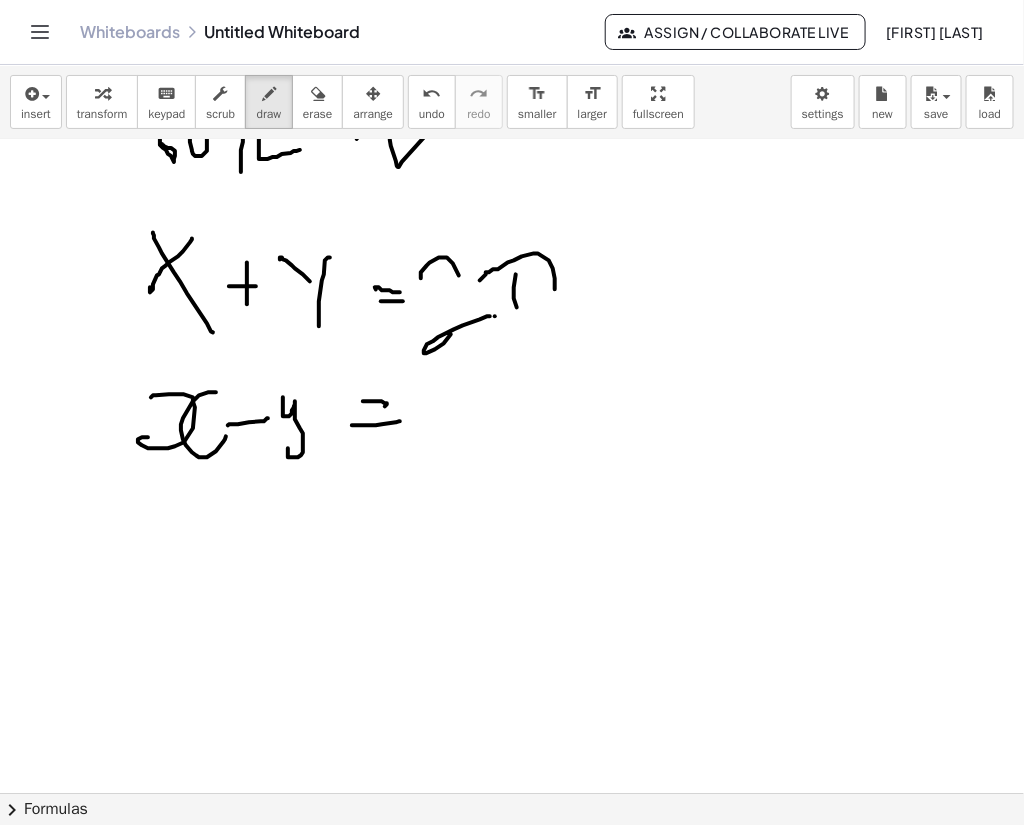 drag, startPoint x: 376, startPoint y: 424, endPoint x: 399, endPoint y: 420, distance: 23.345236 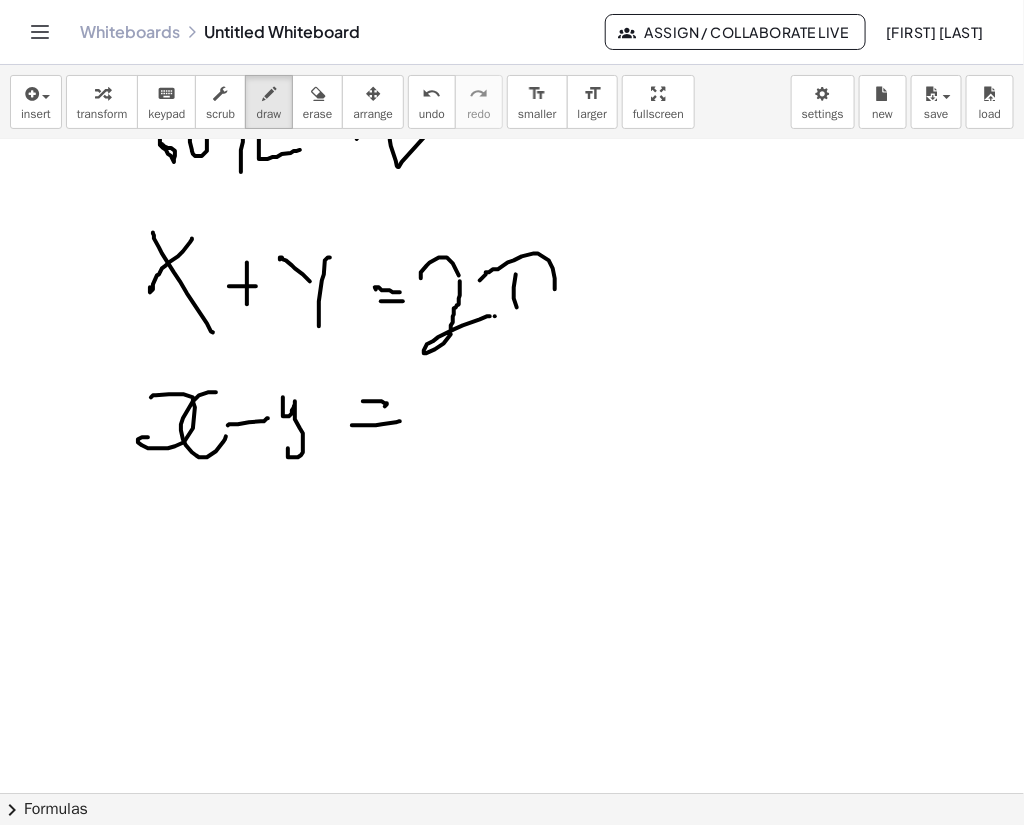 drag, startPoint x: 460, startPoint y: 280, endPoint x: 450, endPoint y: 333, distance: 53.935146 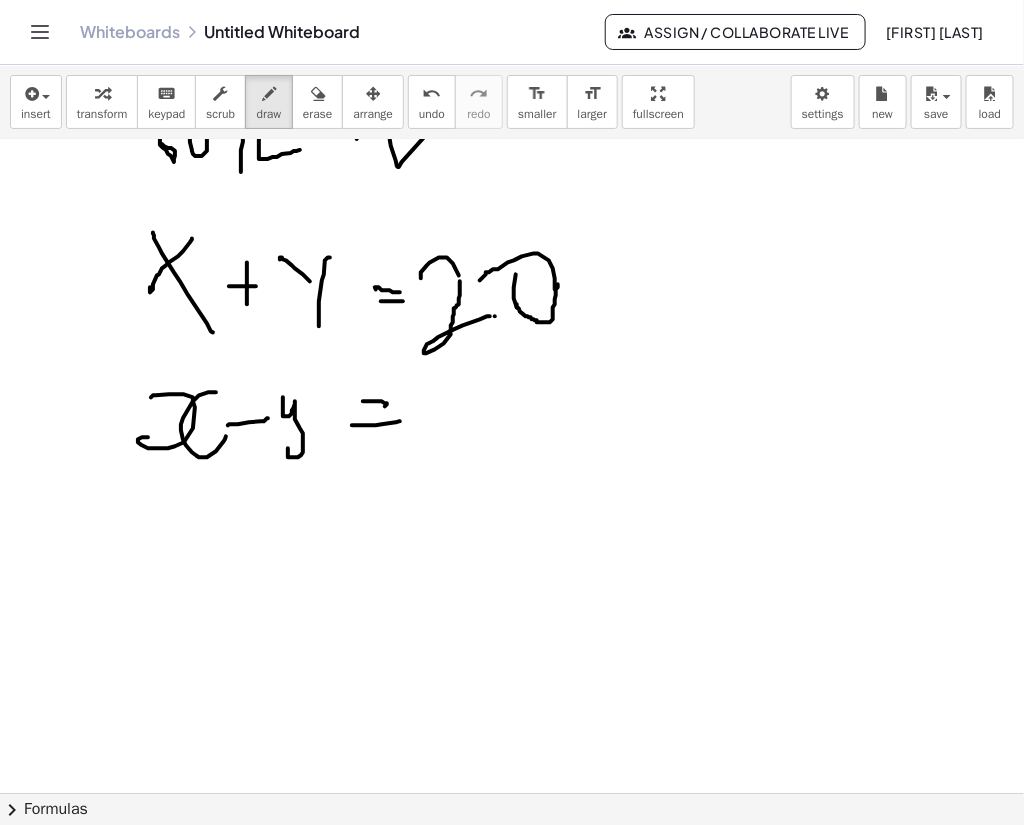 drag, startPoint x: 517, startPoint y: 303, endPoint x: 558, endPoint y: 282, distance: 46.06517 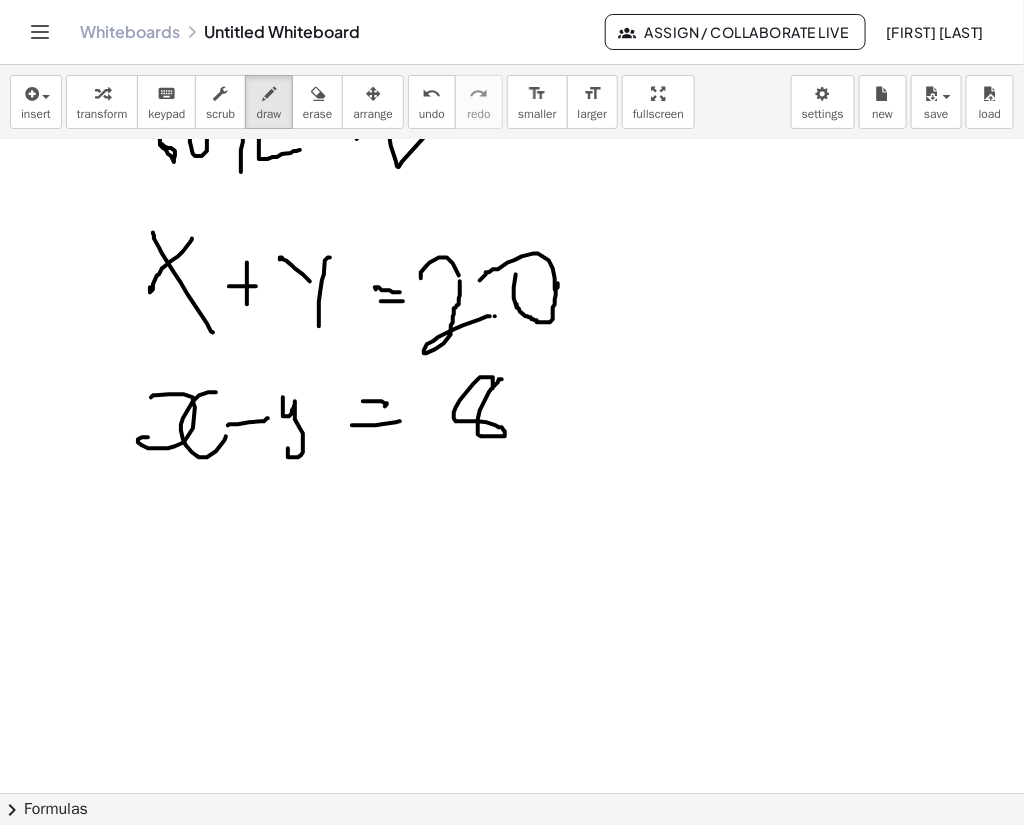 click at bounding box center (512, 622) 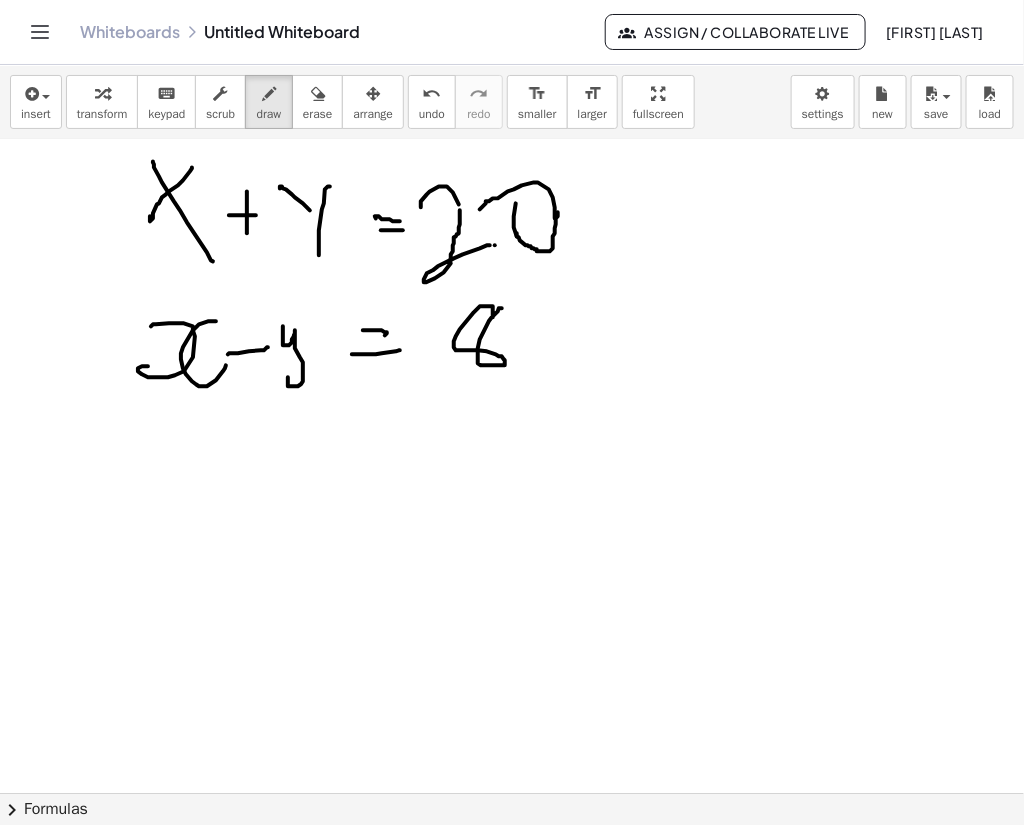 scroll, scrollTop: 245, scrollLeft: 0, axis: vertical 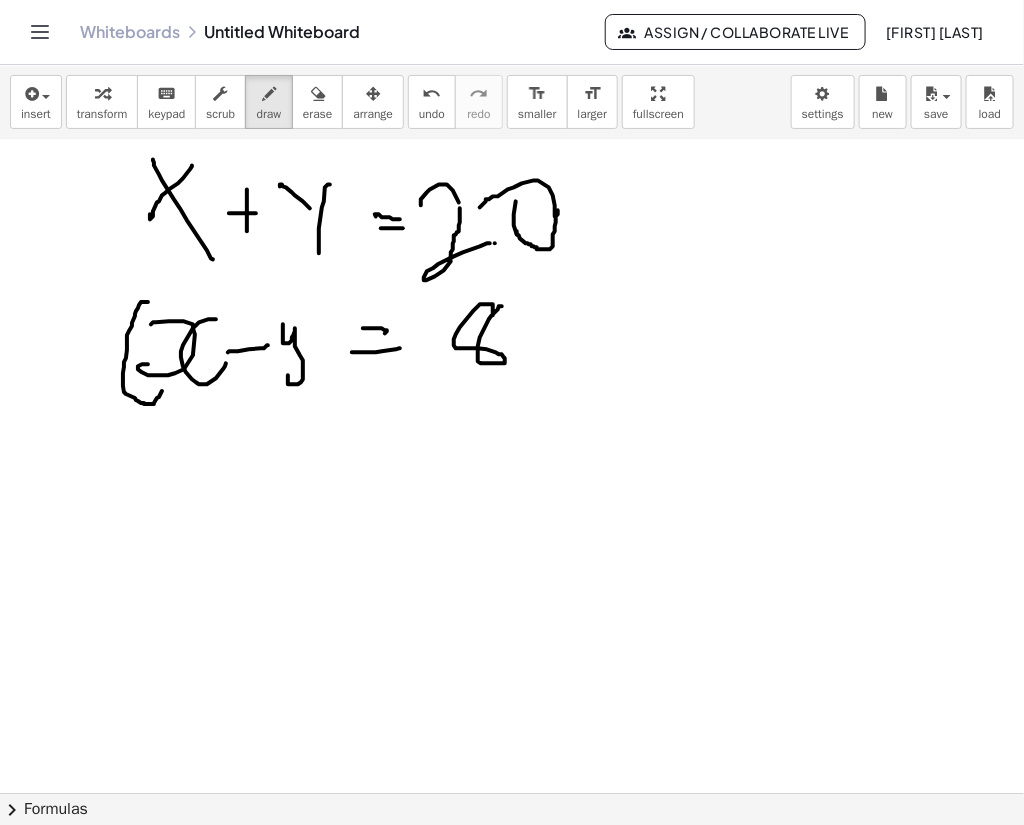 drag, startPoint x: 148, startPoint y: 301, endPoint x: 162, endPoint y: 390, distance: 90.0944 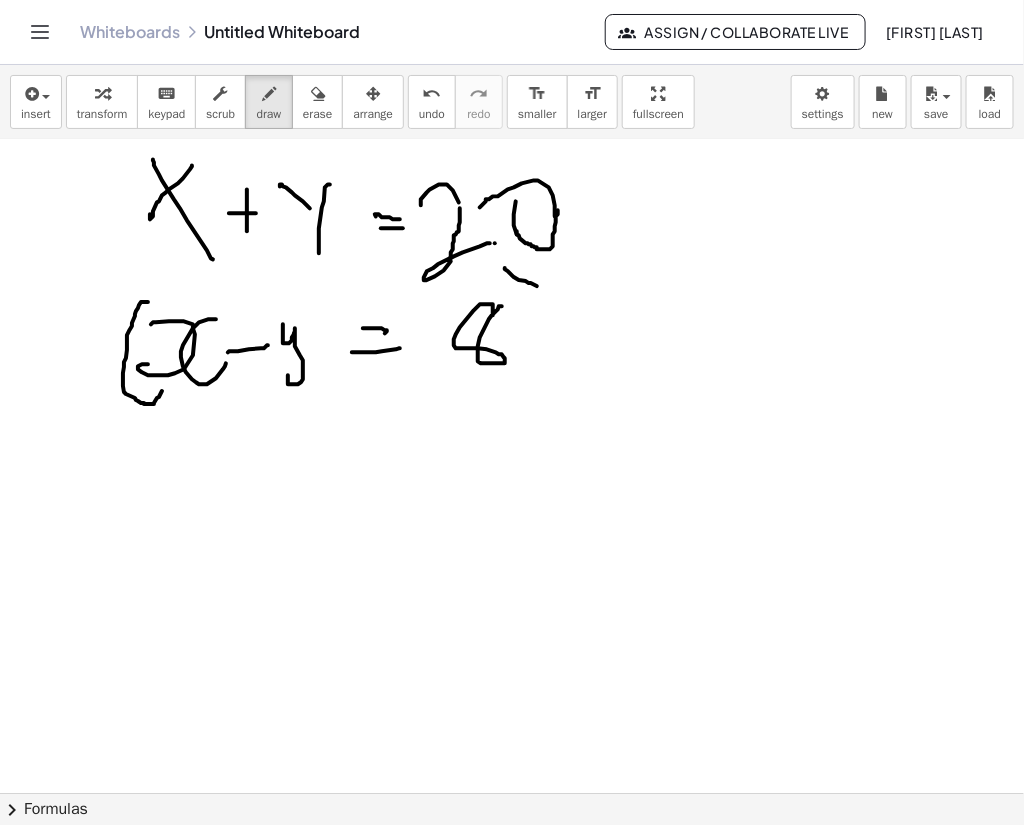 drag, startPoint x: 505, startPoint y: 267, endPoint x: 546, endPoint y: 297, distance: 50.803543 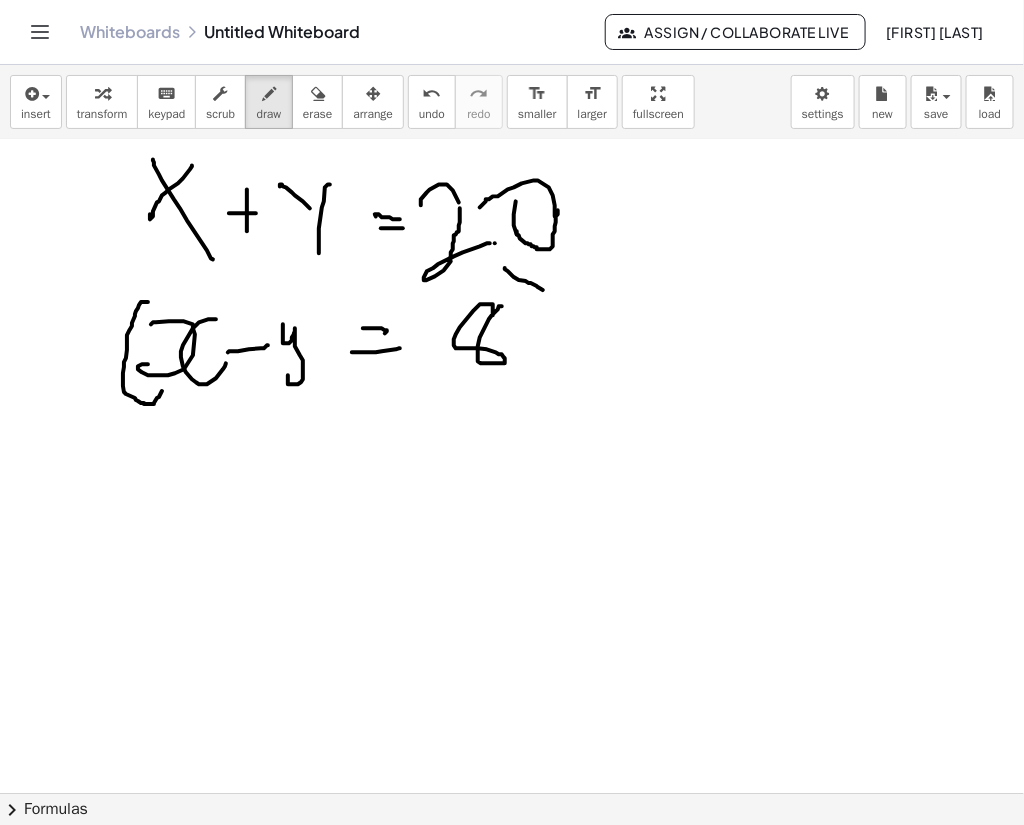 click at bounding box center (512, 549) 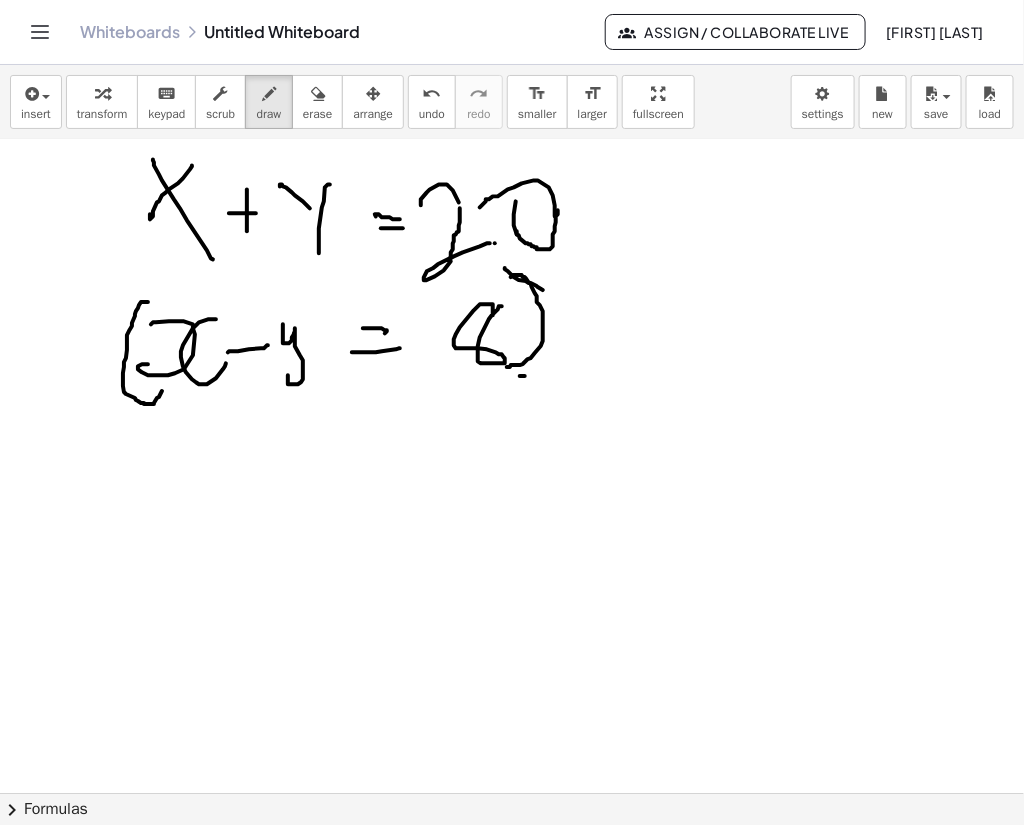 drag, startPoint x: 511, startPoint y: 276, endPoint x: 507, endPoint y: 366, distance: 90.088844 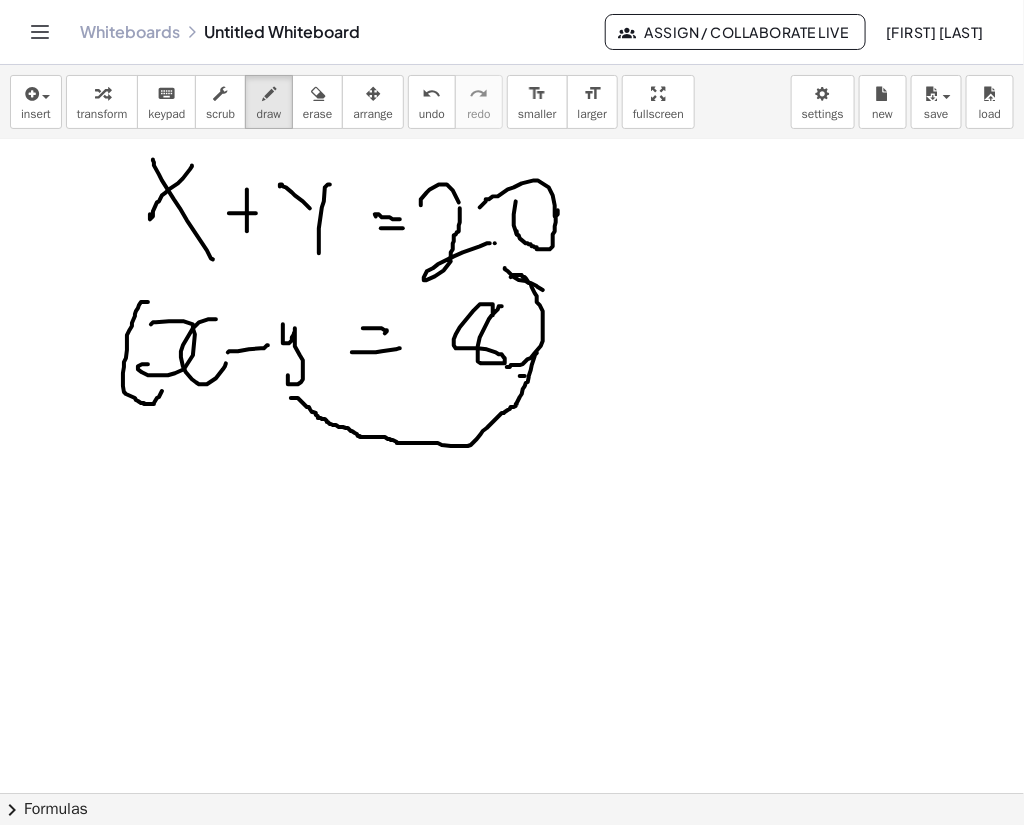 drag, startPoint x: 291, startPoint y: 397, endPoint x: 537, endPoint y: 352, distance: 250.08199 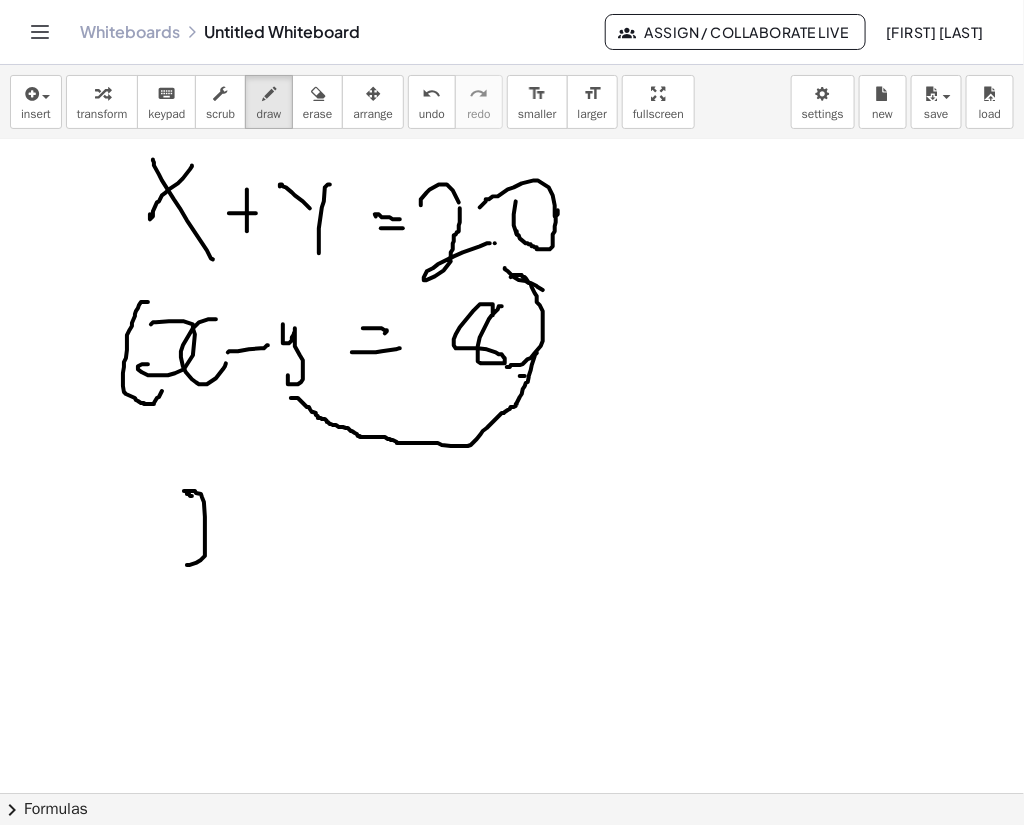 drag, startPoint x: 192, startPoint y: 495, endPoint x: 187, endPoint y: 559, distance: 64.195015 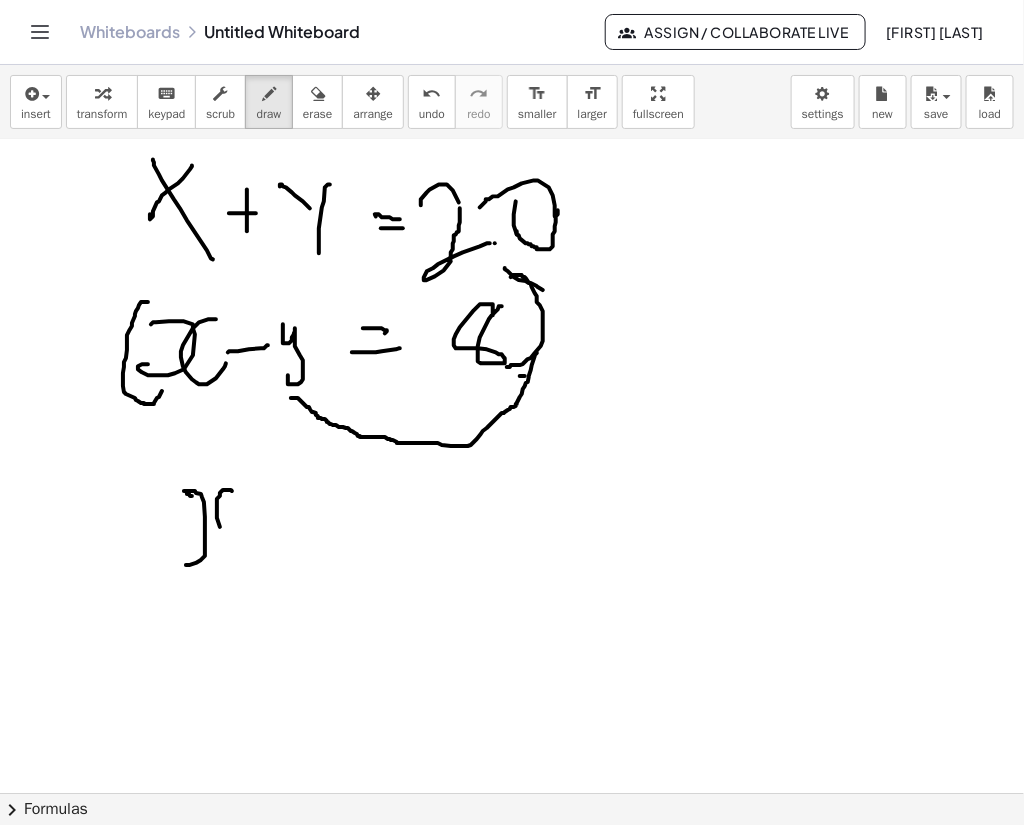 drag, startPoint x: 220, startPoint y: 493, endPoint x: 262, endPoint y: 543, distance: 65.29931 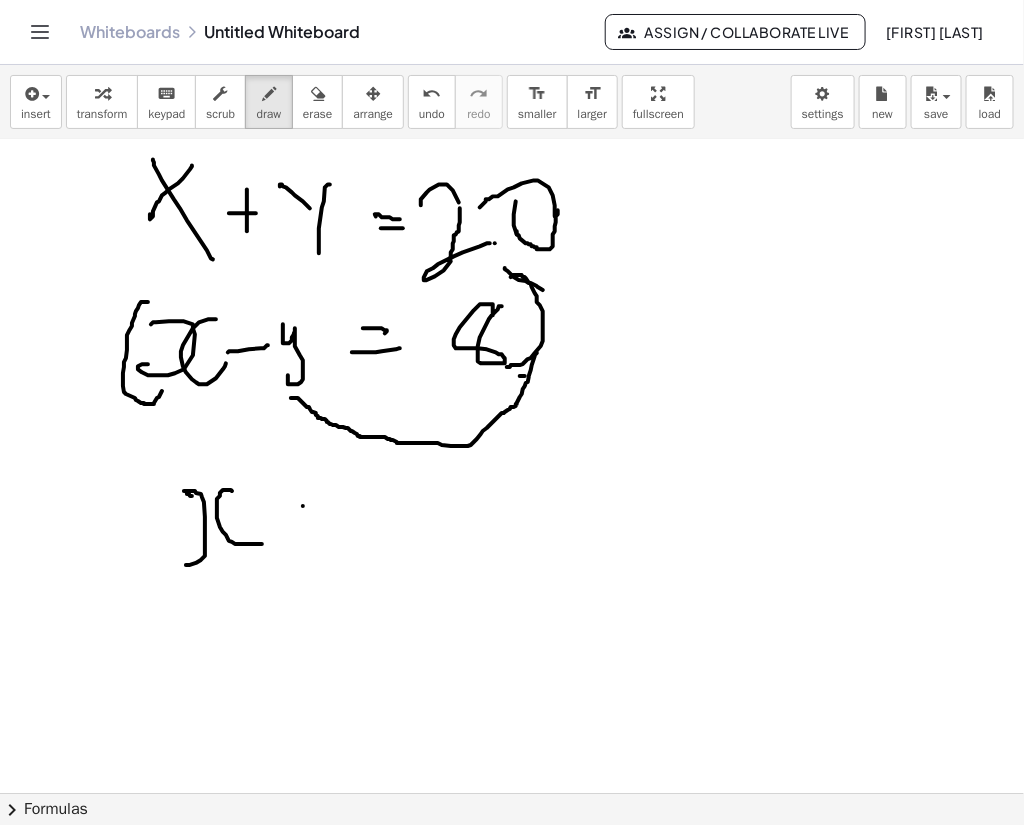 drag, startPoint x: 303, startPoint y: 505, endPoint x: 321, endPoint y: 505, distance: 18 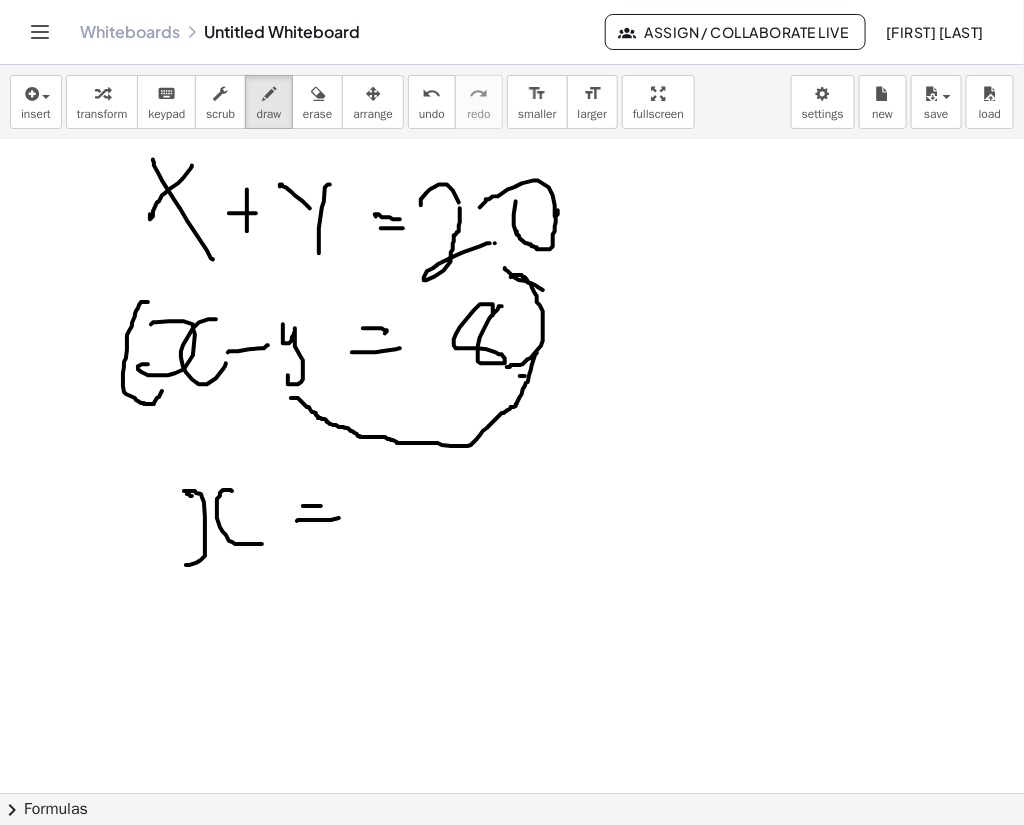 drag, startPoint x: 297, startPoint y: 520, endPoint x: 340, endPoint y: 517, distance: 43.104523 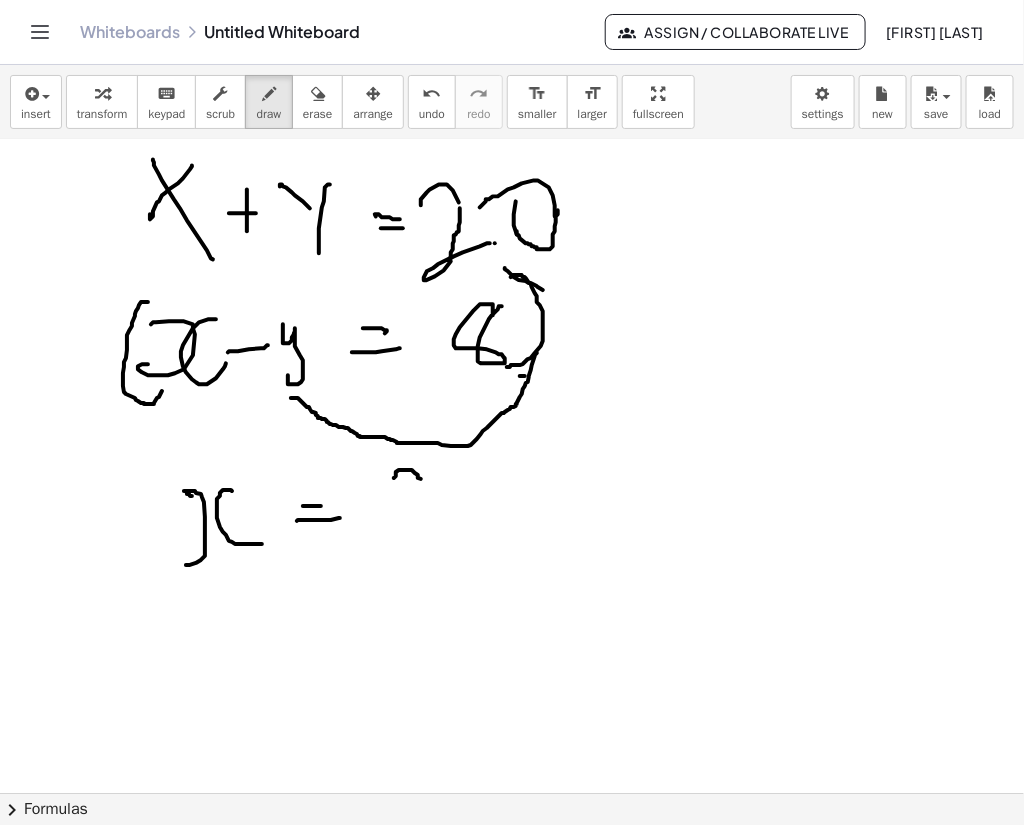 drag, startPoint x: 421, startPoint y: 478, endPoint x: 435, endPoint y: 520, distance: 44.27189 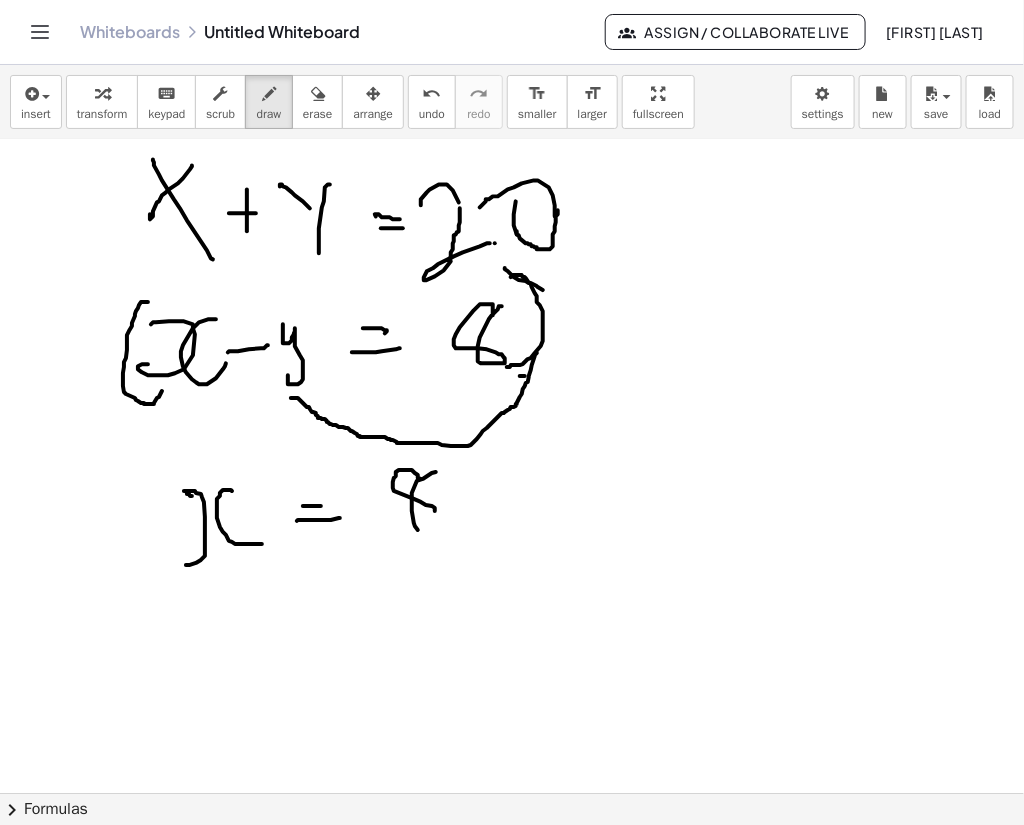 drag, startPoint x: 414, startPoint y: 522, endPoint x: 439, endPoint y: 469, distance: 58.60034 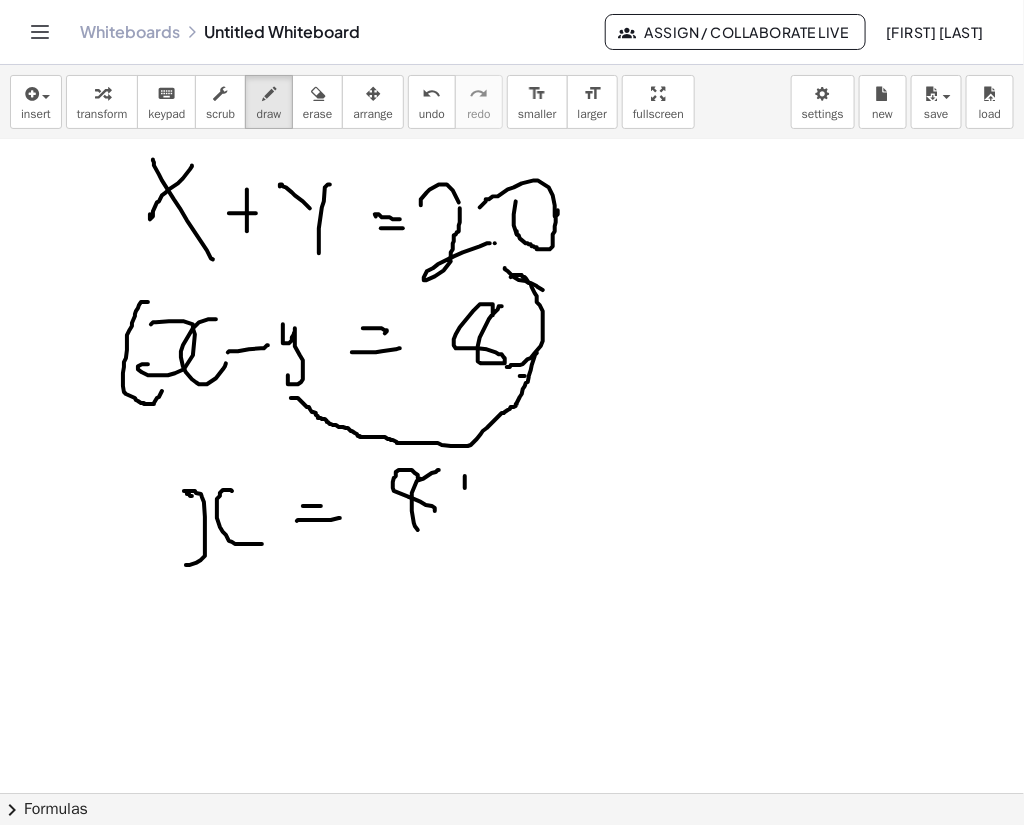drag, startPoint x: 465, startPoint y: 475, endPoint x: 465, endPoint y: 505, distance: 30 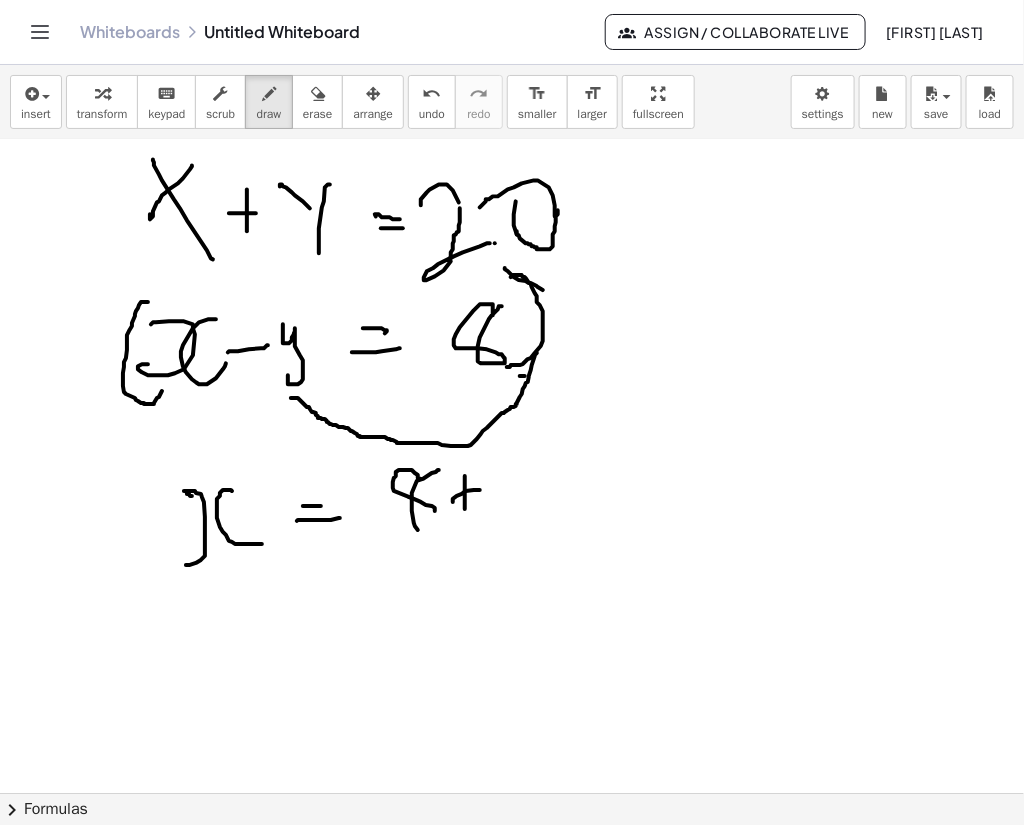 drag, startPoint x: 453, startPoint y: 501, endPoint x: 480, endPoint y: 487, distance: 30.413813 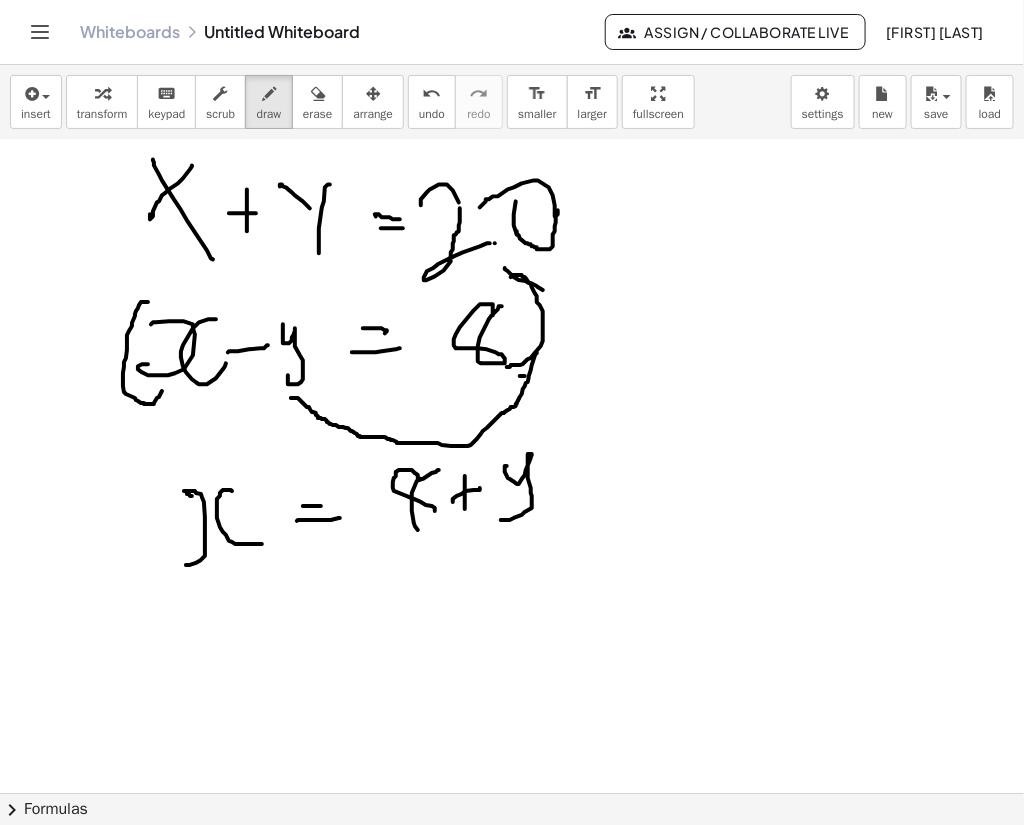 drag, startPoint x: 507, startPoint y: 465, endPoint x: 501, endPoint y: 519, distance: 54.33231 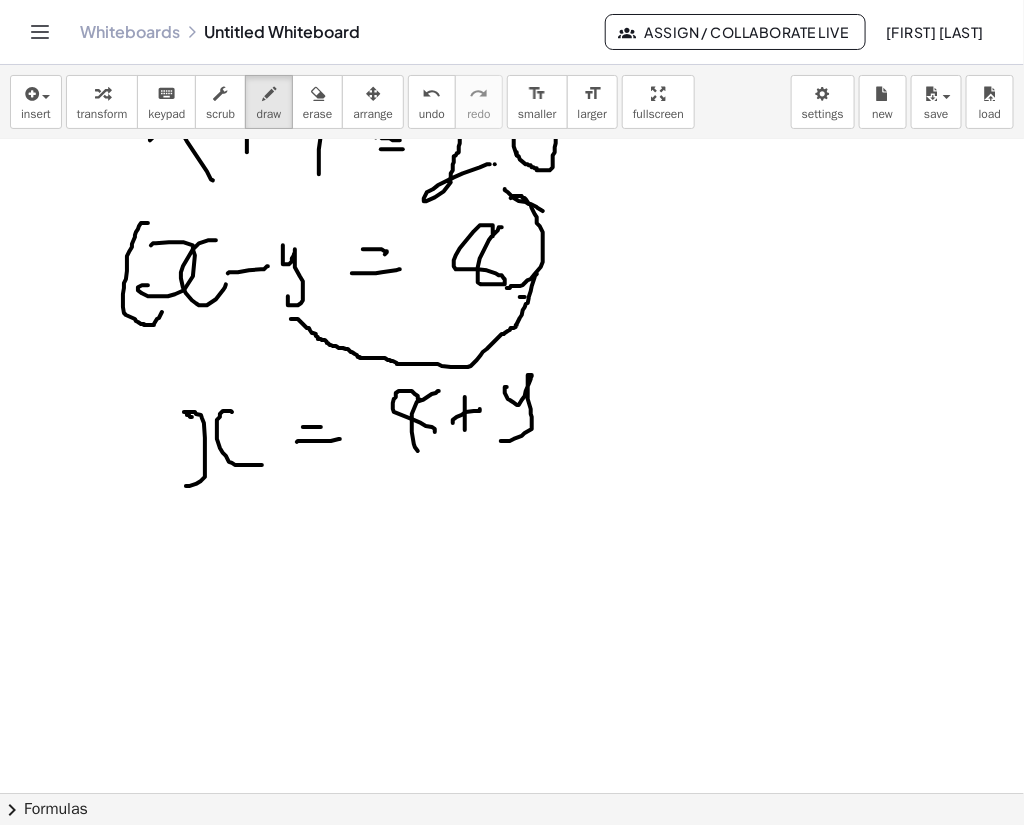 scroll, scrollTop: 326, scrollLeft: 0, axis: vertical 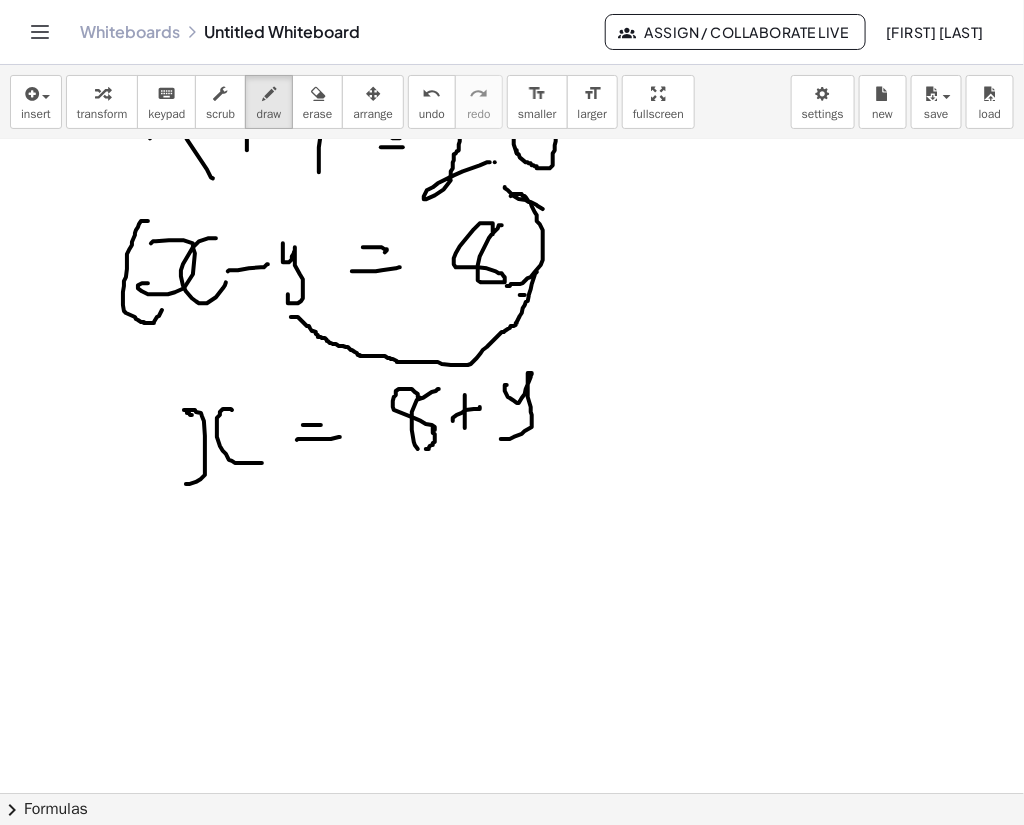 drag, startPoint x: 433, startPoint y: 426, endPoint x: 420, endPoint y: 448, distance: 25.553865 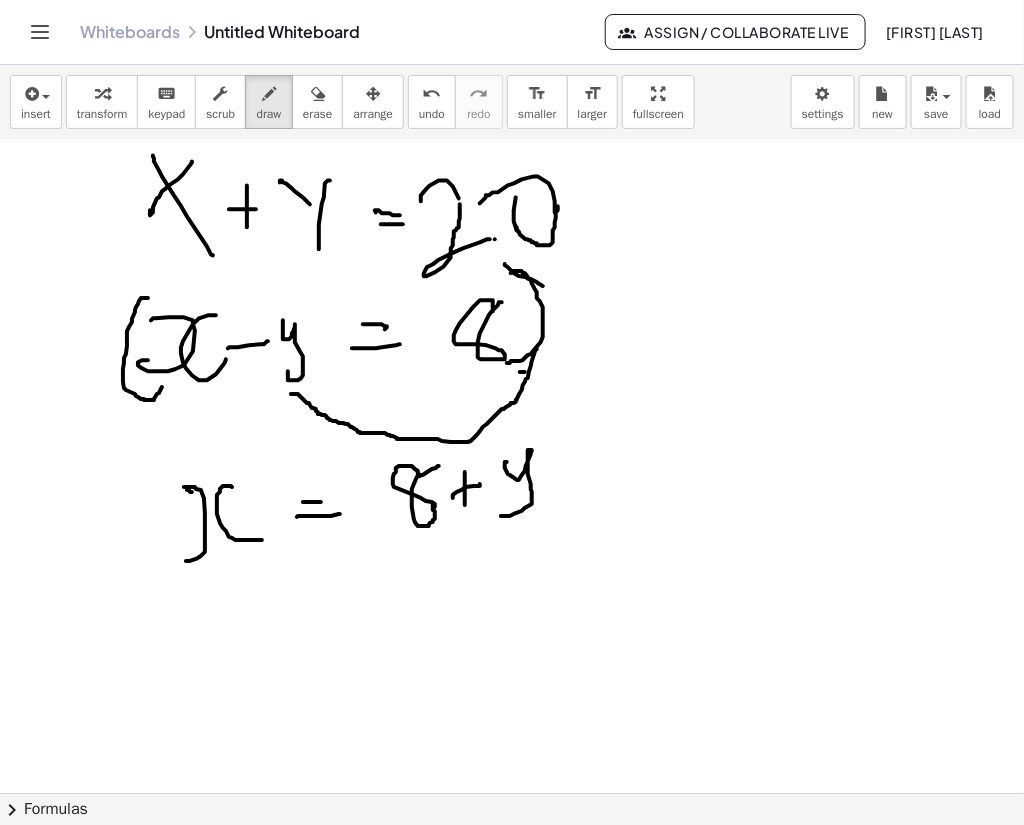 scroll, scrollTop: 257, scrollLeft: 0, axis: vertical 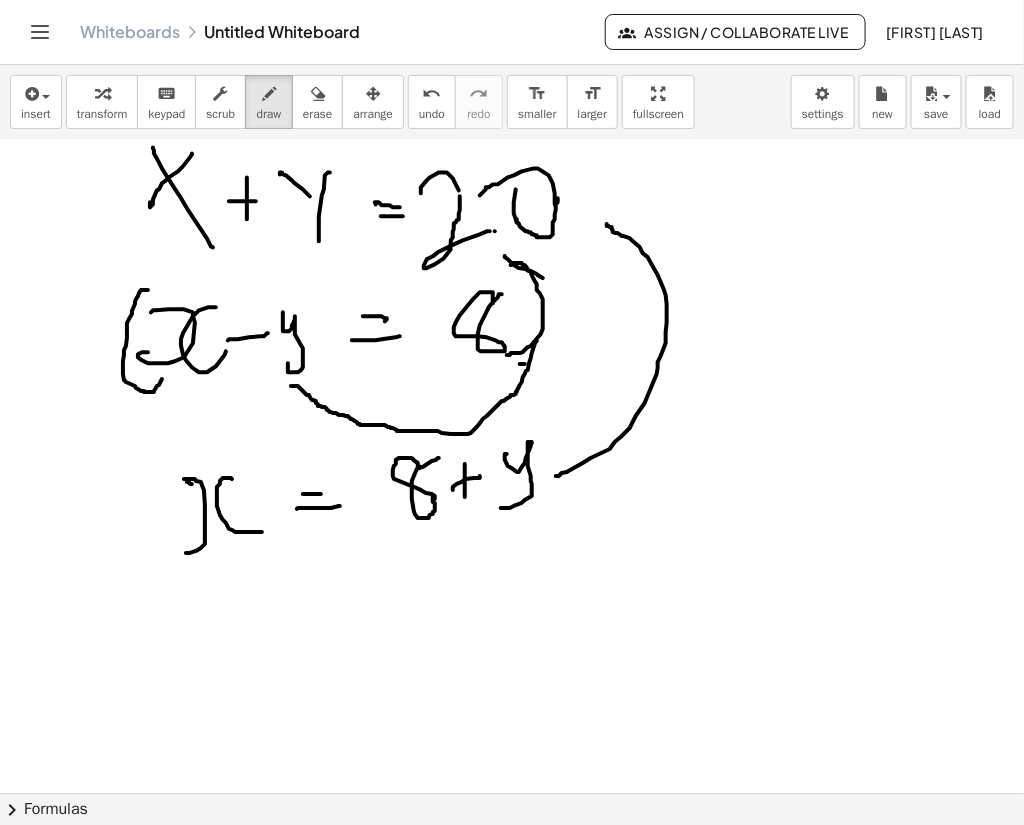 drag, startPoint x: 556, startPoint y: 475, endPoint x: 607, endPoint y: 223, distance: 257.10892 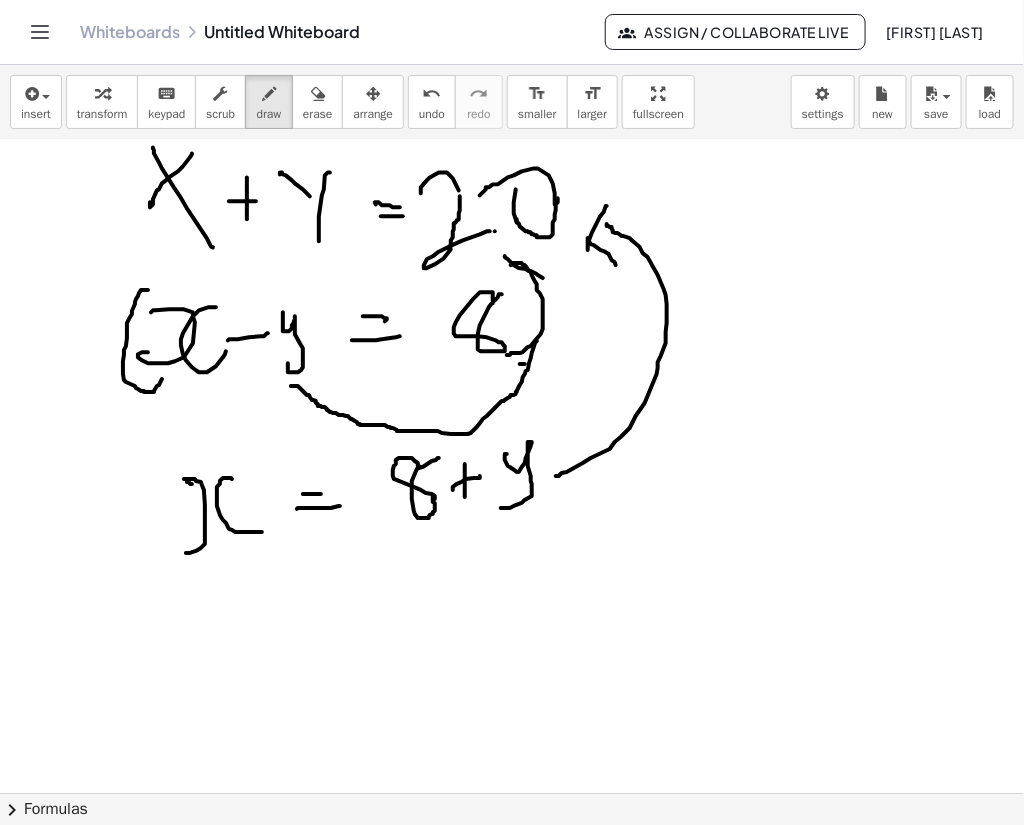 drag, startPoint x: 600, startPoint y: 216, endPoint x: 616, endPoint y: 264, distance: 50.596443 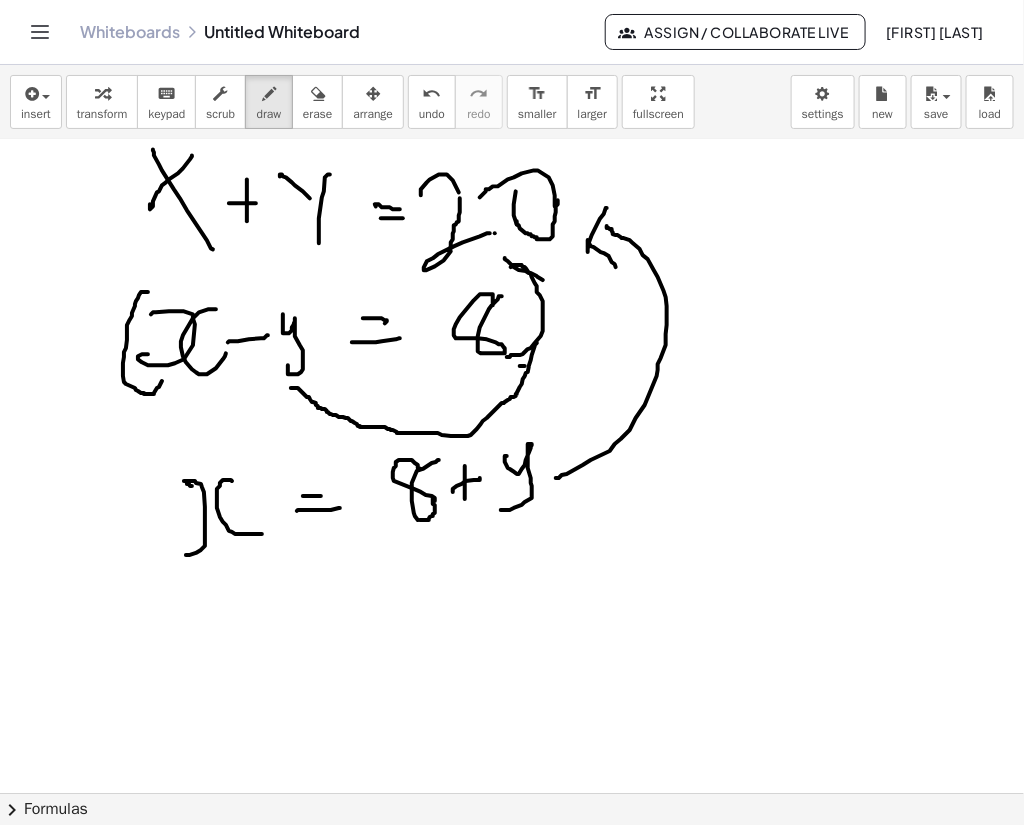 scroll, scrollTop: 252, scrollLeft: 0, axis: vertical 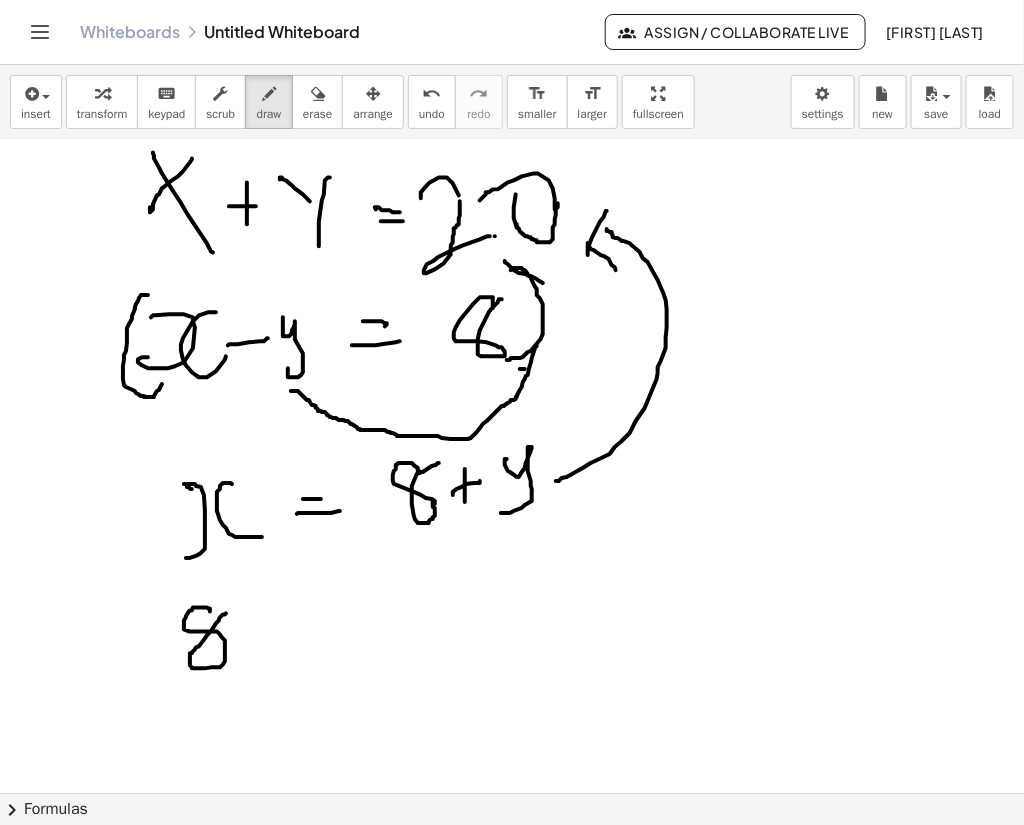 drag, startPoint x: 210, startPoint y: 610, endPoint x: 226, endPoint y: 612, distance: 16.124516 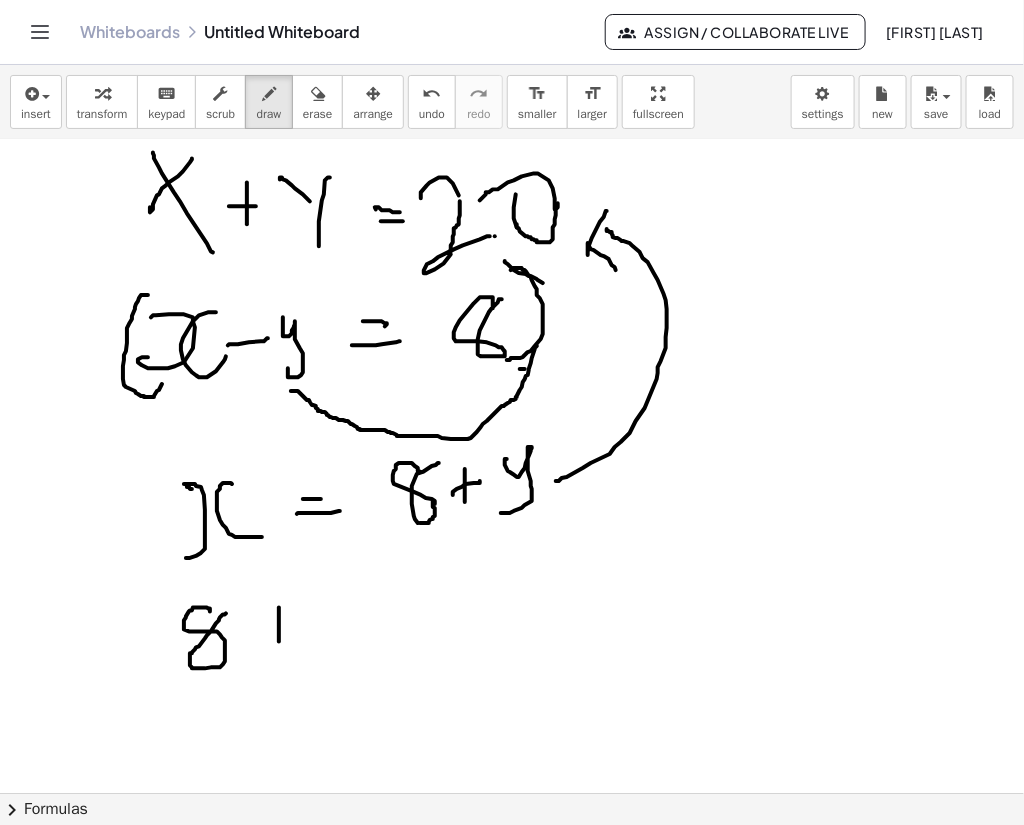 drag, startPoint x: 279, startPoint y: 619, endPoint x: 277, endPoint y: 642, distance: 23.086792 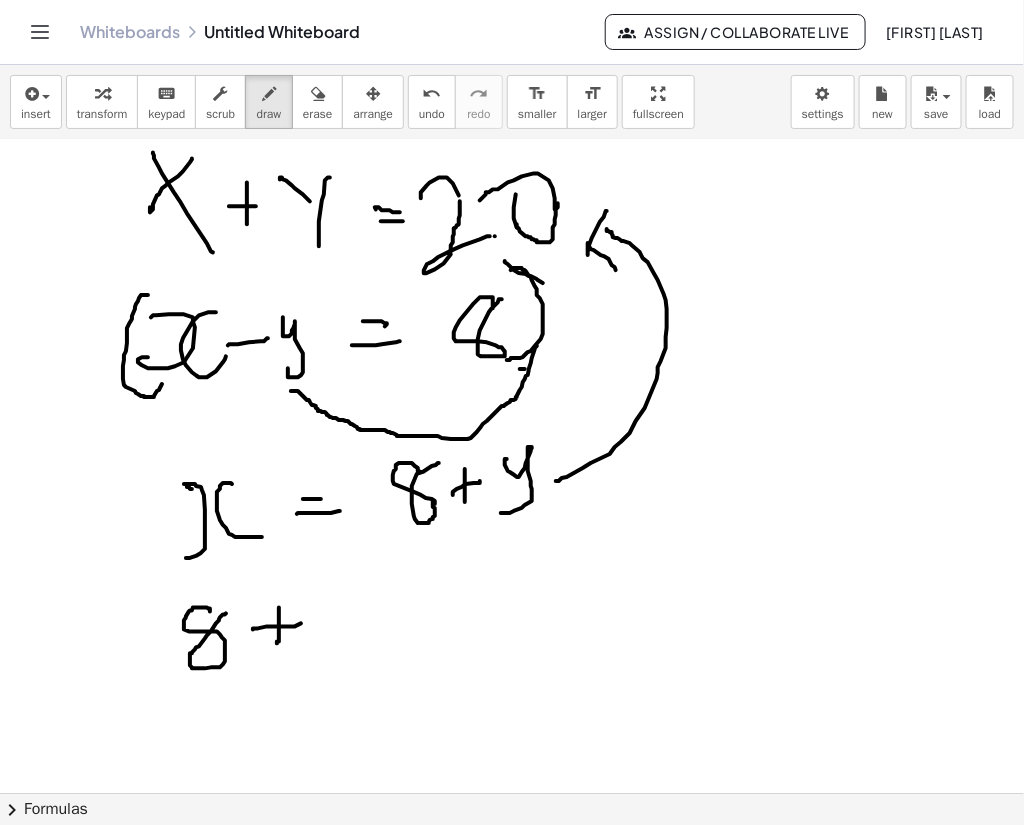 drag, startPoint x: 253, startPoint y: 628, endPoint x: 306, endPoint y: 622, distance: 53.338543 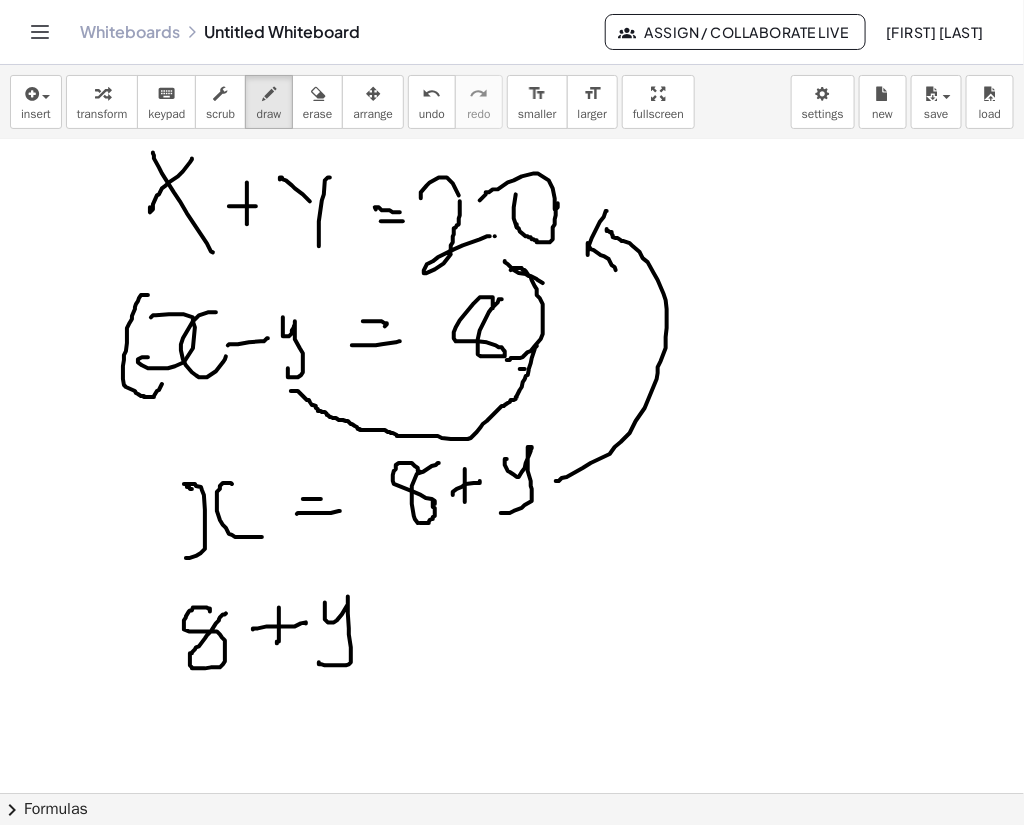drag, startPoint x: 325, startPoint y: 601, endPoint x: 319, endPoint y: 661, distance: 60.299255 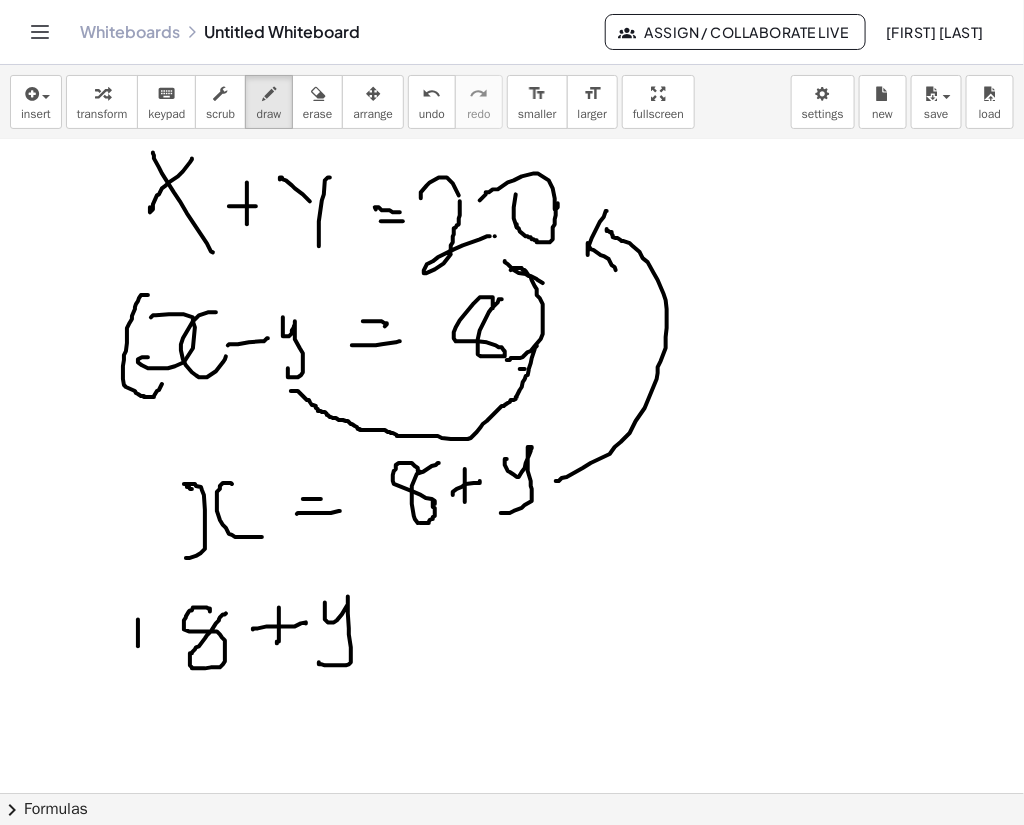 drag, startPoint x: 138, startPoint y: 618, endPoint x: 124, endPoint y: 642, distance: 27.784887 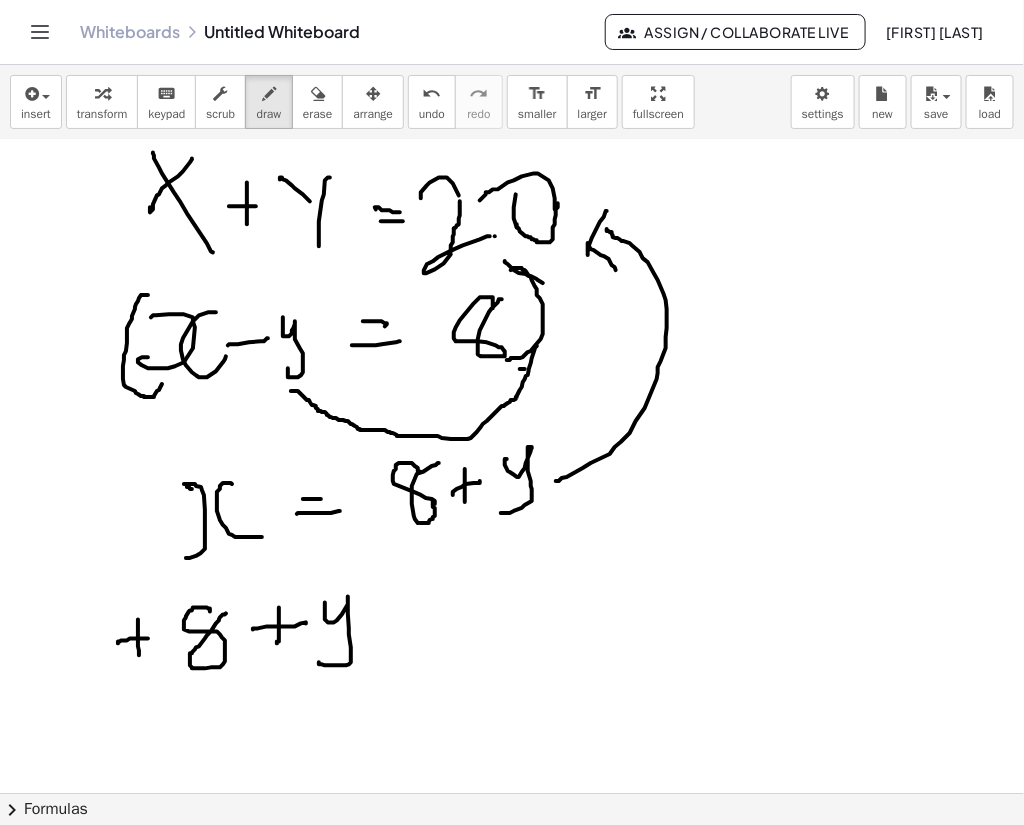 drag, startPoint x: 118, startPoint y: 642, endPoint x: 148, endPoint y: 637, distance: 30.413813 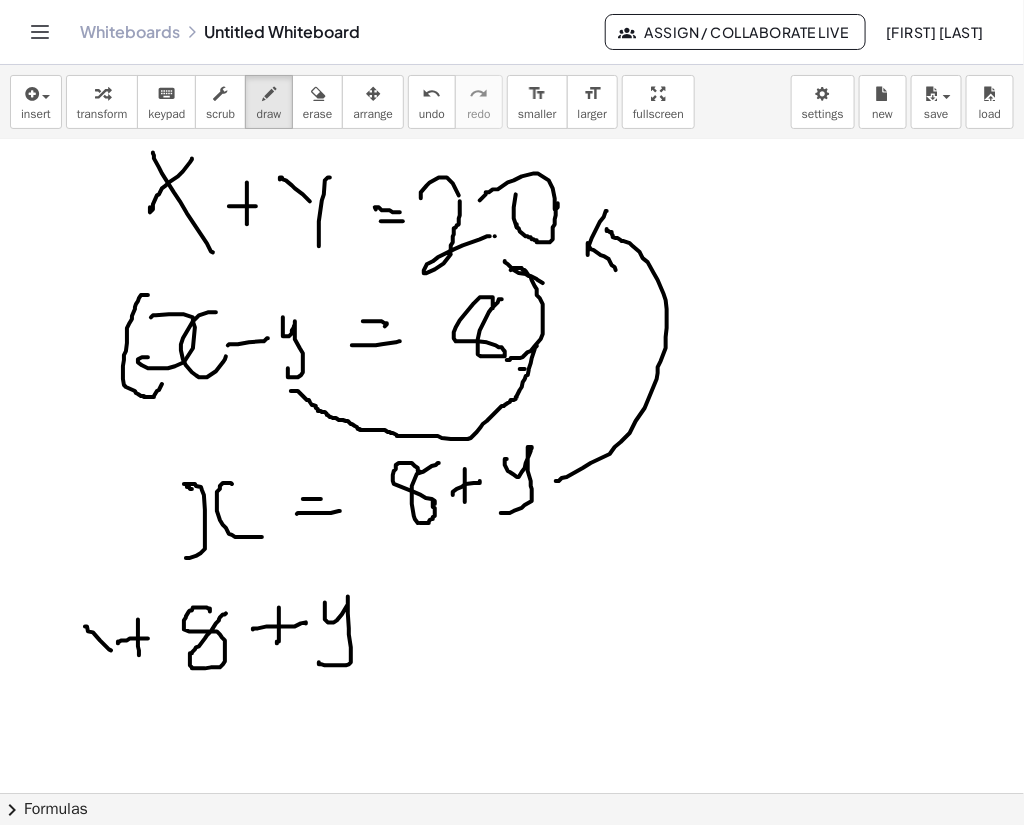 drag, startPoint x: 85, startPoint y: 625, endPoint x: 111, endPoint y: 651, distance: 36.769554 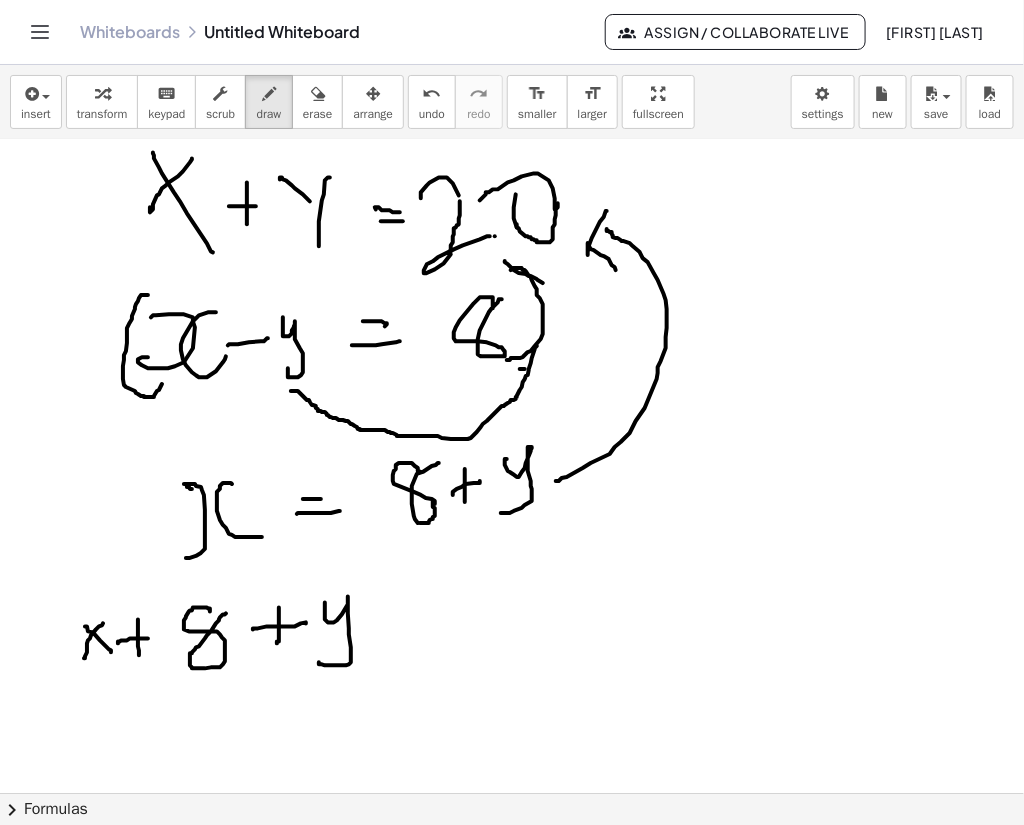 drag, startPoint x: 103, startPoint y: 622, endPoint x: 84, endPoint y: 658, distance: 40.706264 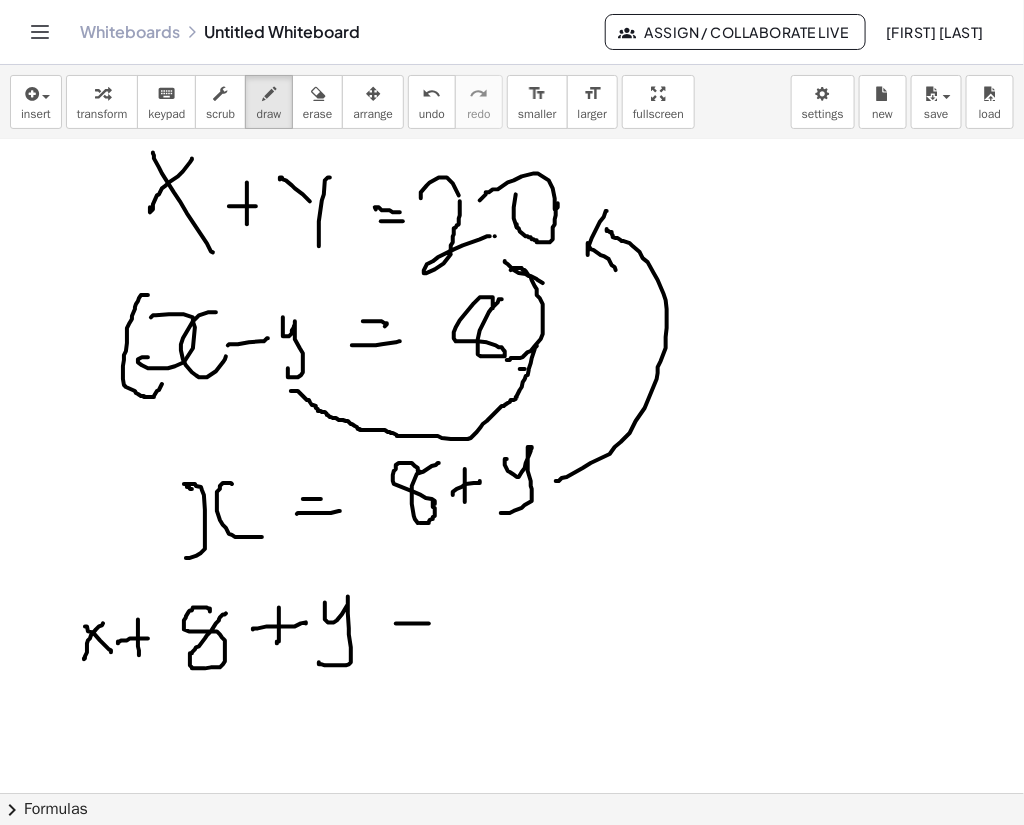 drag, startPoint x: 396, startPoint y: 622, endPoint x: 426, endPoint y: 624, distance: 30.066593 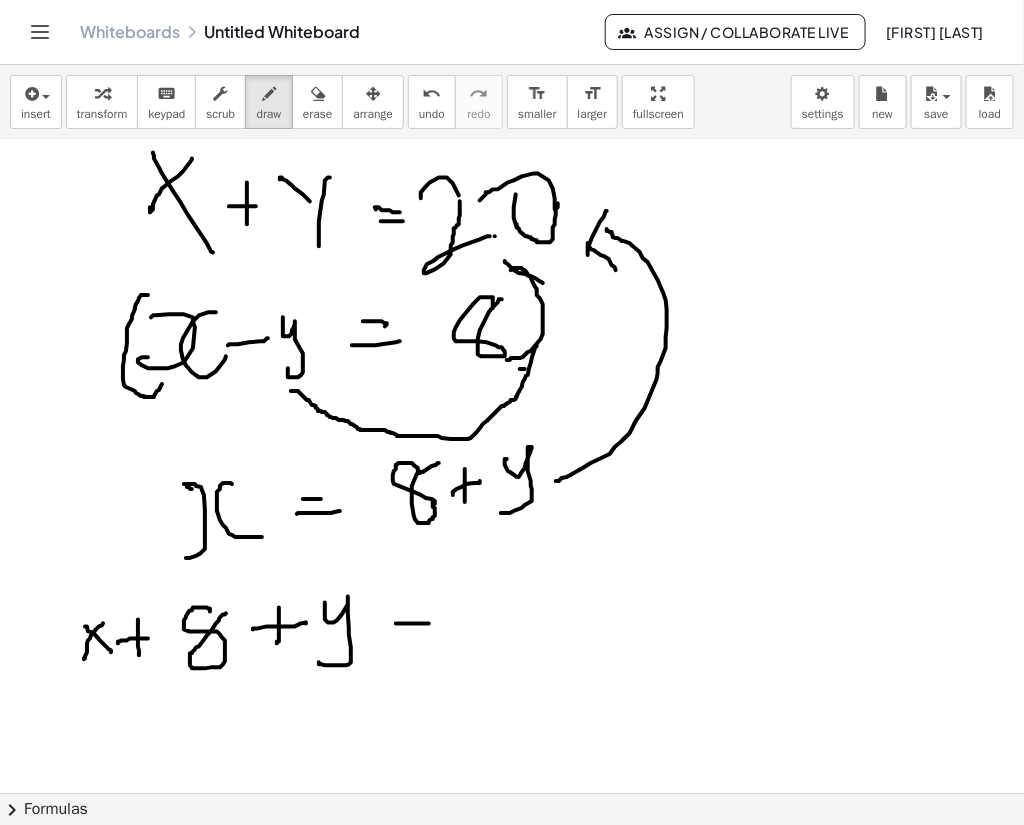 drag, startPoint x: 388, startPoint y: 640, endPoint x: 439, endPoint y: 636, distance: 51.156624 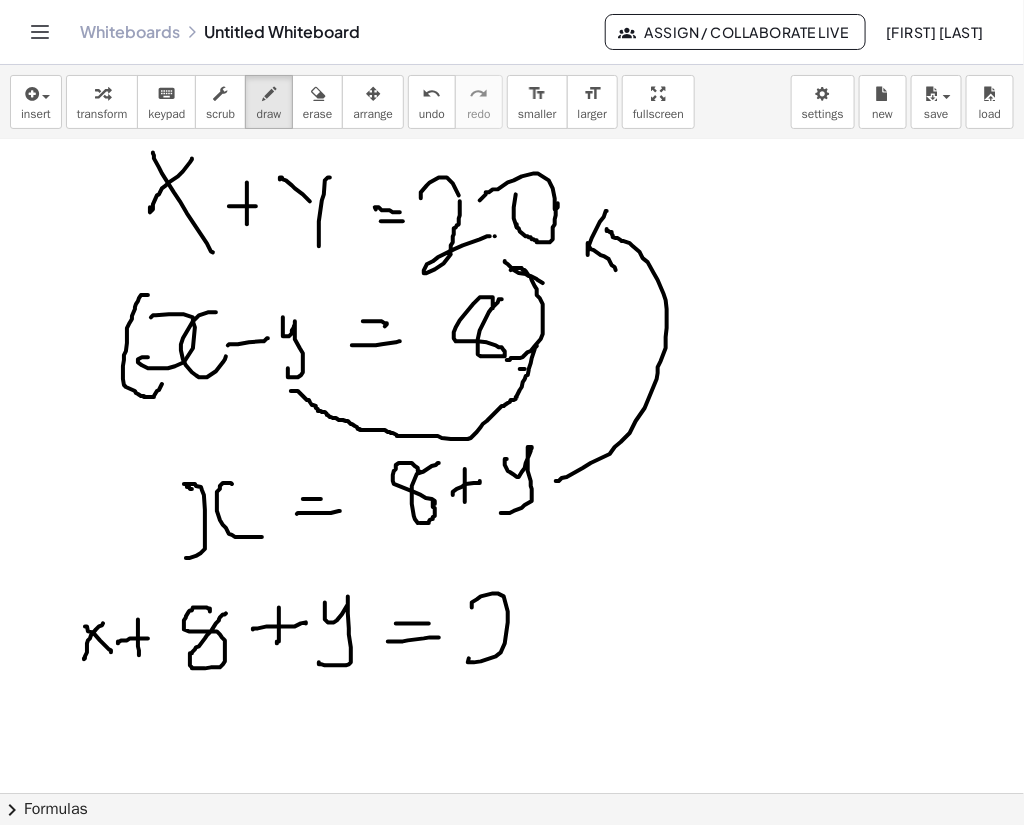 drag, startPoint x: 472, startPoint y: 606, endPoint x: 534, endPoint y: 654, distance: 78.40918 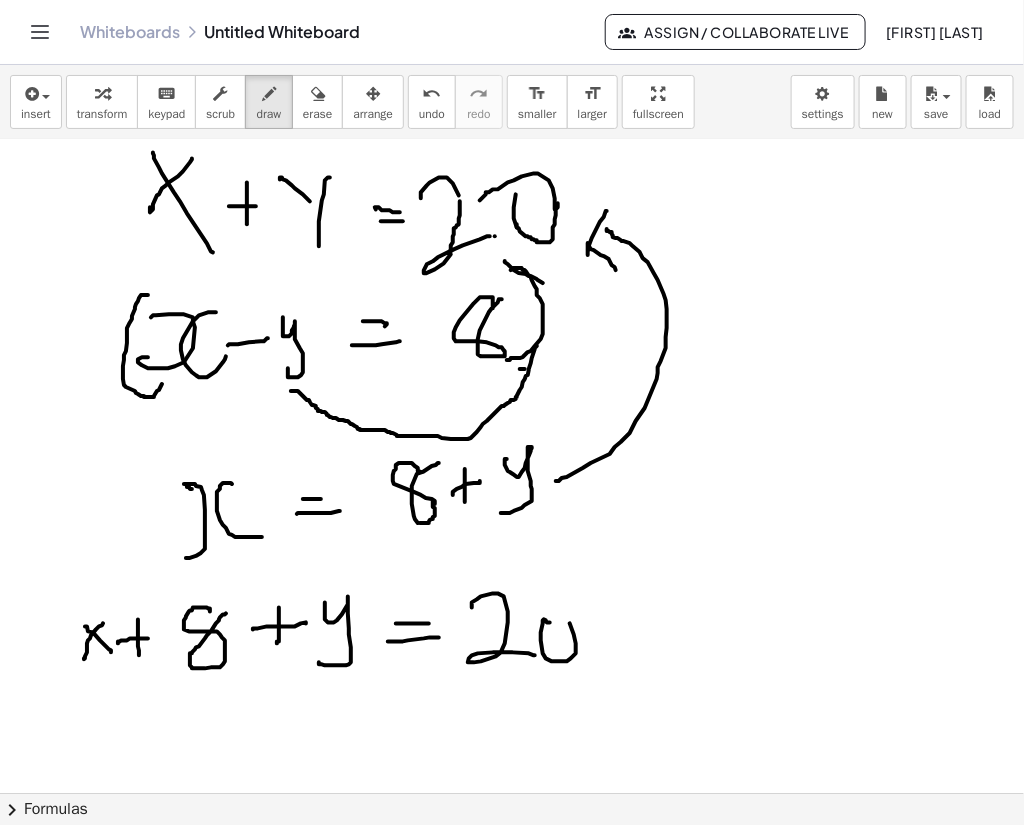 drag, startPoint x: 543, startPoint y: 622, endPoint x: 535, endPoint y: 604, distance: 19.697716 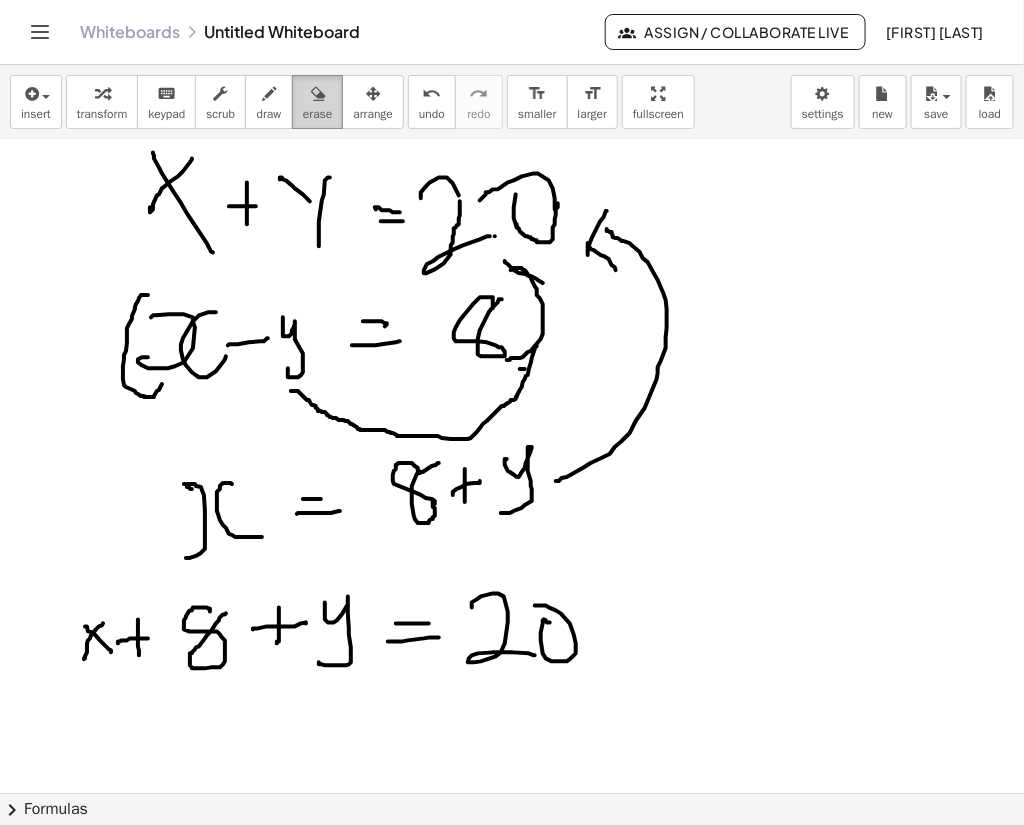 click at bounding box center (318, 94) 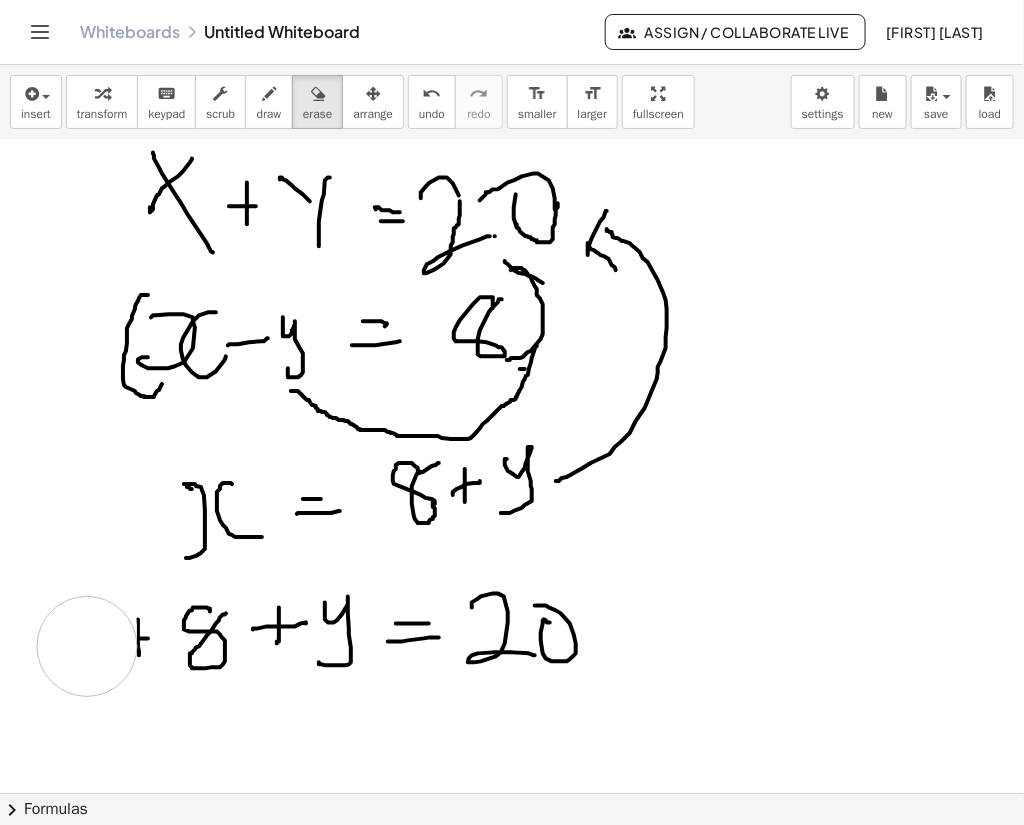 drag, startPoint x: 87, startPoint y: 628, endPoint x: 66, endPoint y: 634, distance: 21.84033 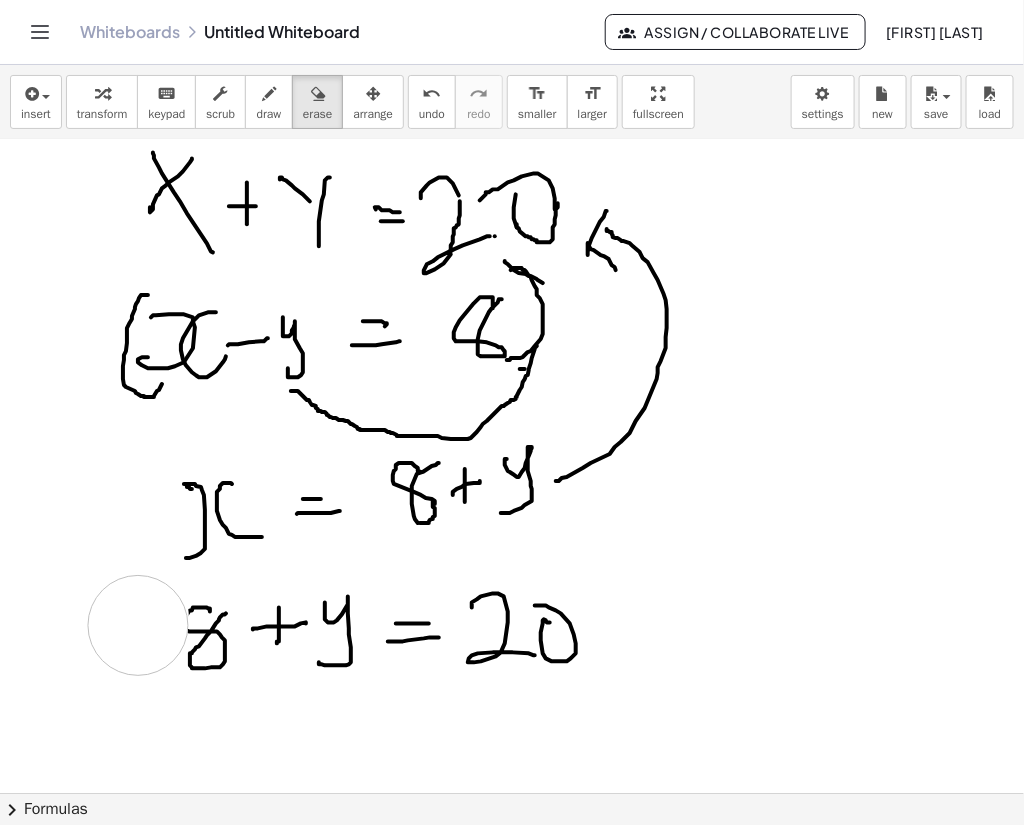 drag, startPoint x: 139, startPoint y: 619, endPoint x: 138, endPoint y: 651, distance: 32.01562 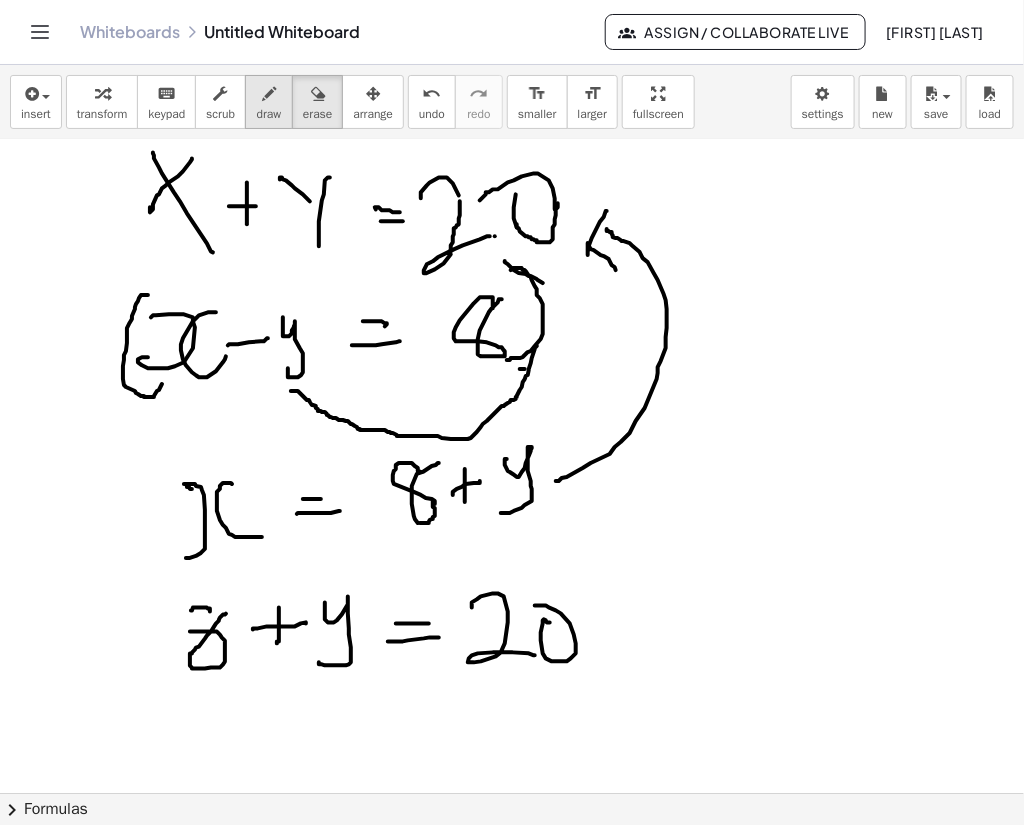 click on "draw" at bounding box center [269, 114] 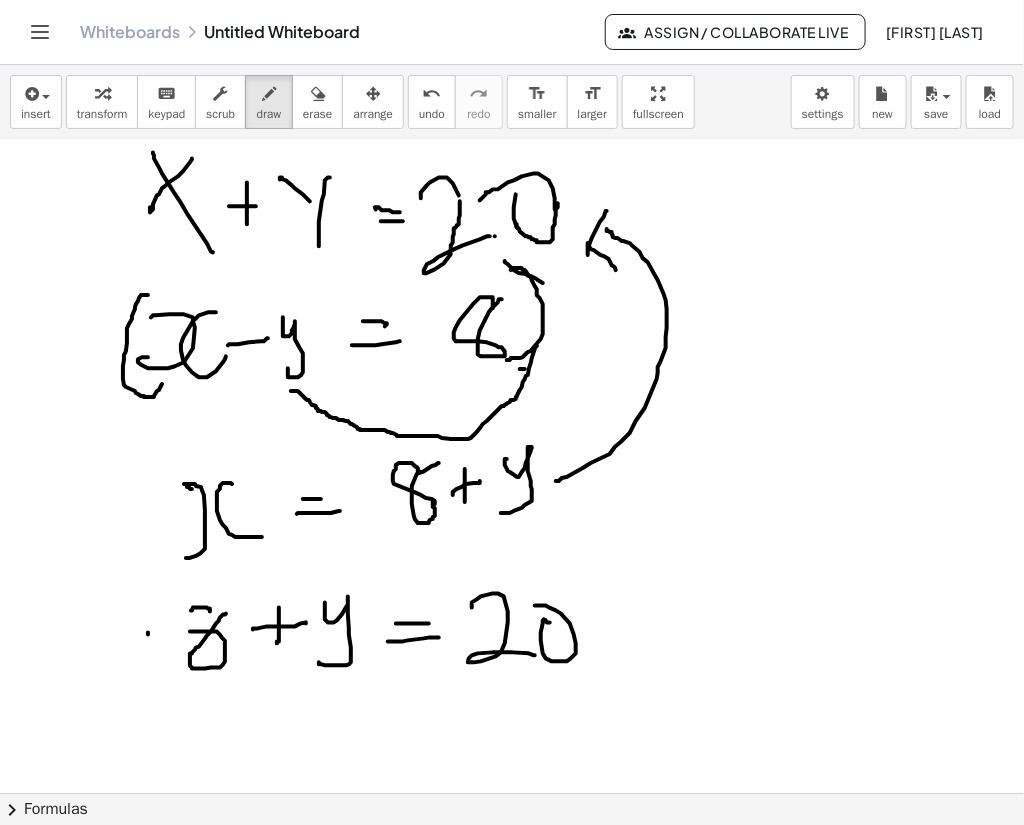 drag, startPoint x: 148, startPoint y: 631, endPoint x: 147, endPoint y: 664, distance: 33.01515 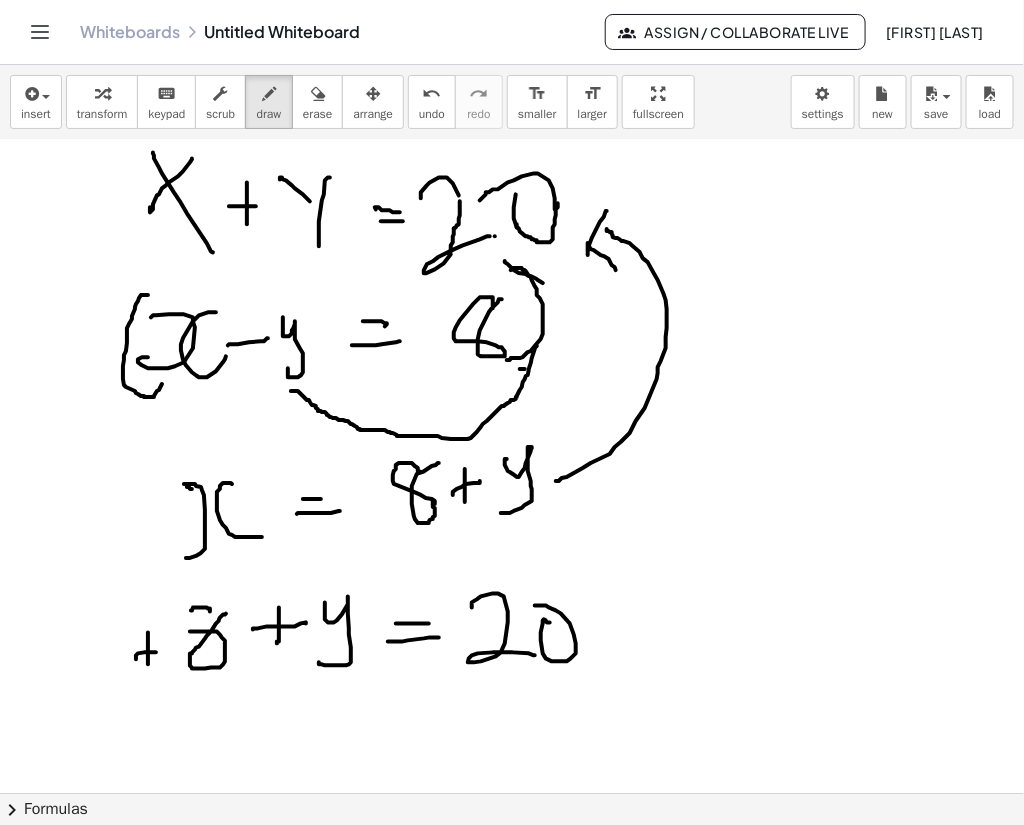 drag, startPoint x: 136, startPoint y: 658, endPoint x: 156, endPoint y: 651, distance: 21.189621 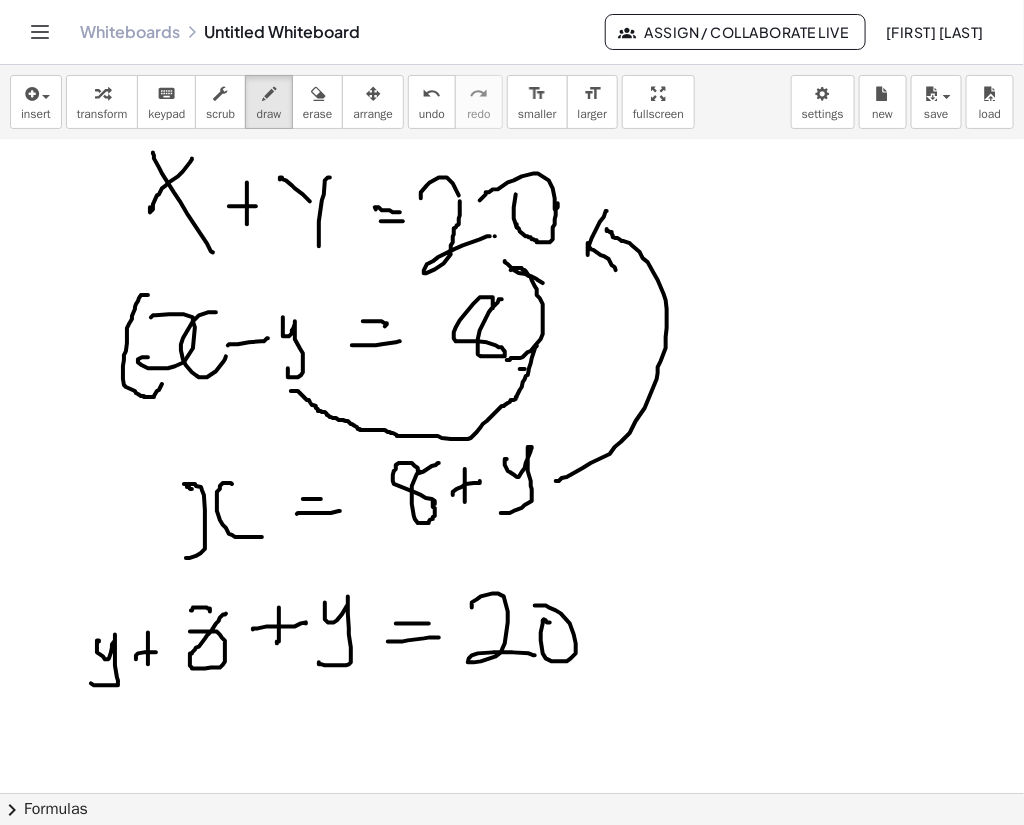 drag, startPoint x: 97, startPoint y: 640, endPoint x: 91, endPoint y: 682, distance: 42.426407 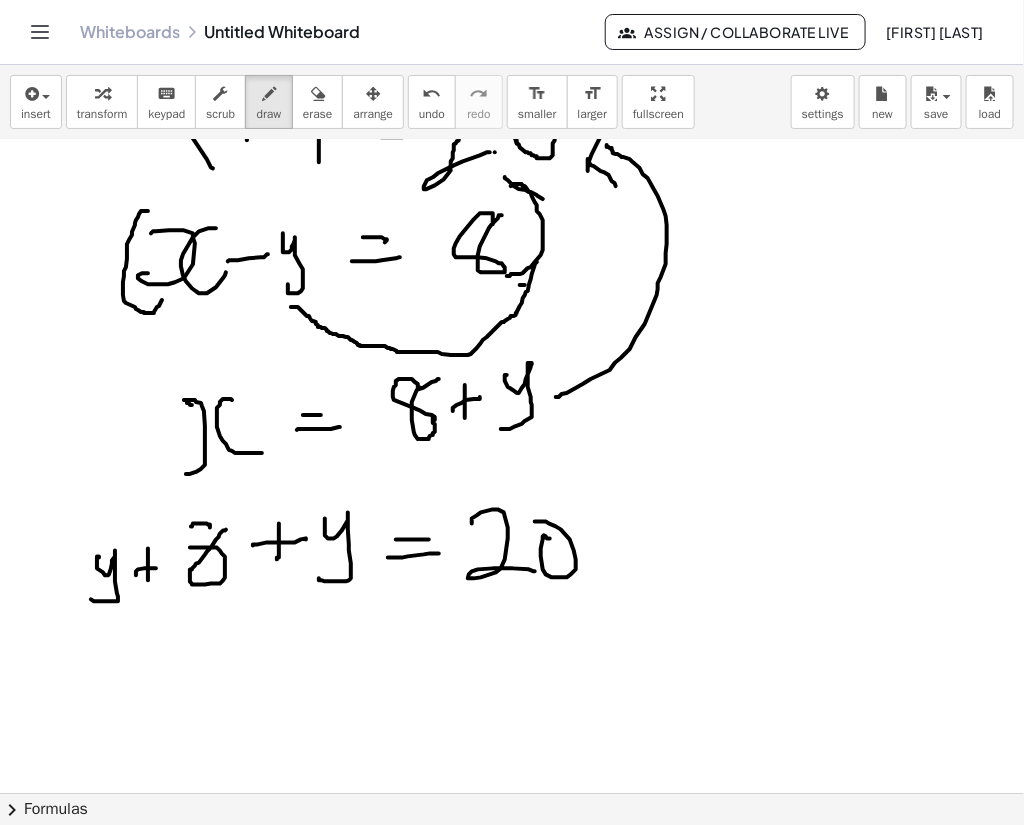 scroll, scrollTop: 346, scrollLeft: 0, axis: vertical 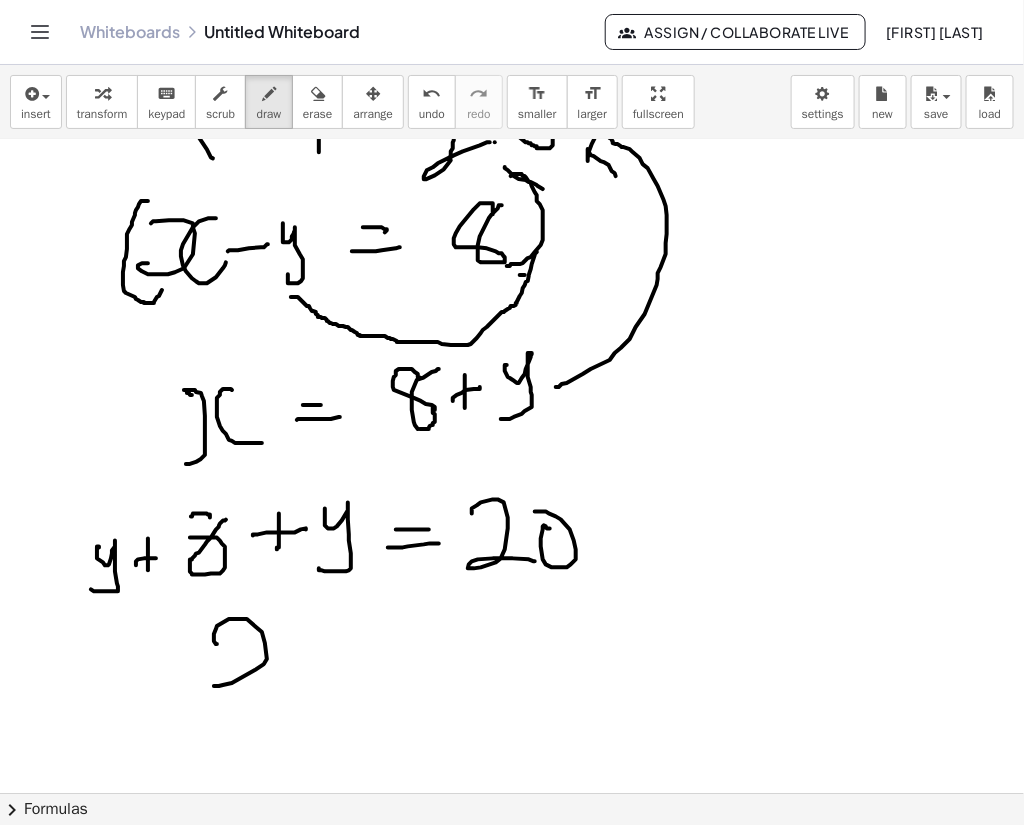 drag, startPoint x: 214, startPoint y: 633, endPoint x: 285, endPoint y: 670, distance: 80.06248 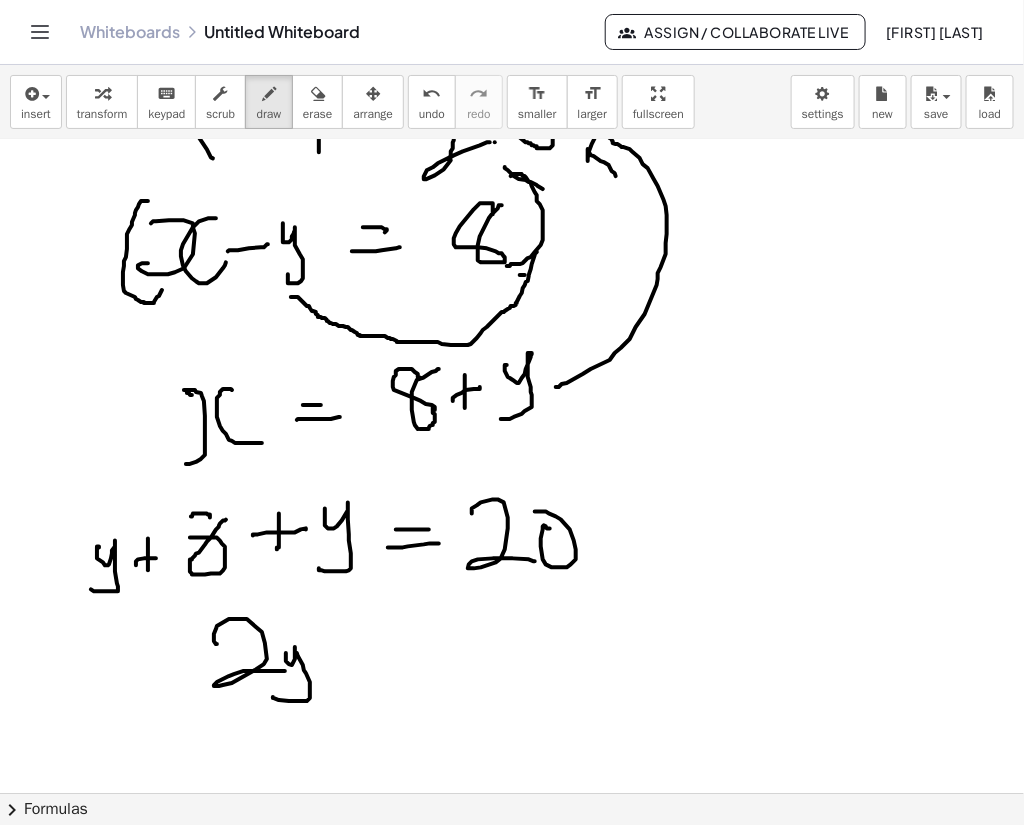 drag, startPoint x: 286, startPoint y: 652, endPoint x: 273, endPoint y: 696, distance: 45.88028 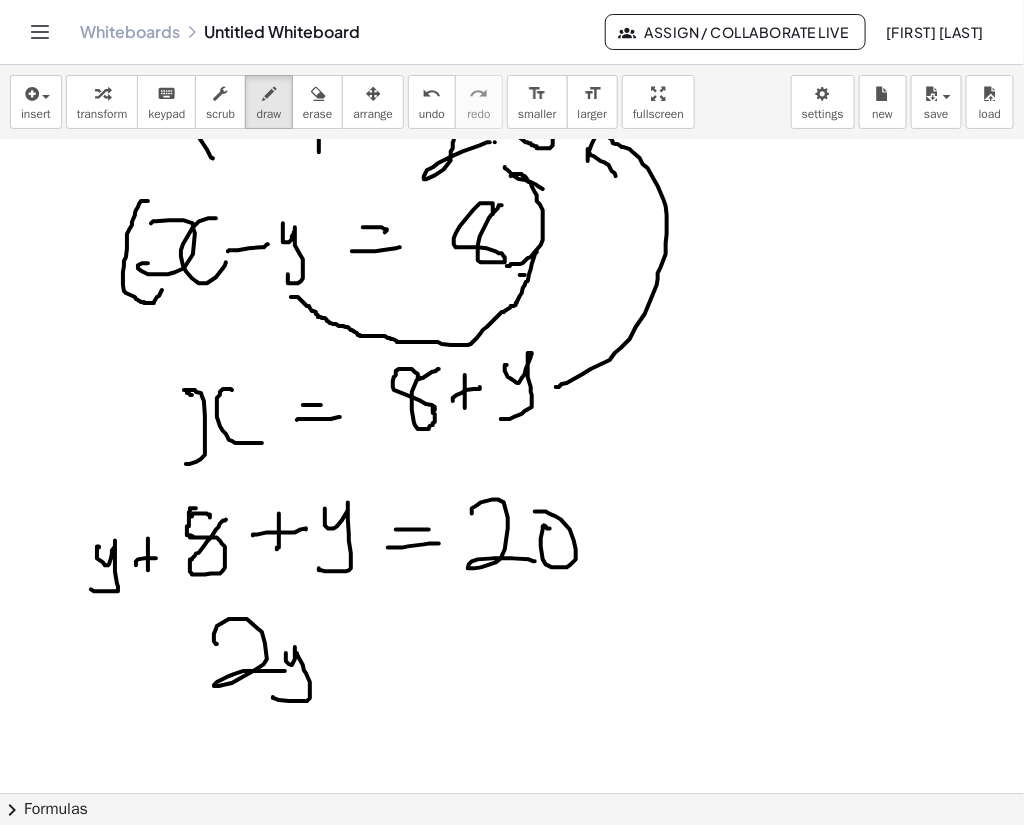 drag, startPoint x: 196, startPoint y: 507, endPoint x: 195, endPoint y: 537, distance: 30.016663 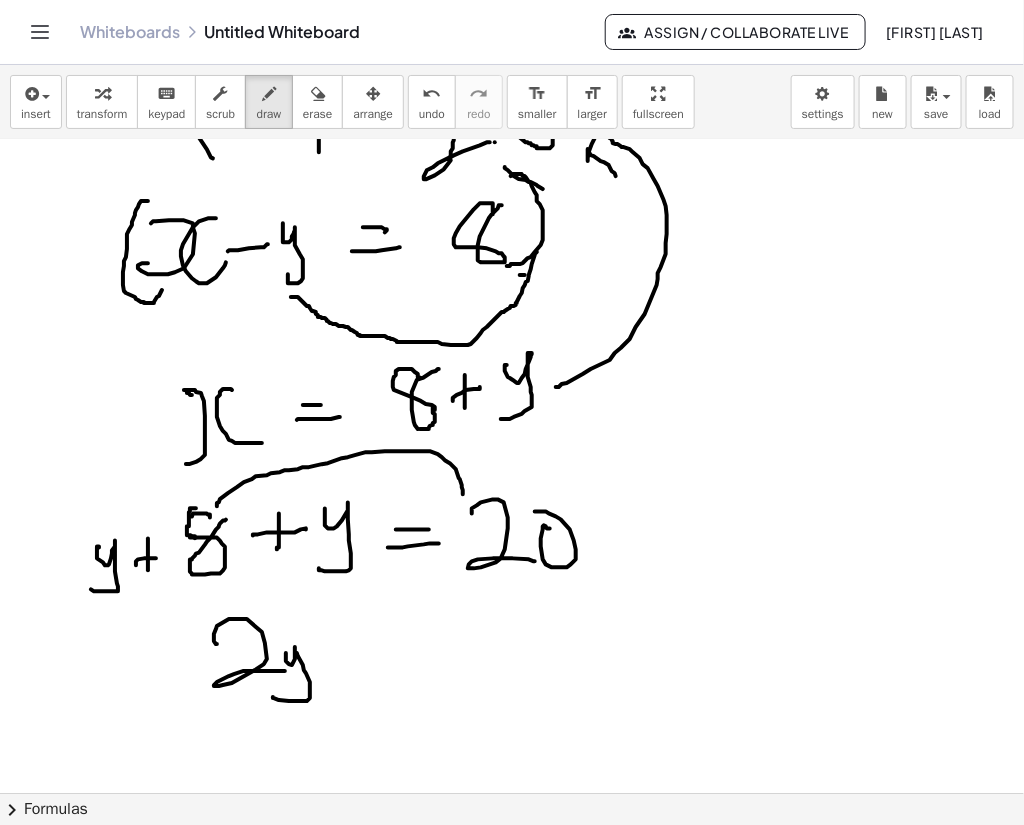 drag, startPoint x: 217, startPoint y: 505, endPoint x: 466, endPoint y: 498, distance: 249.09837 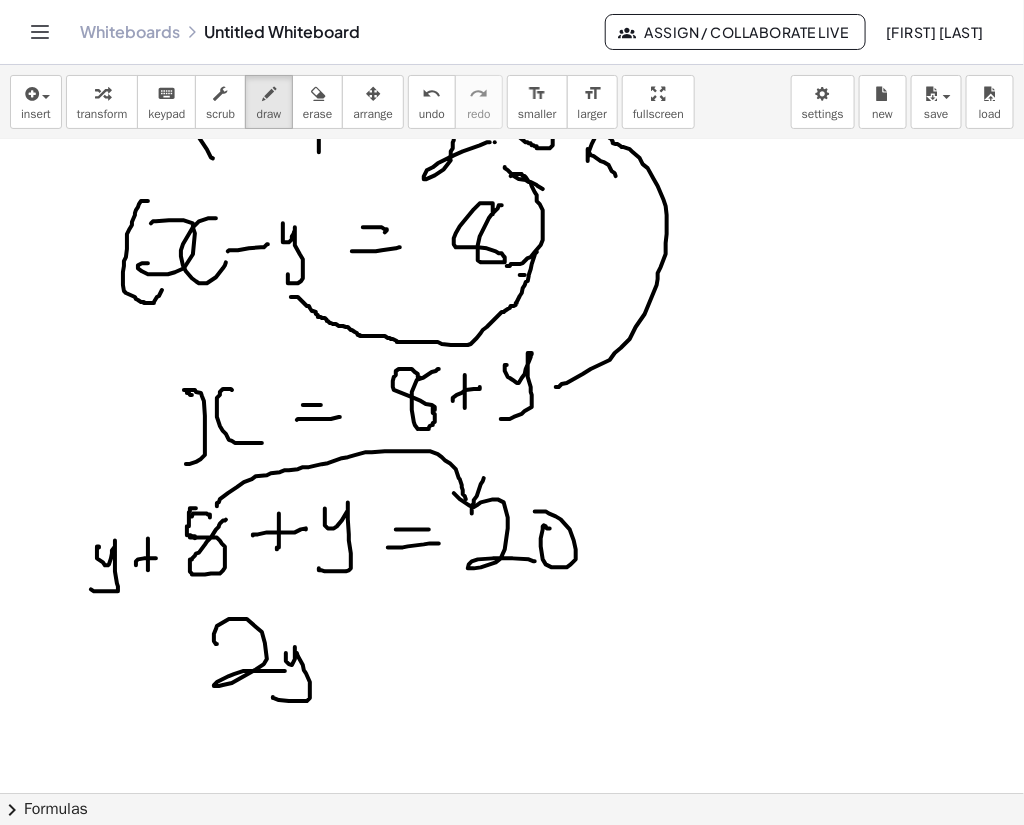 drag, startPoint x: 454, startPoint y: 492, endPoint x: 484, endPoint y: 477, distance: 33.54102 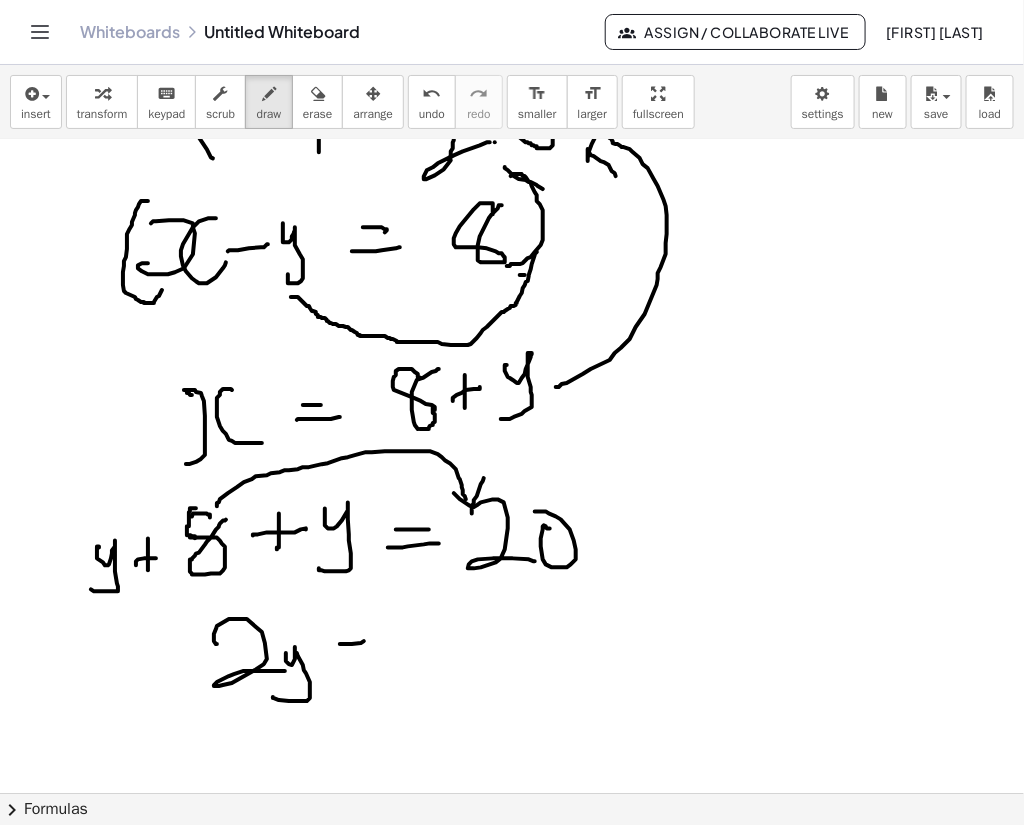 drag, startPoint x: 364, startPoint y: 640, endPoint x: 346, endPoint y: 652, distance: 21.633308 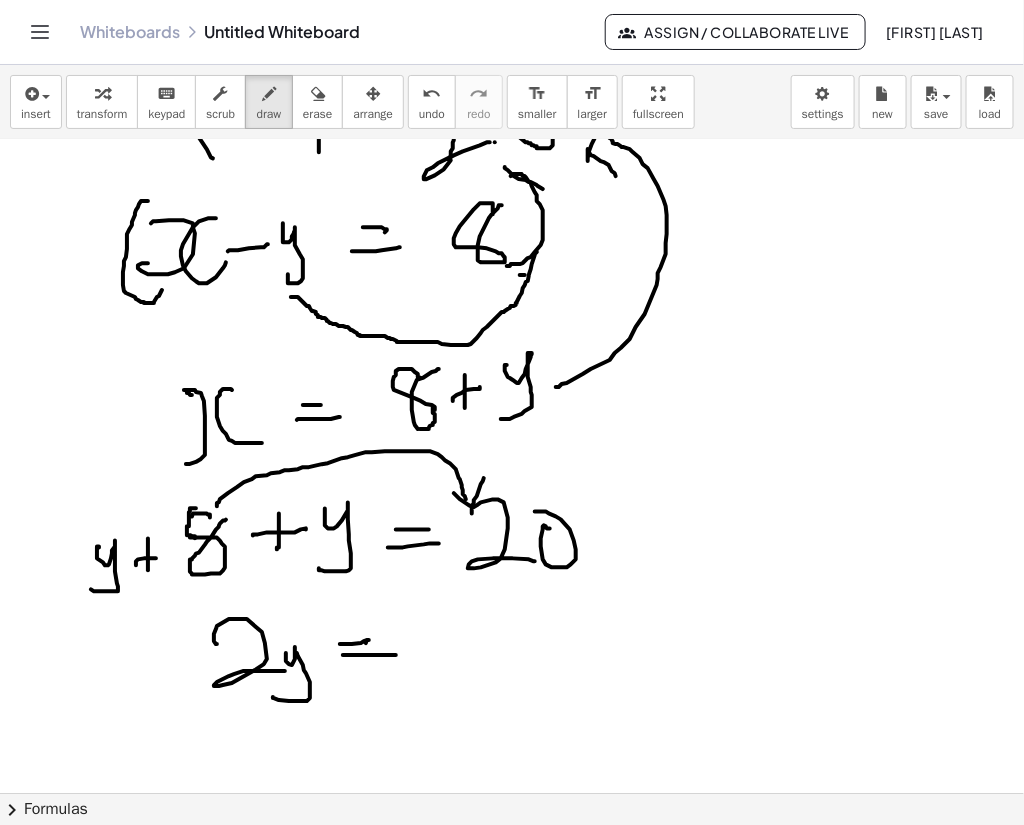 drag, startPoint x: 343, startPoint y: 654, endPoint x: 399, endPoint y: 655, distance: 56.008926 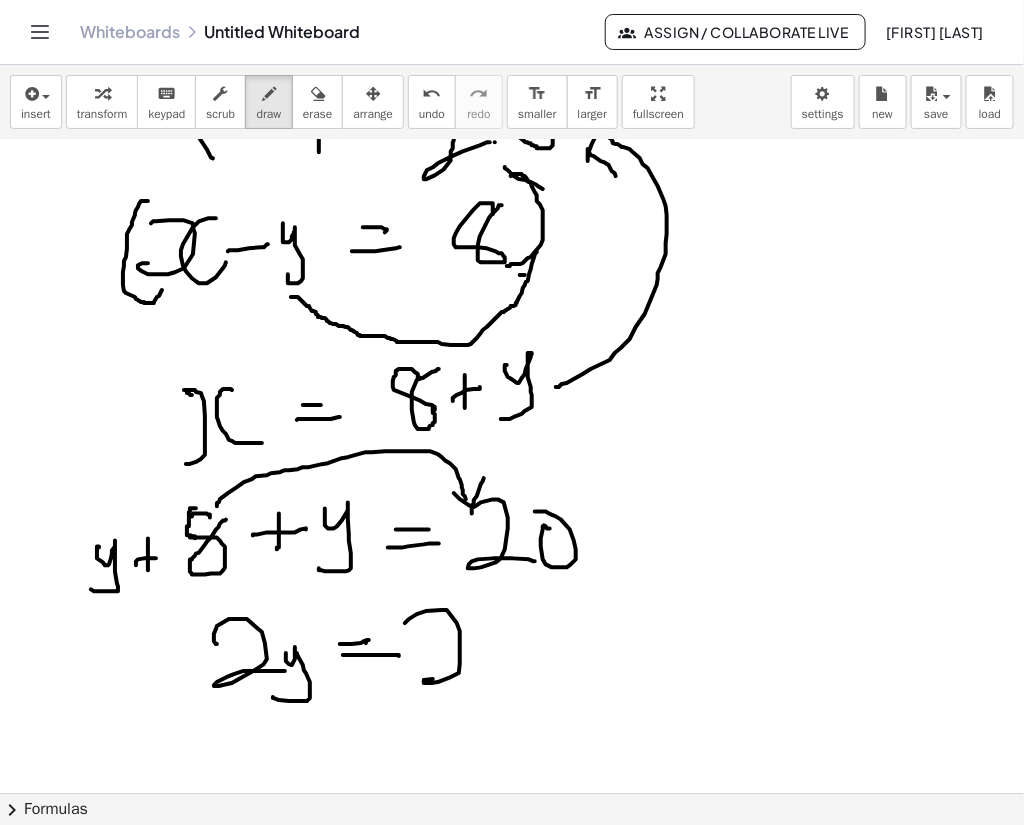 drag, startPoint x: 442, startPoint y: 609, endPoint x: 483, endPoint y: 654, distance: 60.876926 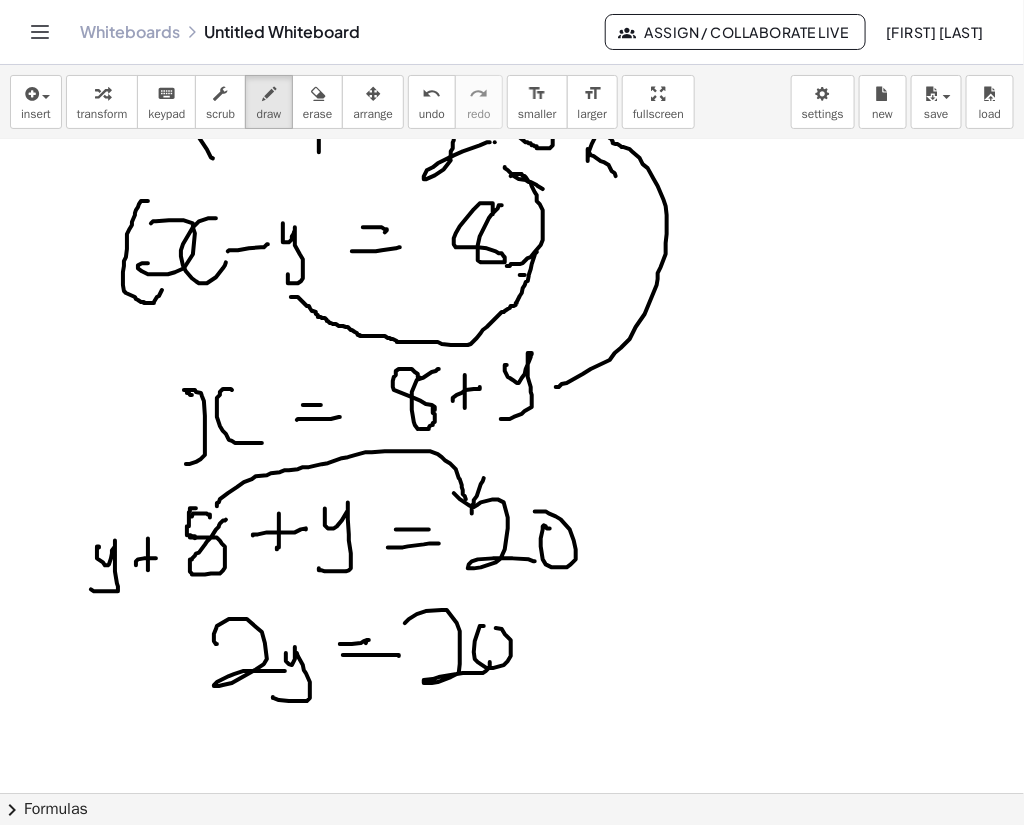 click at bounding box center [512, 448] 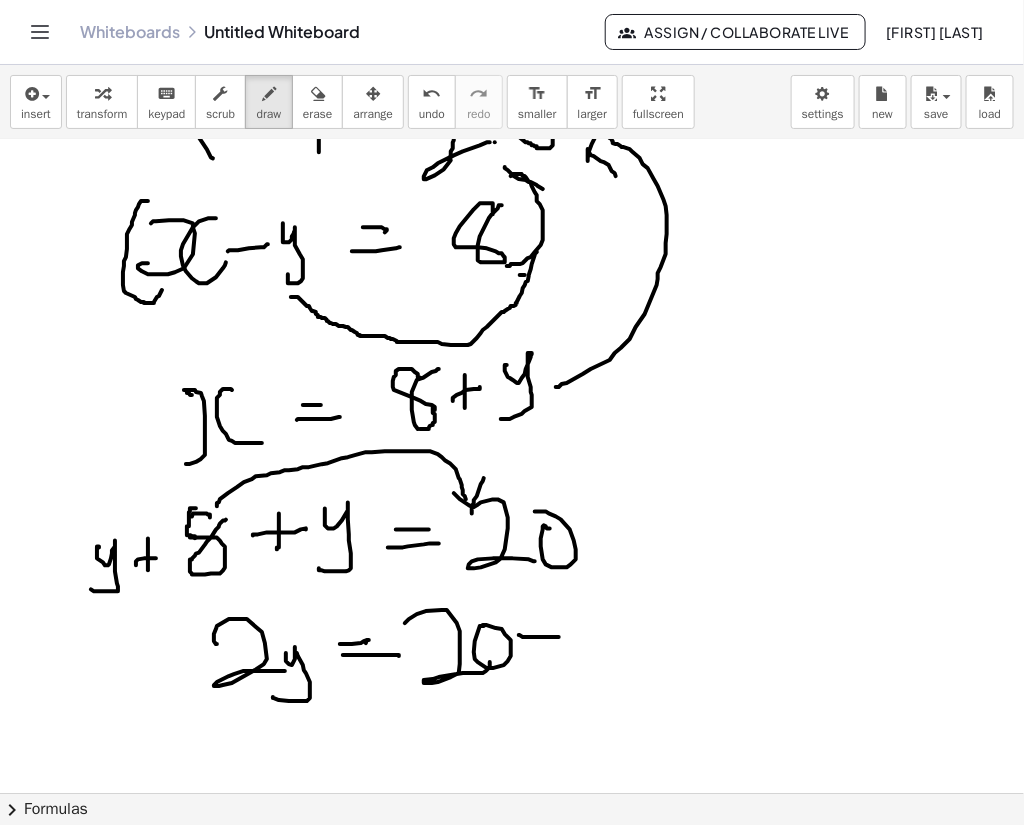 drag, startPoint x: 519, startPoint y: 634, endPoint x: 561, endPoint y: 636, distance: 42.047592 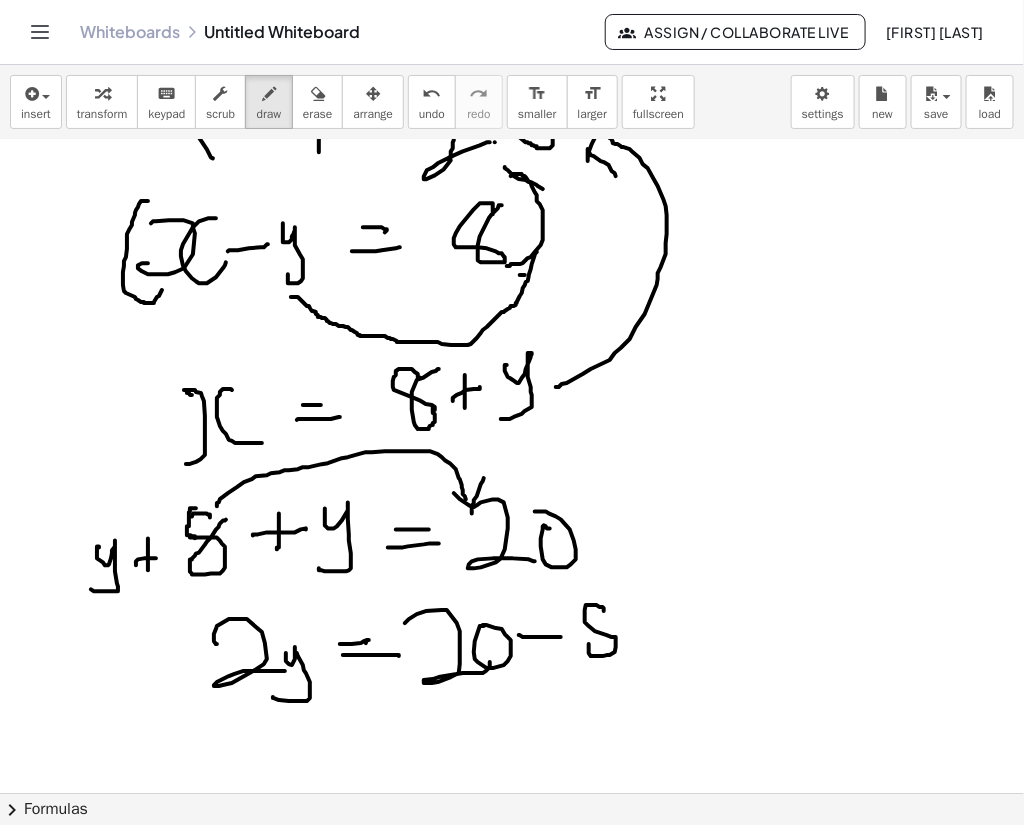 drag, startPoint x: 604, startPoint y: 607, endPoint x: 618, endPoint y: 610, distance: 14.3178215 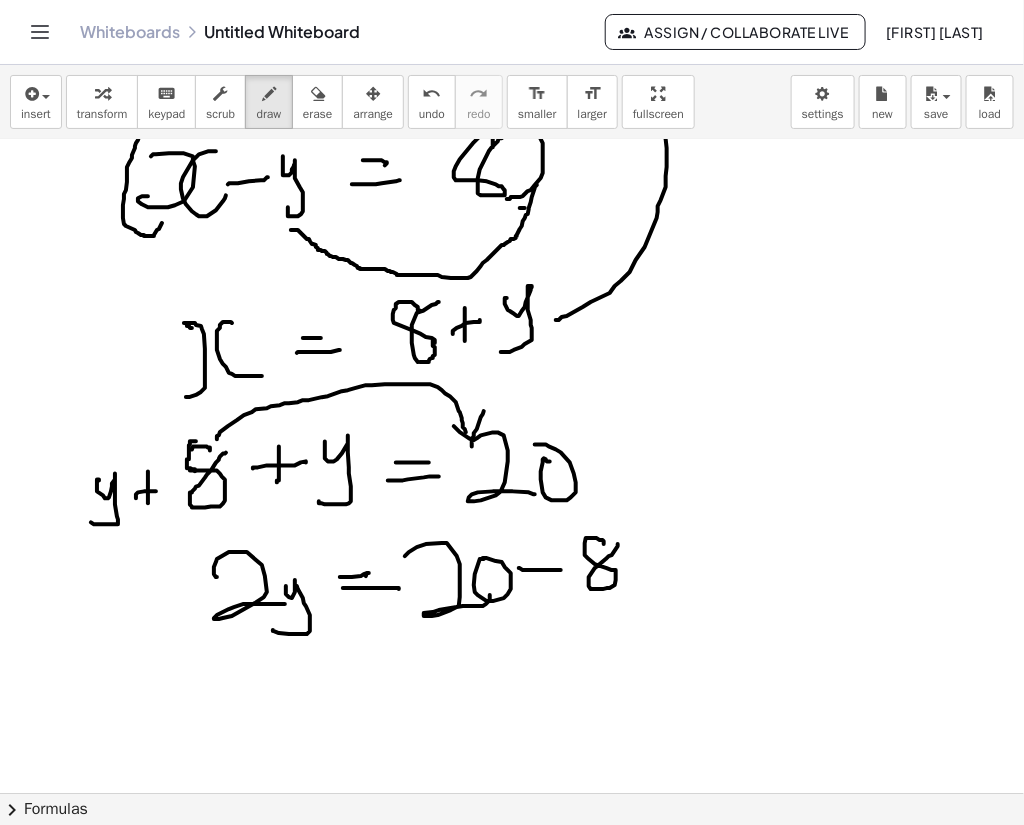 scroll, scrollTop: 453, scrollLeft: 0, axis: vertical 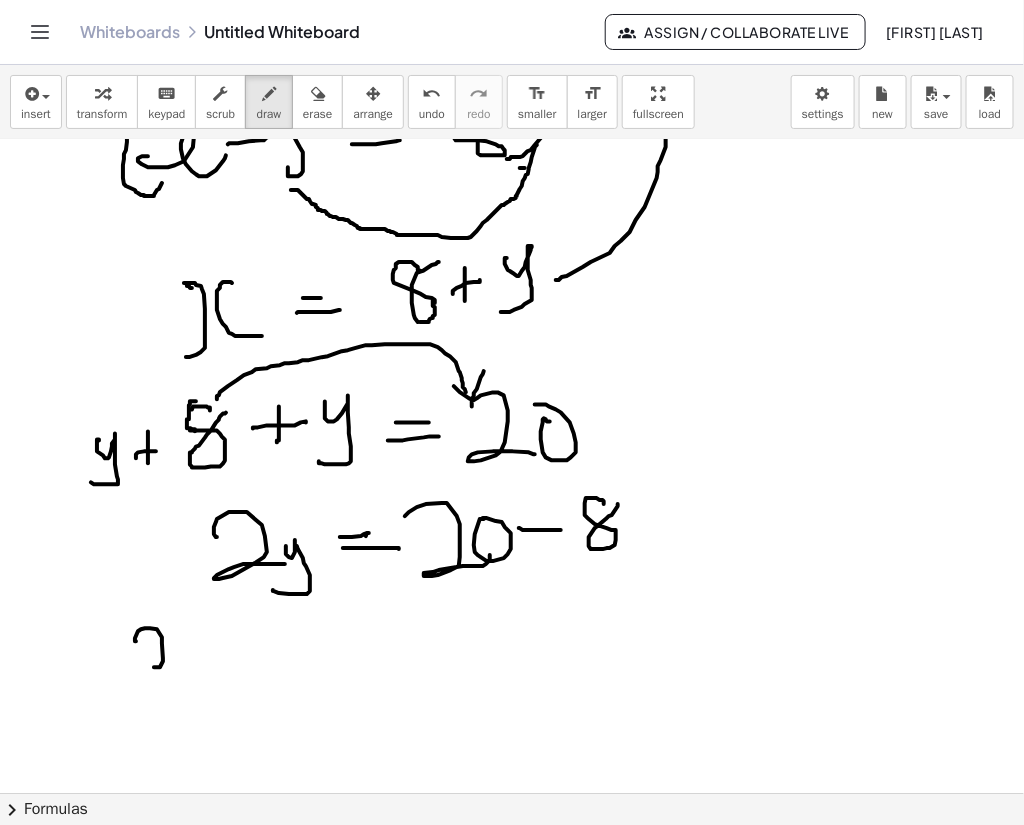 drag, startPoint x: 136, startPoint y: 640, endPoint x: 192, endPoint y: 661, distance: 59.808025 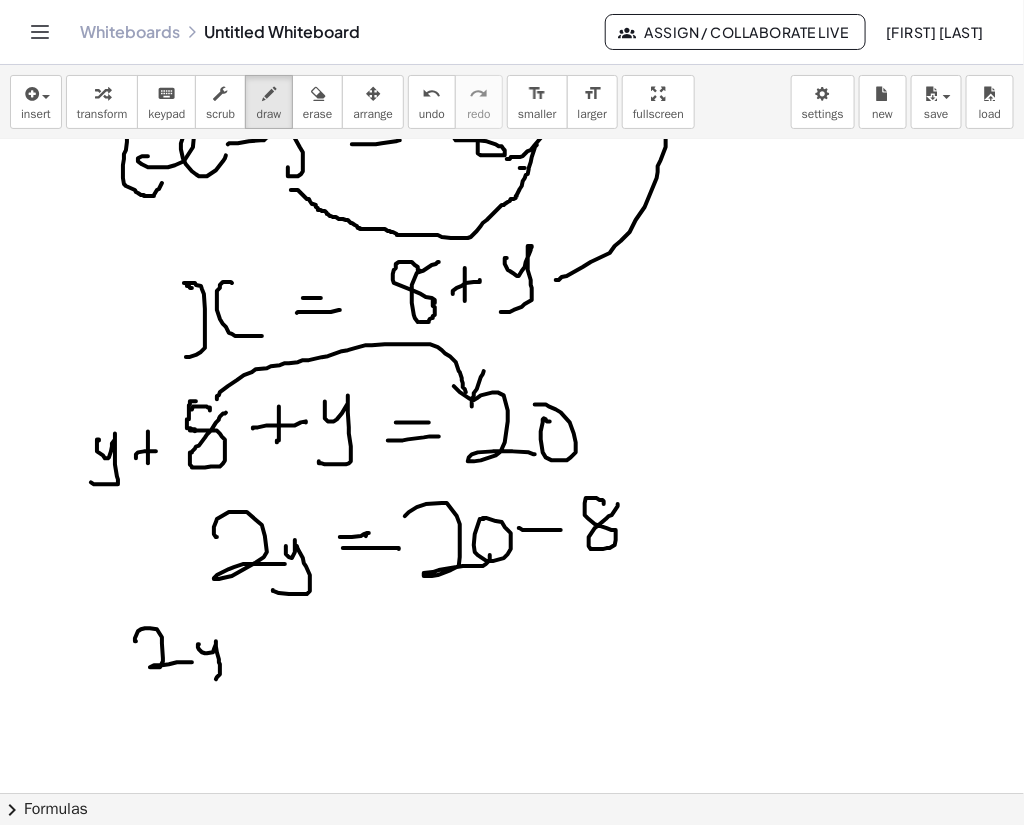 drag 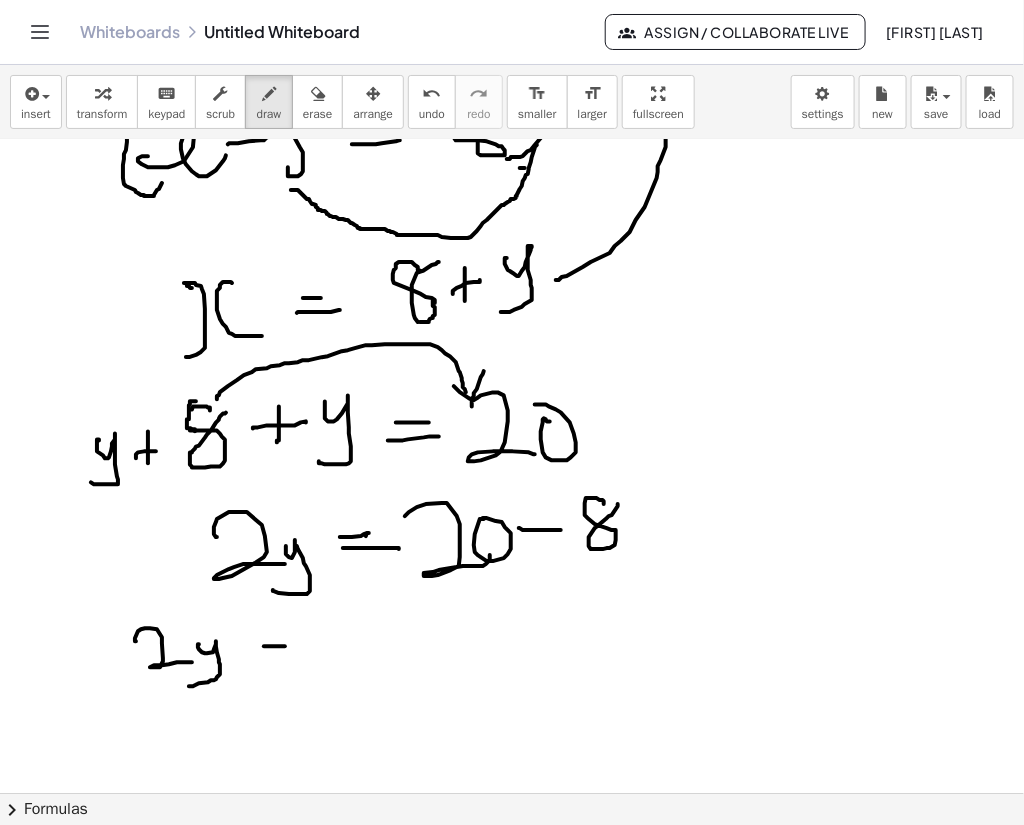 click at bounding box center [512, 341] 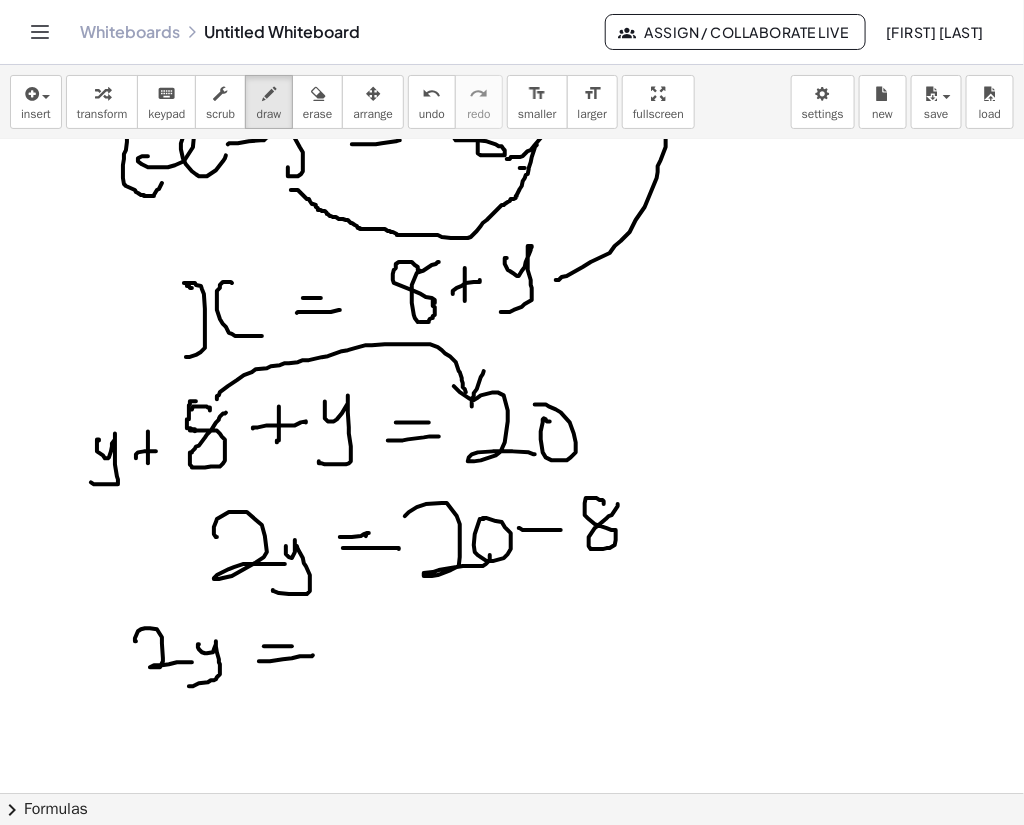 click at bounding box center [512, 341] 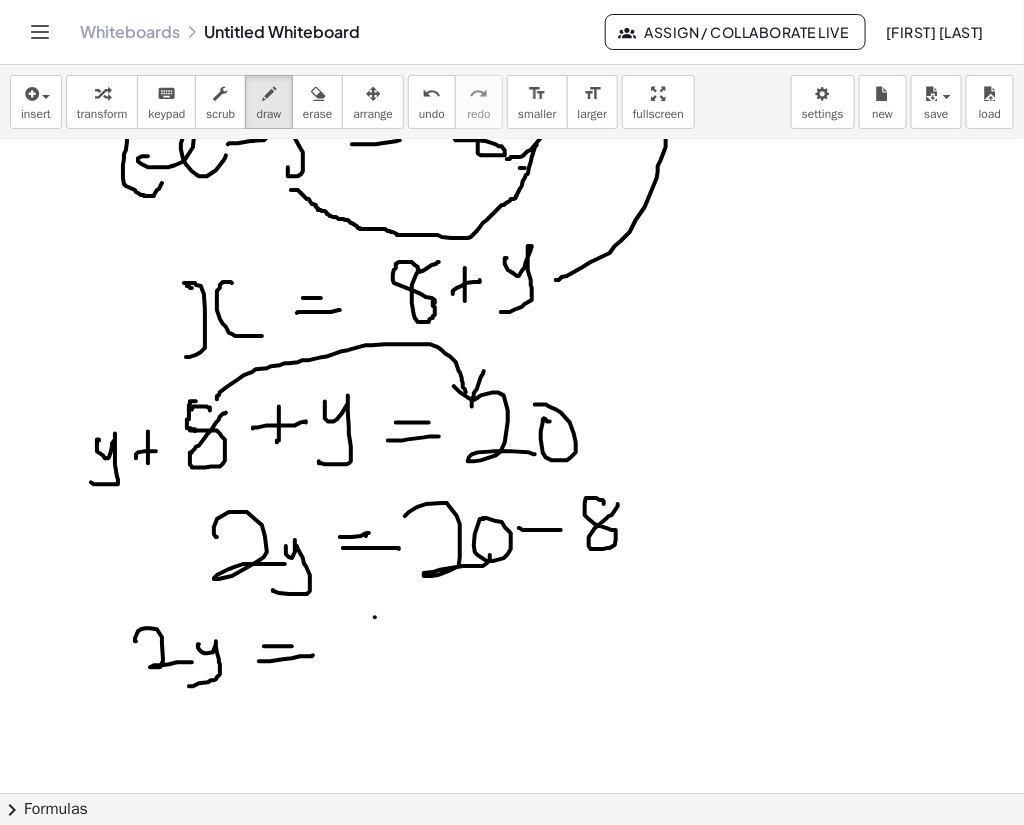 click at bounding box center (512, 341) 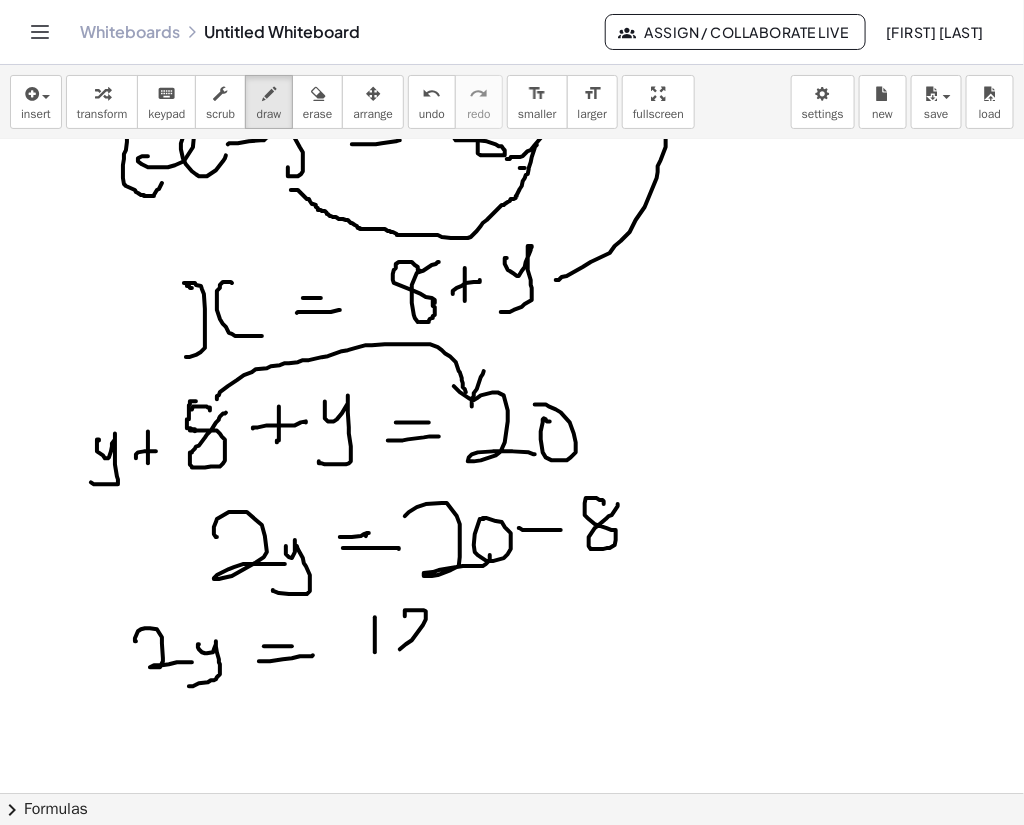 click at bounding box center [512, 341] 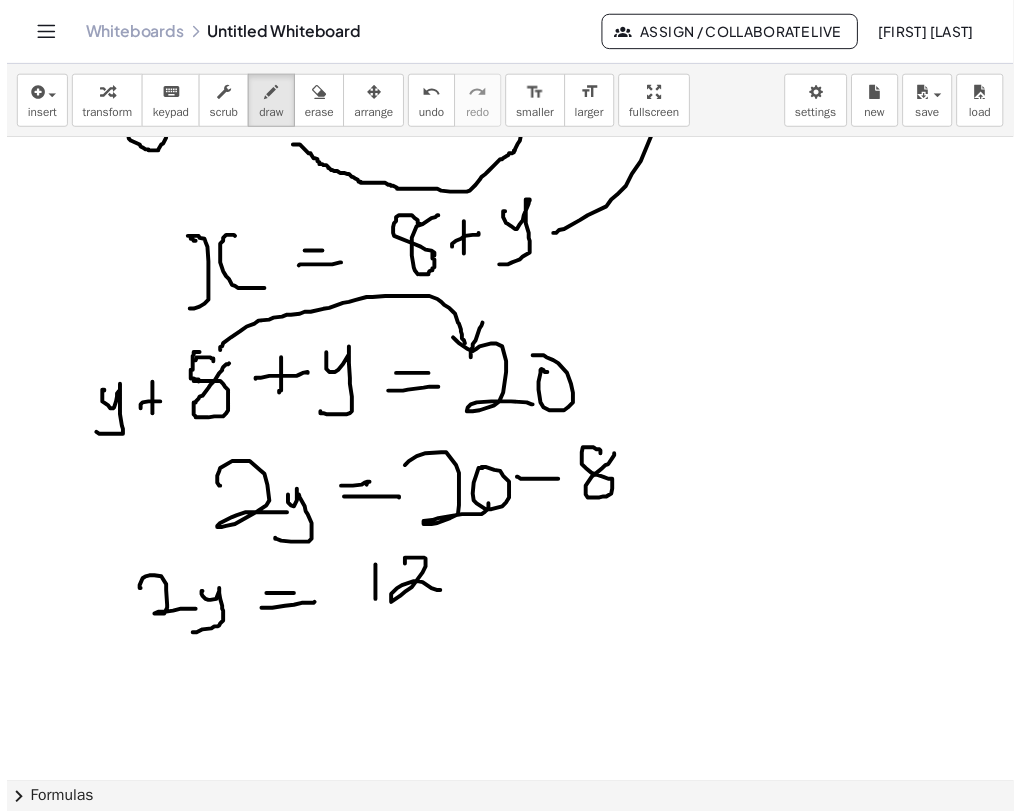 scroll, scrollTop: 506, scrollLeft: 0, axis: vertical 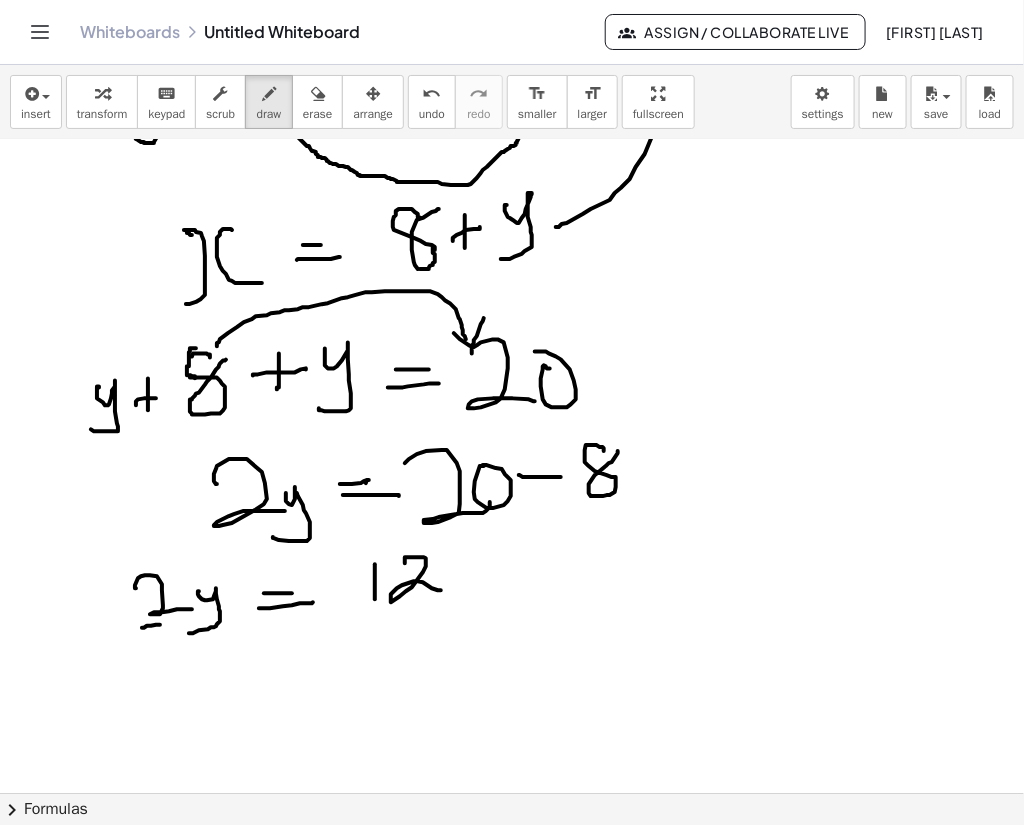 click at bounding box center [512, 288] 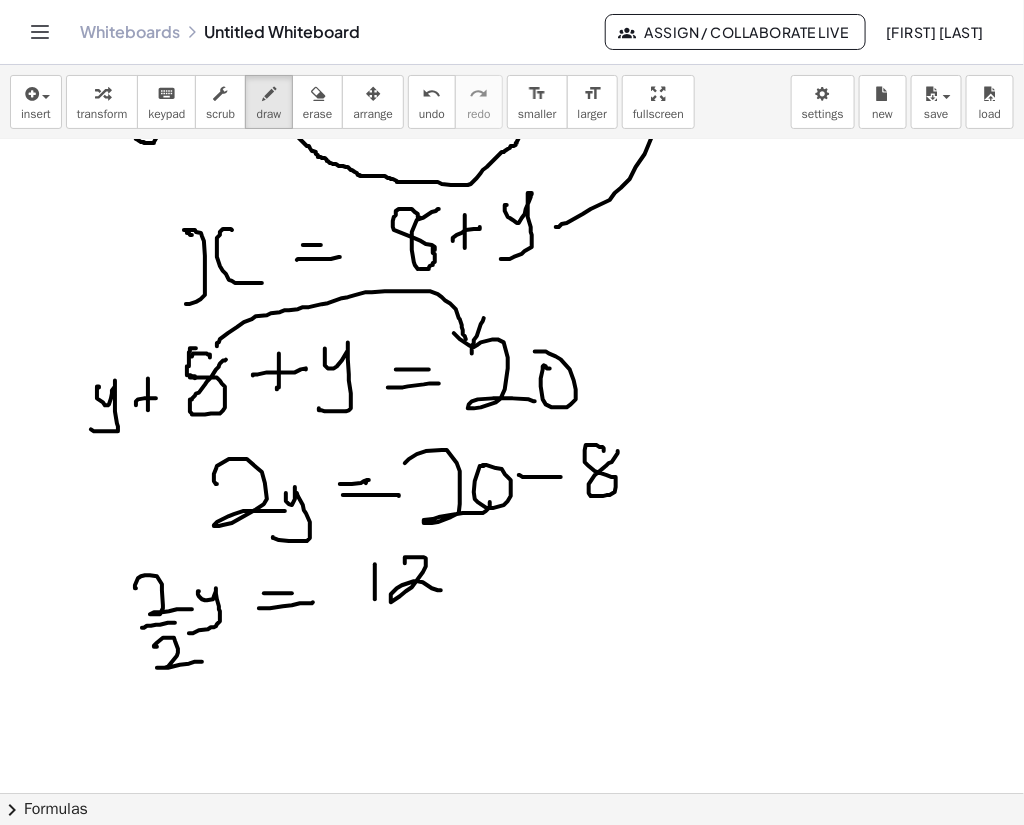 click at bounding box center (512, 288) 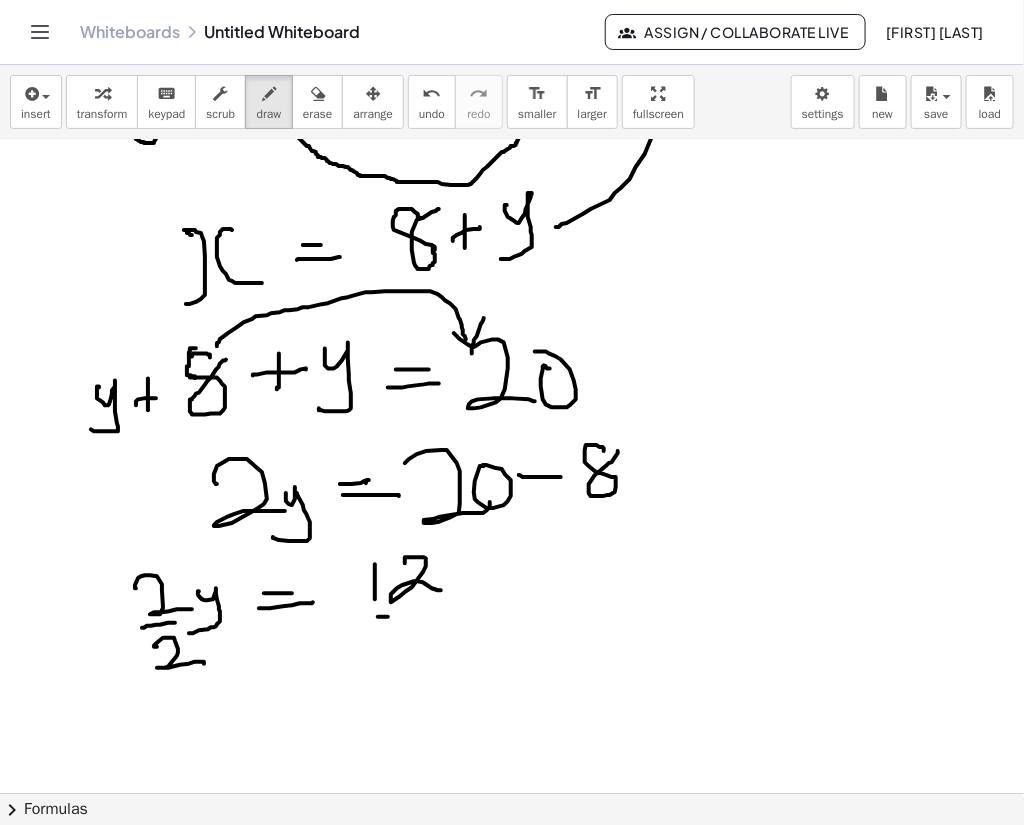 click at bounding box center (512, 288) 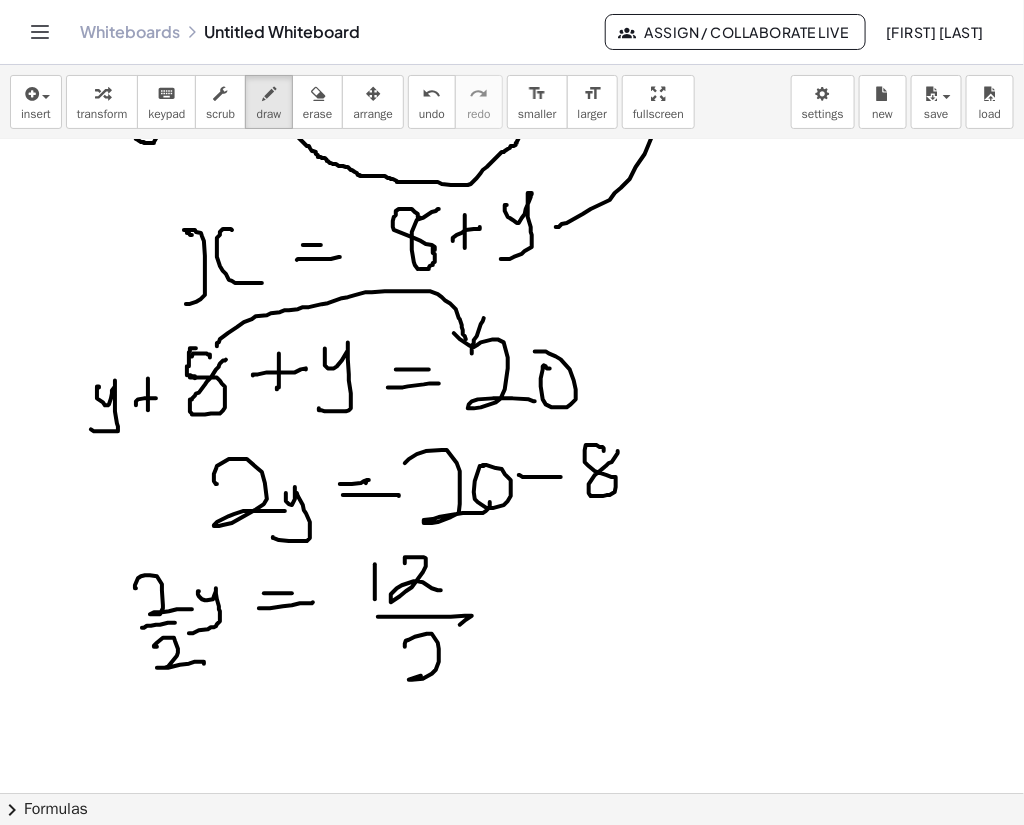 click at bounding box center [512, 288] 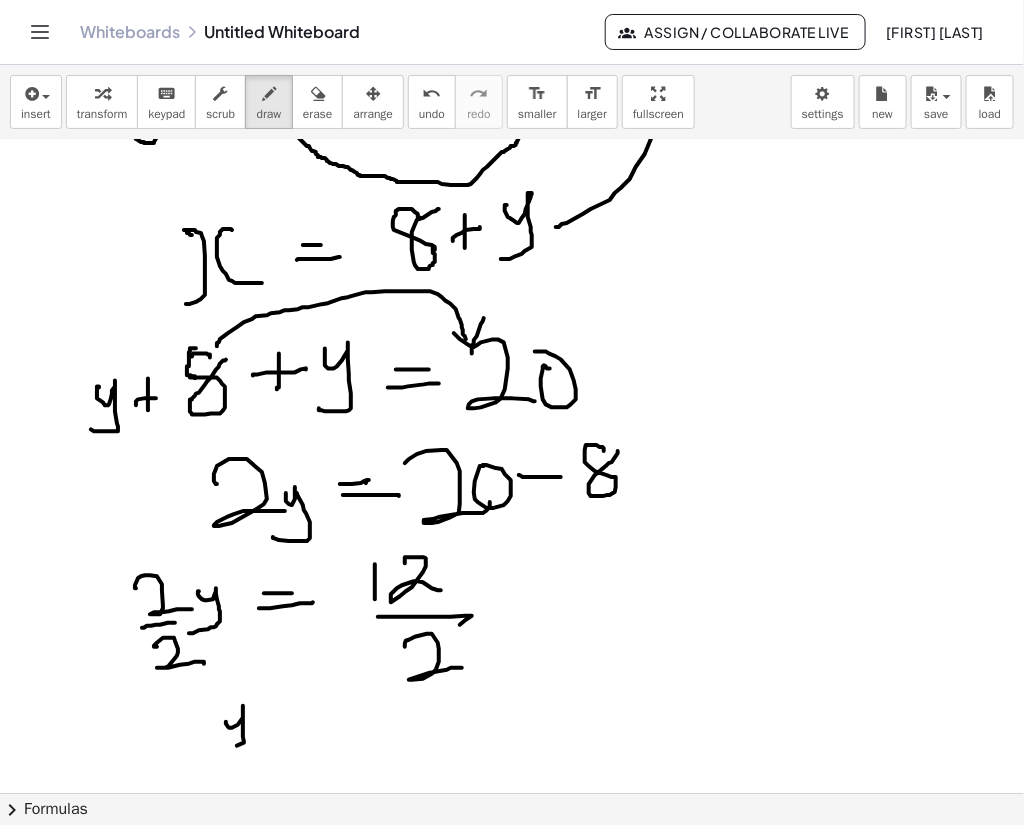 click at bounding box center [512, 288] 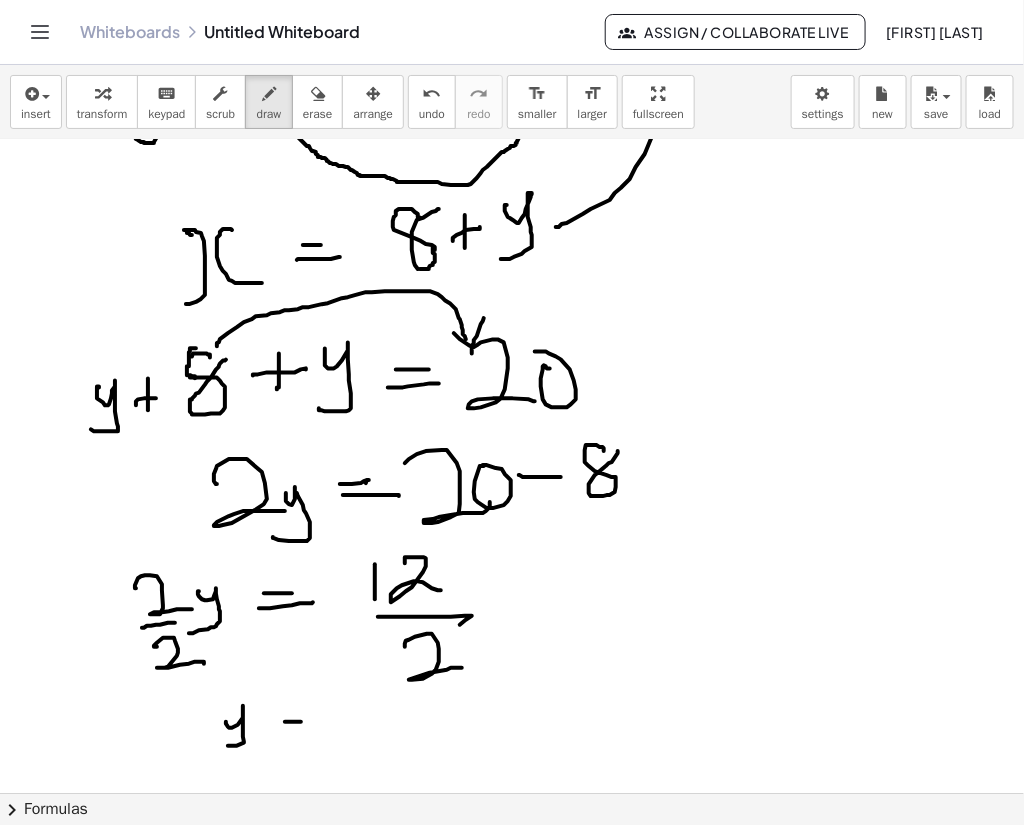 click at bounding box center (512, 288) 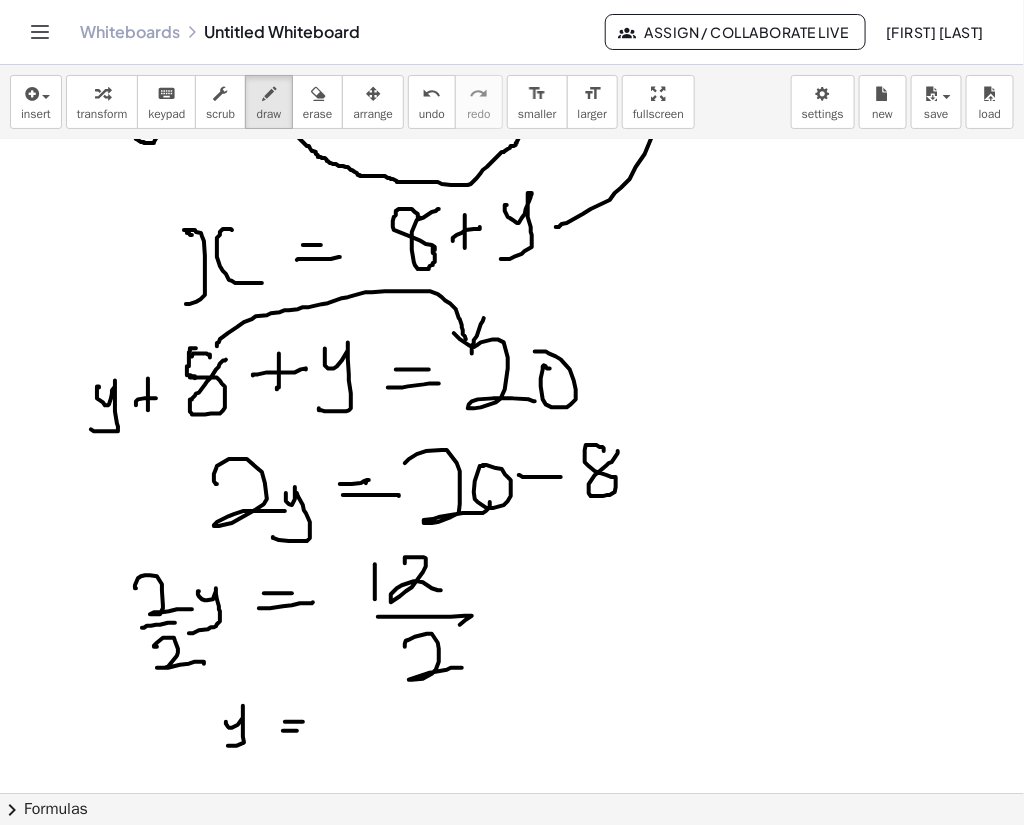 click at bounding box center [512, 288] 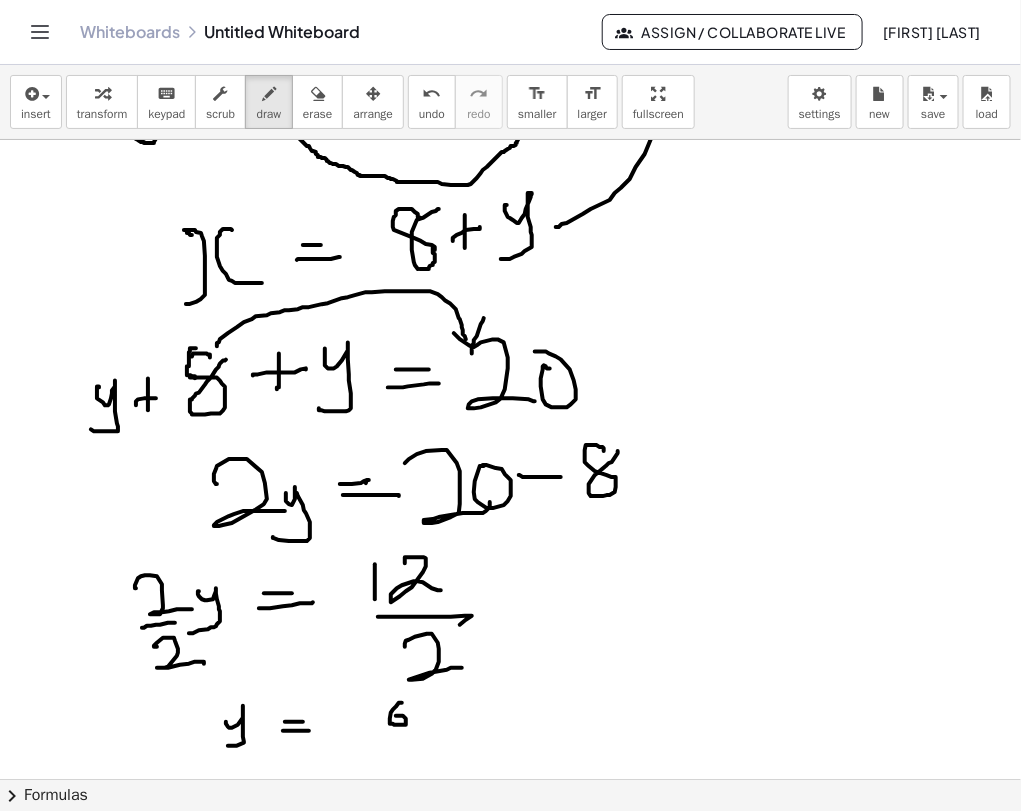 drag, startPoint x: 402, startPoint y: 702, endPoint x: 394, endPoint y: 715, distance: 15.264338 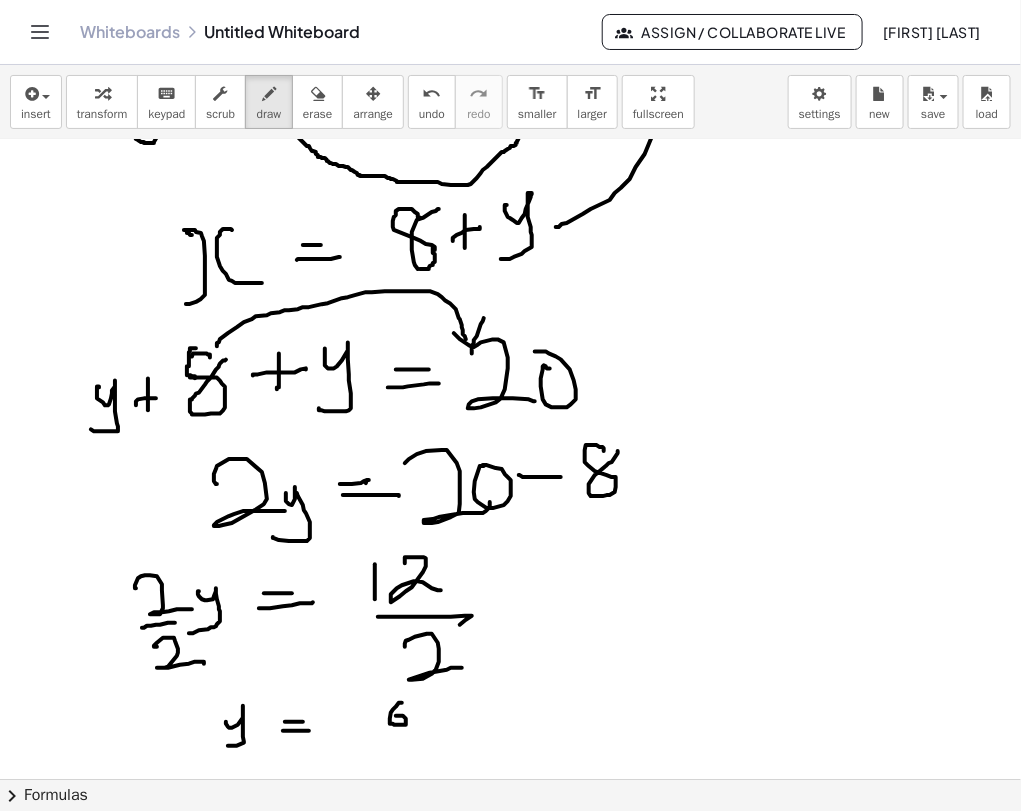 click at bounding box center (510, 288) 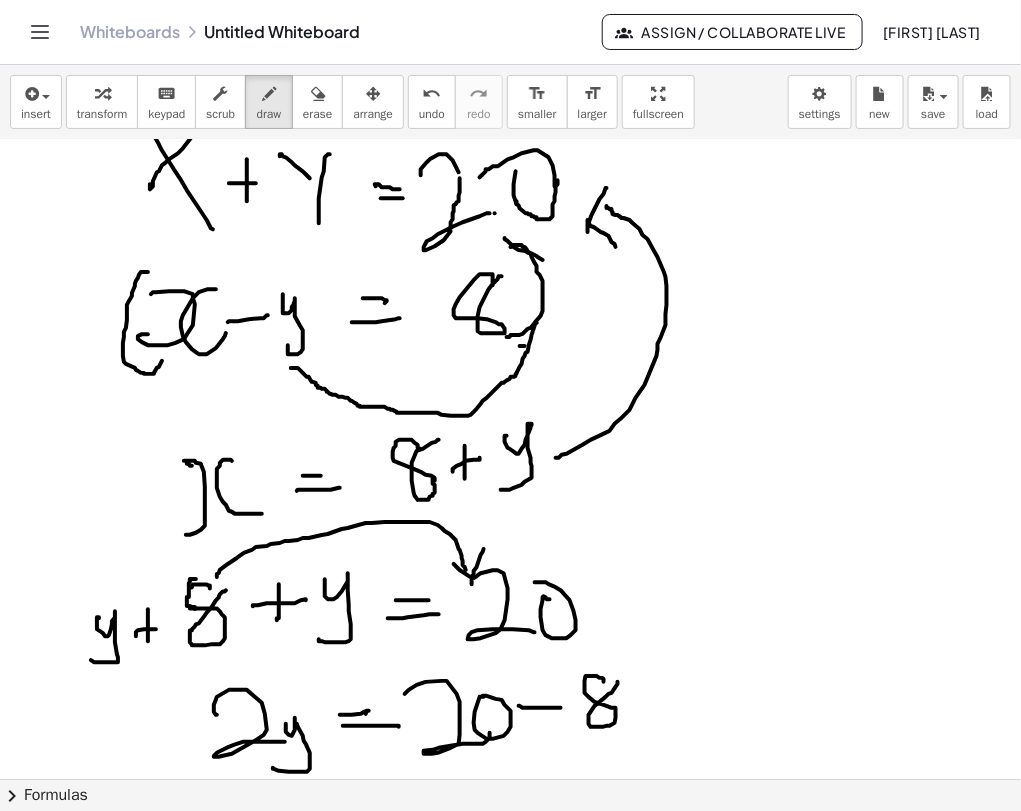 scroll, scrollTop: 217, scrollLeft: 0, axis: vertical 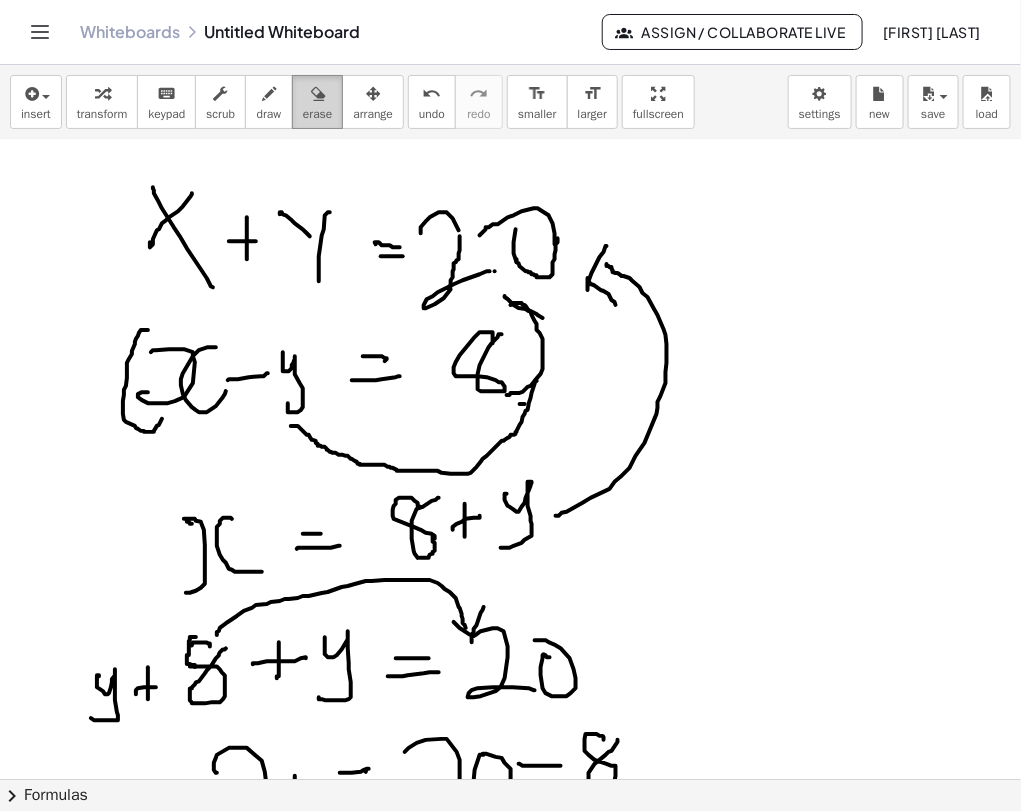 click on "erase" at bounding box center [317, 102] 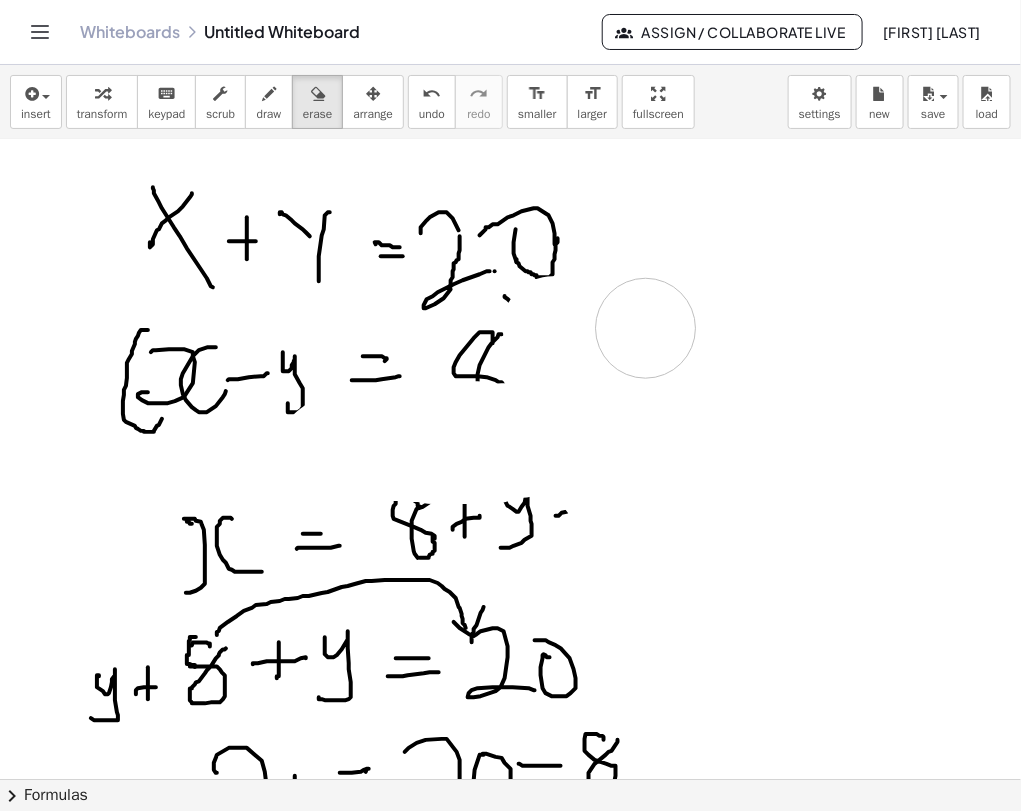 drag, startPoint x: 555, startPoint y: 325, endPoint x: 646, endPoint y: 327, distance: 91.02197 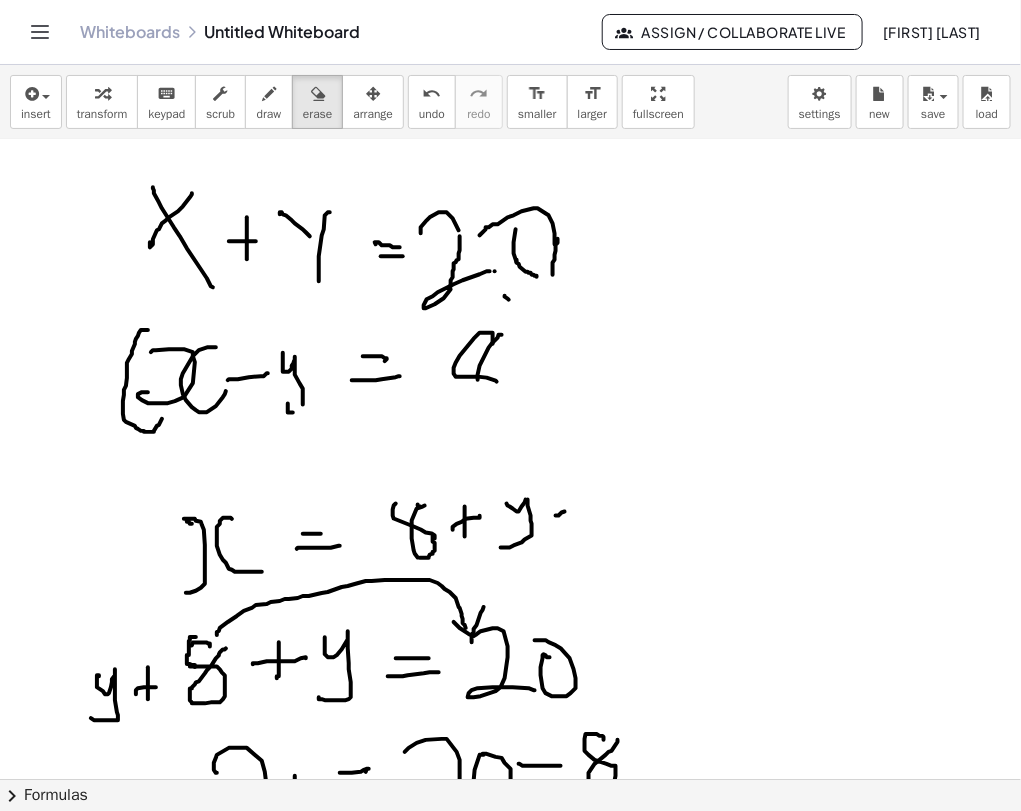 scroll, scrollTop: 504, scrollLeft: 0, axis: vertical 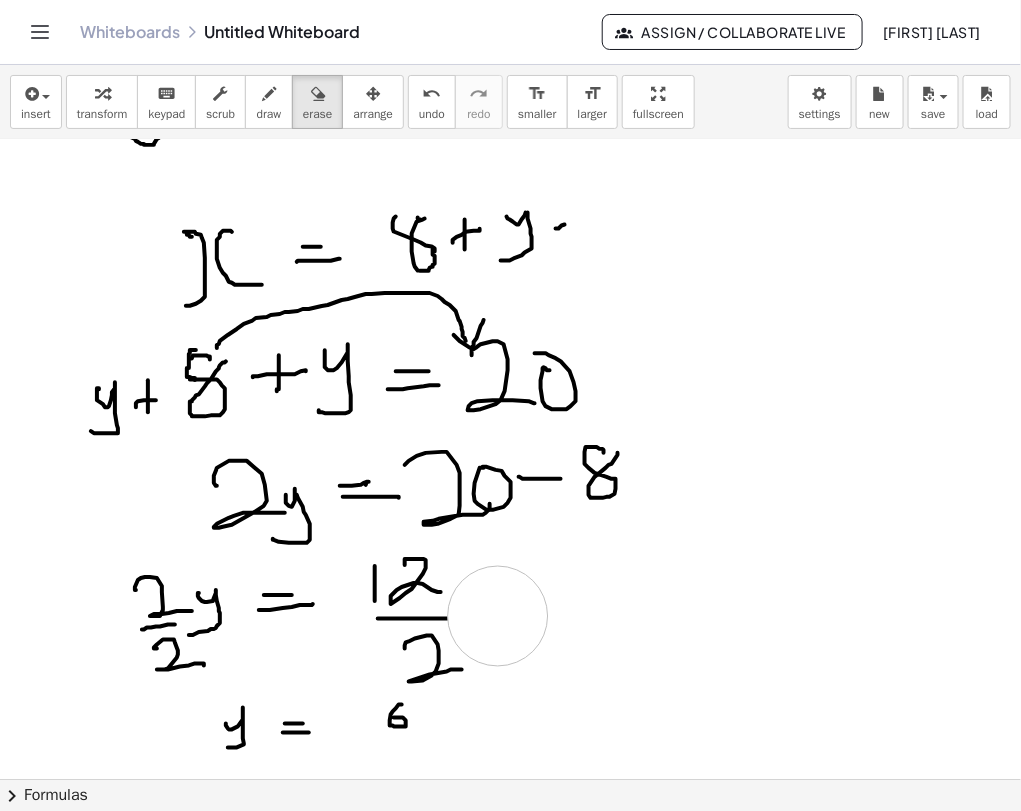 click at bounding box center [510, 597] 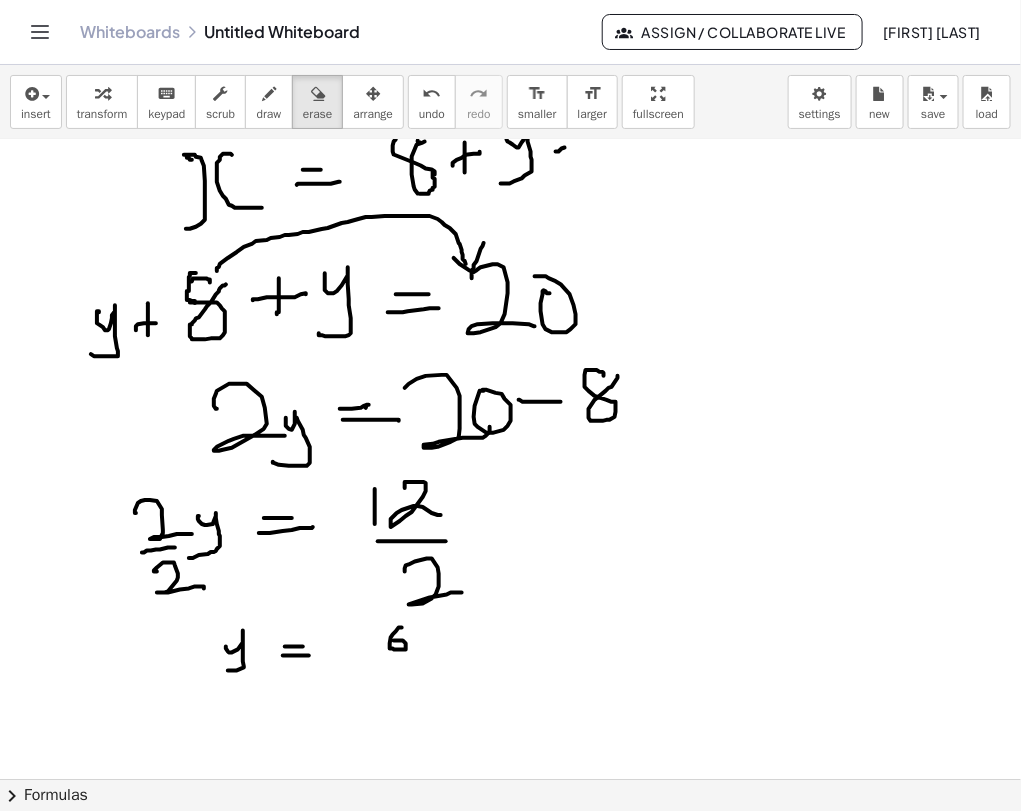 scroll, scrollTop: 603, scrollLeft: 0, axis: vertical 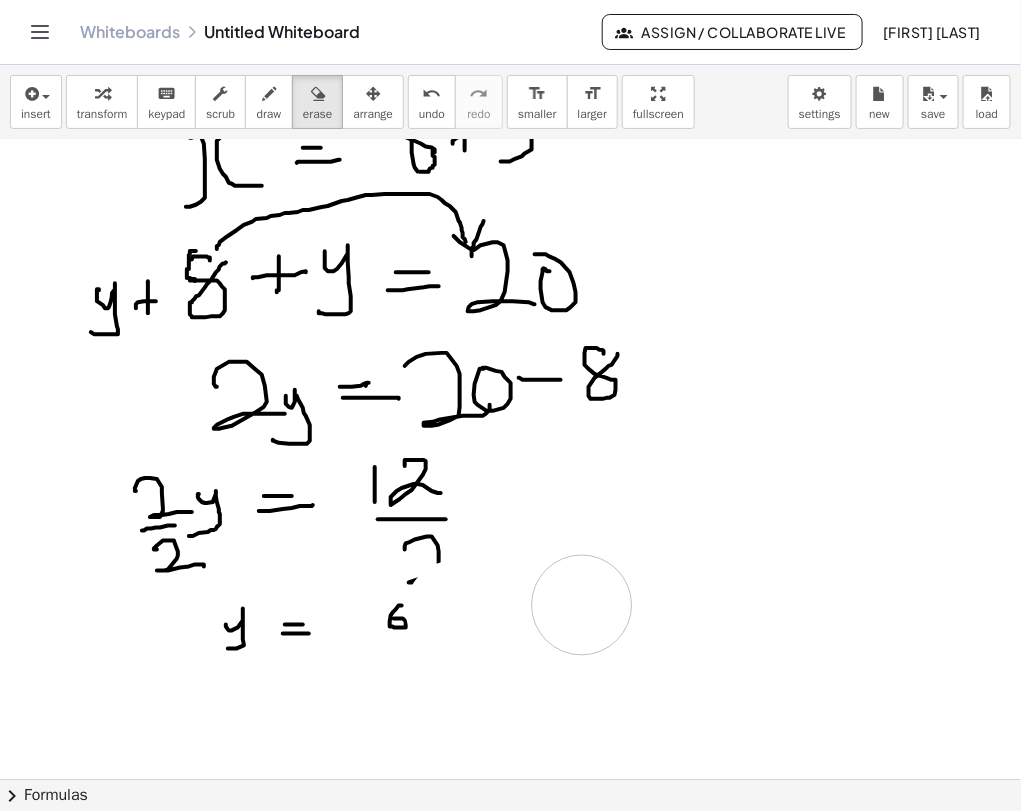 drag, startPoint x: 456, startPoint y: 609, endPoint x: 532, endPoint y: 607, distance: 76.02631 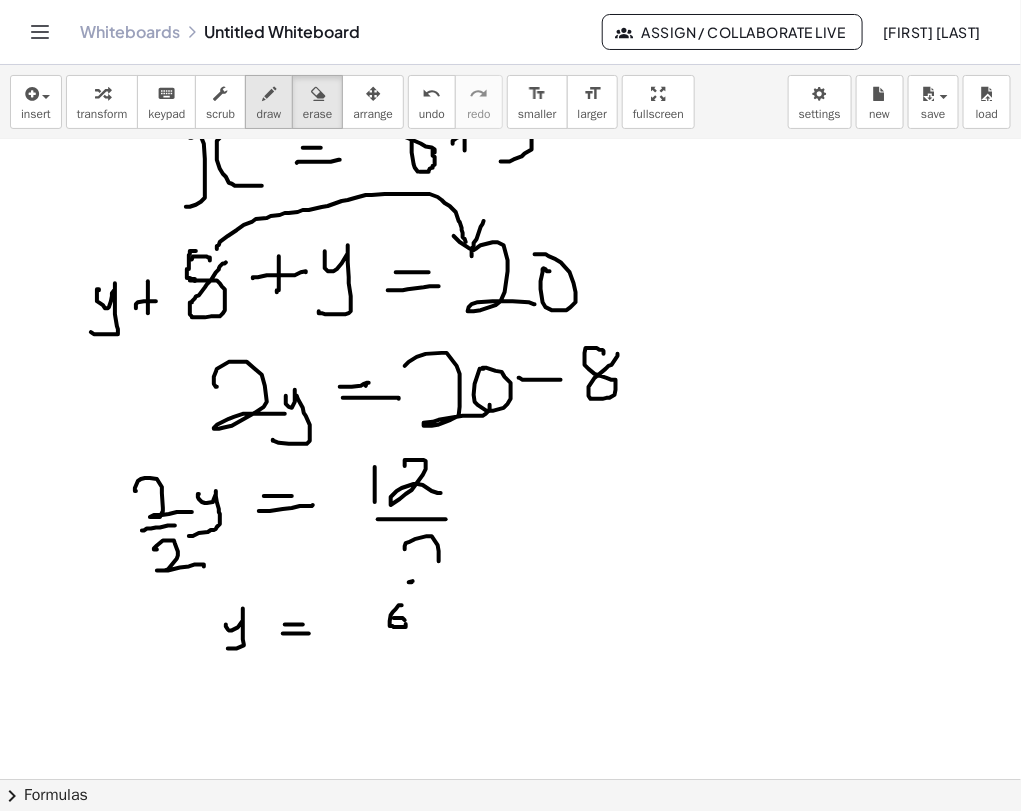 click at bounding box center [269, 93] 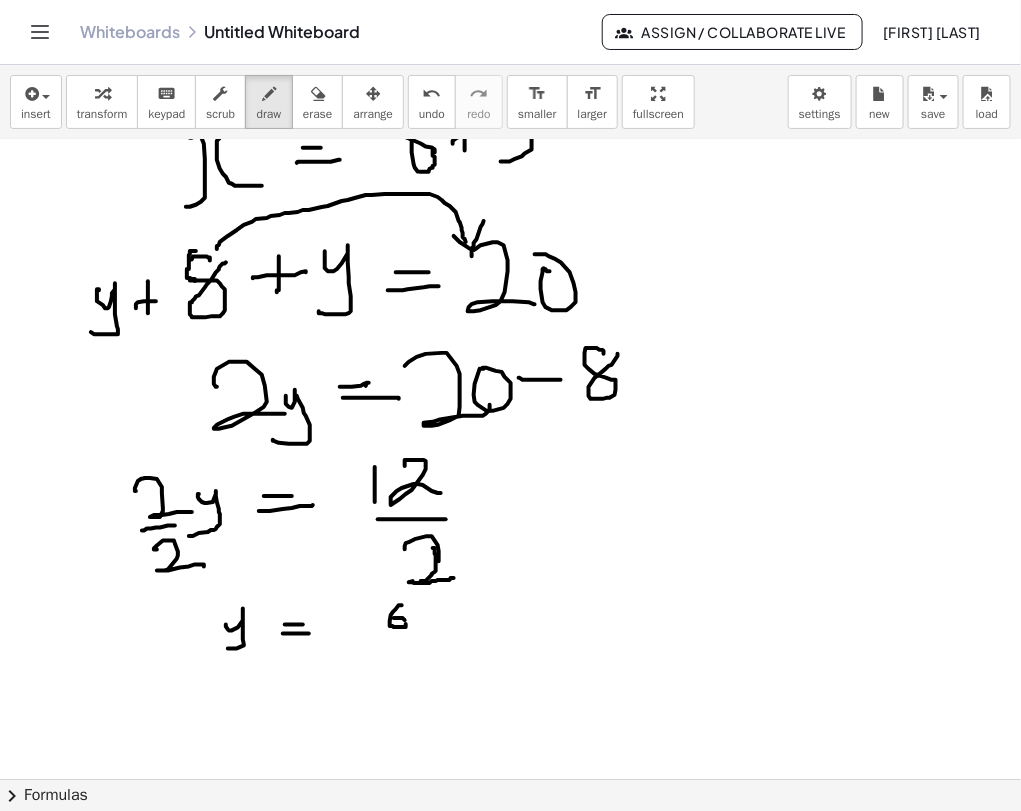 drag, startPoint x: 433, startPoint y: 547, endPoint x: 457, endPoint y: 574, distance: 36.124783 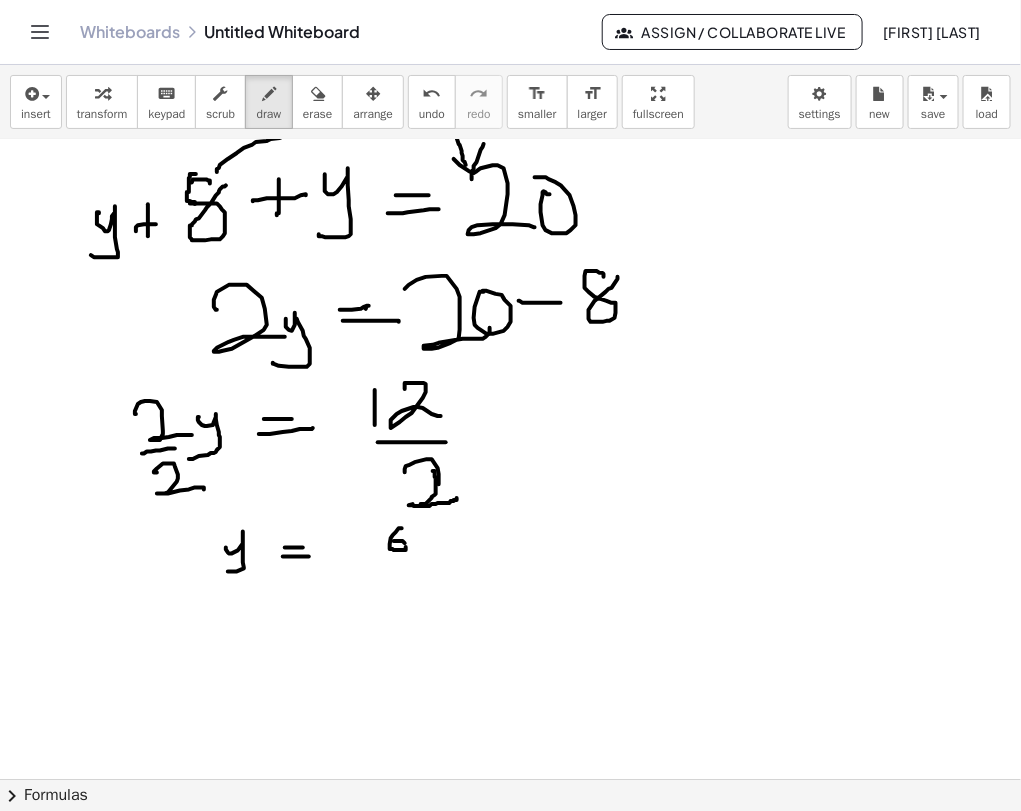 scroll, scrollTop: 686, scrollLeft: 0, axis: vertical 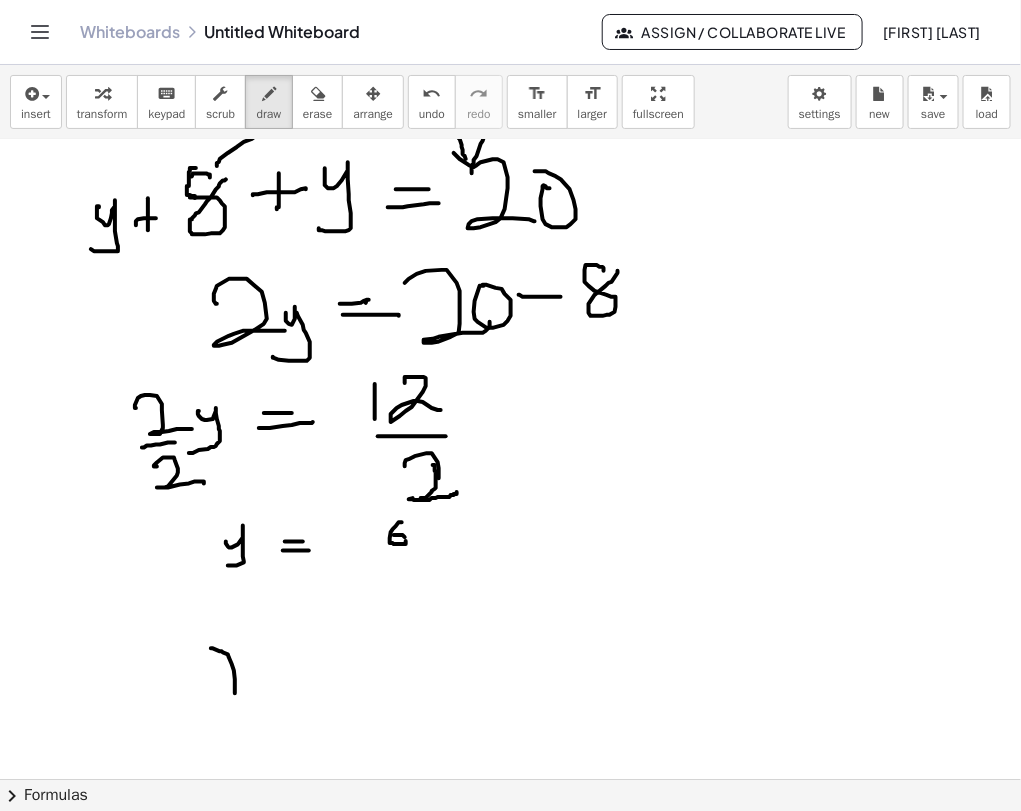 drag, startPoint x: 211, startPoint y: 648, endPoint x: 231, endPoint y: 682, distance: 39.446167 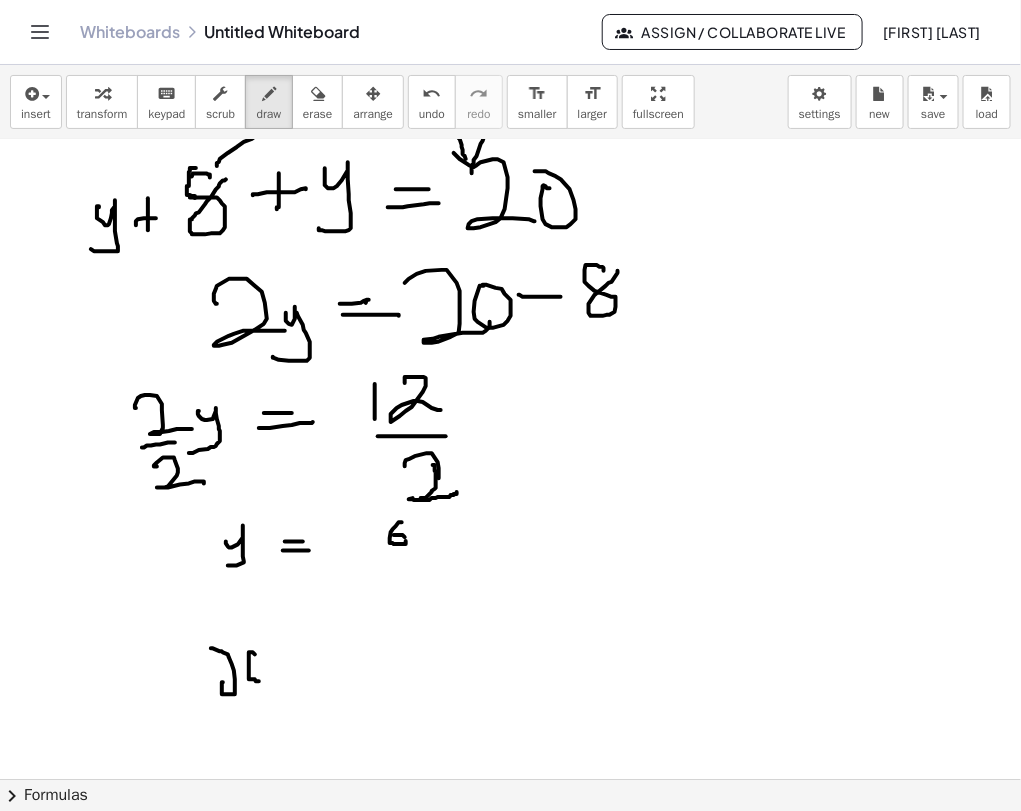 drag, startPoint x: 249, startPoint y: 652, endPoint x: 274, endPoint y: 681, distance: 38.28838 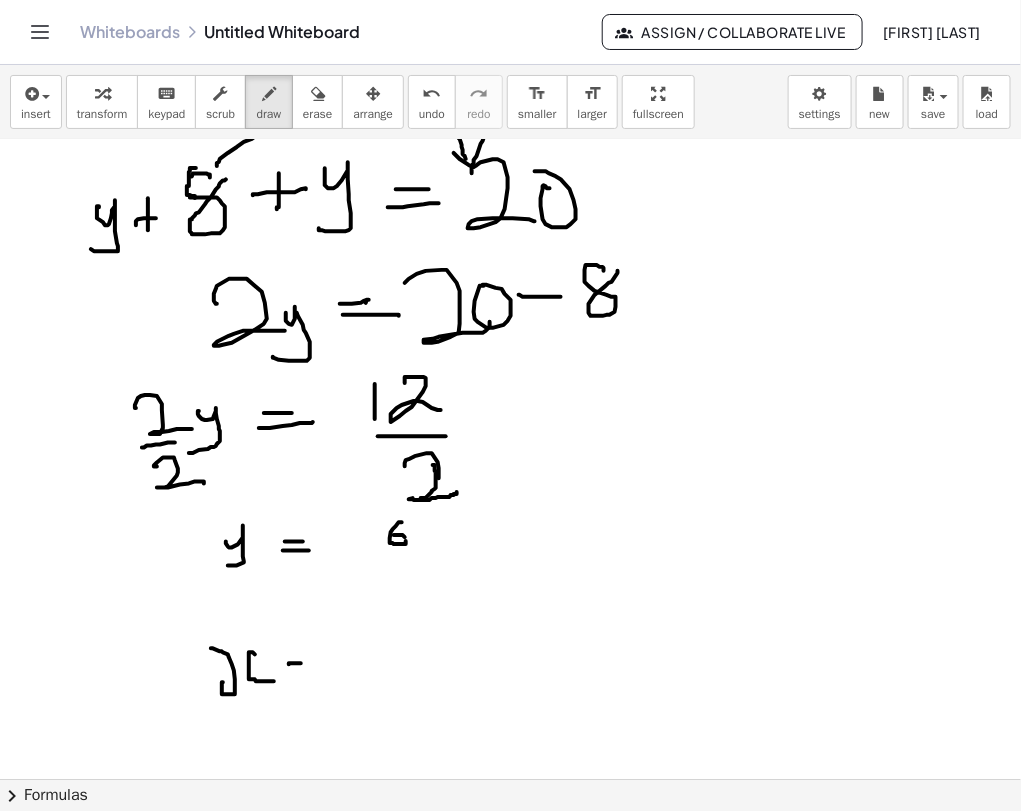 drag, startPoint x: 289, startPoint y: 664, endPoint x: 316, endPoint y: 660, distance: 27.294687 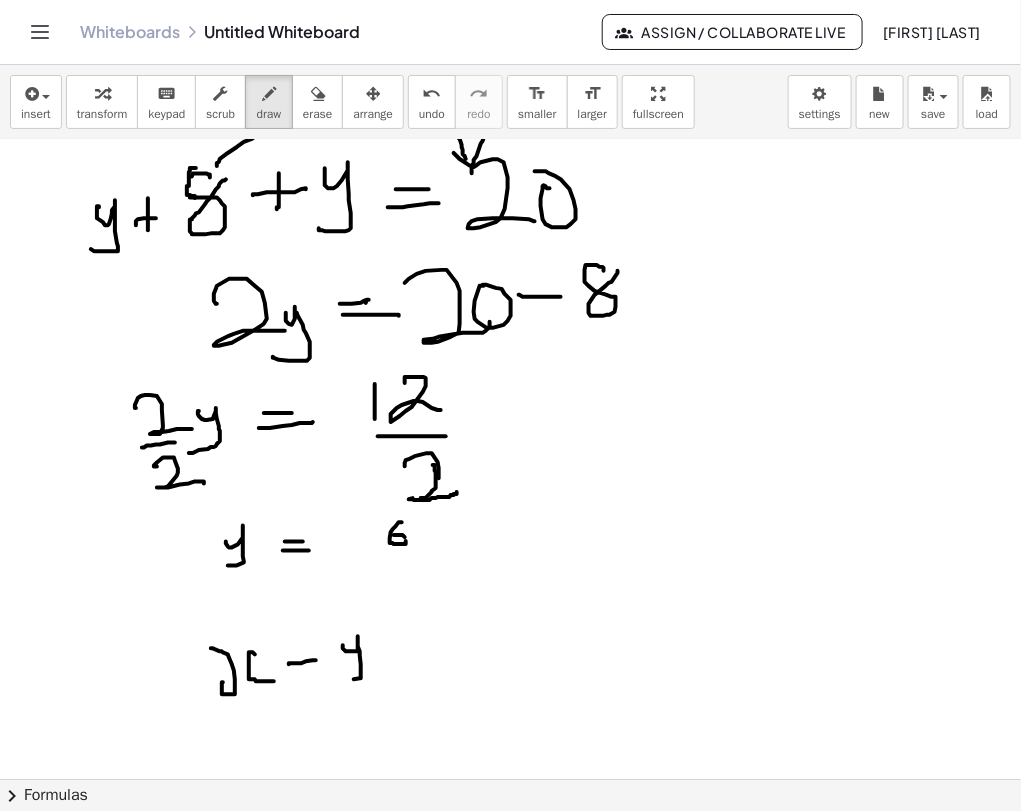 drag, startPoint x: 343, startPoint y: 645, endPoint x: 343, endPoint y: 679, distance: 34 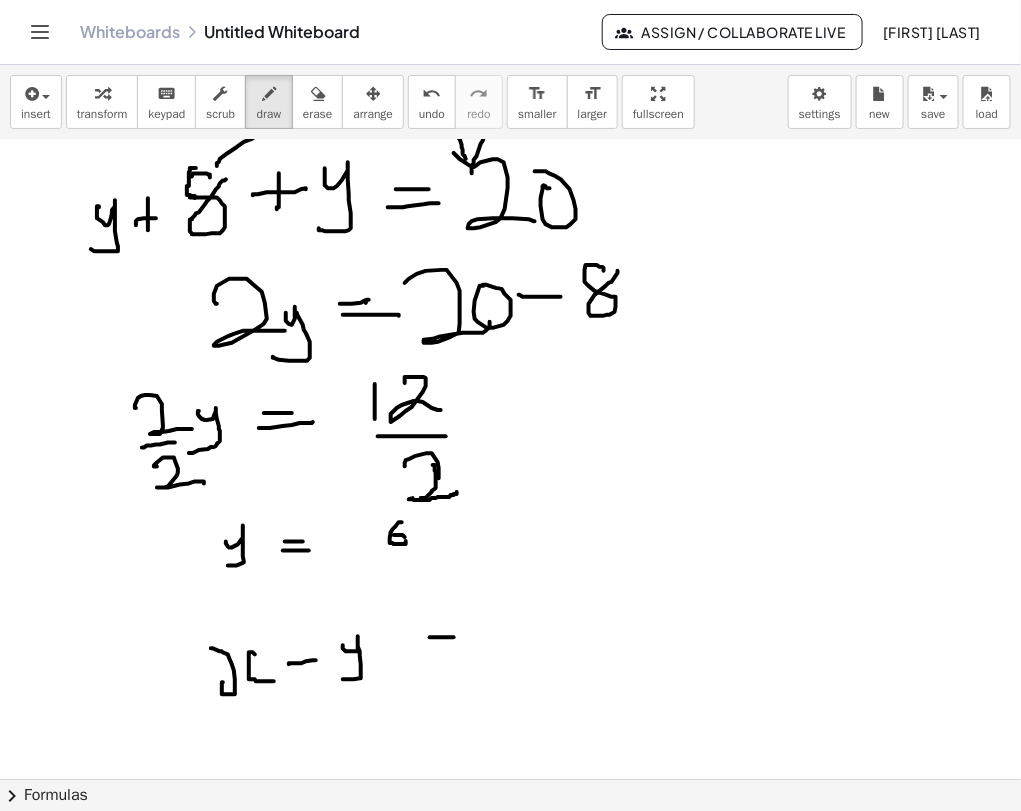 drag, startPoint x: 430, startPoint y: 637, endPoint x: 411, endPoint y: 651, distance: 23.600847 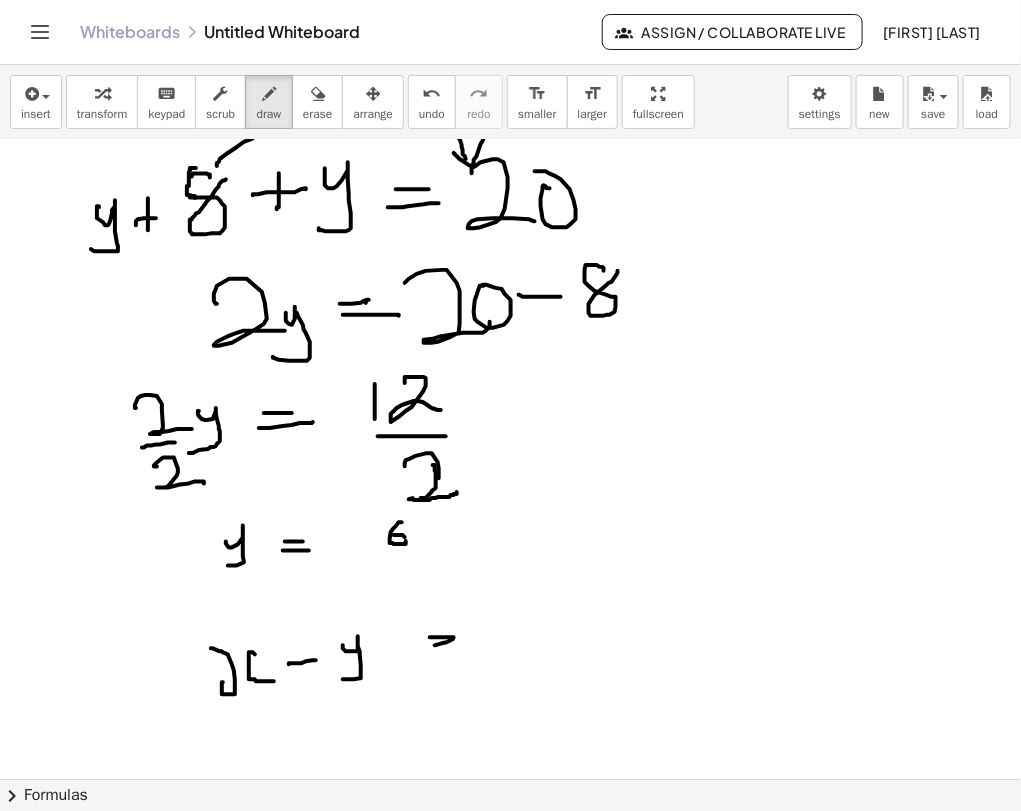 drag, startPoint x: 439, startPoint y: 651, endPoint x: 457, endPoint y: 651, distance: 18 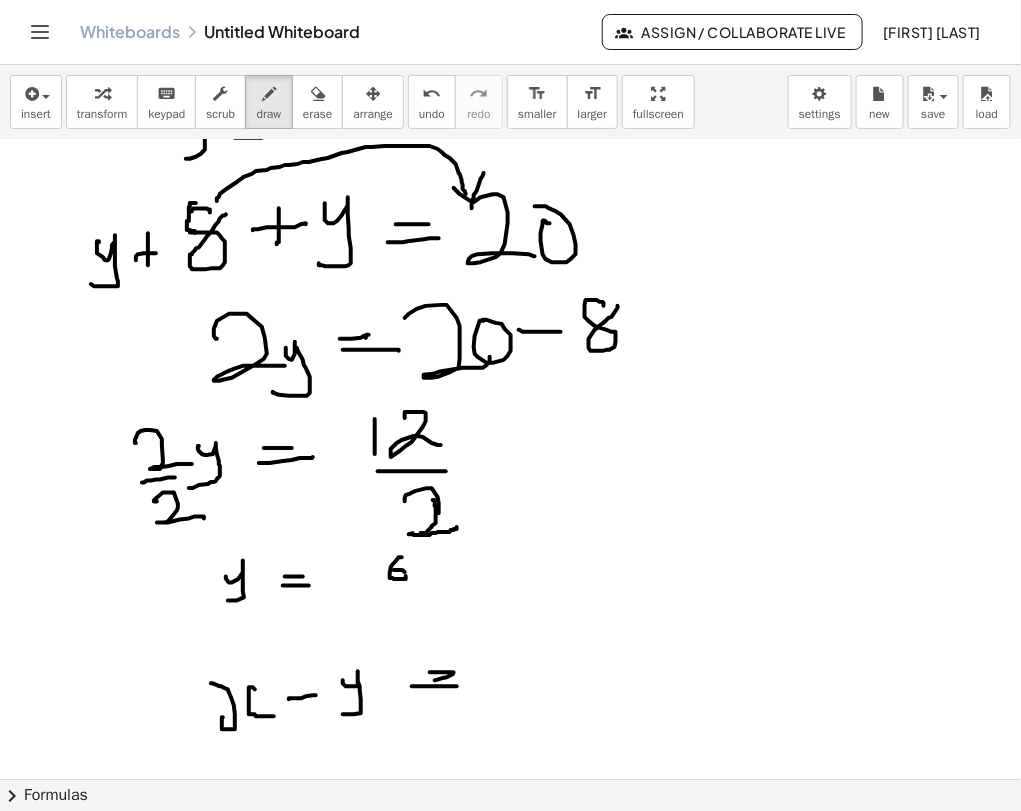 scroll, scrollTop: 660, scrollLeft: 0, axis: vertical 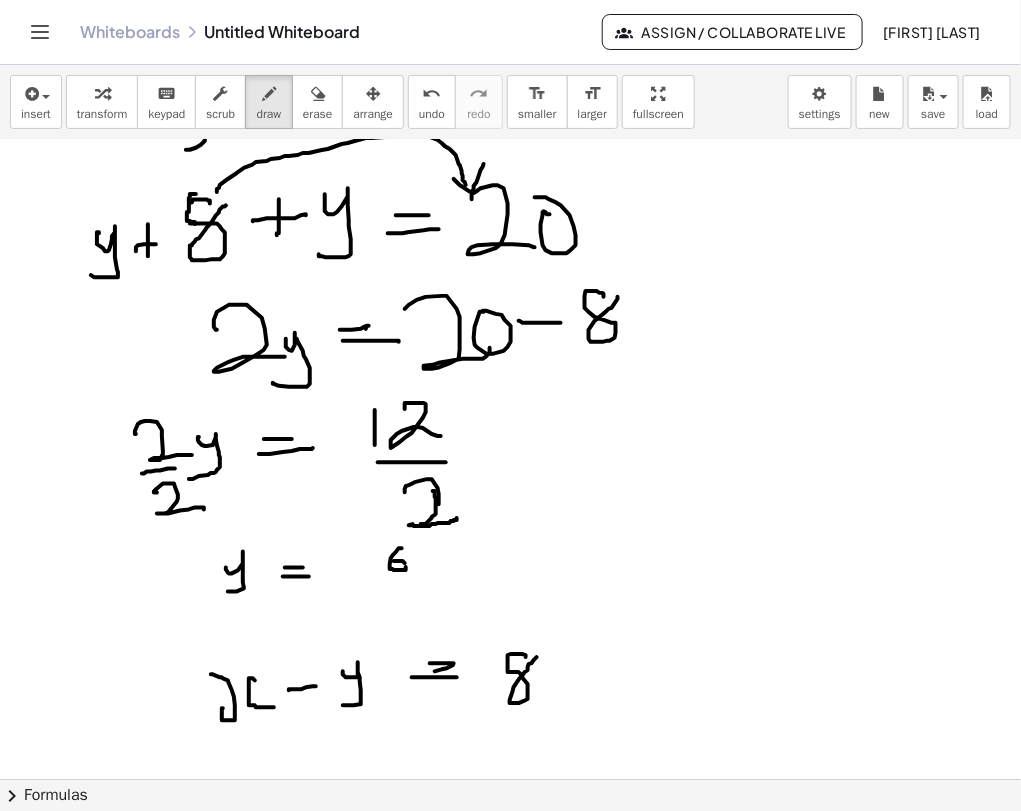 drag, startPoint x: 523, startPoint y: 654, endPoint x: 537, endPoint y: 655, distance: 14.035668 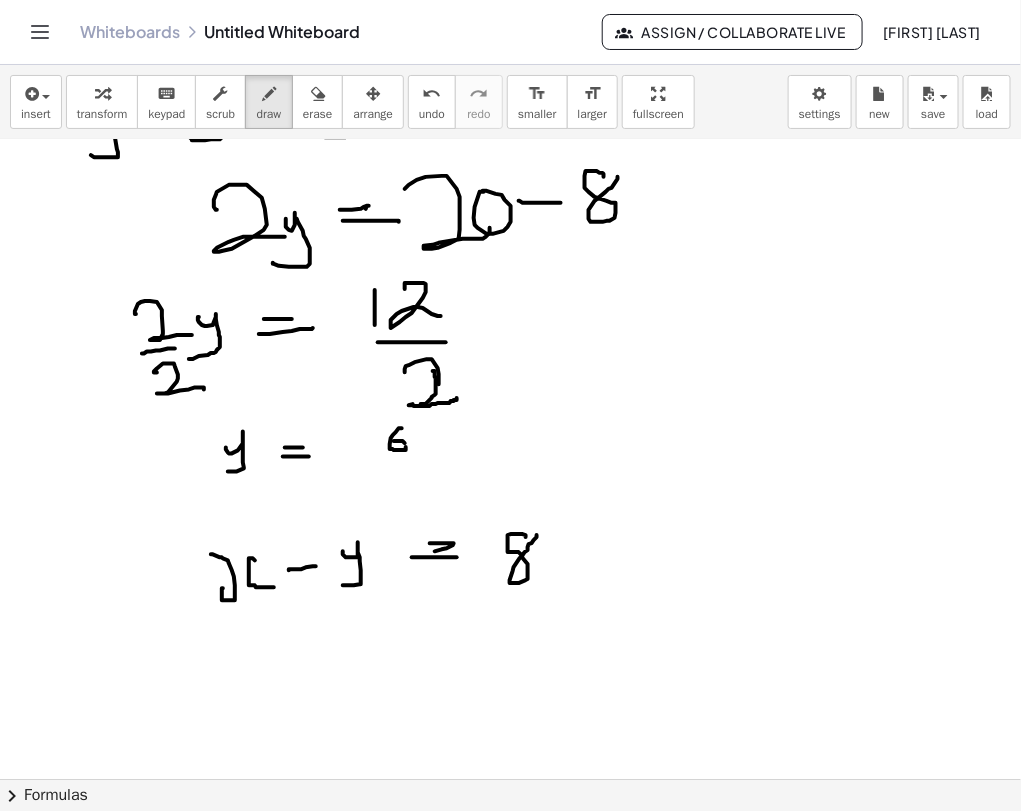 scroll, scrollTop: 797, scrollLeft: 0, axis: vertical 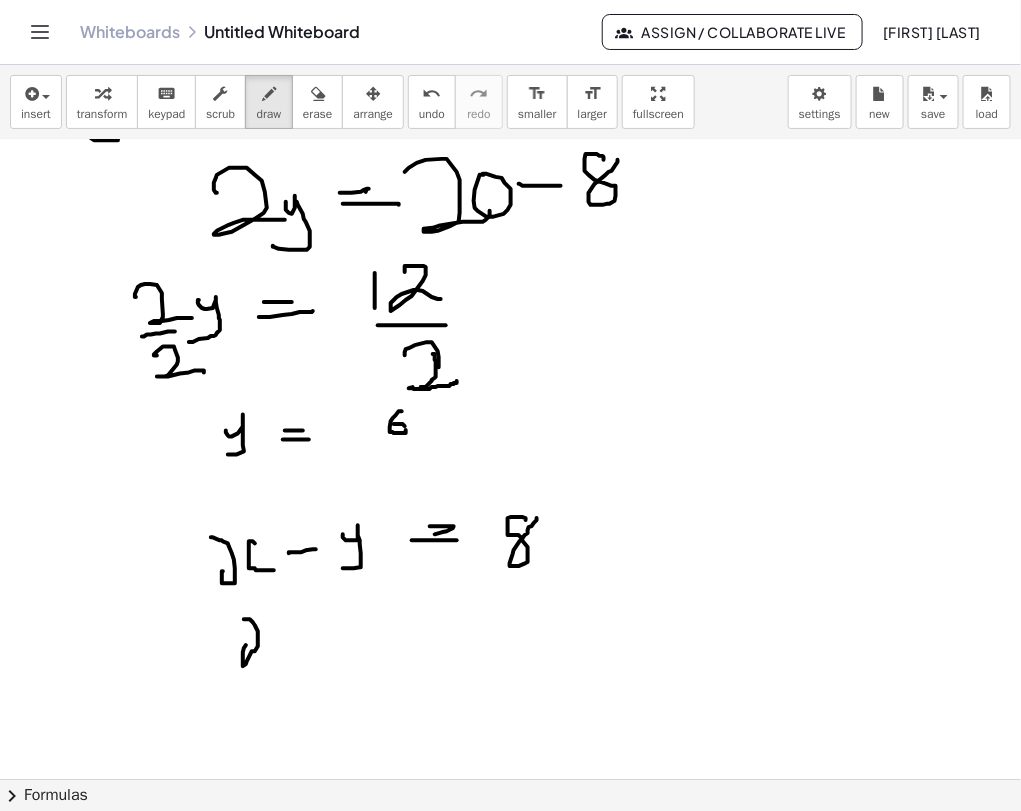 drag, startPoint x: 244, startPoint y: 619, endPoint x: 277, endPoint y: 630, distance: 34.785053 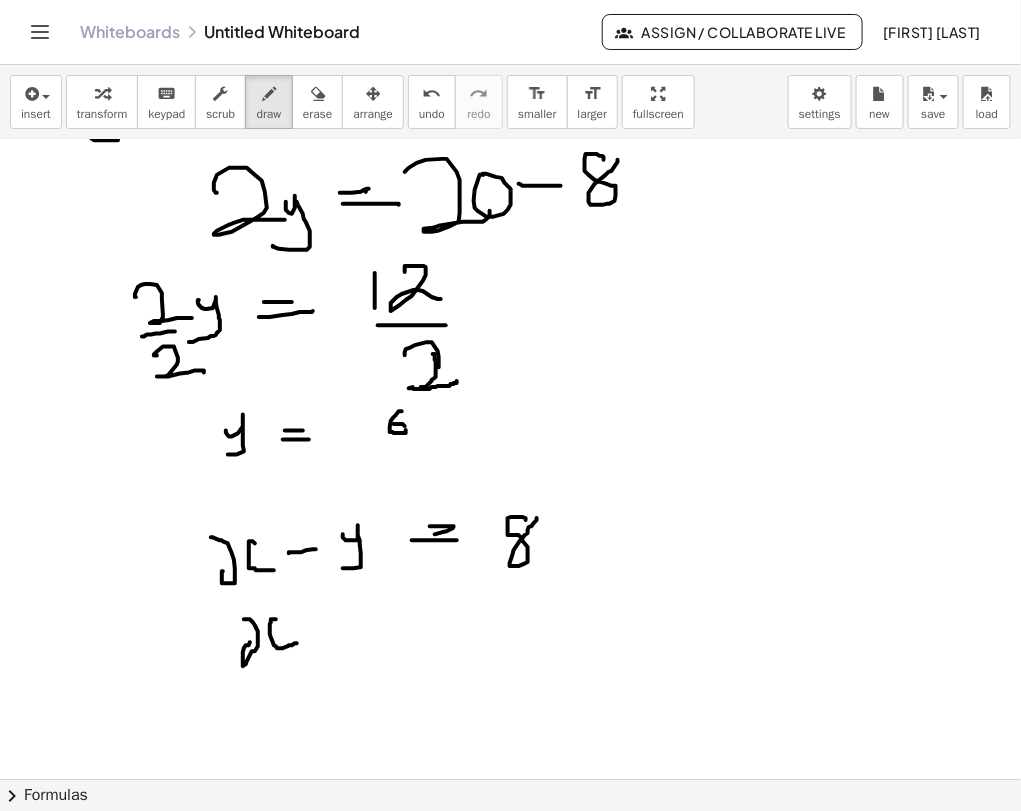 drag, startPoint x: 276, startPoint y: 619, endPoint x: 297, endPoint y: 643, distance: 31.890438 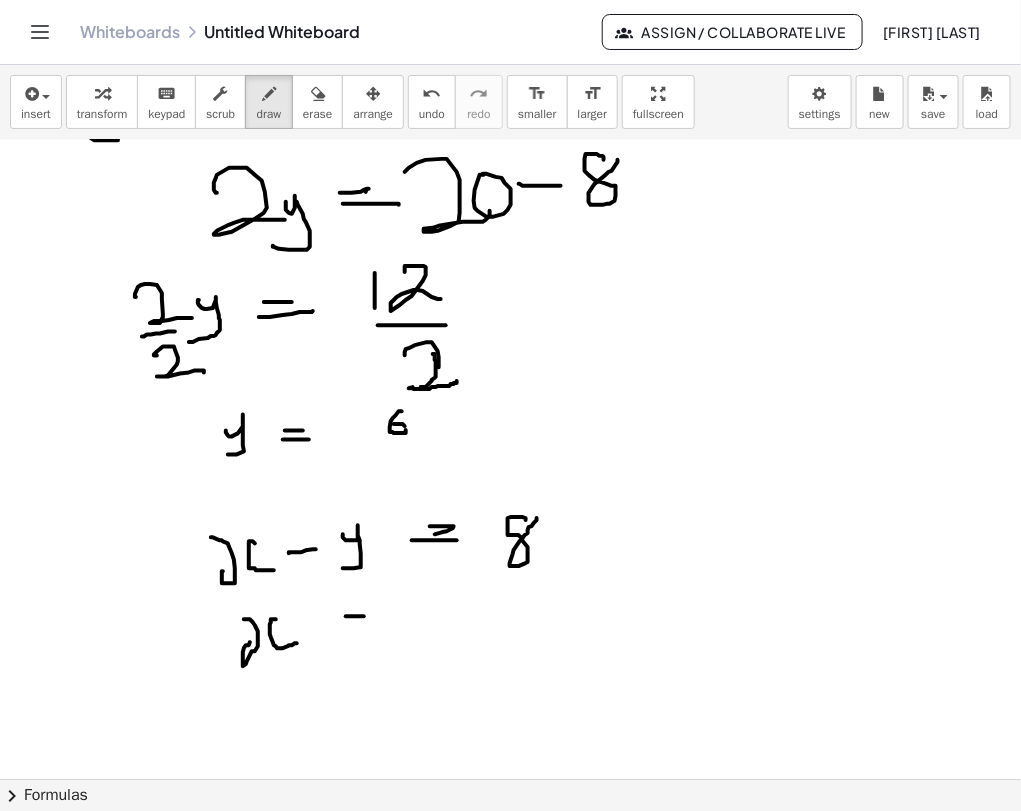 drag, startPoint x: 346, startPoint y: 616, endPoint x: 364, endPoint y: 616, distance: 18 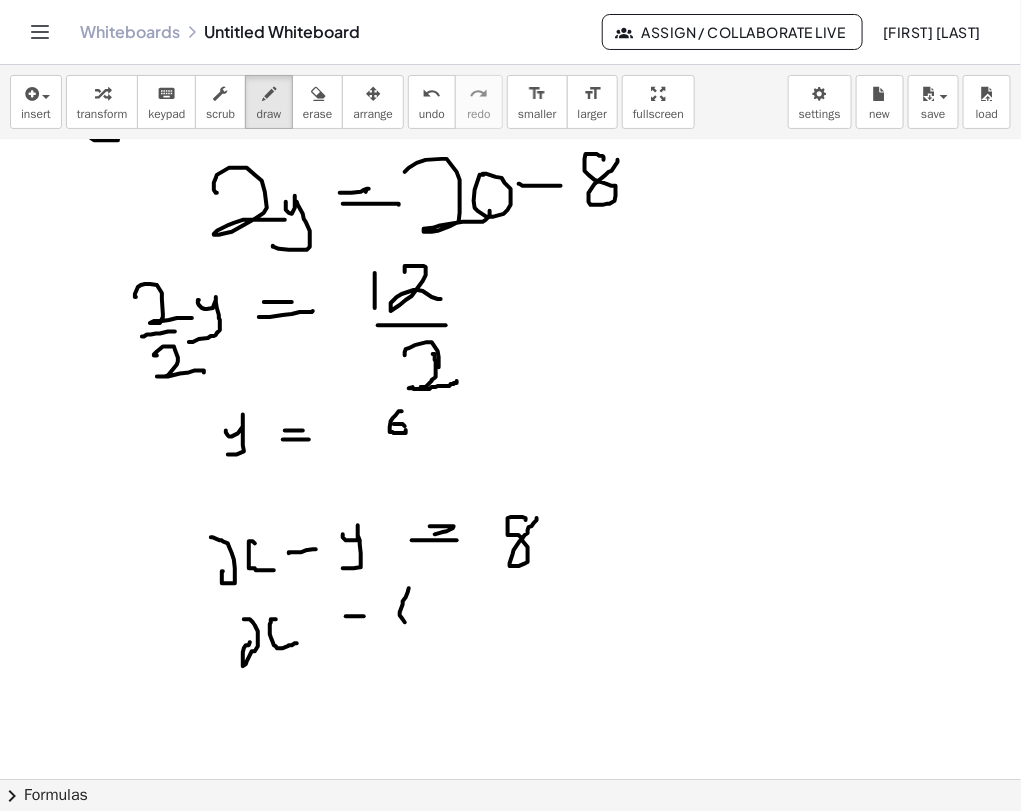 drag, startPoint x: 409, startPoint y: 588, endPoint x: 412, endPoint y: 625, distance: 37.12142 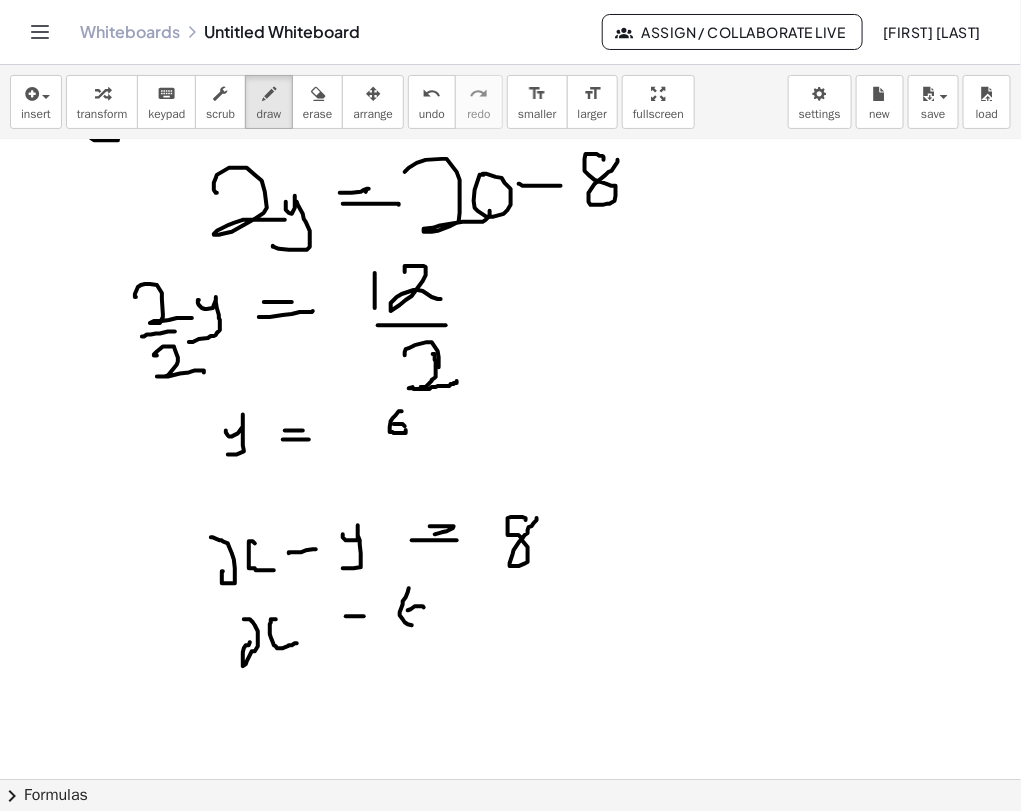 drag, startPoint x: 418, startPoint y: 606, endPoint x: 403, endPoint y: 612, distance: 16.155495 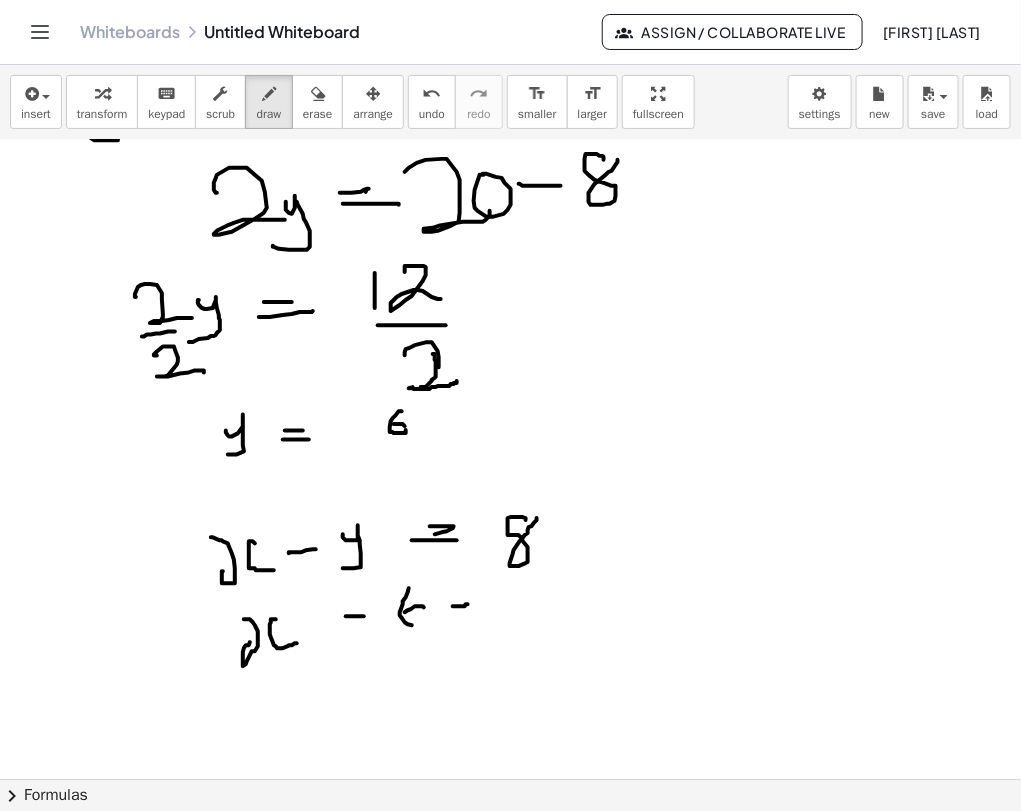 drag, startPoint x: 453, startPoint y: 606, endPoint x: 465, endPoint y: 610, distance: 12.649111 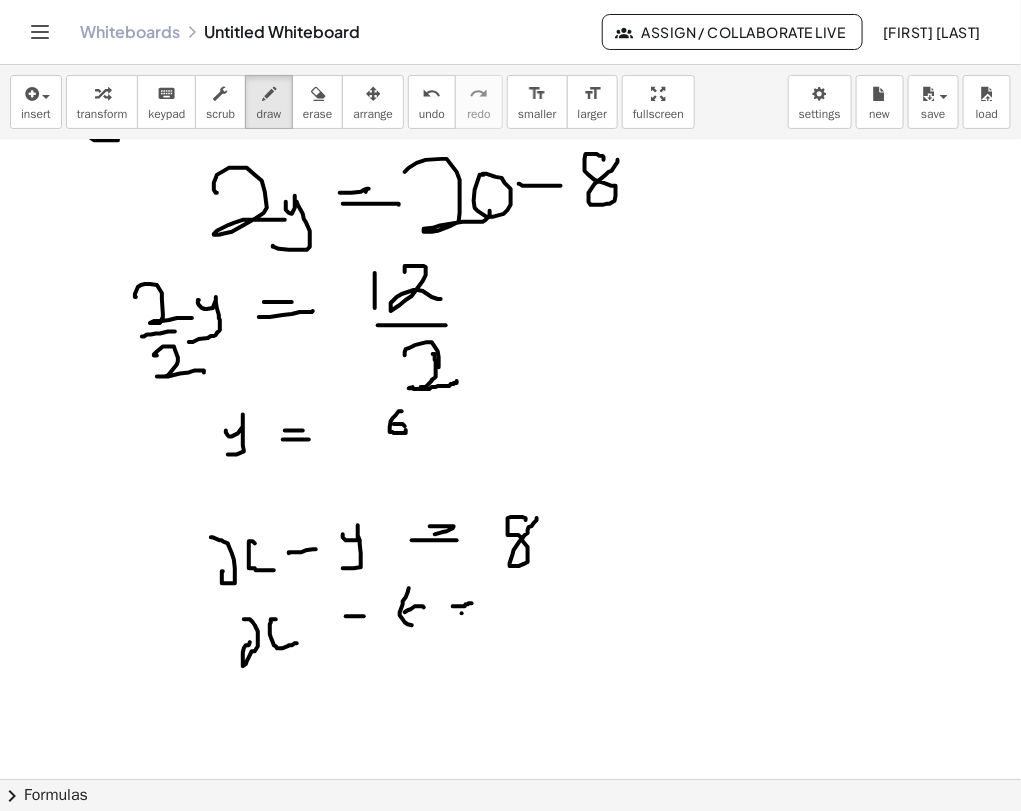 drag, startPoint x: 462, startPoint y: 613, endPoint x: 487, endPoint y: 615, distance: 25.079872 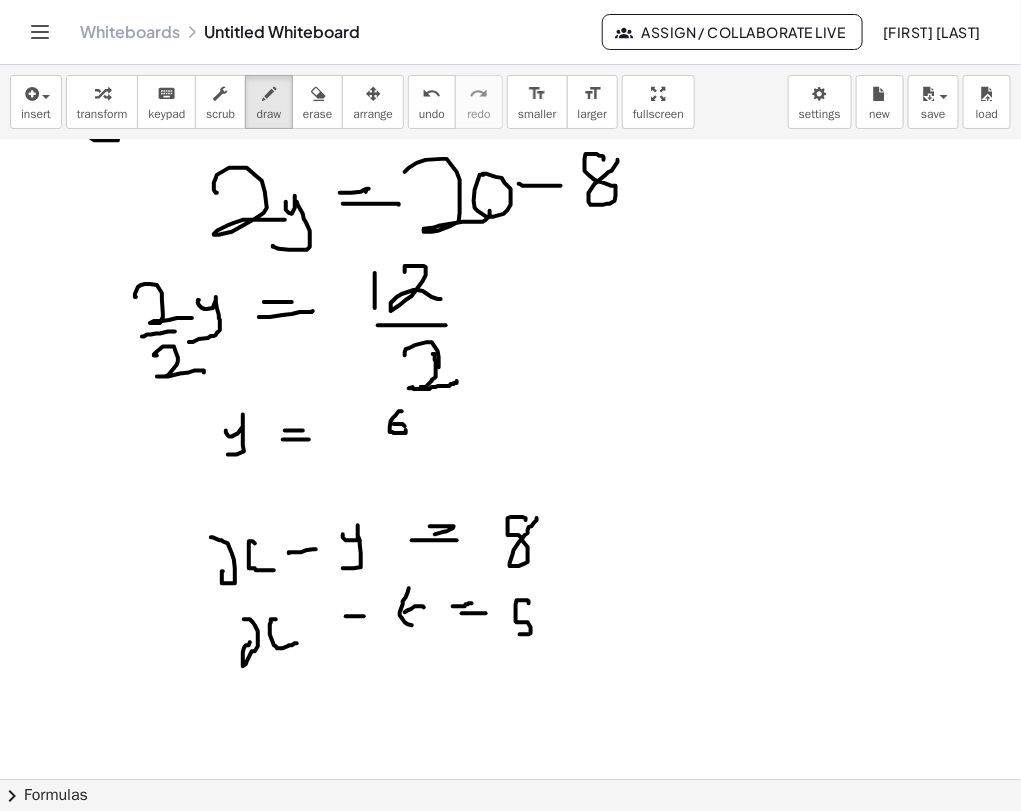 click at bounding box center (510, 304) 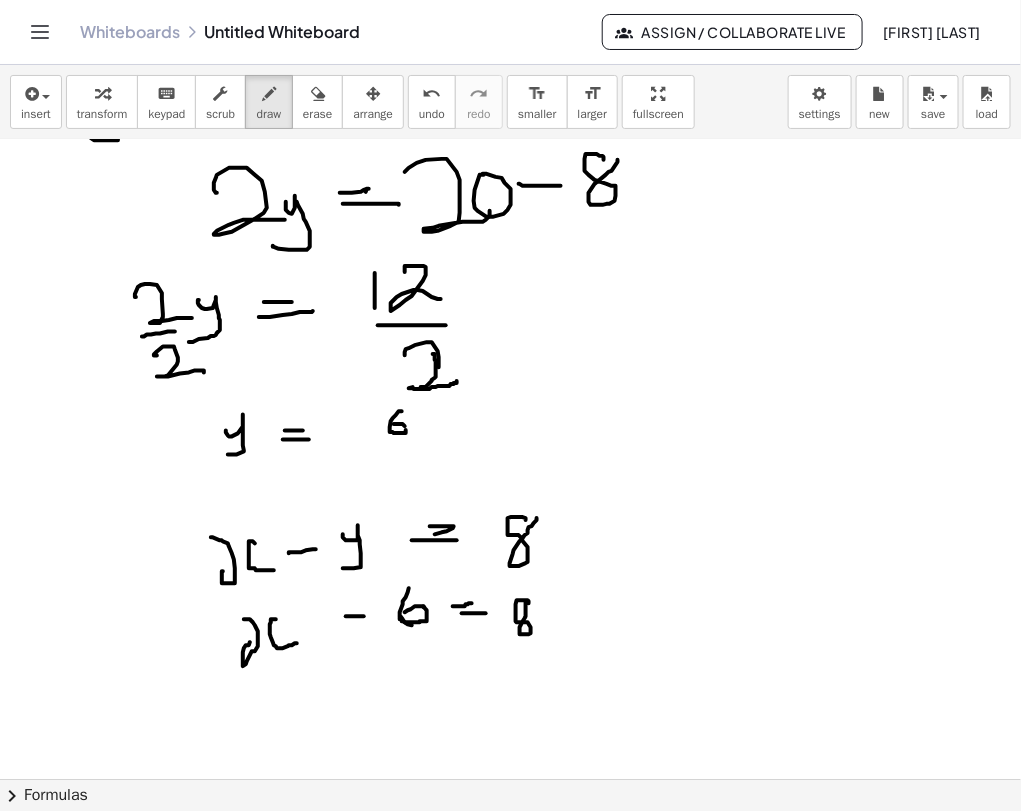 drag, startPoint x: 424, startPoint y: 606, endPoint x: 399, endPoint y: 615, distance: 26.57066 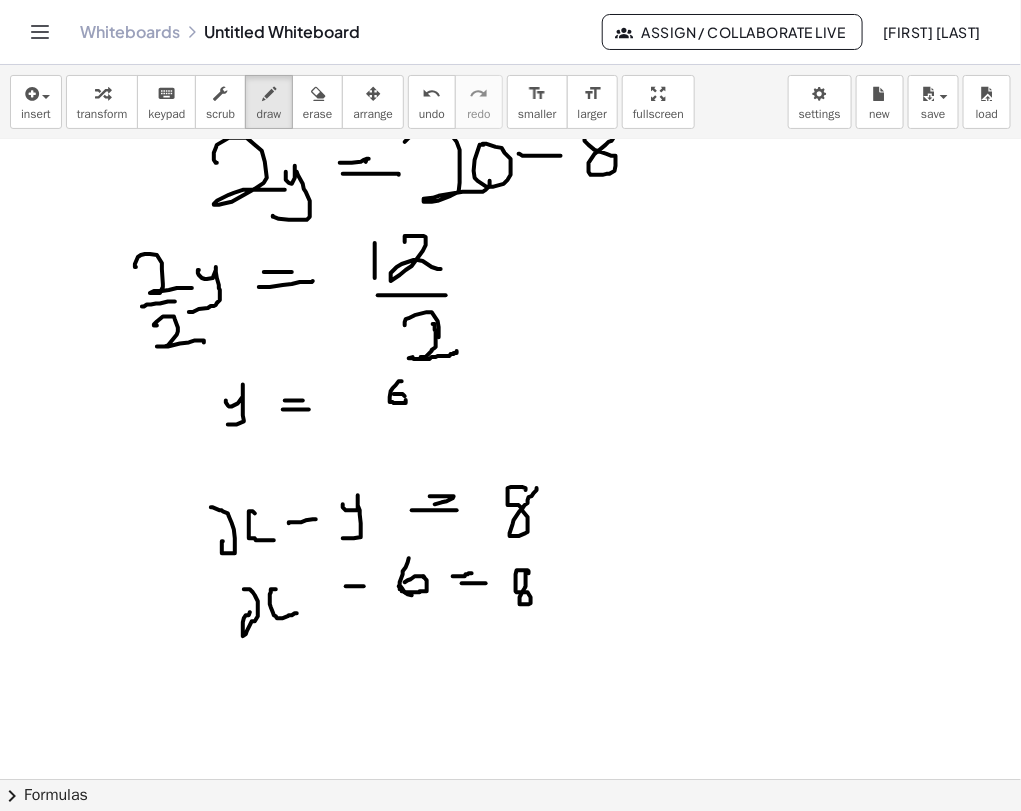 scroll, scrollTop: 852, scrollLeft: 0, axis: vertical 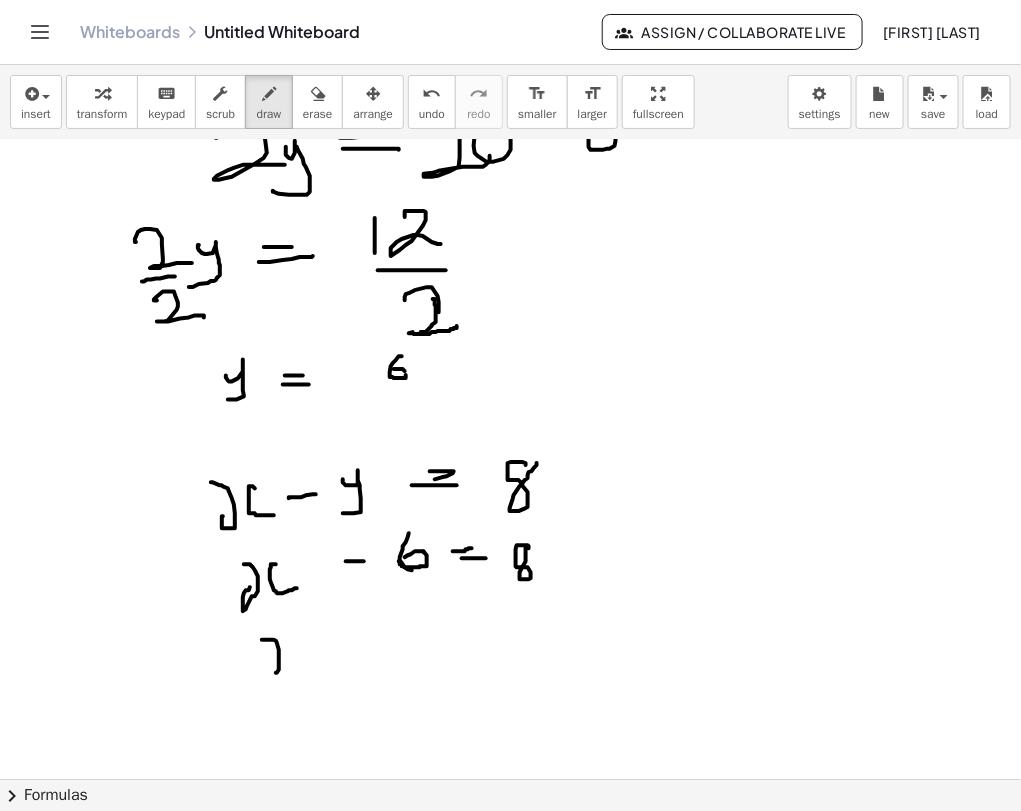 drag, startPoint x: 262, startPoint y: 639, endPoint x: 270, endPoint y: 672, distance: 33.955853 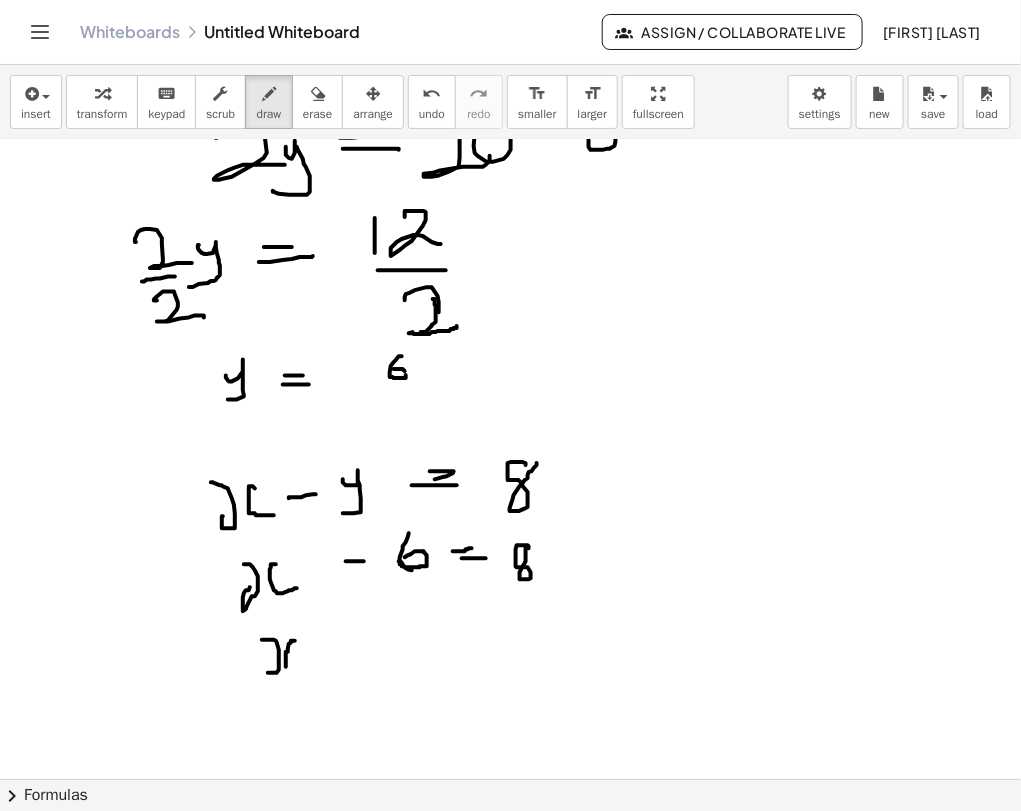 drag, startPoint x: 295, startPoint y: 640, endPoint x: 306, endPoint y: 666, distance: 28.231188 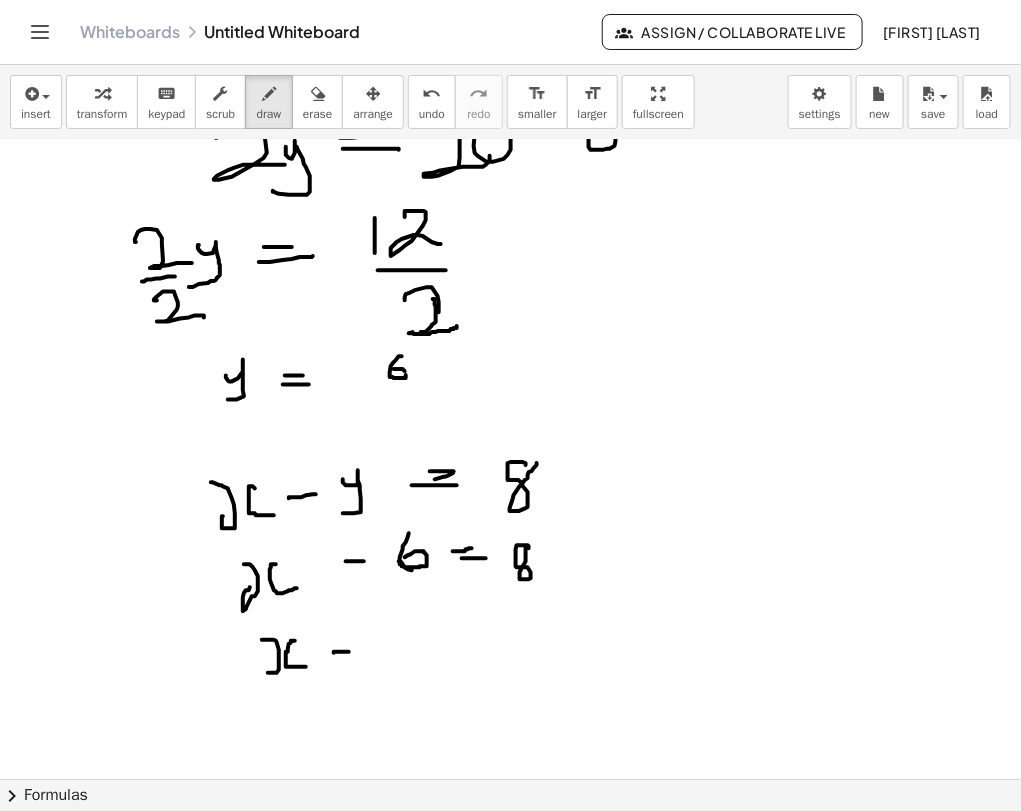 drag, startPoint x: 334, startPoint y: 652, endPoint x: 352, endPoint y: 651, distance: 18.027756 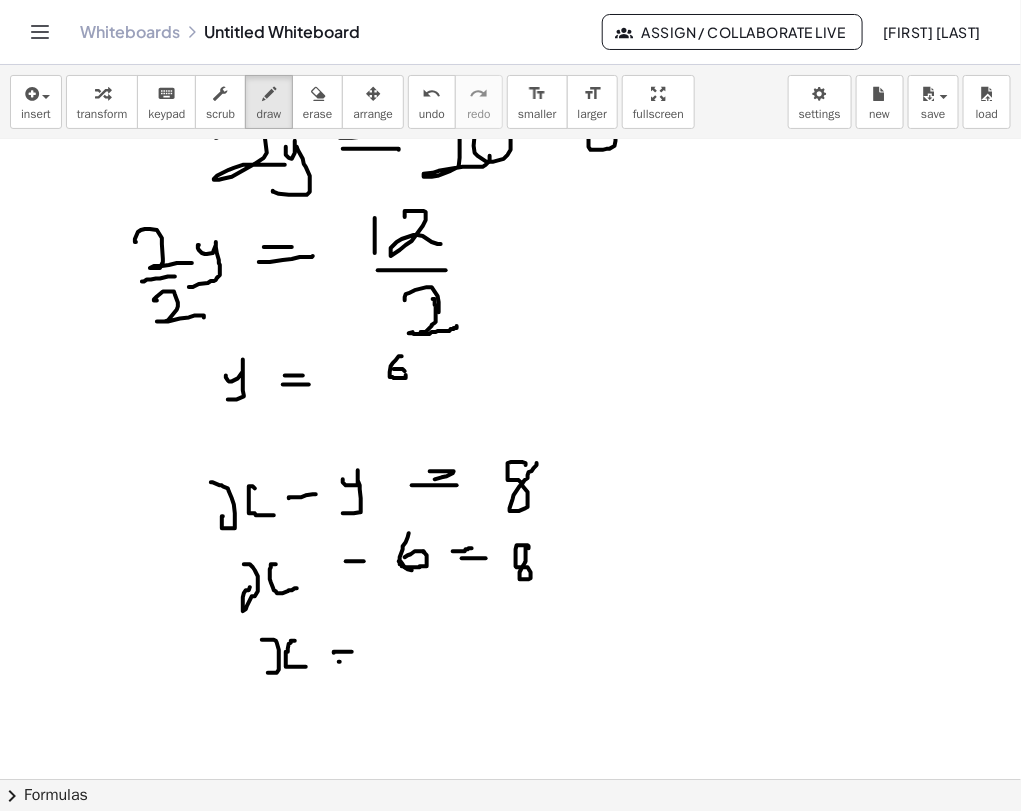 drag, startPoint x: 340, startPoint y: 661, endPoint x: 361, endPoint y: 660, distance: 21.023796 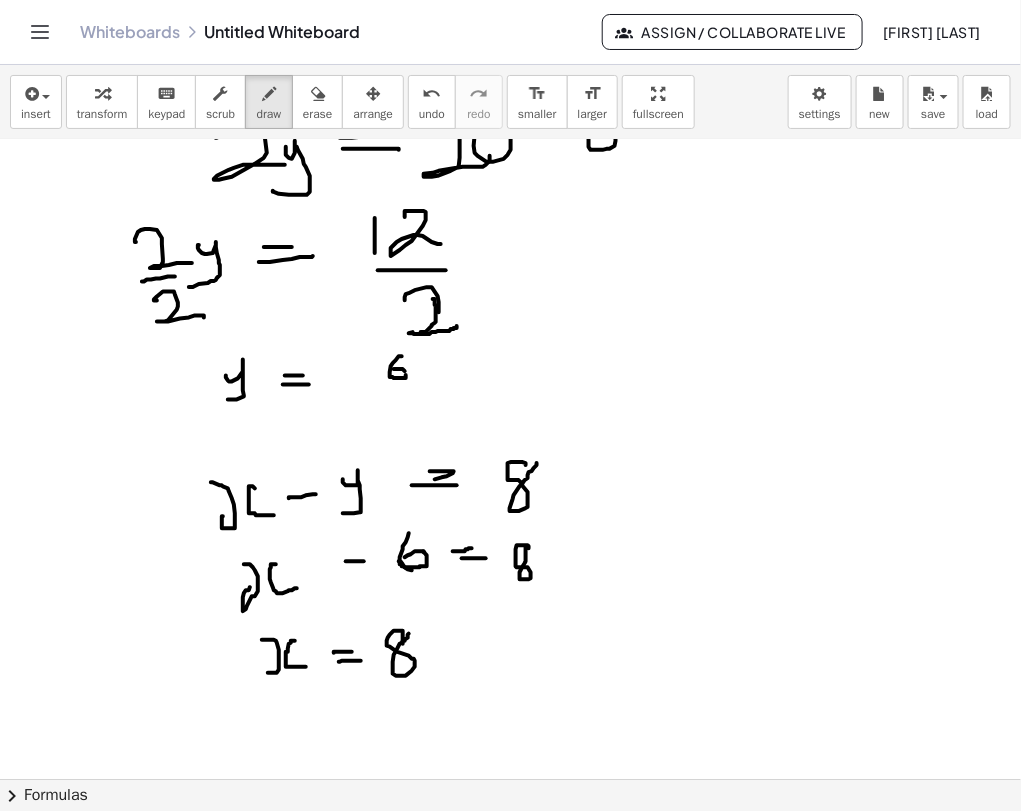 drag, startPoint x: 403, startPoint y: 643, endPoint x: 409, endPoint y: 633, distance: 11.661903 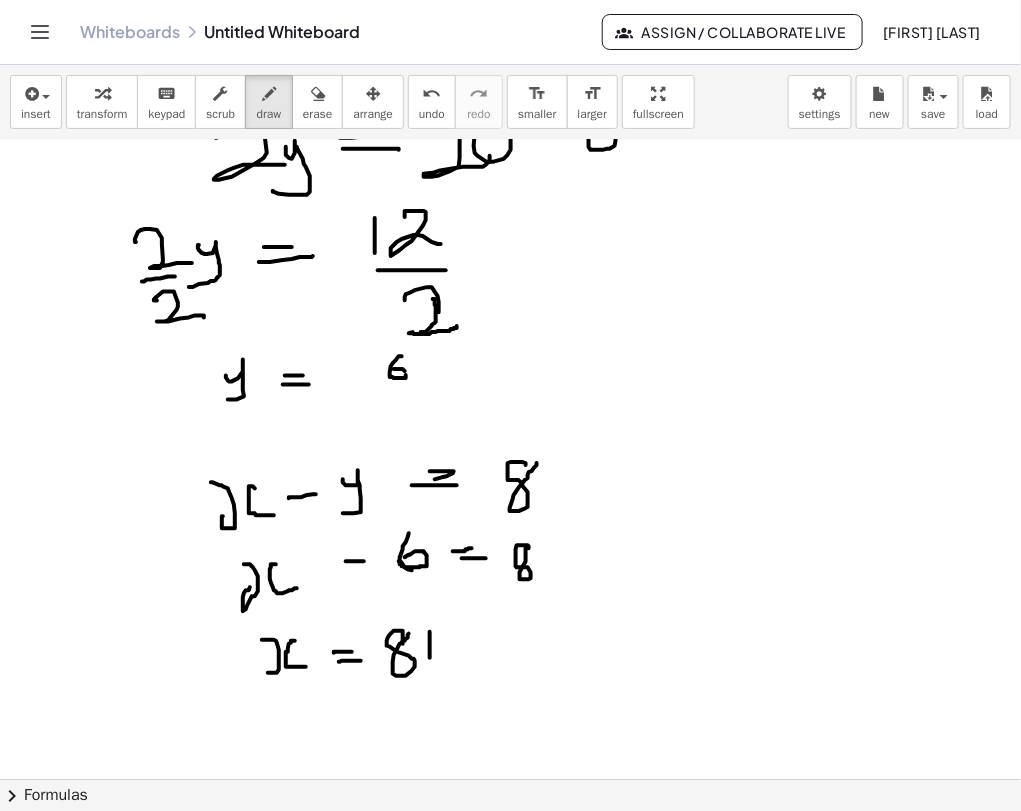 drag, startPoint x: 430, startPoint y: 631, endPoint x: 430, endPoint y: 657, distance: 26 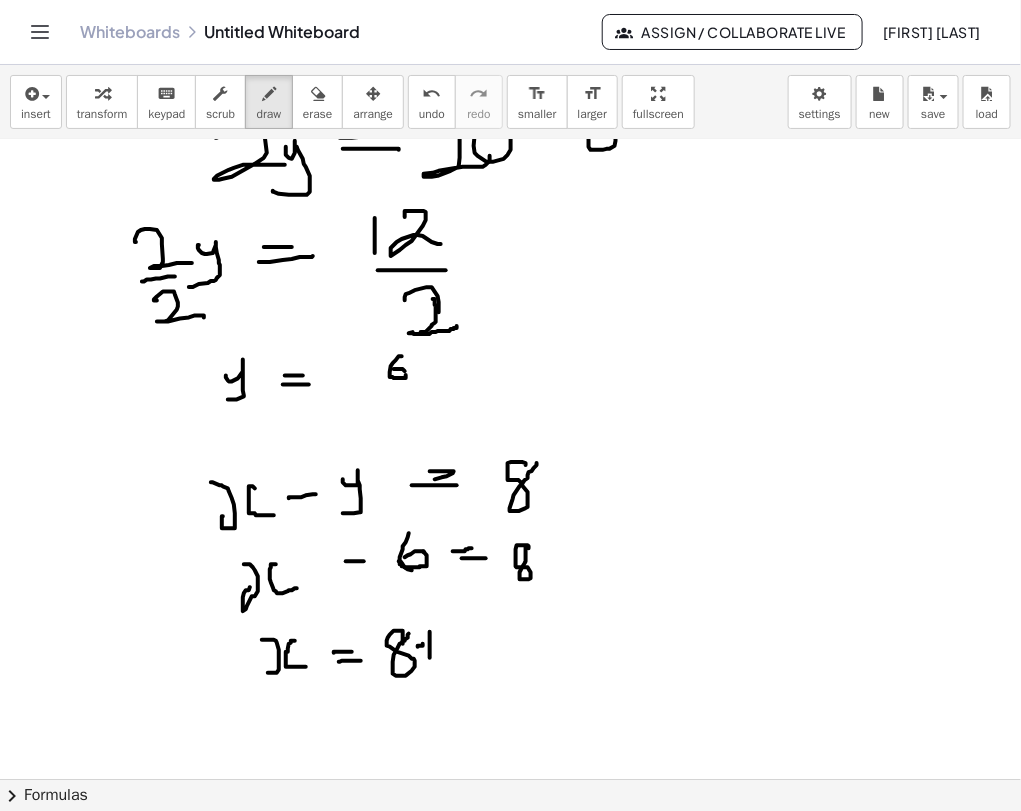 drag, startPoint x: 418, startPoint y: 646, endPoint x: 432, endPoint y: 643, distance: 14.3178215 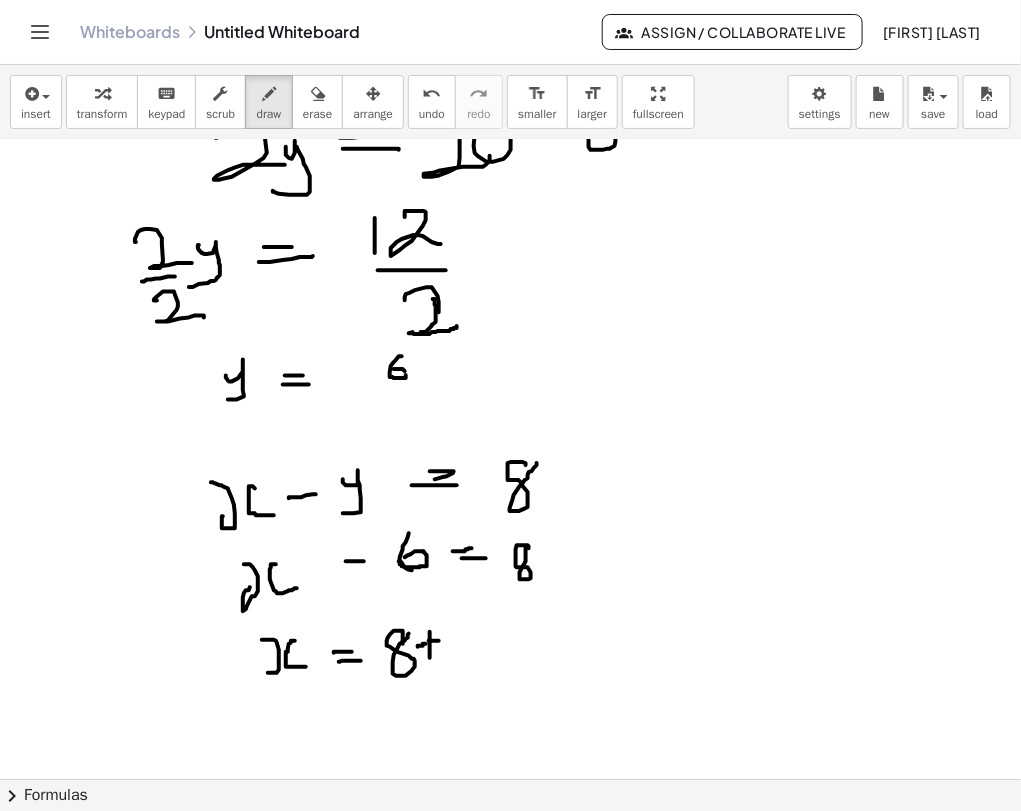 drag, startPoint x: 429, startPoint y: 640, endPoint x: 445, endPoint y: 640, distance: 16 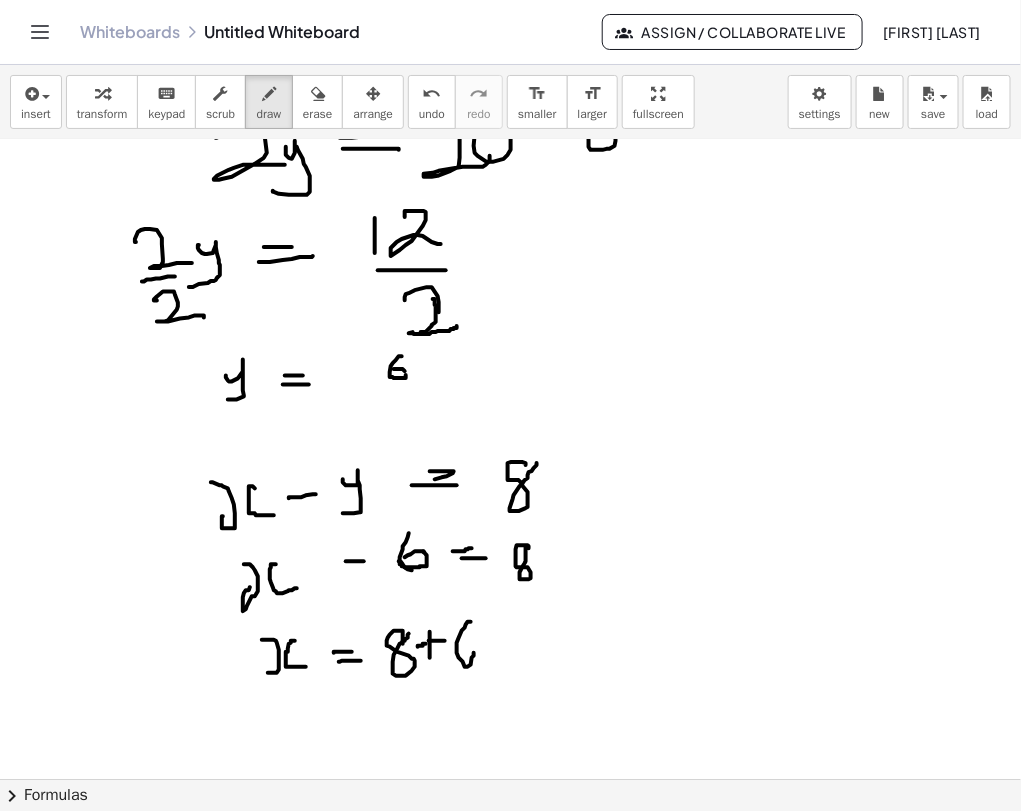 drag, startPoint x: 471, startPoint y: 621, endPoint x: 462, endPoint y: 649, distance: 29.410883 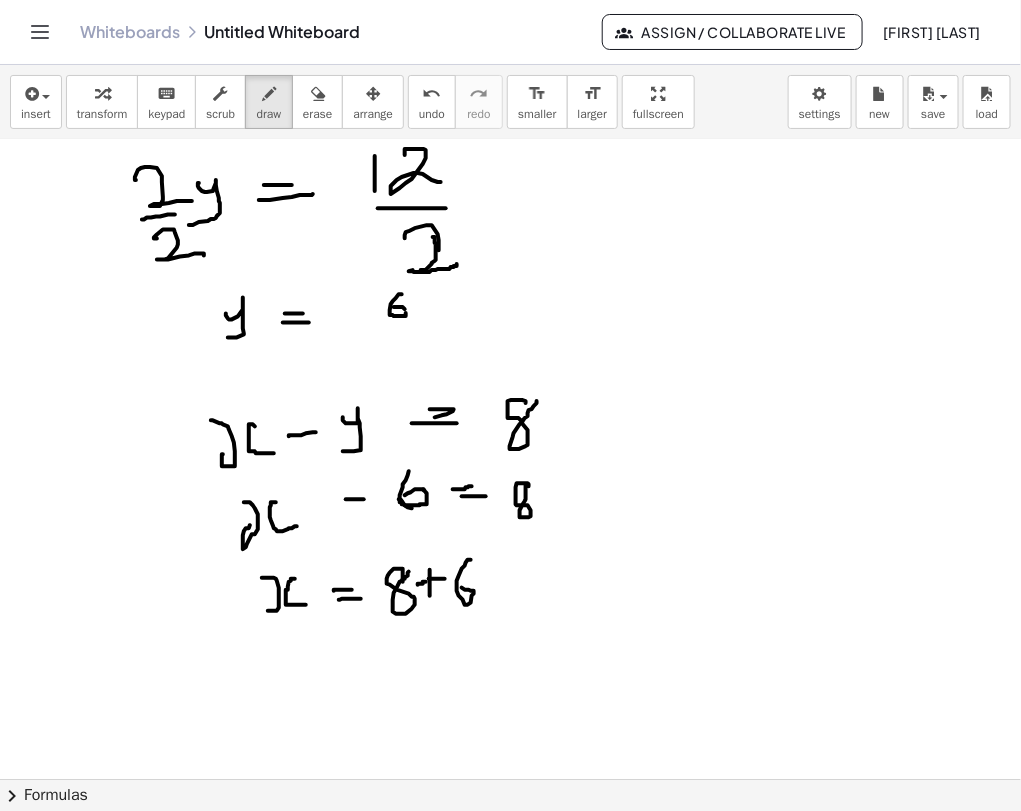 scroll, scrollTop: 927, scrollLeft: 0, axis: vertical 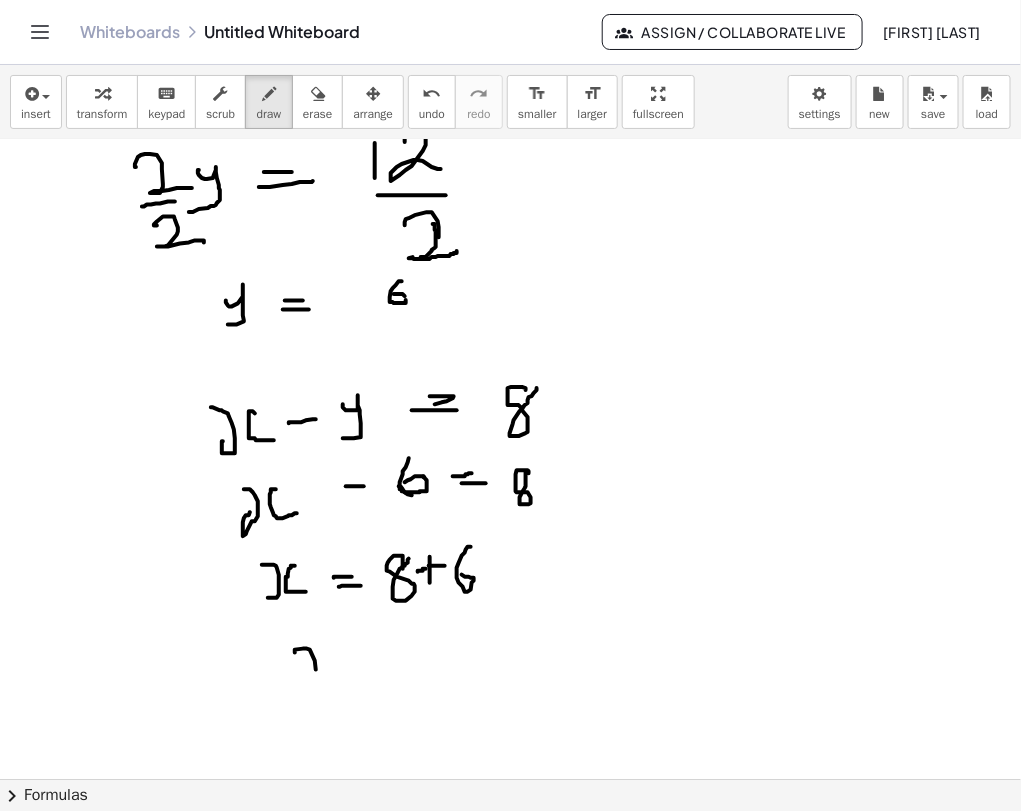drag, startPoint x: 295, startPoint y: 651, endPoint x: 313, endPoint y: 679, distance: 33.286633 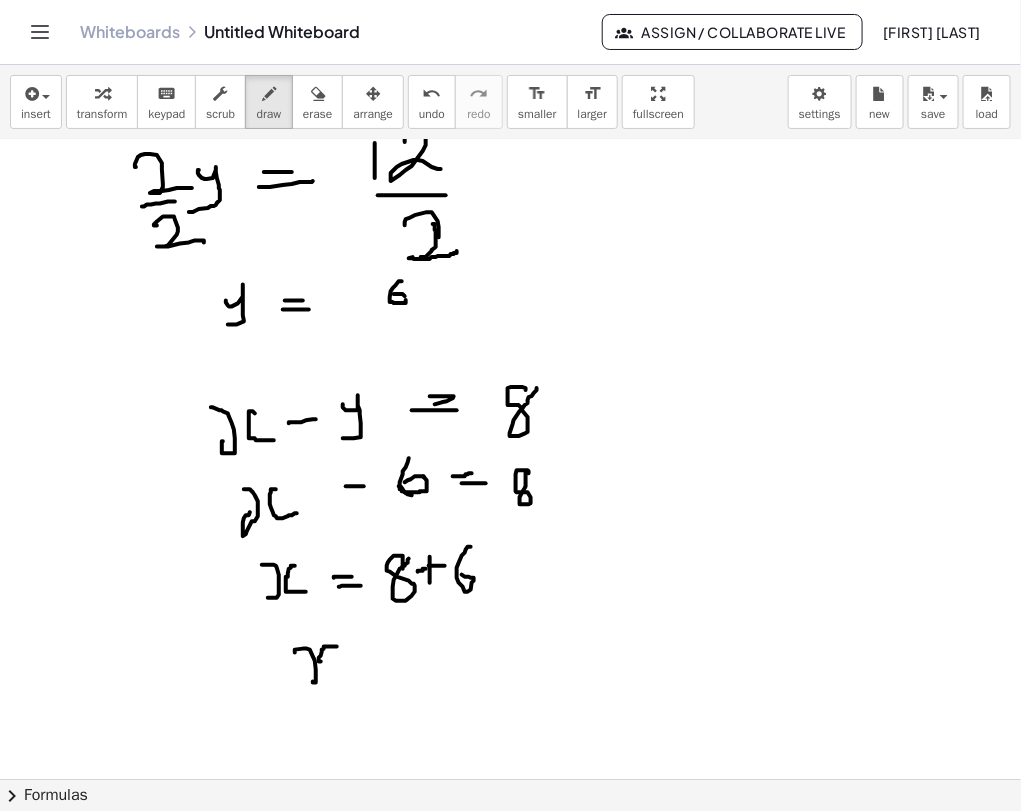 drag, startPoint x: 336, startPoint y: 646, endPoint x: 348, endPoint y: 664, distance: 21.633308 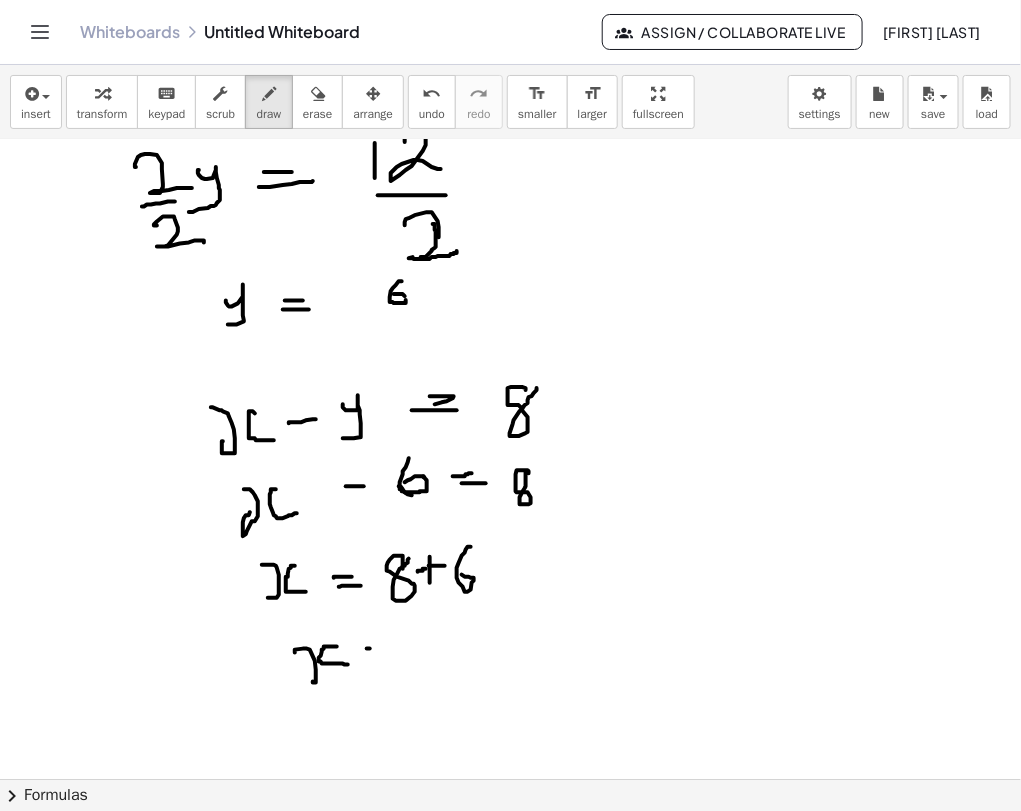 drag, startPoint x: 367, startPoint y: 648, endPoint x: 382, endPoint y: 648, distance: 15 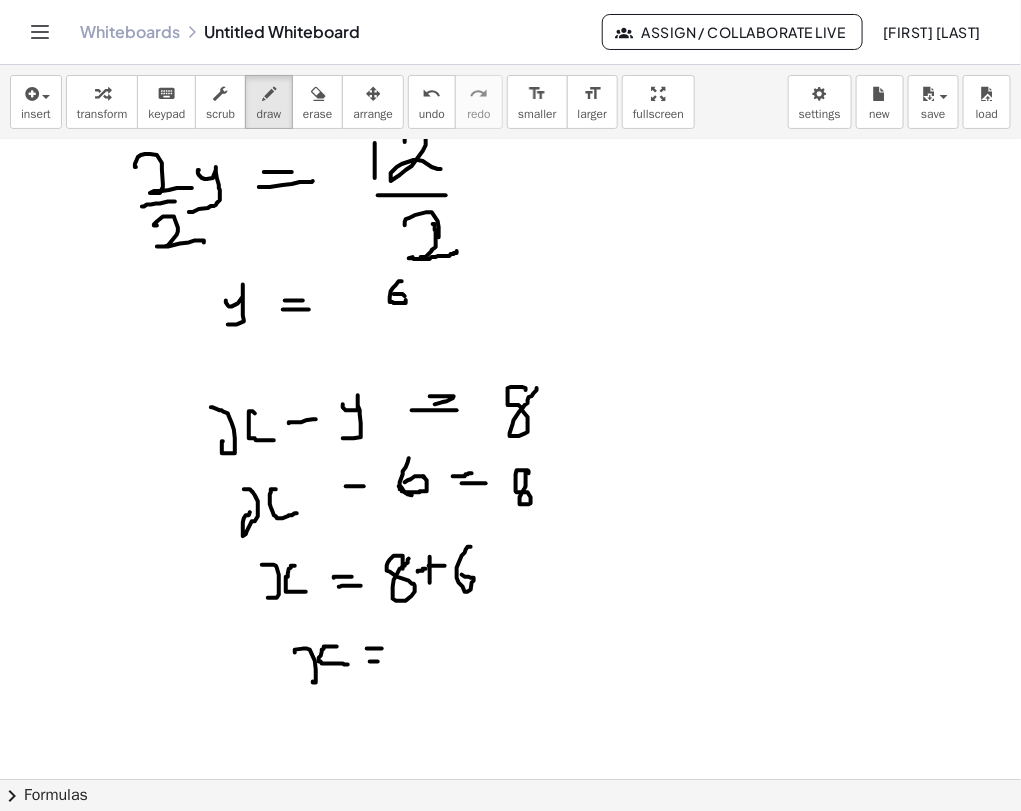 drag, startPoint x: 370, startPoint y: 661, endPoint x: 390, endPoint y: 660, distance: 20.024984 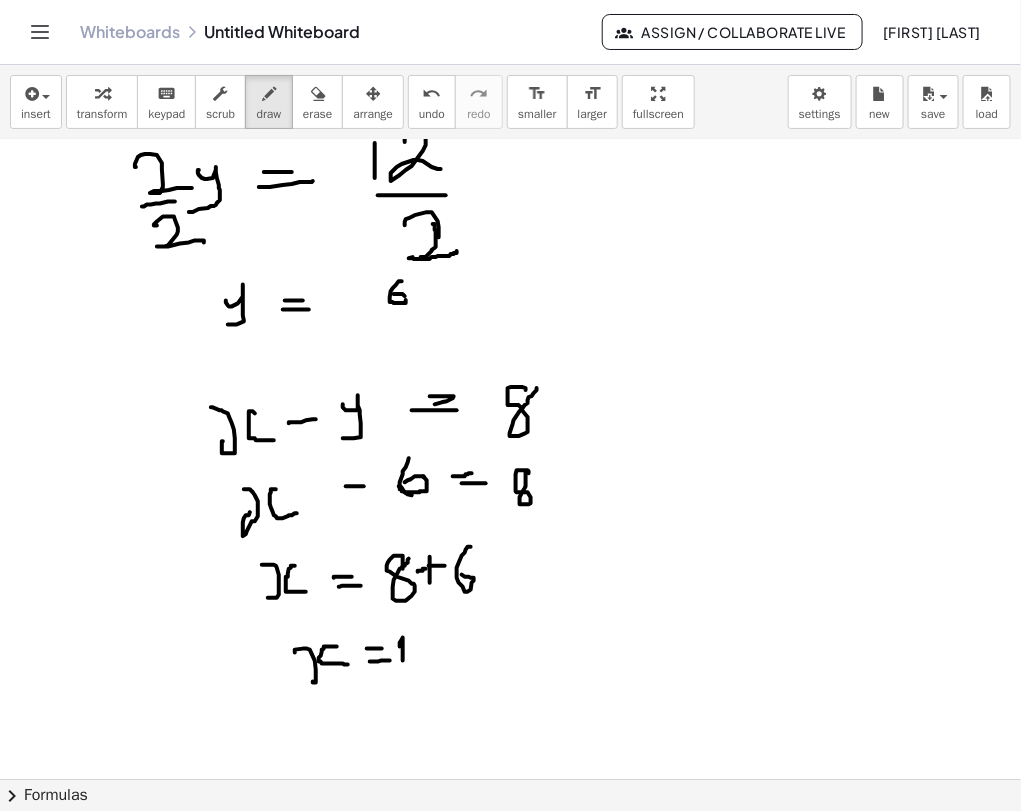 click at bounding box center (510, 174) 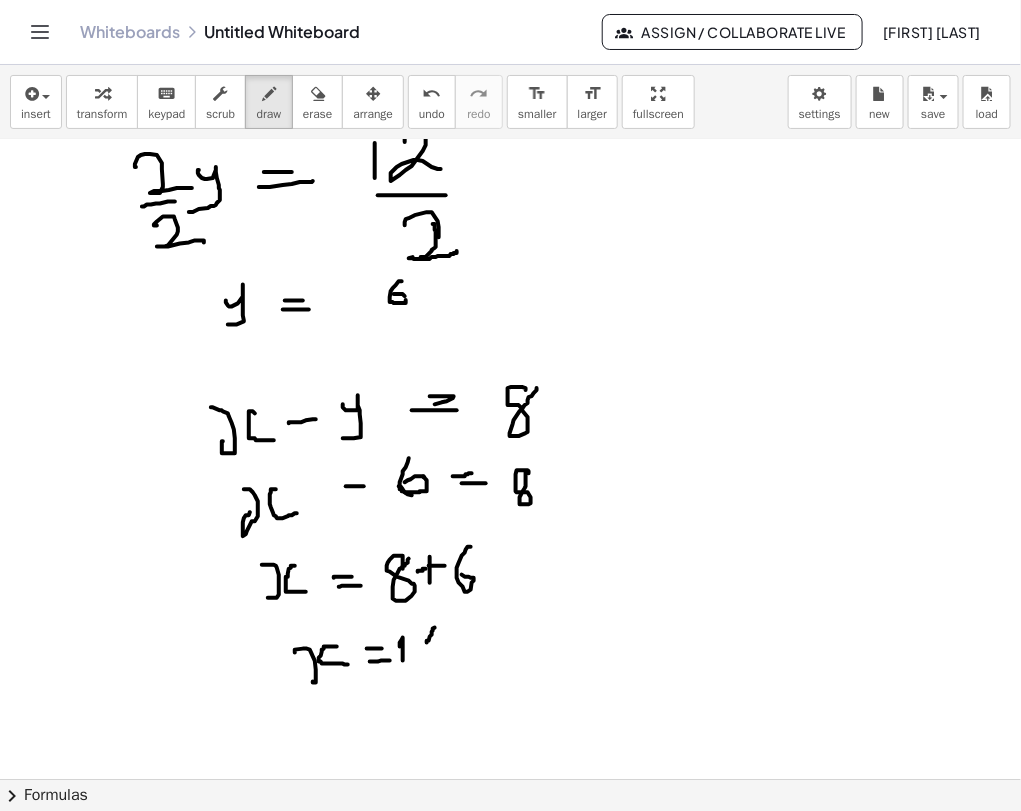 click at bounding box center [510, 174] 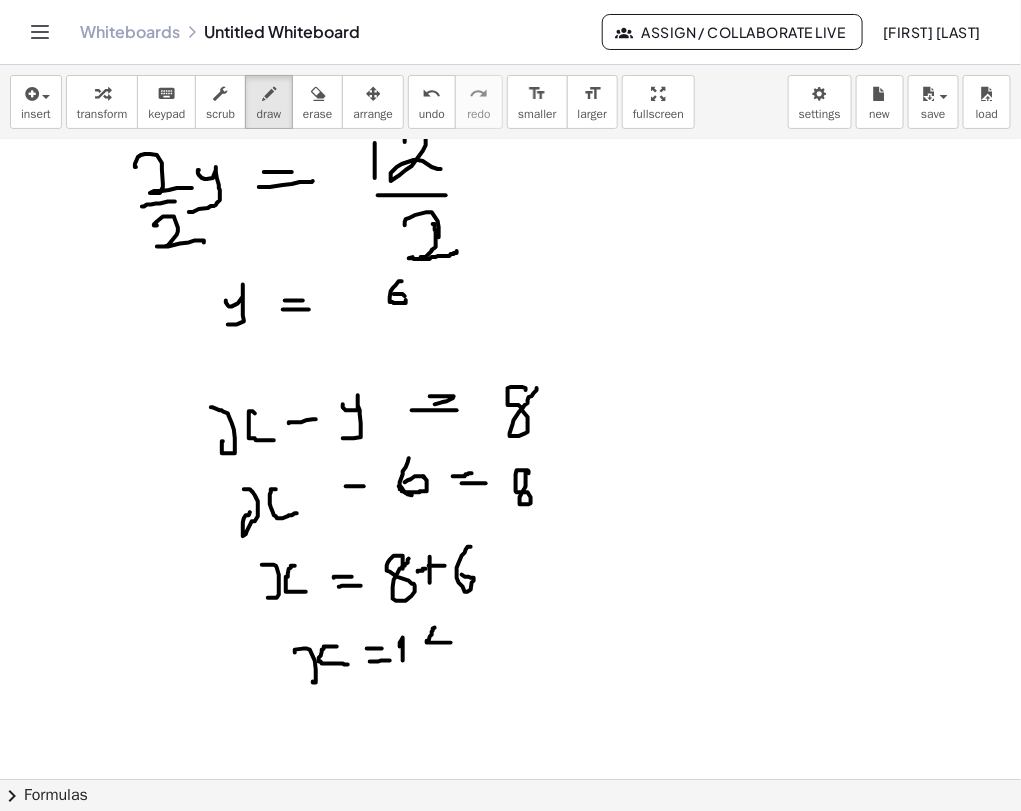click at bounding box center [510, 174] 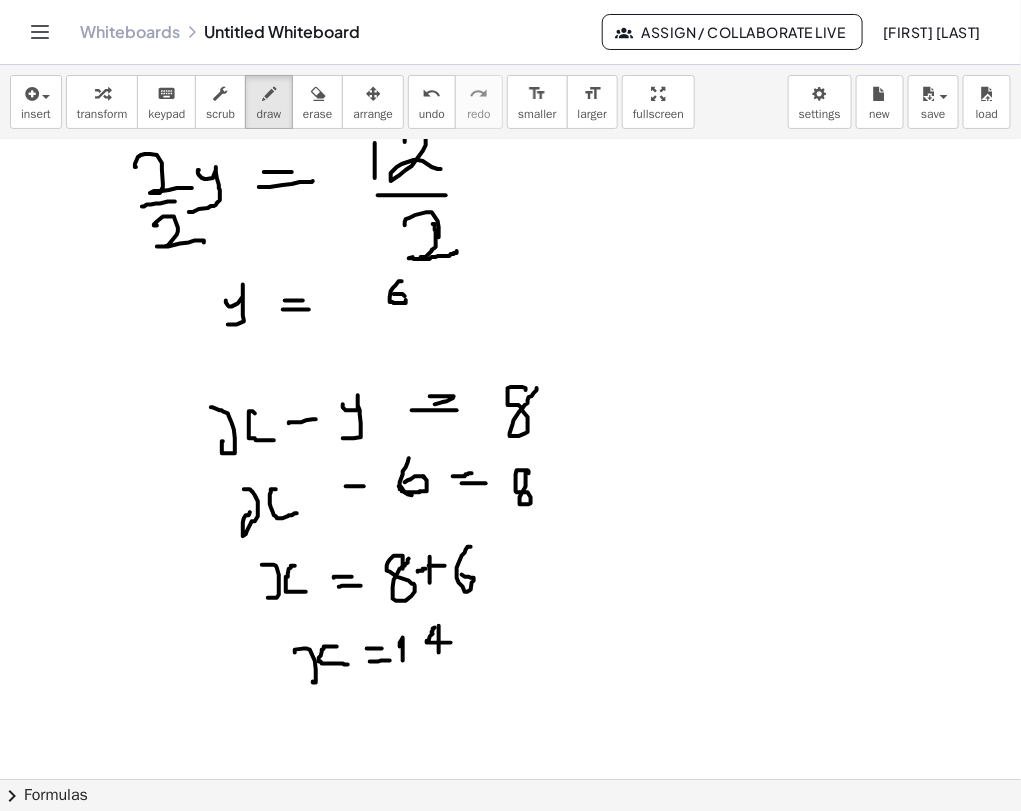 click at bounding box center (510, 174) 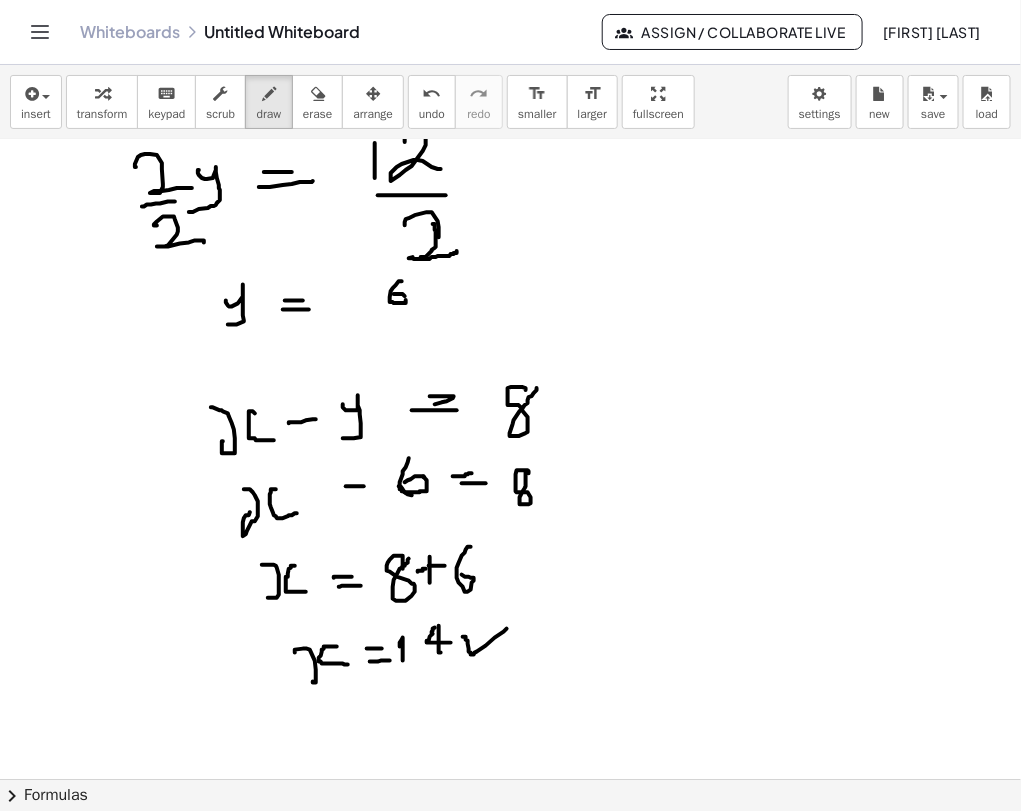 click at bounding box center [510, 174] 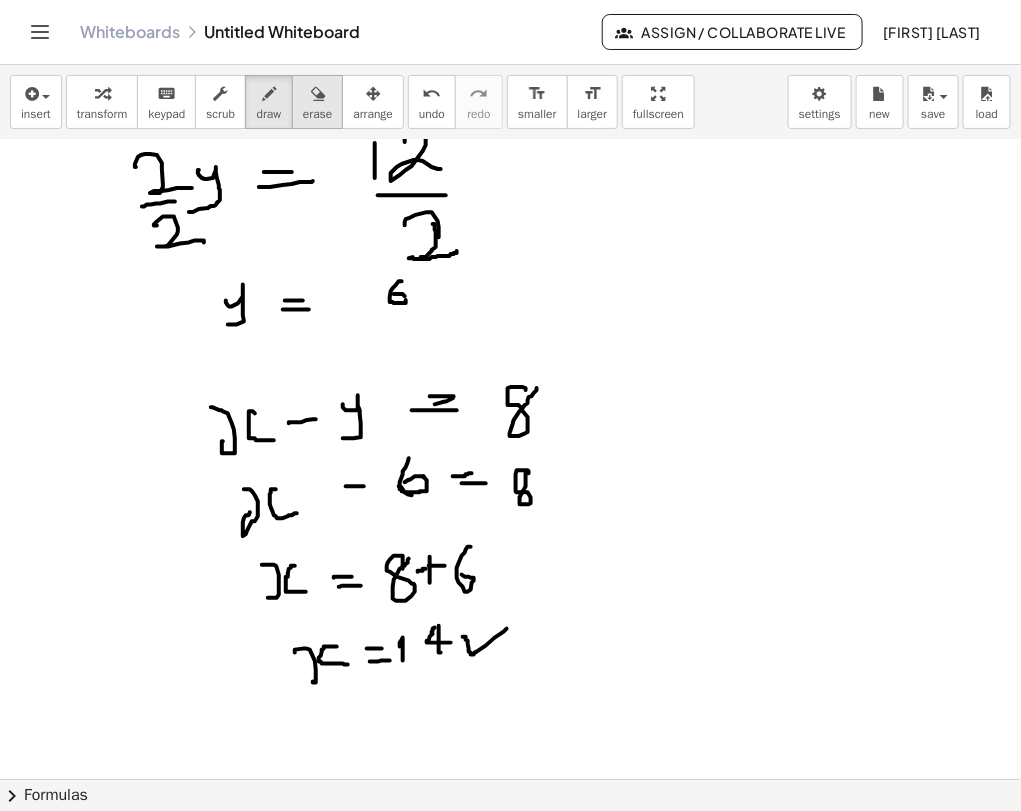 click on "erase" at bounding box center (317, 102) 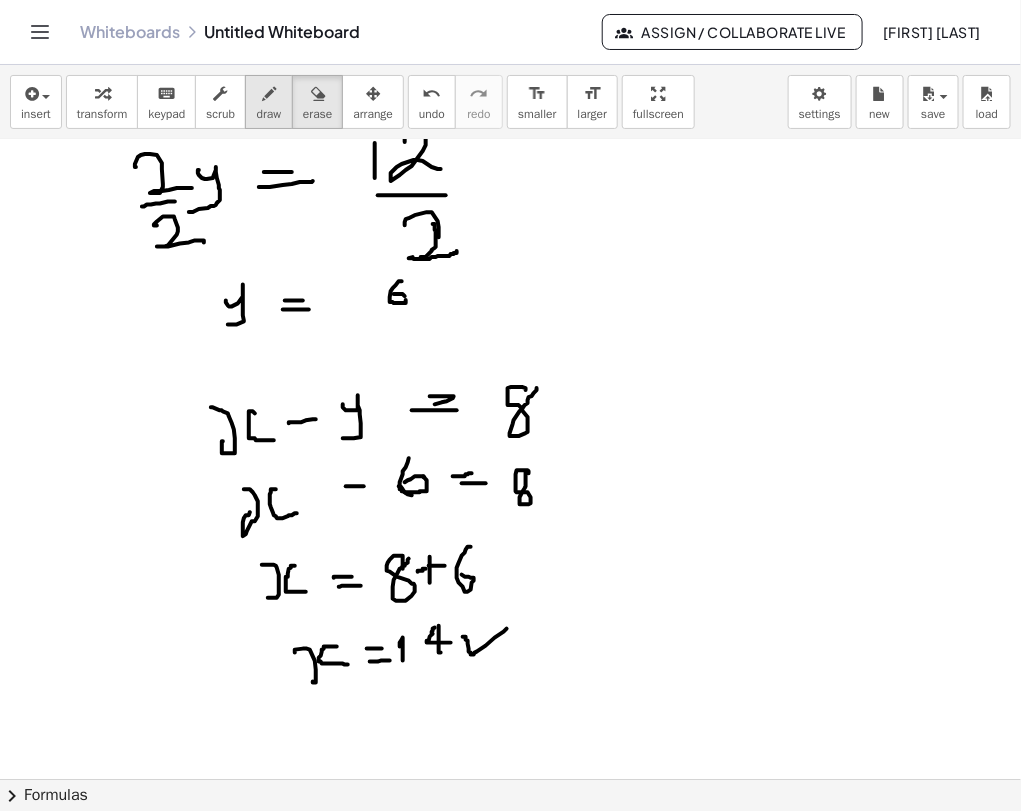 click on "draw" at bounding box center (269, 102) 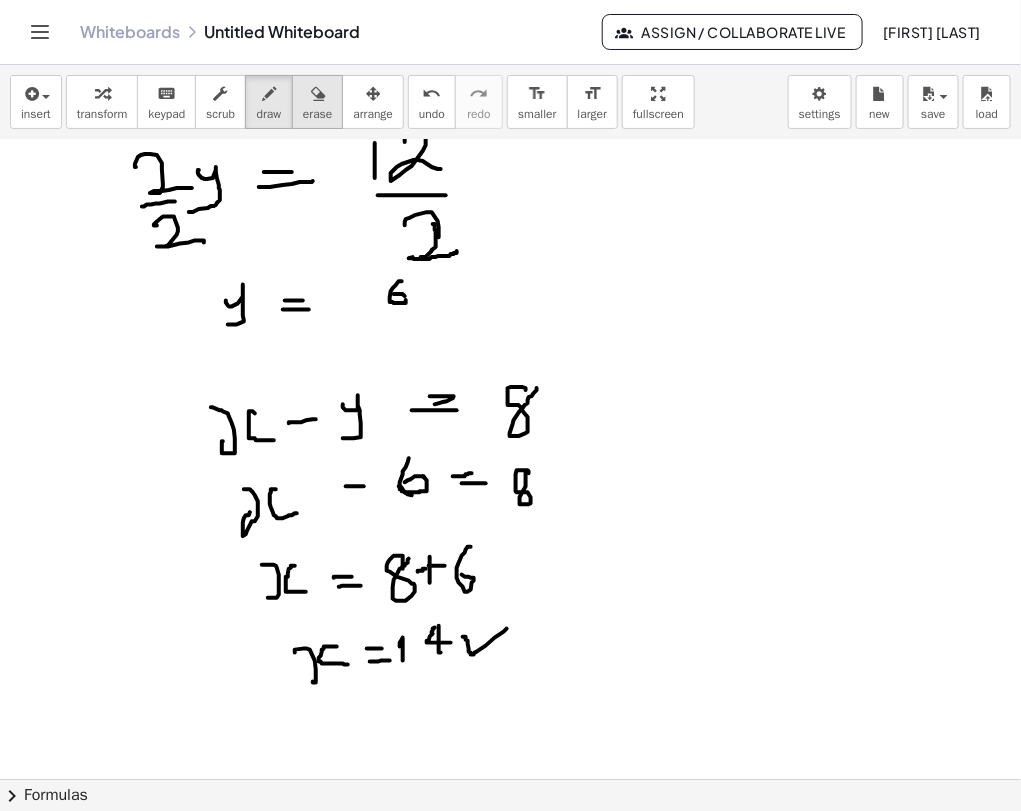 click on "erase" at bounding box center (317, 114) 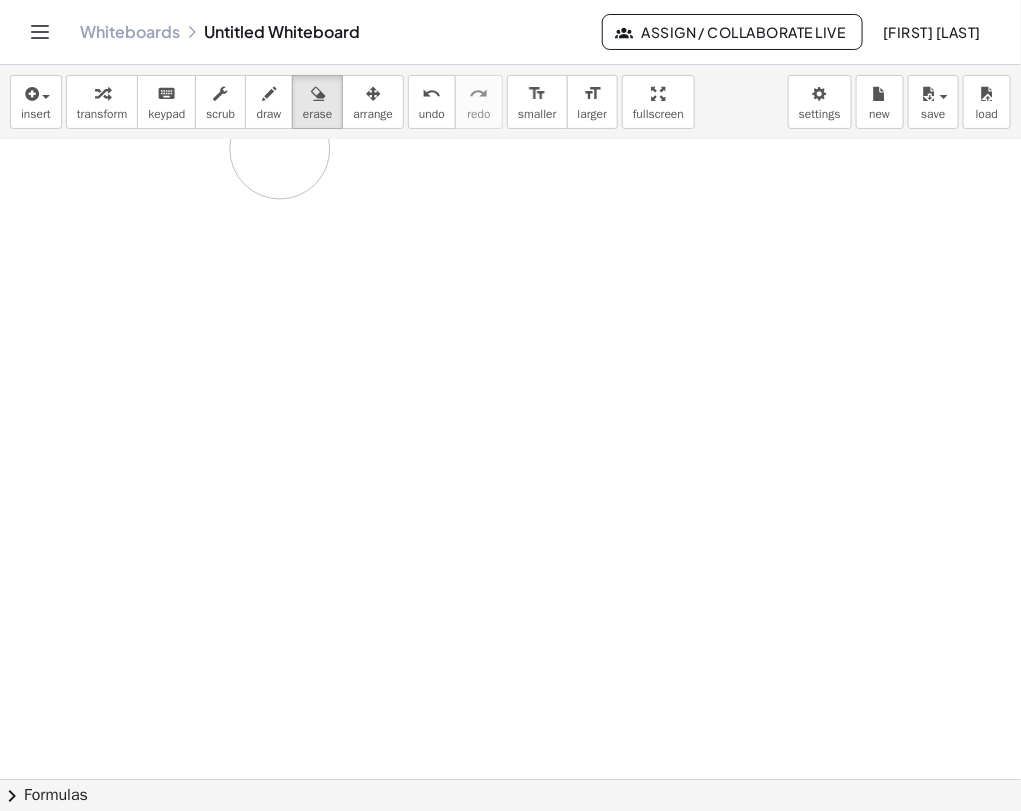 drag, startPoint x: 340, startPoint y: 244, endPoint x: 280, endPoint y: 148, distance: 113.20777 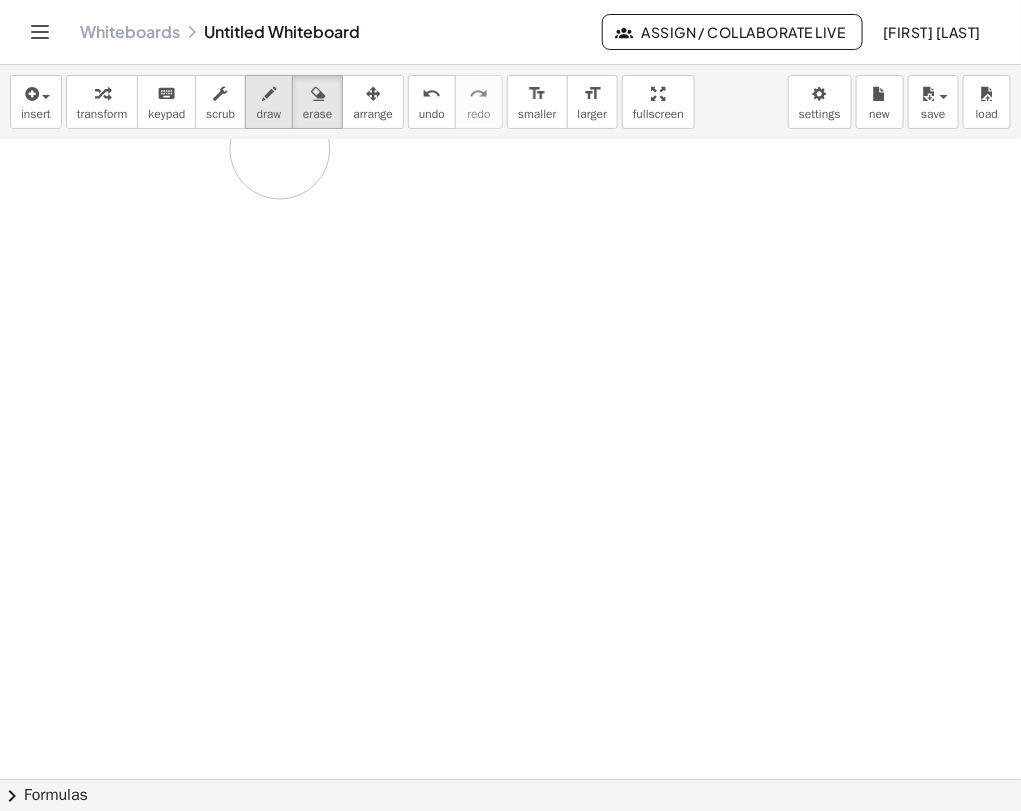 click at bounding box center [269, 94] 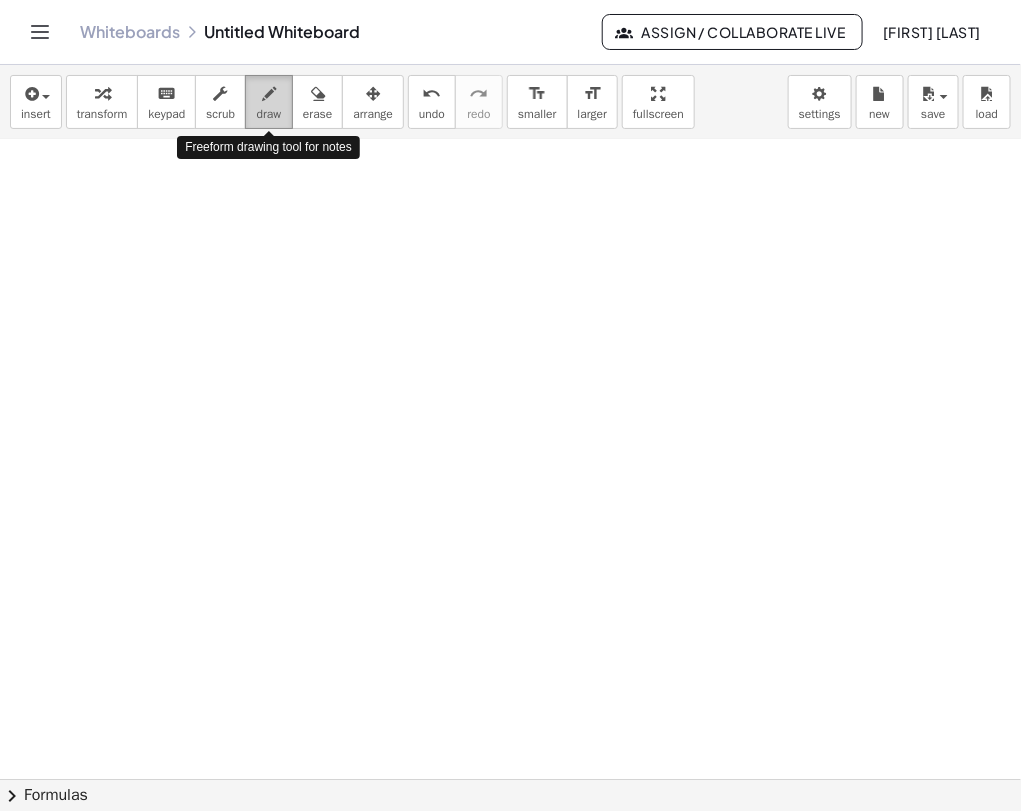click on "draw" at bounding box center (269, 114) 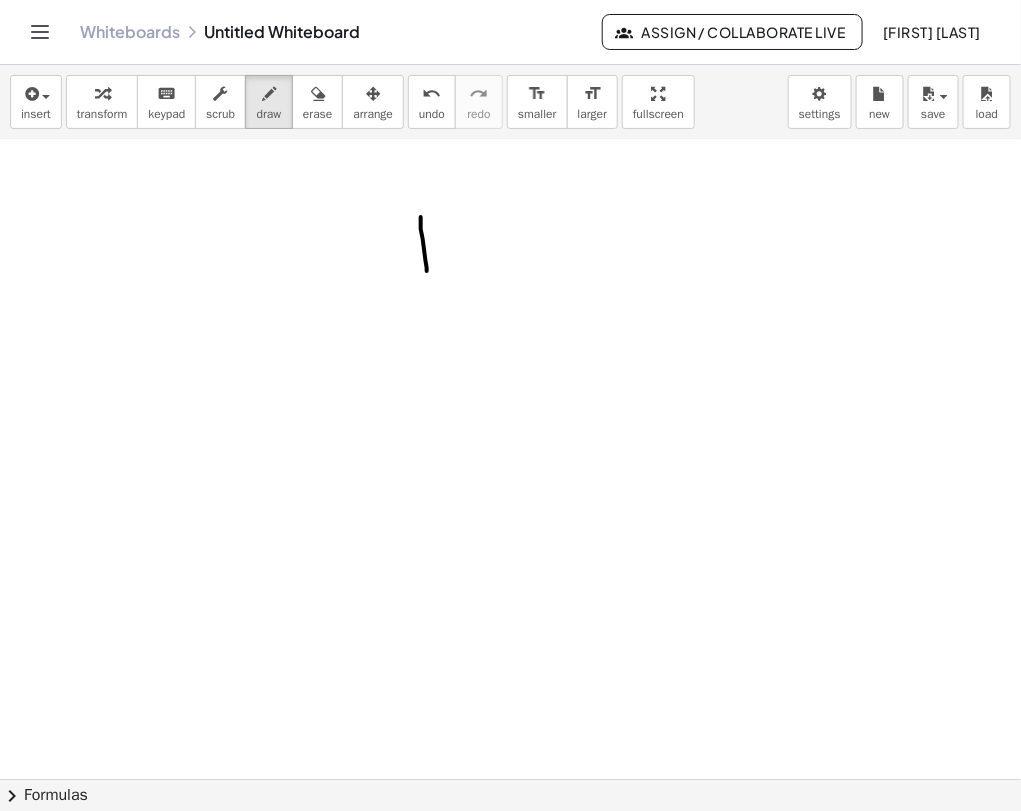 drag, startPoint x: 421, startPoint y: 216, endPoint x: 427, endPoint y: 270, distance: 54.33231 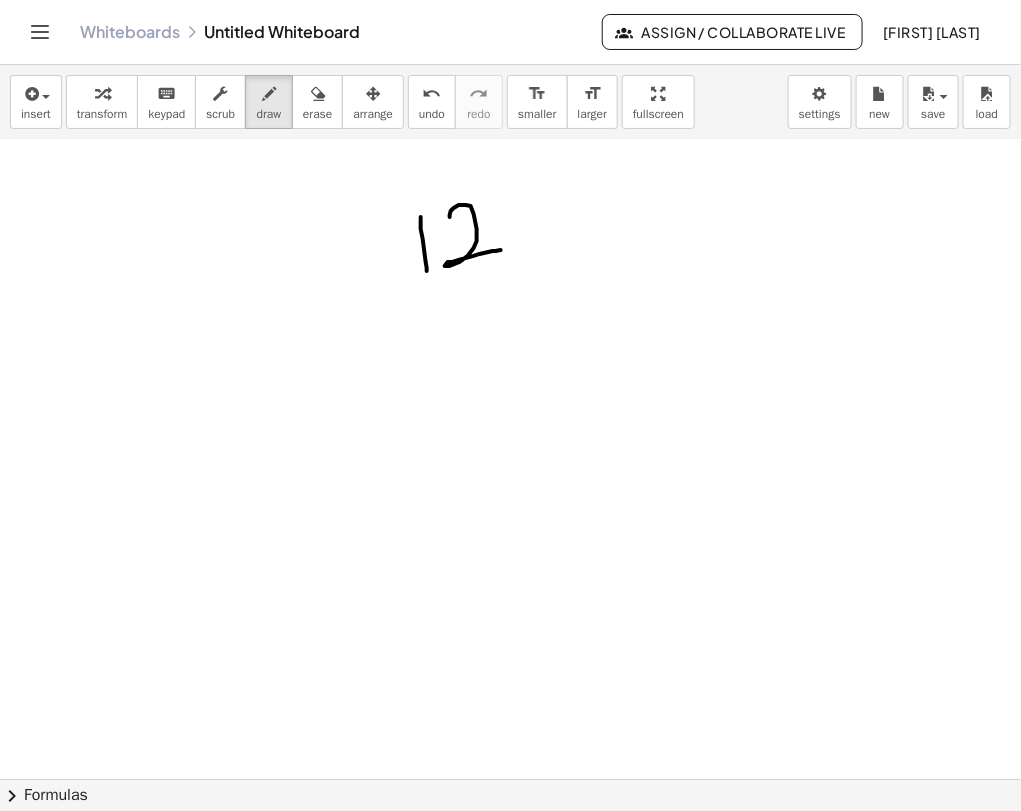 drag, startPoint x: 450, startPoint y: 216, endPoint x: 501, endPoint y: 249, distance: 60.74537 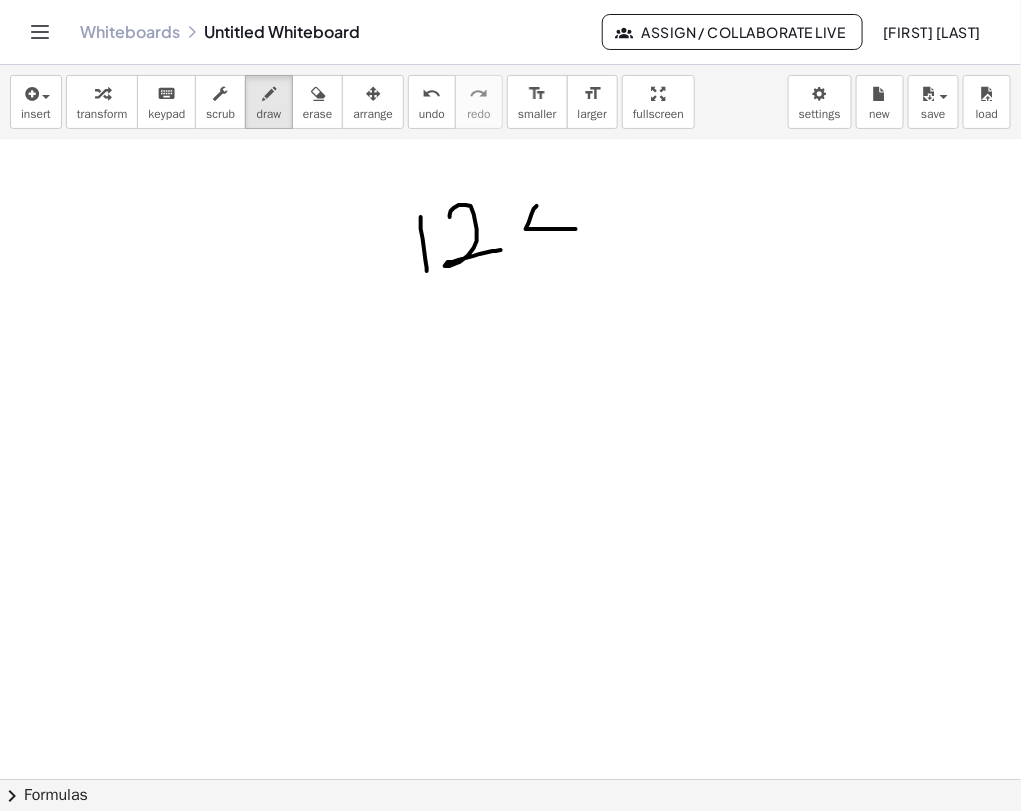 drag, startPoint x: 537, startPoint y: 205, endPoint x: 576, endPoint y: 228, distance: 45.276924 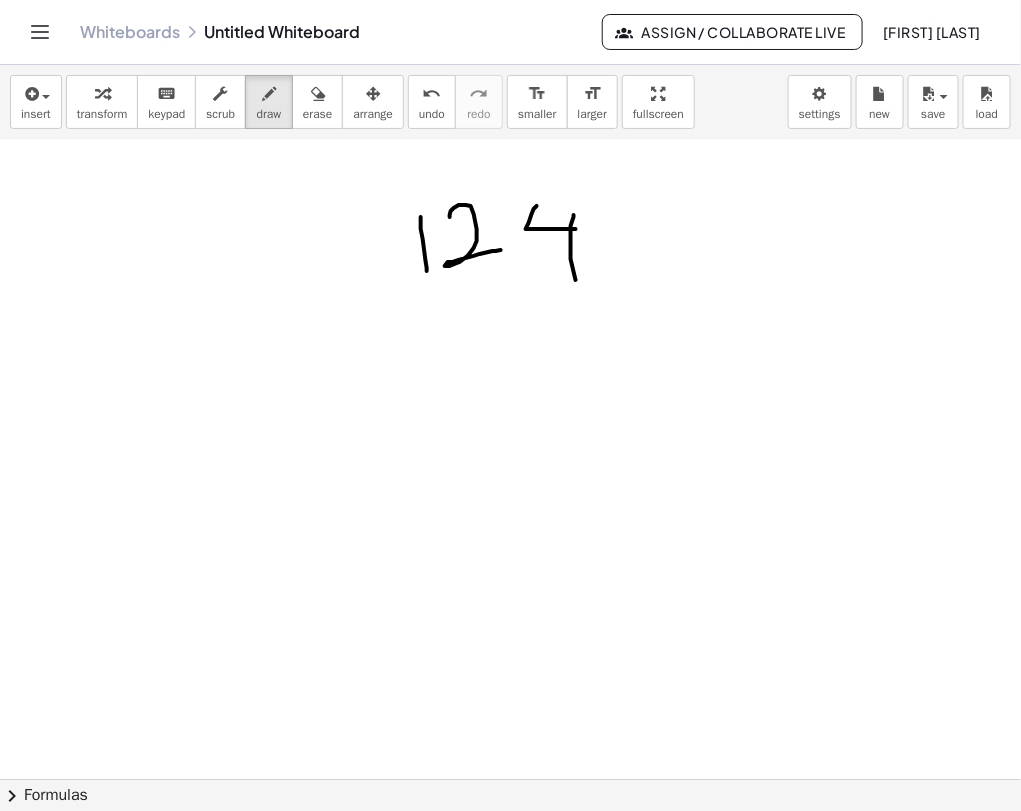 drag, startPoint x: 574, startPoint y: 214, endPoint x: 582, endPoint y: 292, distance: 78.40918 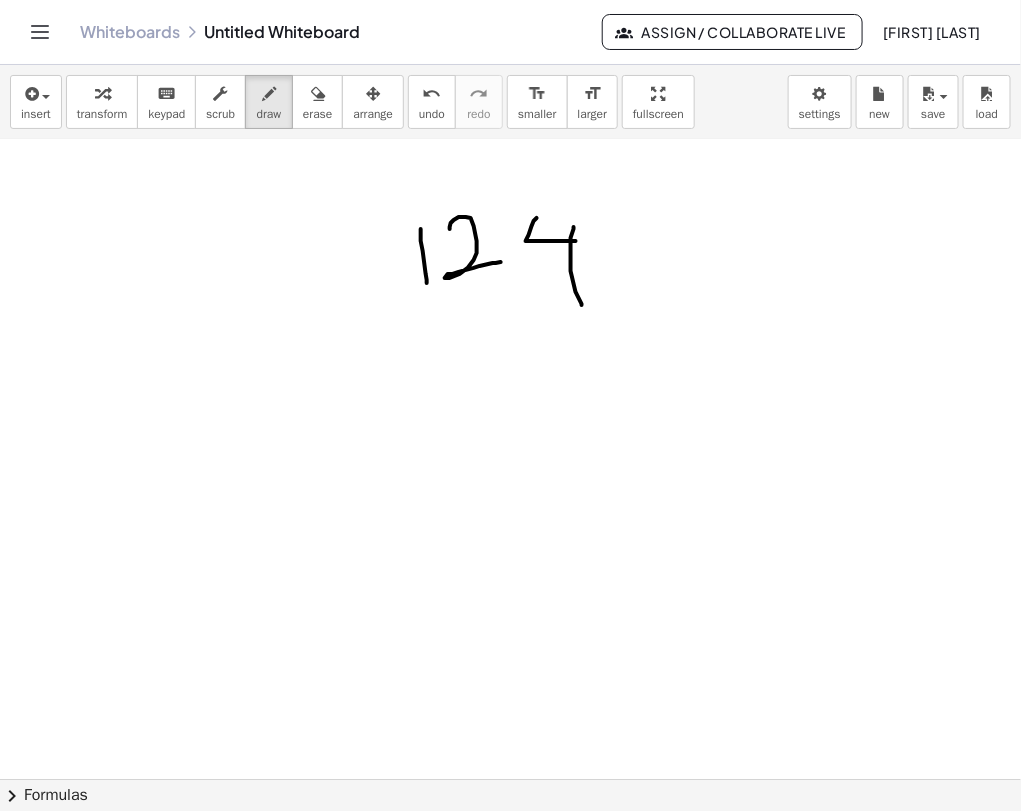 scroll, scrollTop: 907, scrollLeft: 0, axis: vertical 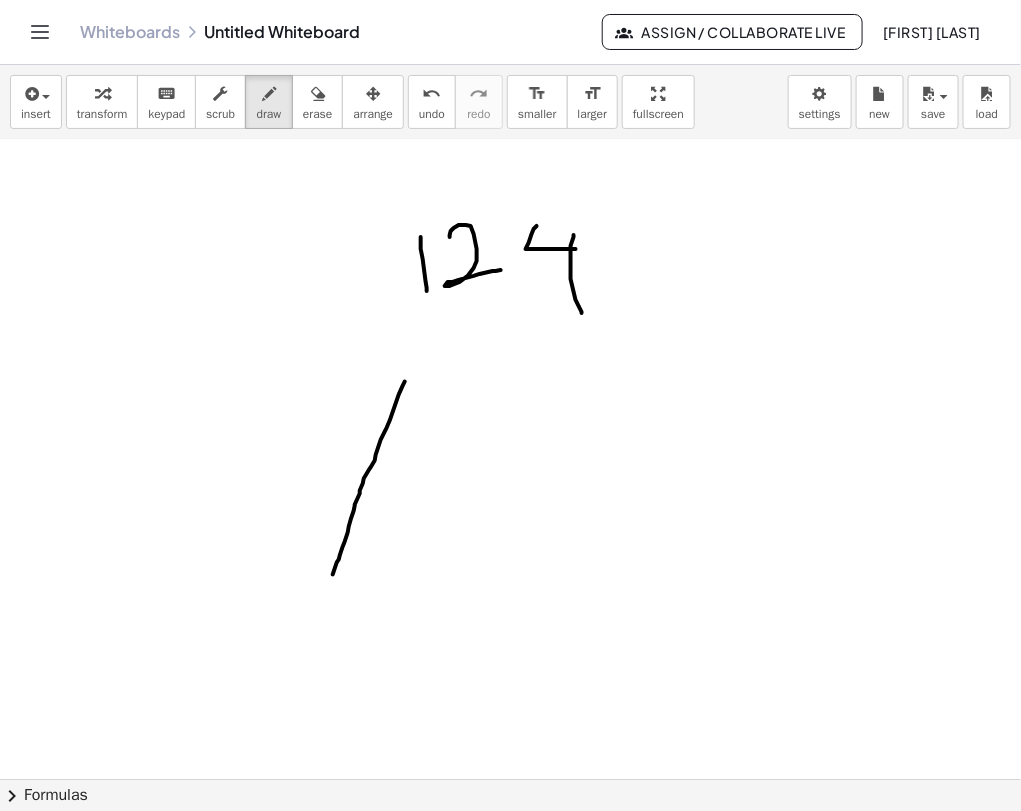 drag, startPoint x: 405, startPoint y: 381, endPoint x: 327, endPoint y: 586, distance: 219.33765 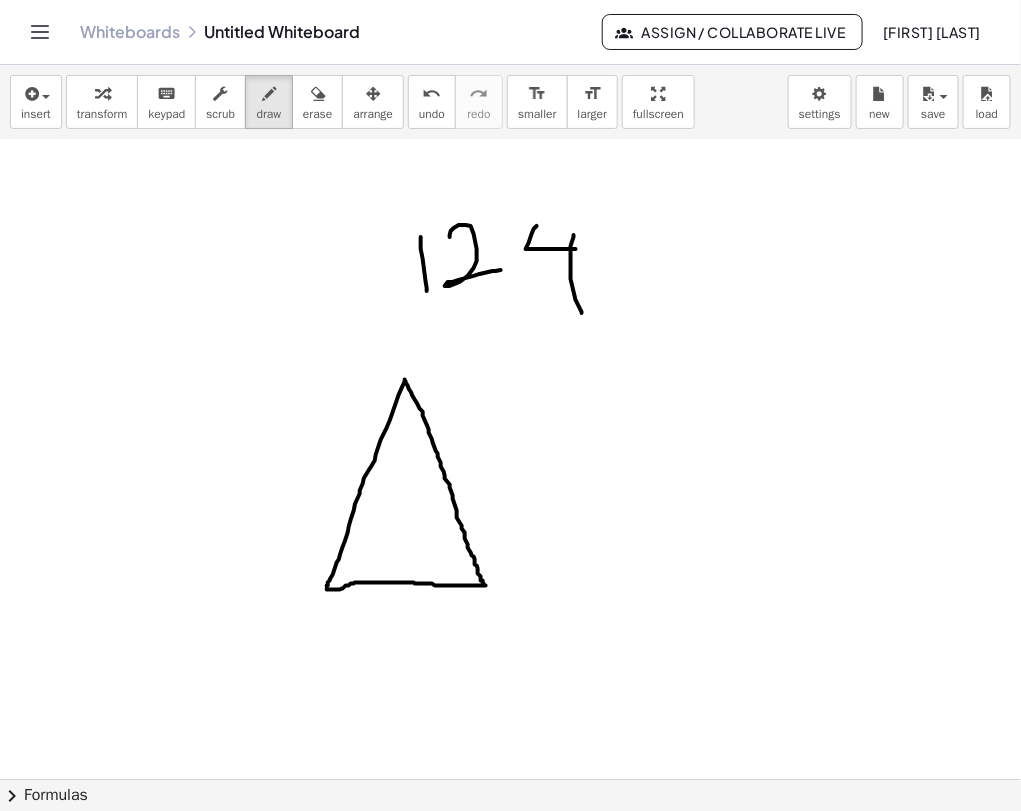 drag, startPoint x: 405, startPoint y: 379, endPoint x: 325, endPoint y: 588, distance: 223.78784 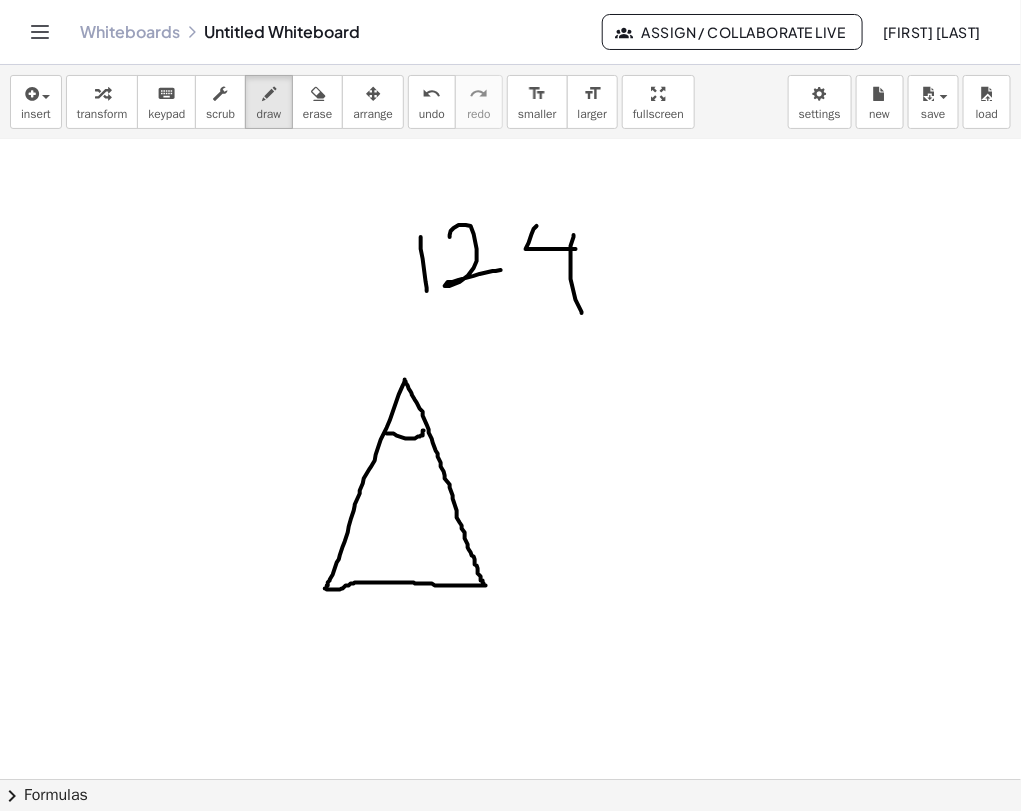 drag, startPoint x: 387, startPoint y: 433, endPoint x: 424, endPoint y: 429, distance: 37.215588 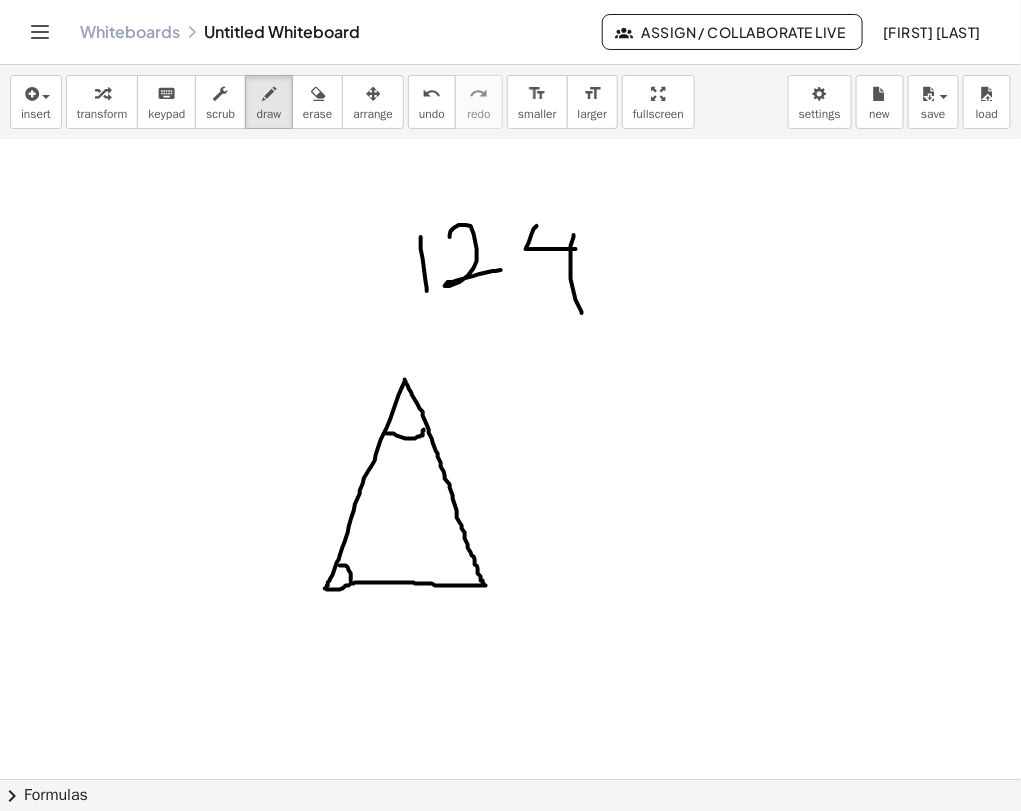 drag, startPoint x: 340, startPoint y: 565, endPoint x: 351, endPoint y: 582, distance: 20.248457 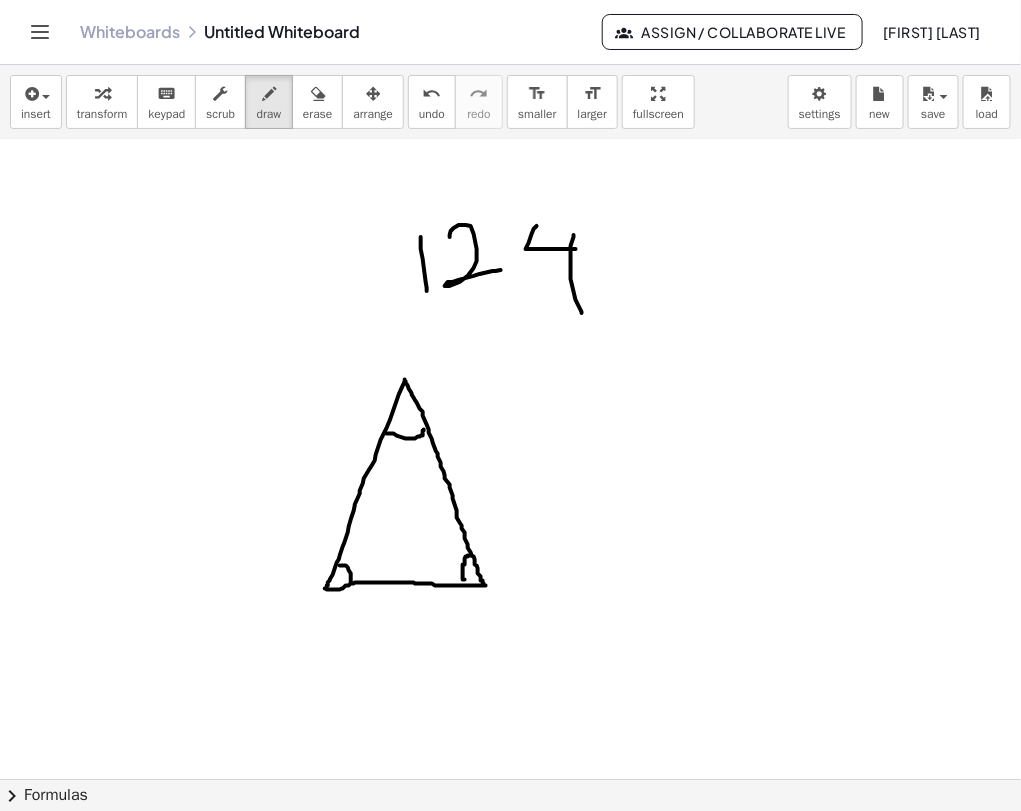 drag, startPoint x: 472, startPoint y: 555, endPoint x: 465, endPoint y: 579, distance: 25 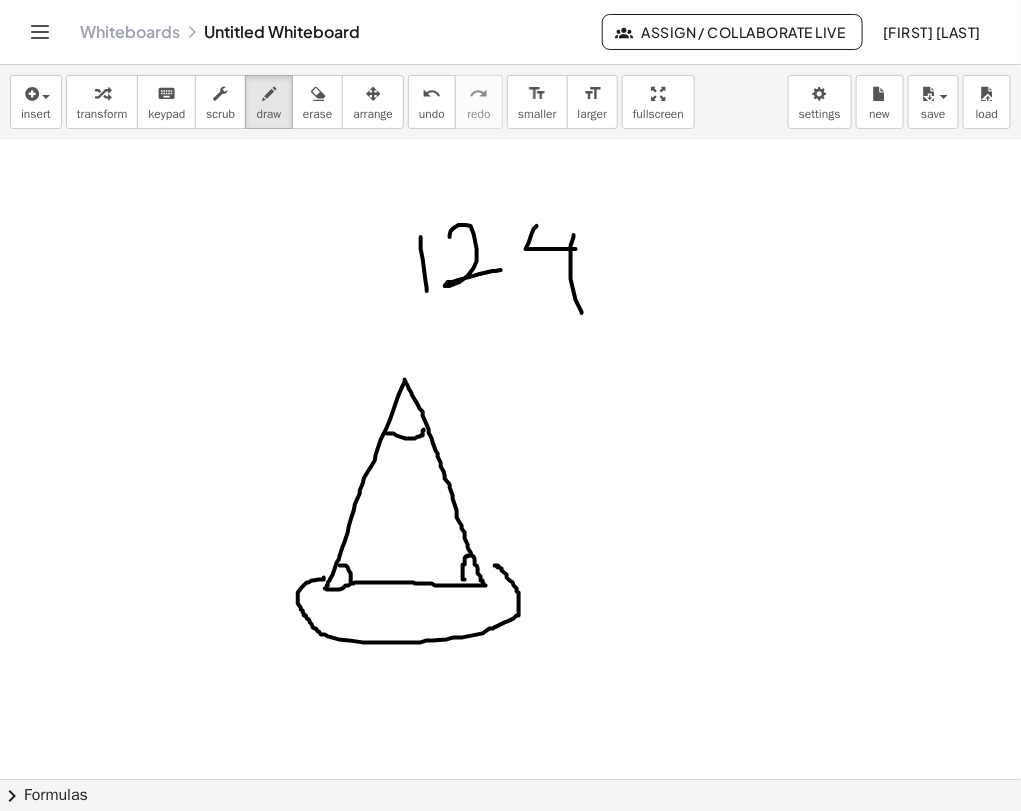 drag, startPoint x: 495, startPoint y: 565, endPoint x: 324, endPoint y: 577, distance: 171.42053 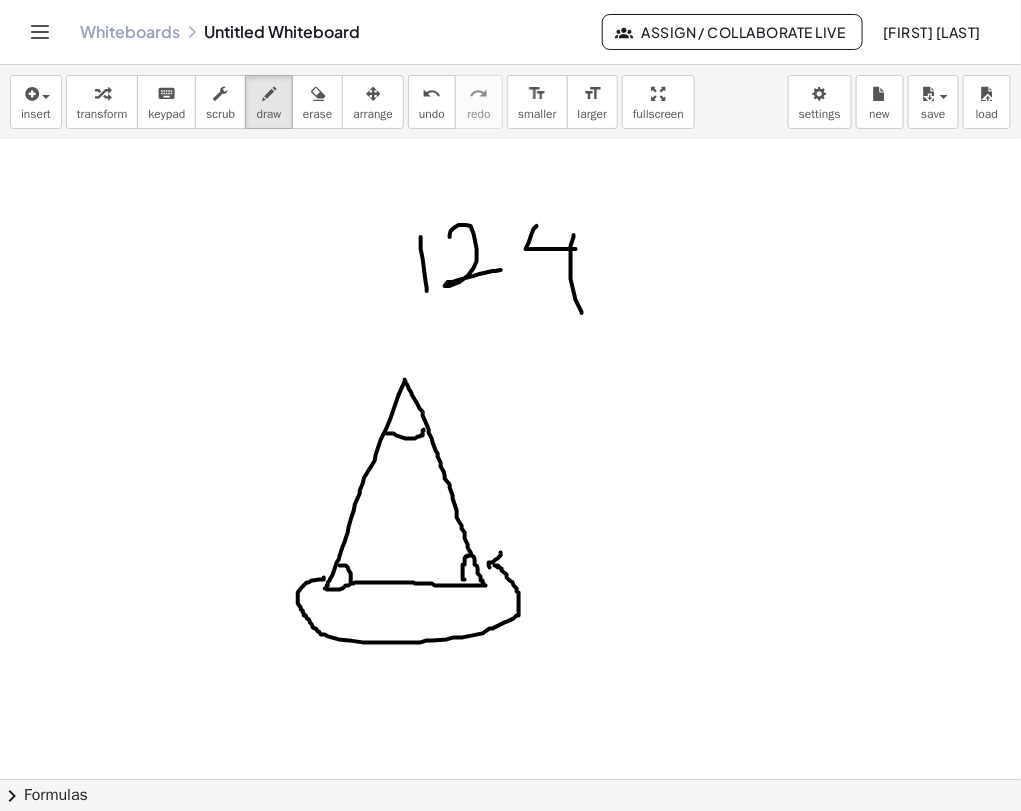drag, startPoint x: 498, startPoint y: 558, endPoint x: 496, endPoint y: 586, distance: 28.071337 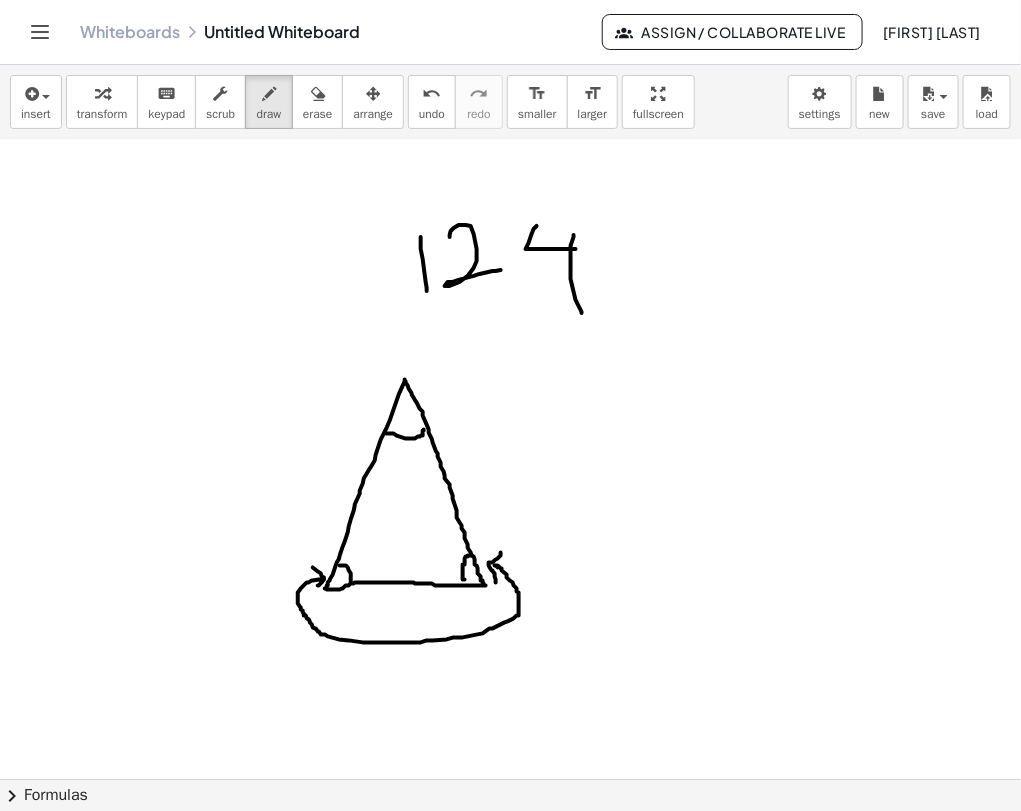 drag, startPoint x: 313, startPoint y: 567, endPoint x: 318, endPoint y: 585, distance: 18.681541 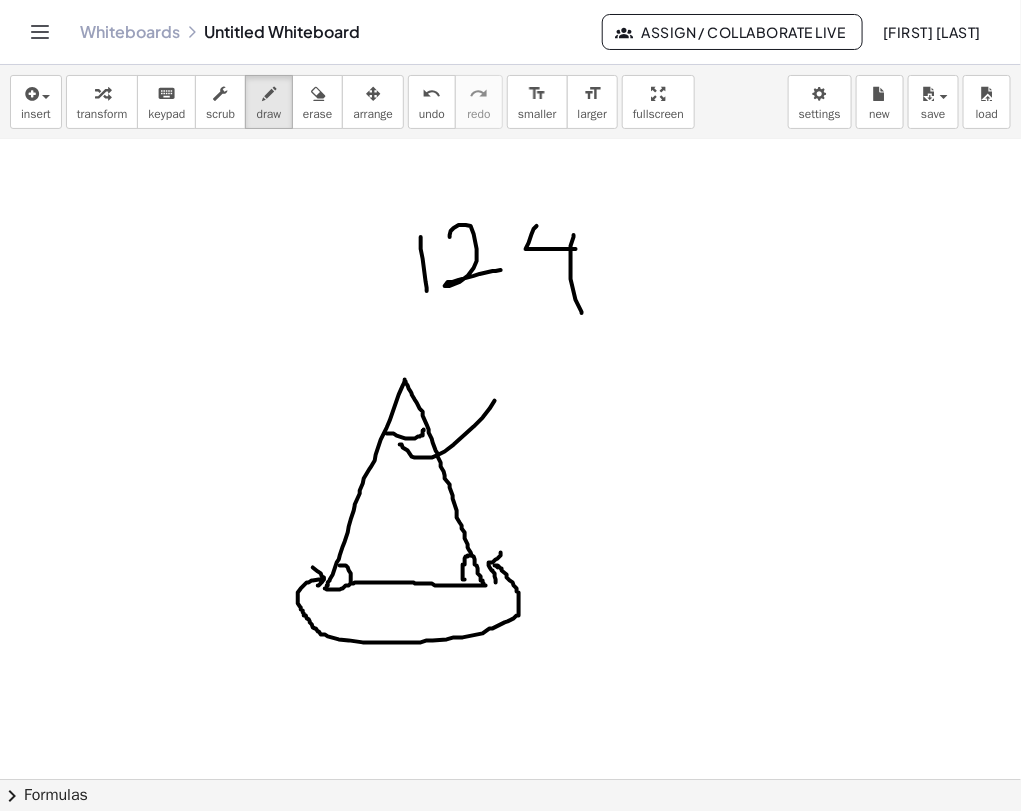 drag, startPoint x: 400, startPoint y: 444, endPoint x: 495, endPoint y: 400, distance: 104.69479 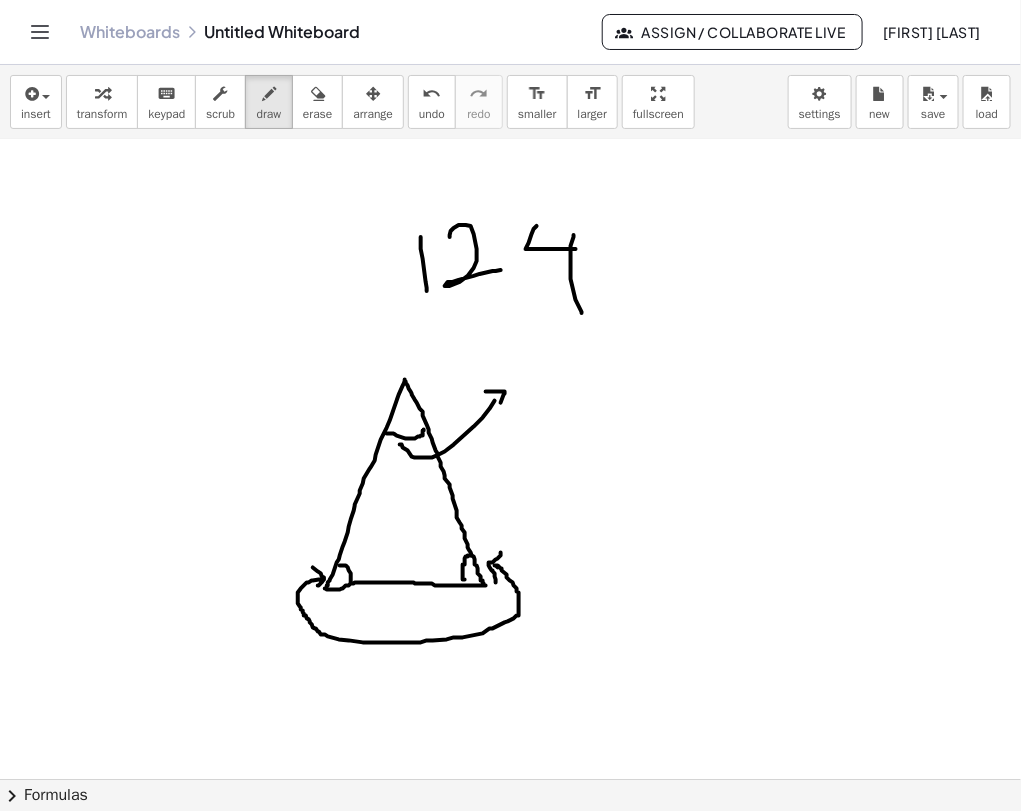 drag, startPoint x: 486, startPoint y: 391, endPoint x: 489, endPoint y: 438, distance: 47.095646 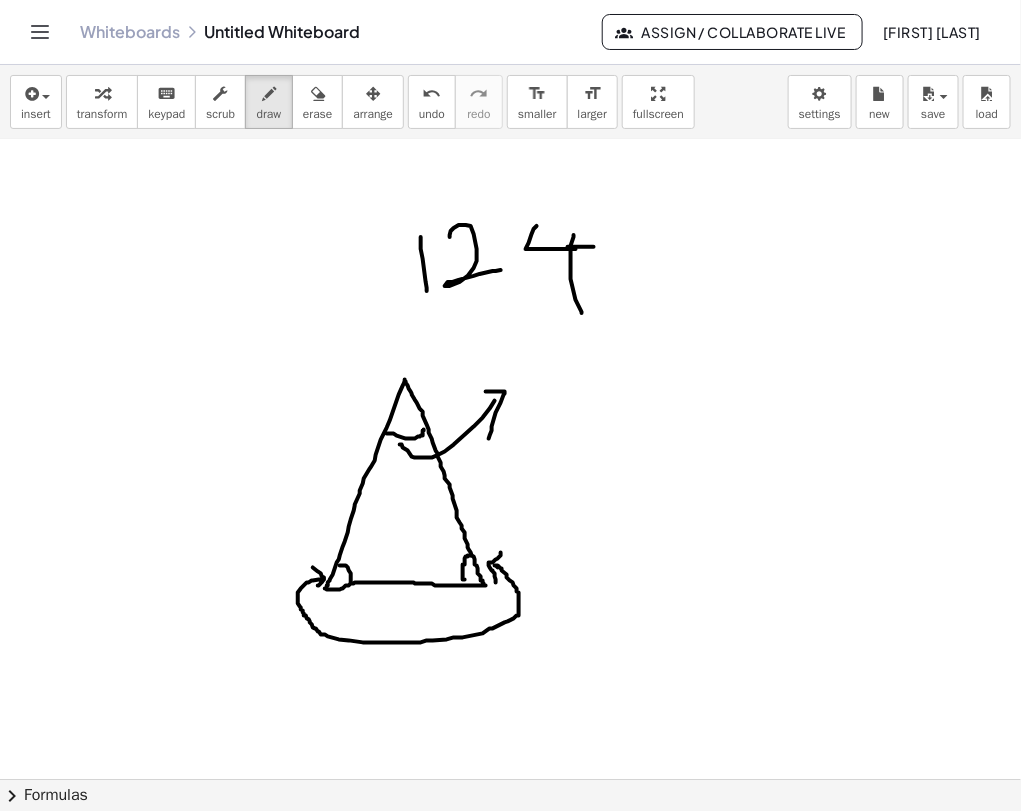 drag, startPoint x: 568, startPoint y: 246, endPoint x: 594, endPoint y: 246, distance: 26 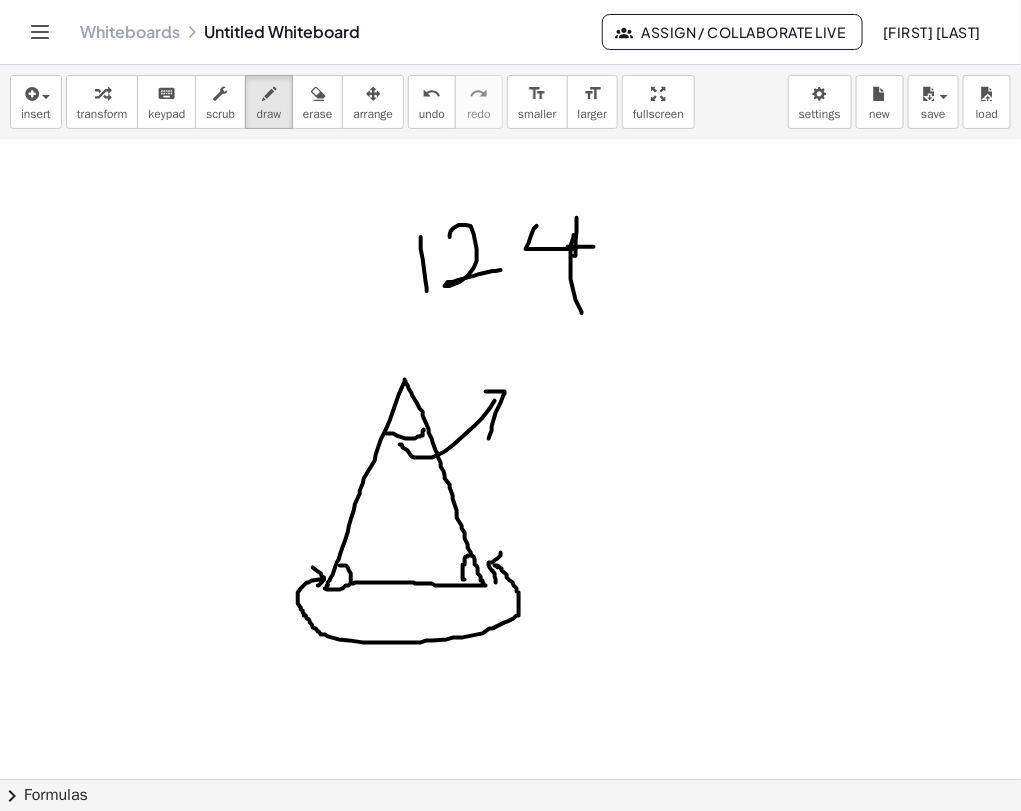 drag, startPoint x: 577, startPoint y: 217, endPoint x: 574, endPoint y: 255, distance: 38.118237 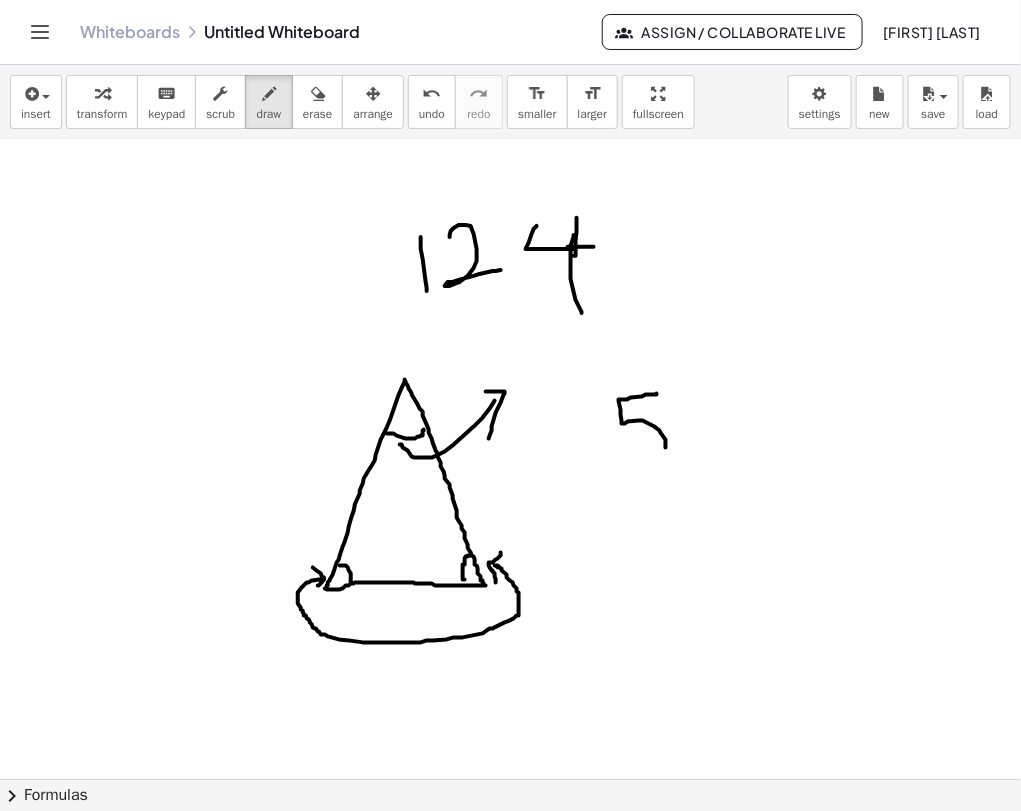 drag, startPoint x: 657, startPoint y: 393, endPoint x: 628, endPoint y: 456, distance: 69.354164 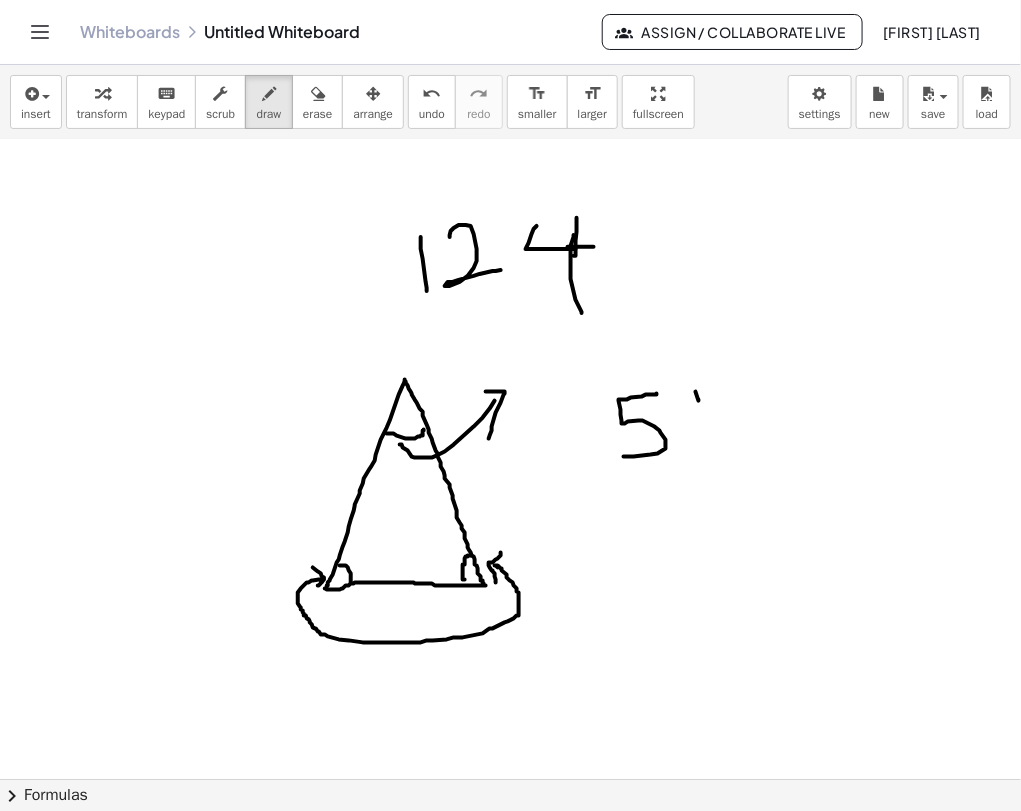 click at bounding box center [510, 194] 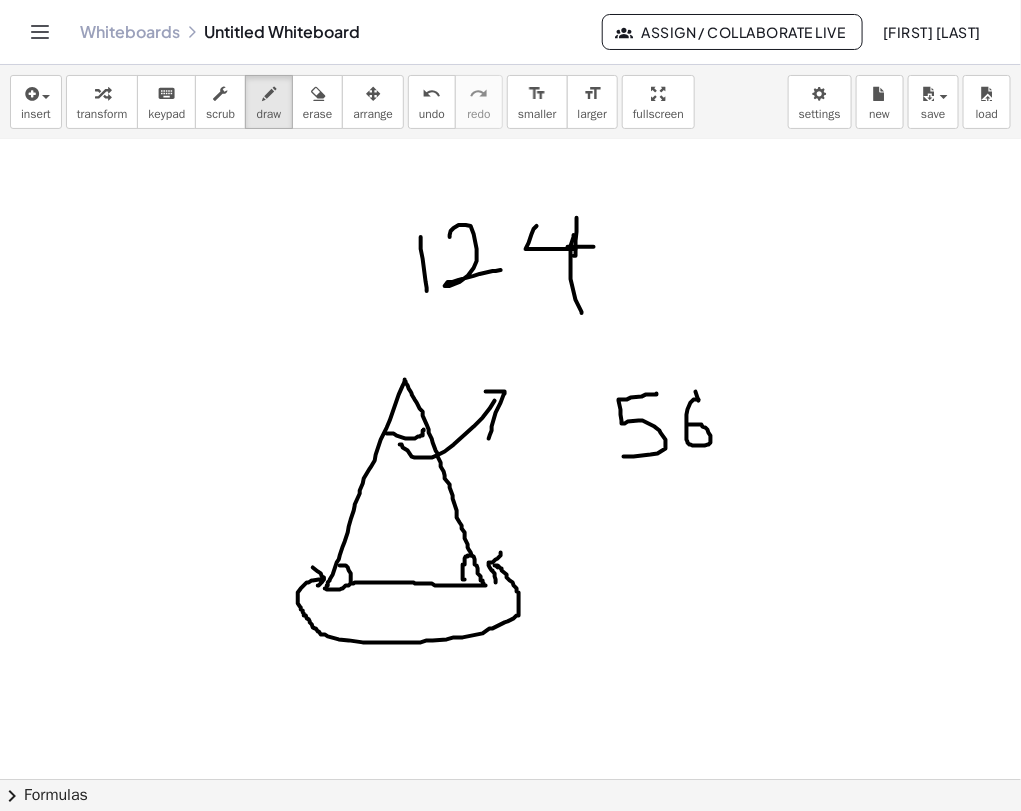drag, startPoint x: 699, startPoint y: 399, endPoint x: 687, endPoint y: 424, distance: 27.730848 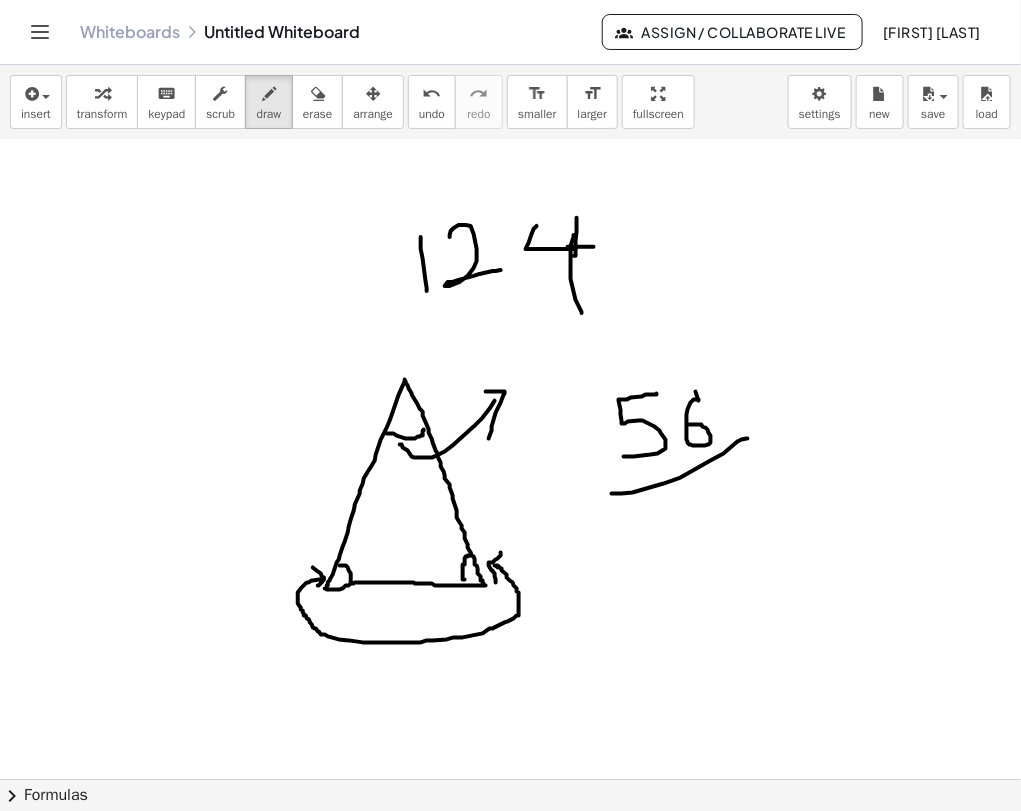 drag, startPoint x: 748, startPoint y: 438, endPoint x: 618, endPoint y: 493, distance: 141.15594 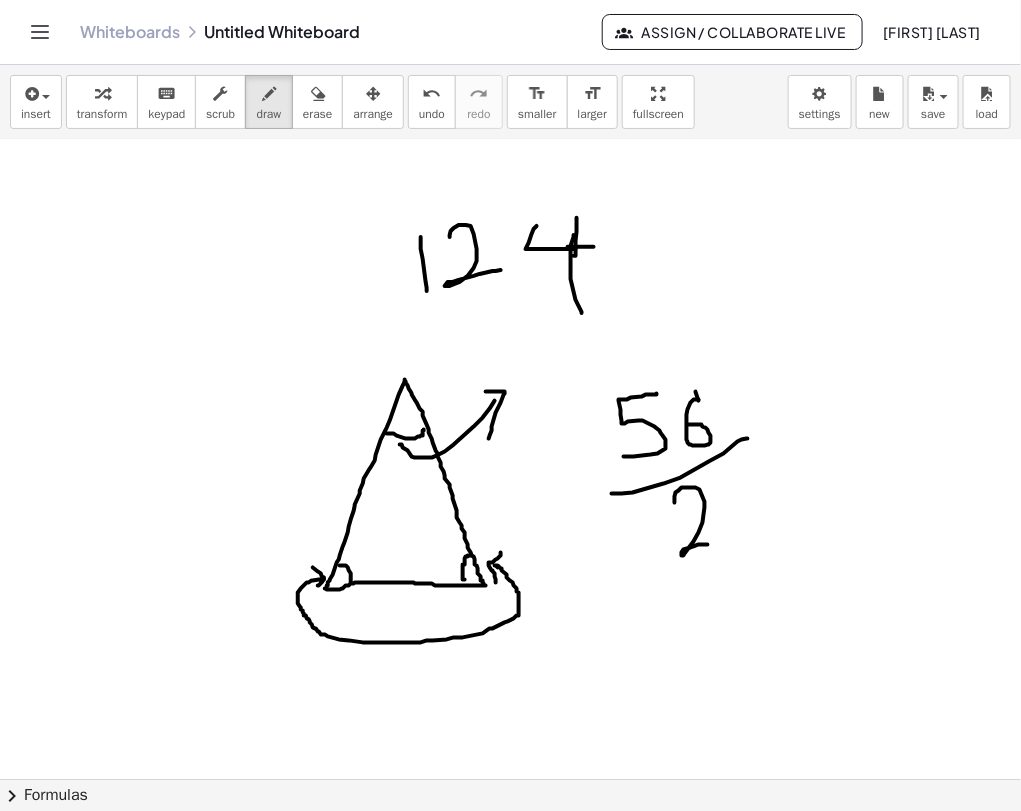 drag, startPoint x: 675, startPoint y: 502, endPoint x: 717, endPoint y: 541, distance: 57.31492 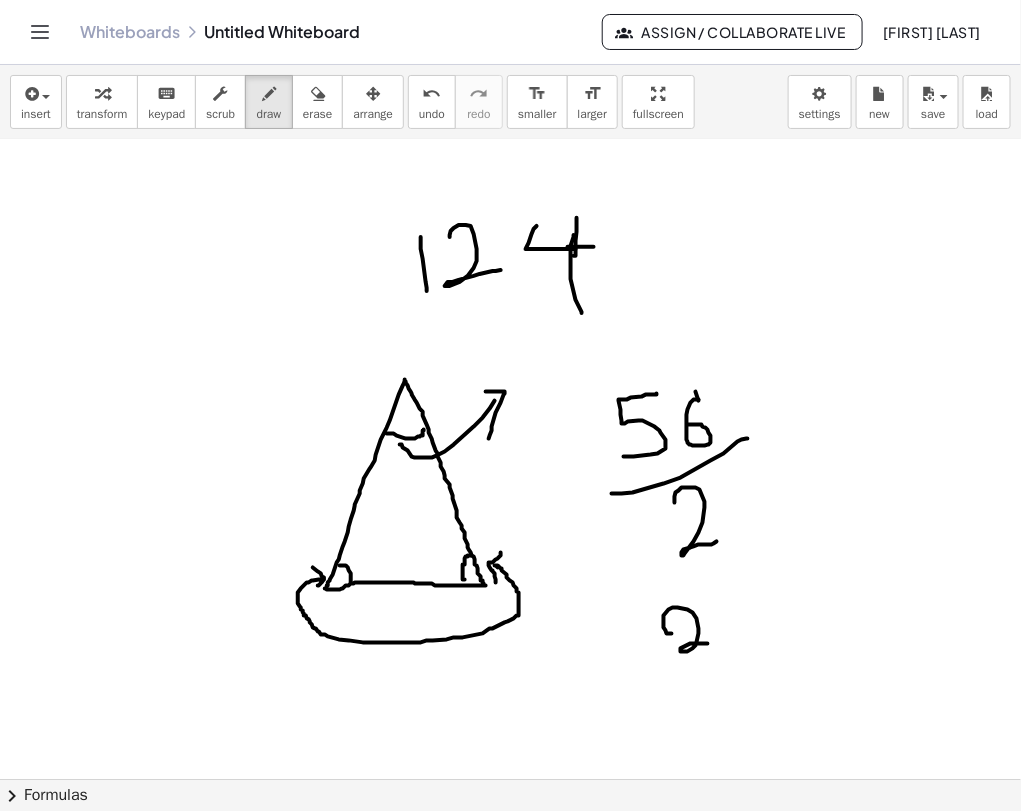 drag, startPoint x: 672, startPoint y: 633, endPoint x: 709, endPoint y: 643, distance: 38.327538 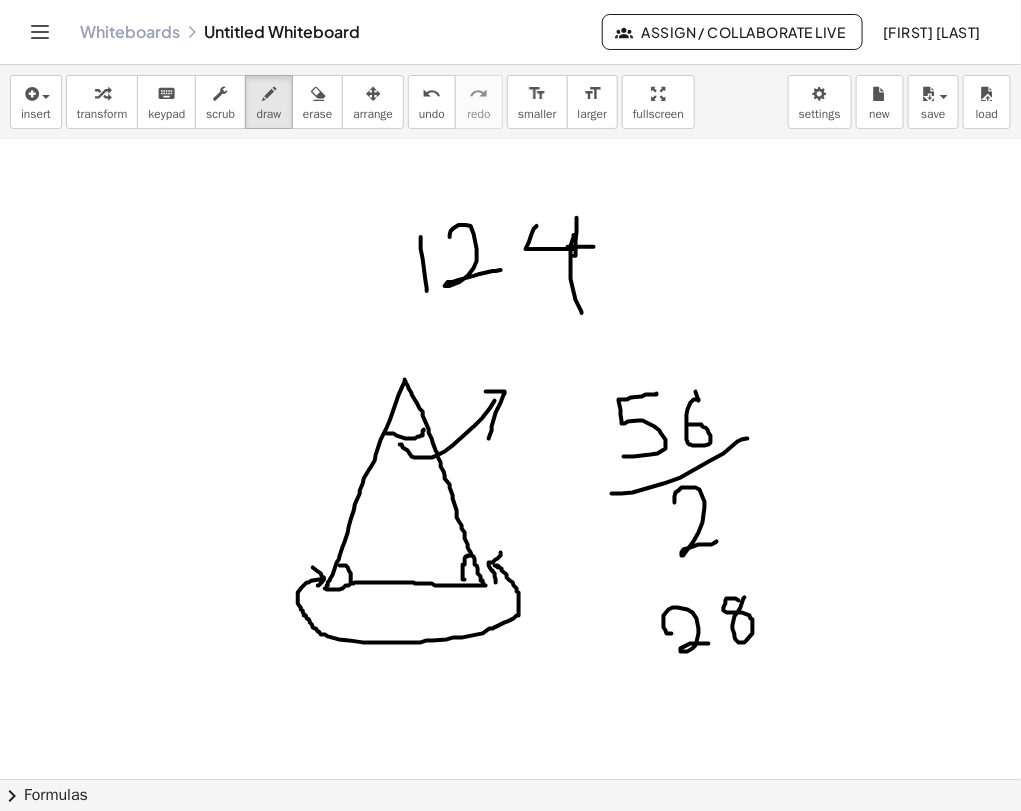 click at bounding box center (510, 194) 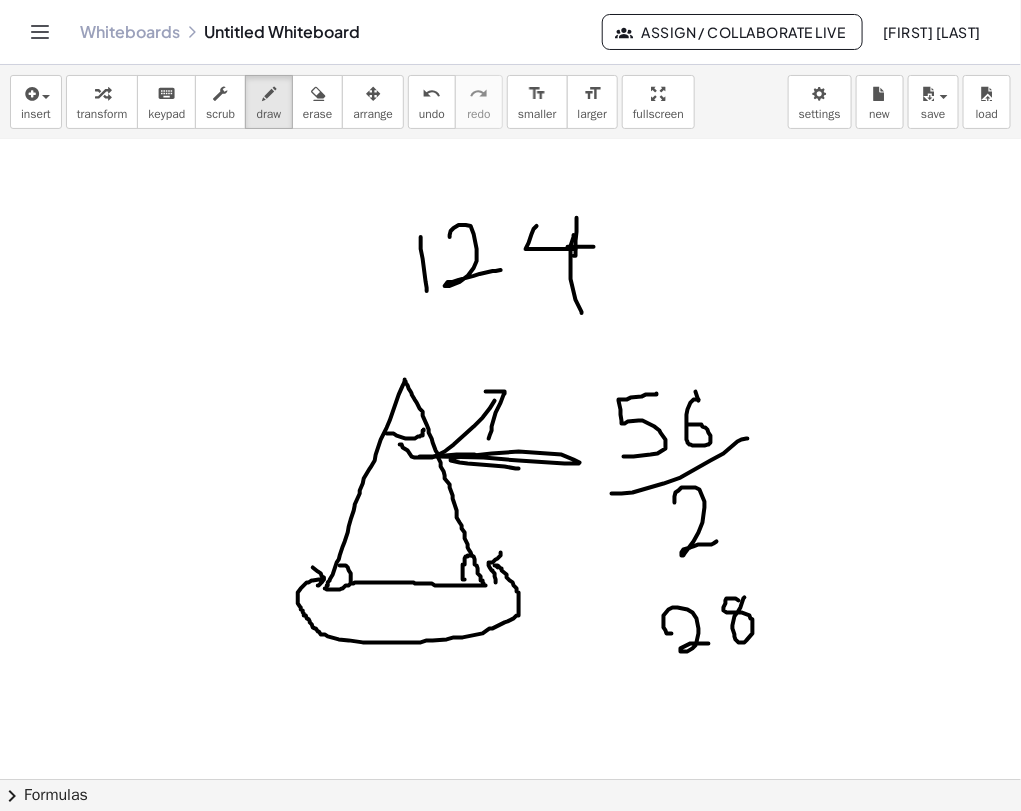 drag, startPoint x: 519, startPoint y: 468, endPoint x: 483, endPoint y: 454, distance: 38.626415 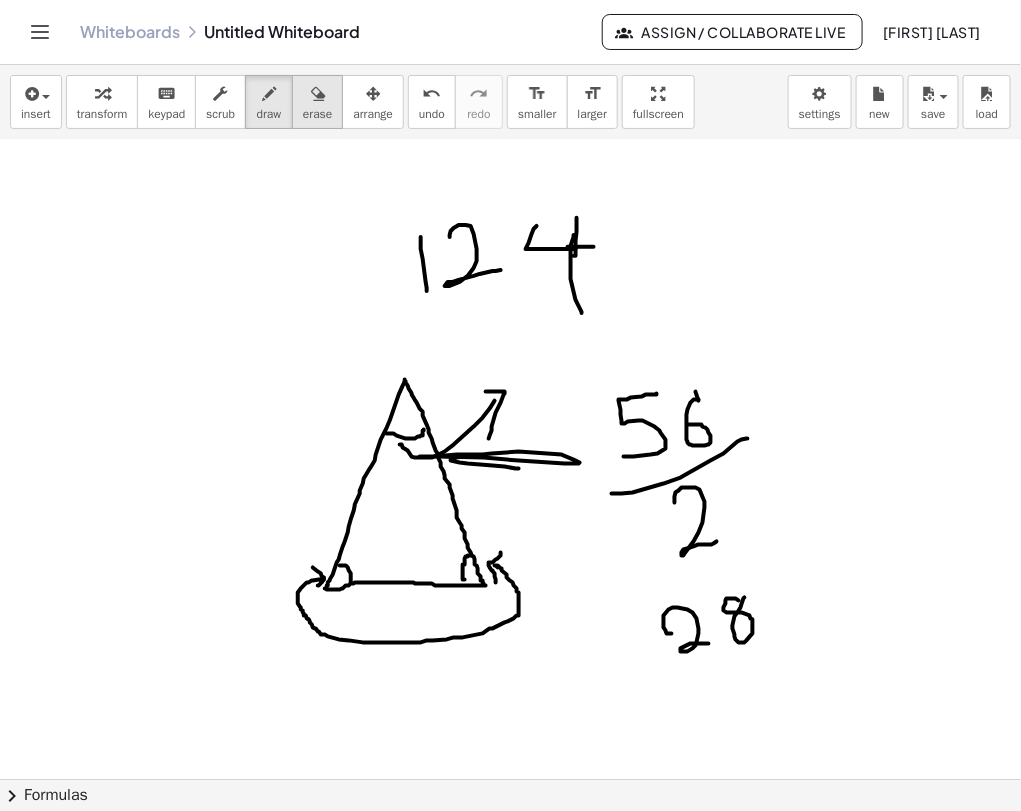 click on "erase" at bounding box center [317, 102] 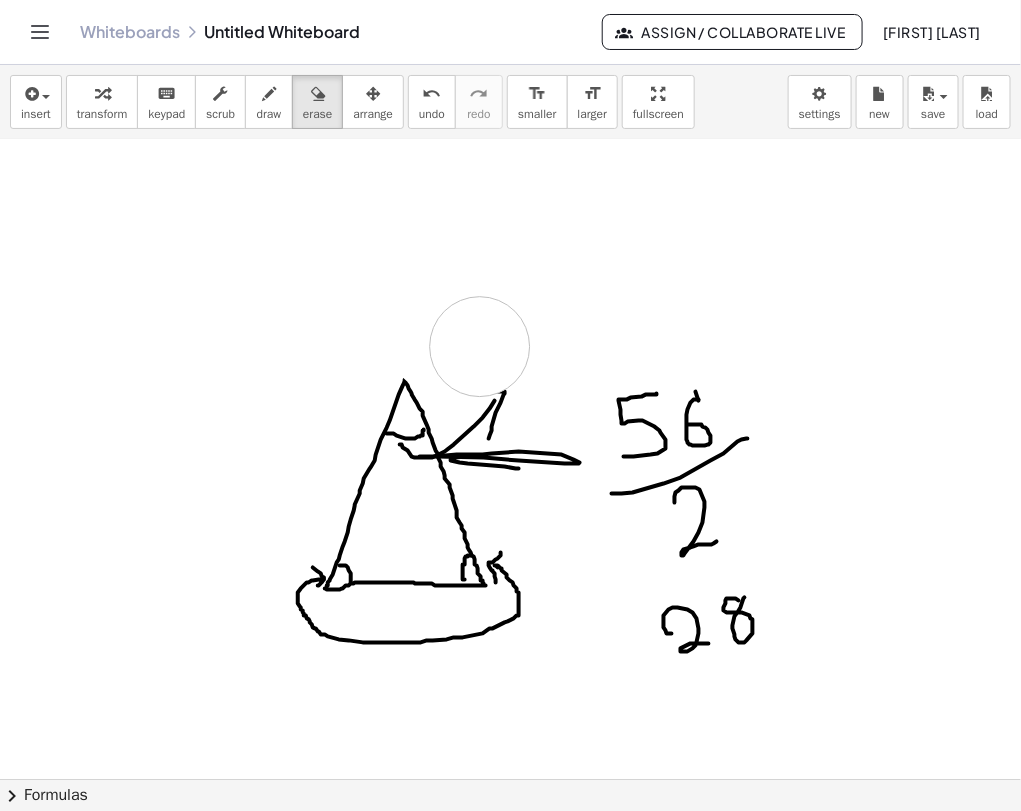 drag, startPoint x: 546, startPoint y: 268, endPoint x: 387, endPoint y: 273, distance: 159.0786 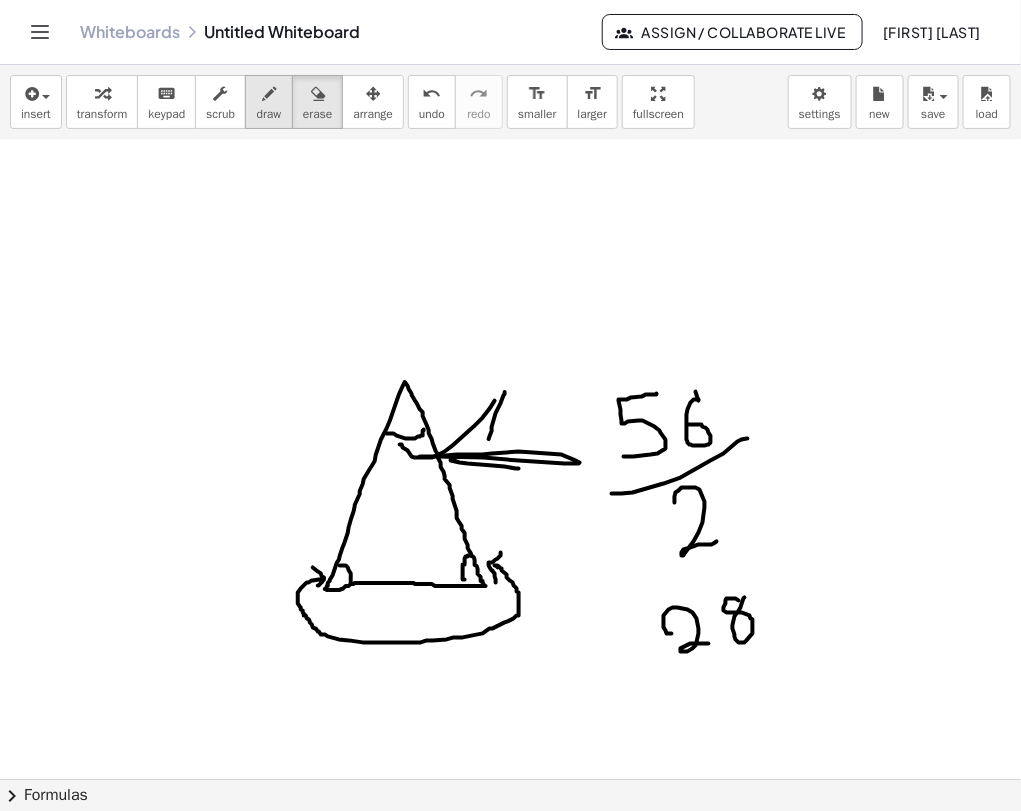 click on "draw" at bounding box center (269, 114) 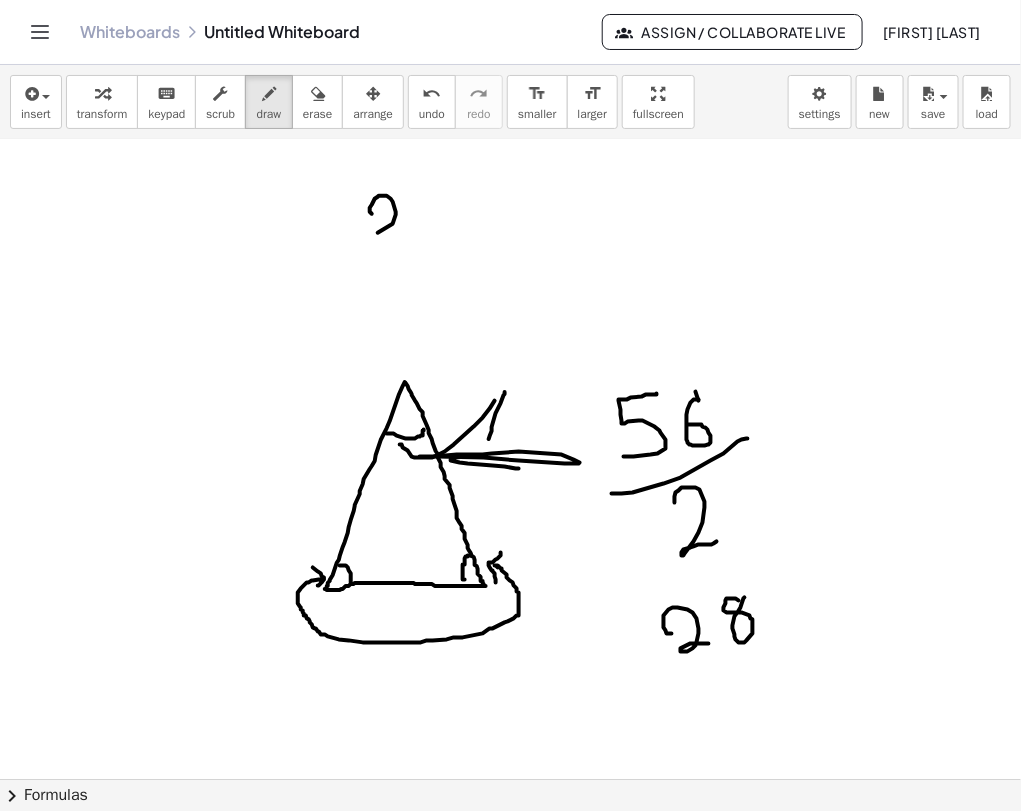 drag, startPoint x: 372, startPoint y: 204, endPoint x: 411, endPoint y: 232, distance: 48.010414 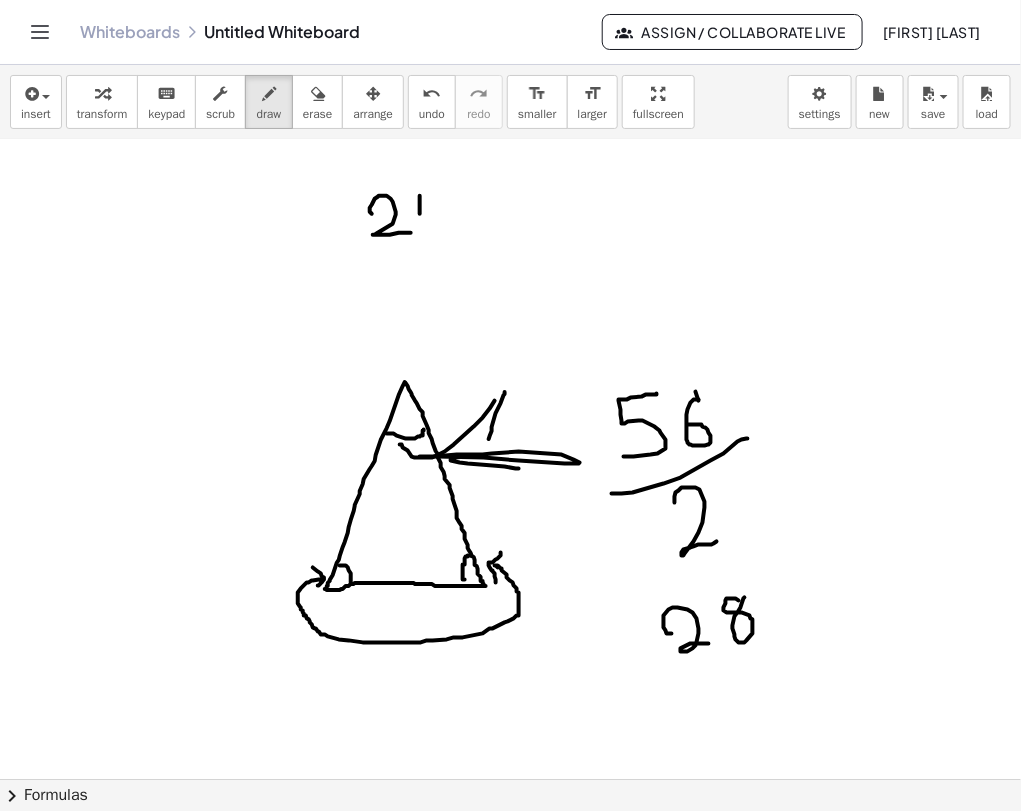 drag, startPoint x: 420, startPoint y: 195, endPoint x: 421, endPoint y: 231, distance: 36.013885 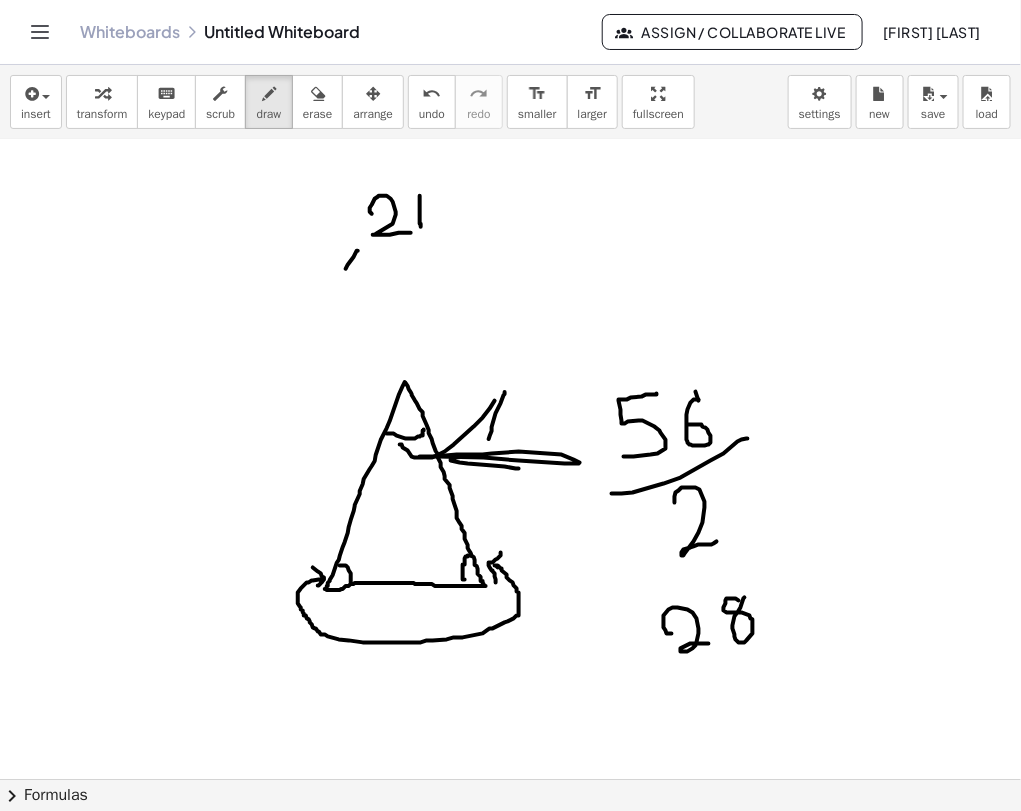 drag, startPoint x: 346, startPoint y: 268, endPoint x: 330, endPoint y: 286, distance: 24.083189 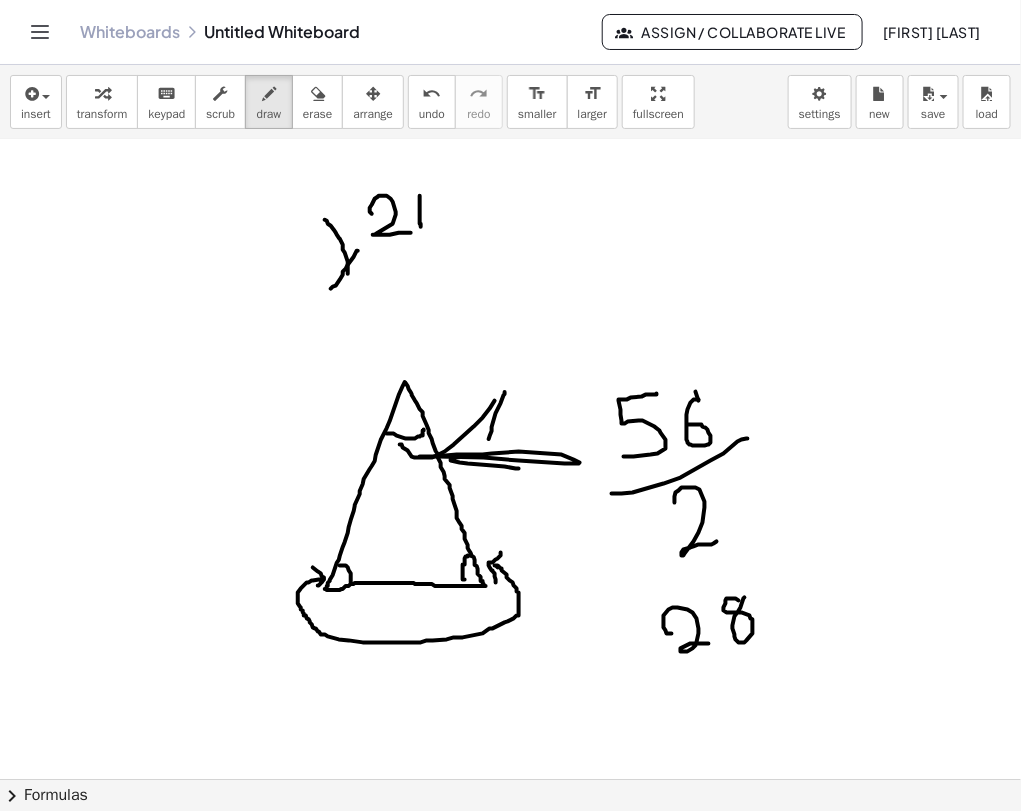 drag, startPoint x: 328, startPoint y: 223, endPoint x: 361, endPoint y: 306, distance: 89.31965 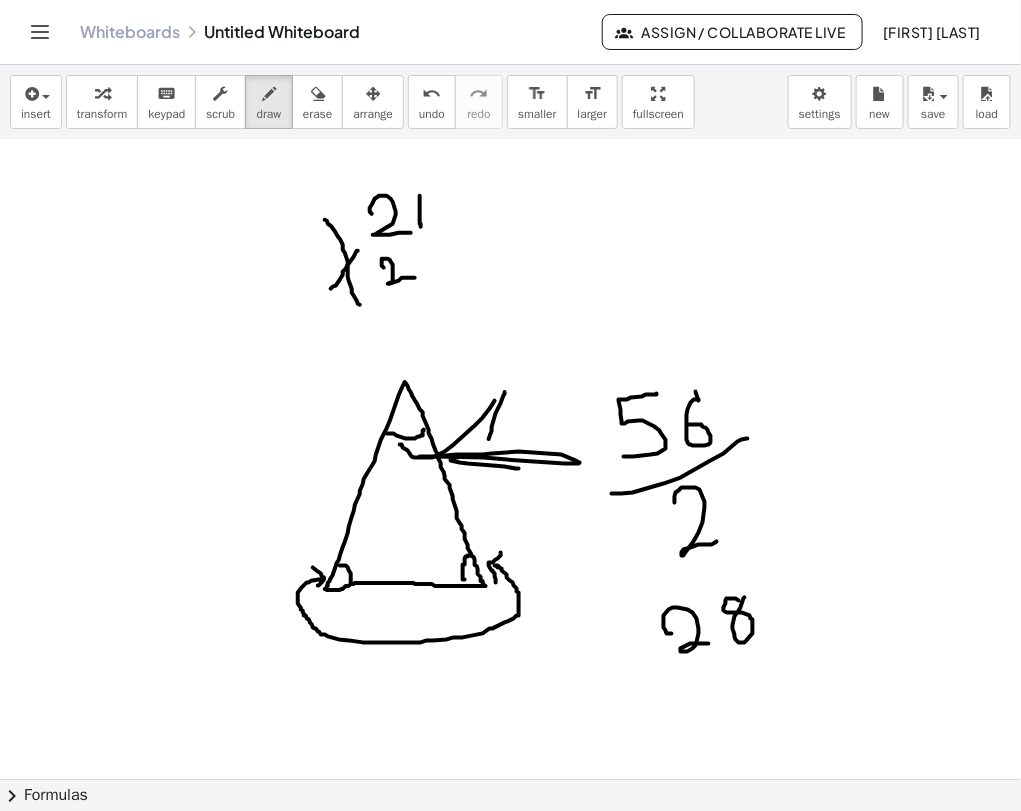 drag, startPoint x: 382, startPoint y: 259, endPoint x: 417, endPoint y: 270, distance: 36.687874 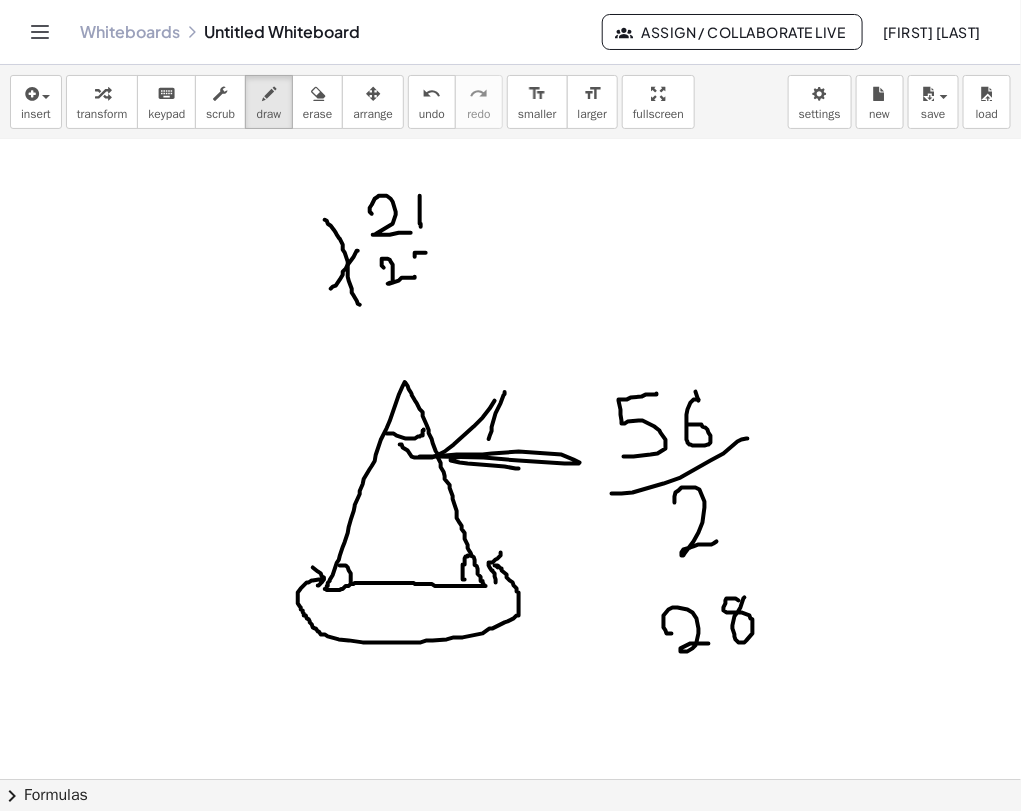 drag, startPoint x: 426, startPoint y: 252, endPoint x: 433, endPoint y: 265, distance: 14.764823 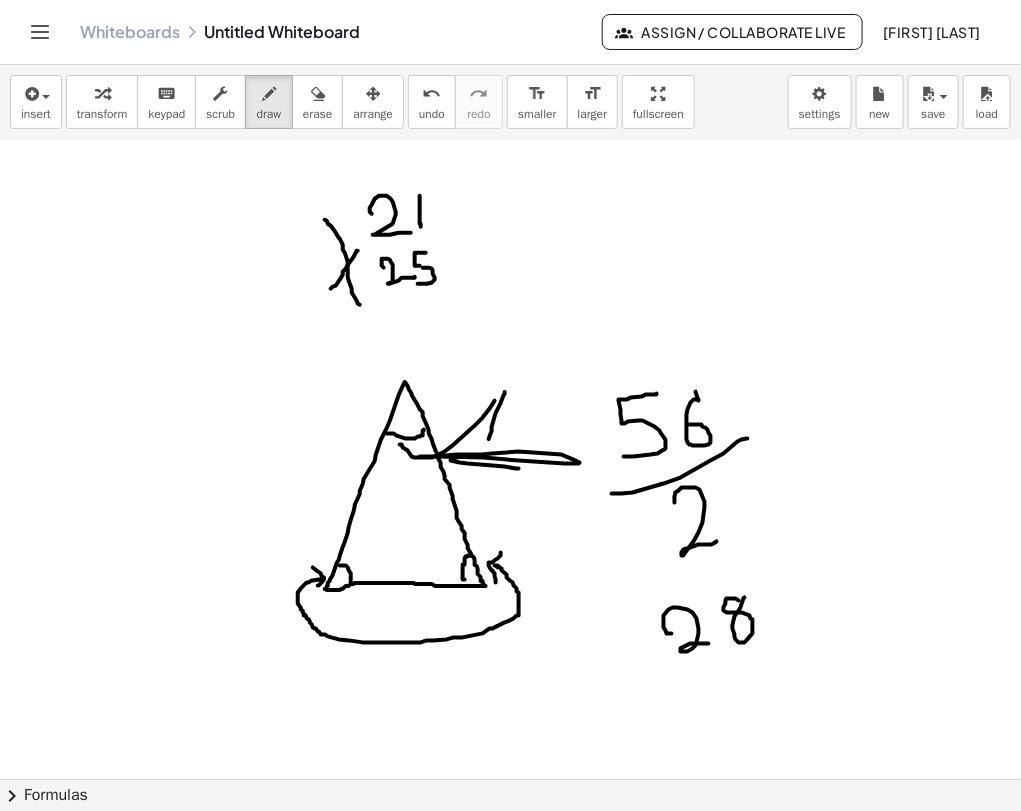 drag, startPoint x: 423, startPoint y: 267, endPoint x: 415, endPoint y: 283, distance: 17.888544 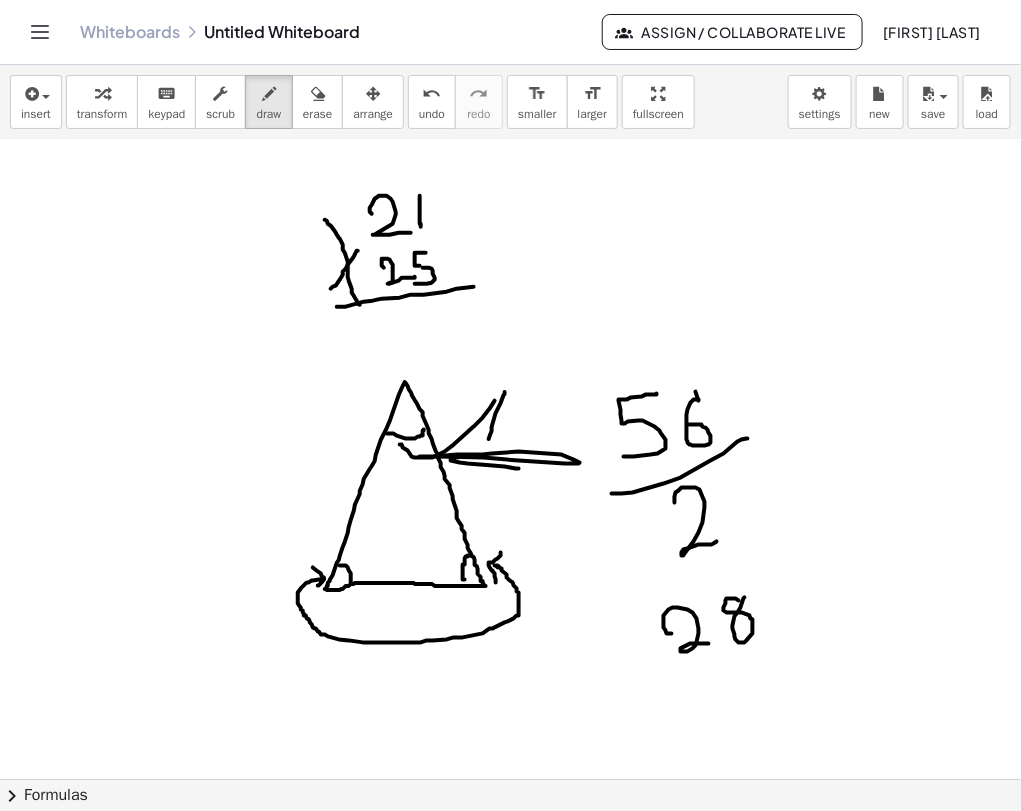 drag, startPoint x: 337, startPoint y: 306, endPoint x: 523, endPoint y: 276, distance: 188.40382 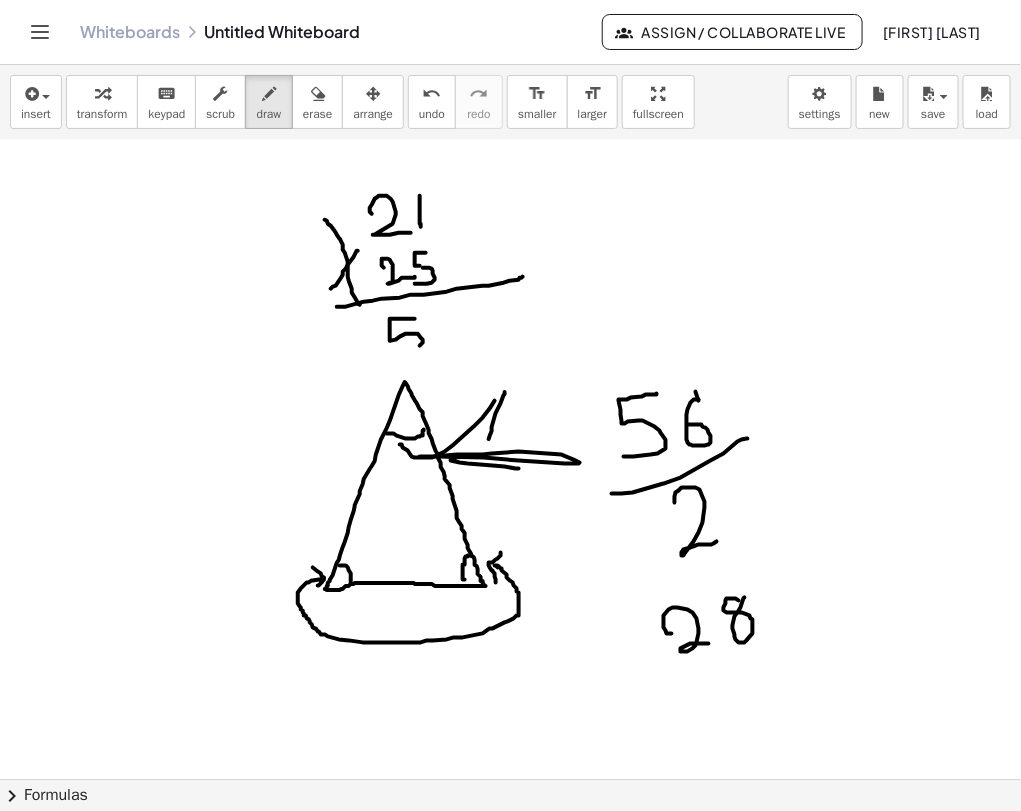 drag, startPoint x: 415, startPoint y: 318, endPoint x: 393, endPoint y: 349, distance: 38.013157 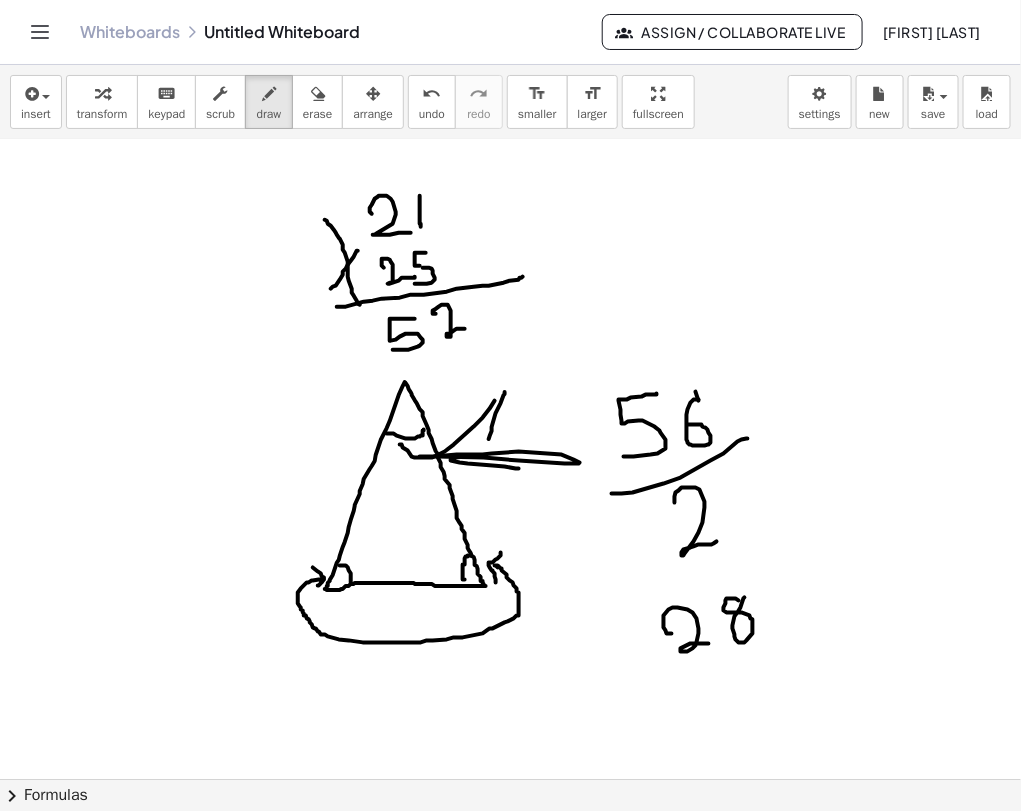 drag, startPoint x: 435, startPoint y: 313, endPoint x: 475, endPoint y: 328, distance: 42.72002 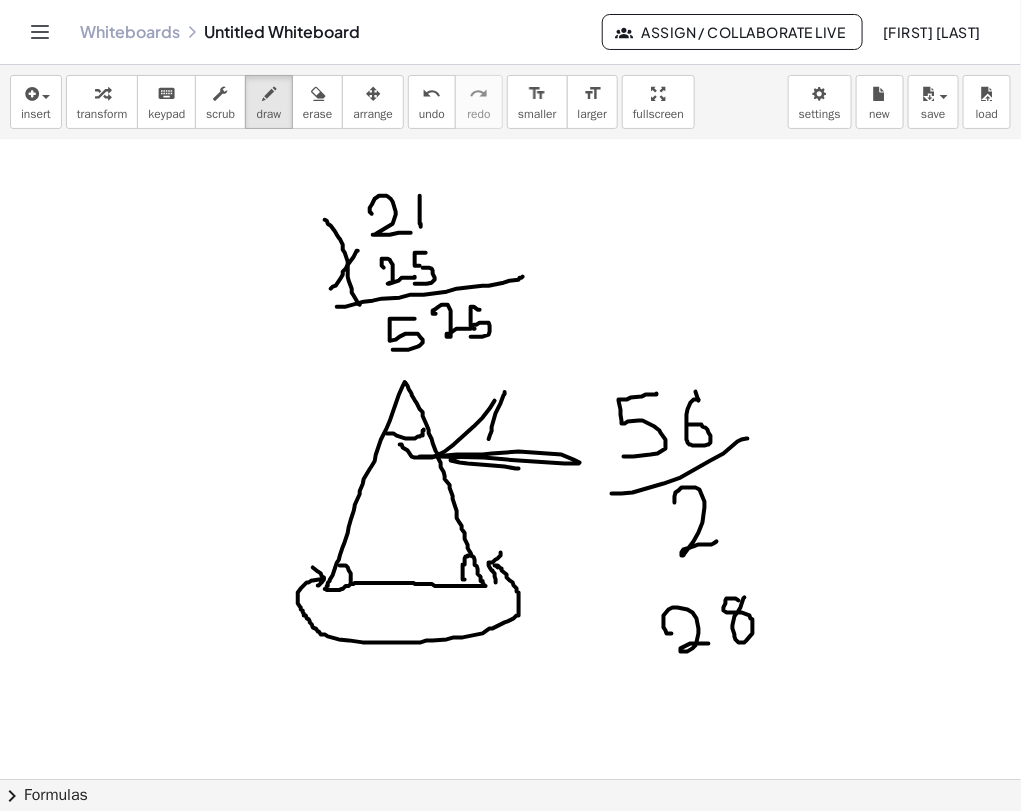 drag, startPoint x: 471, startPoint y: 306, endPoint x: 471, endPoint y: 336, distance: 30 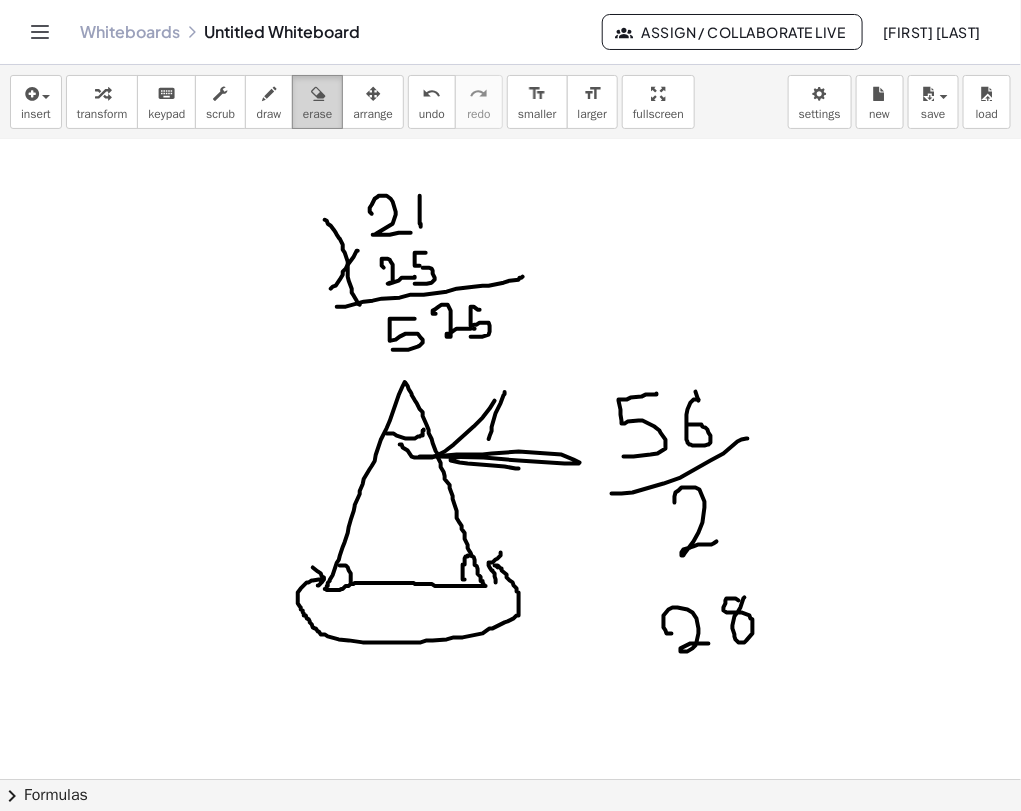 click at bounding box center [318, 94] 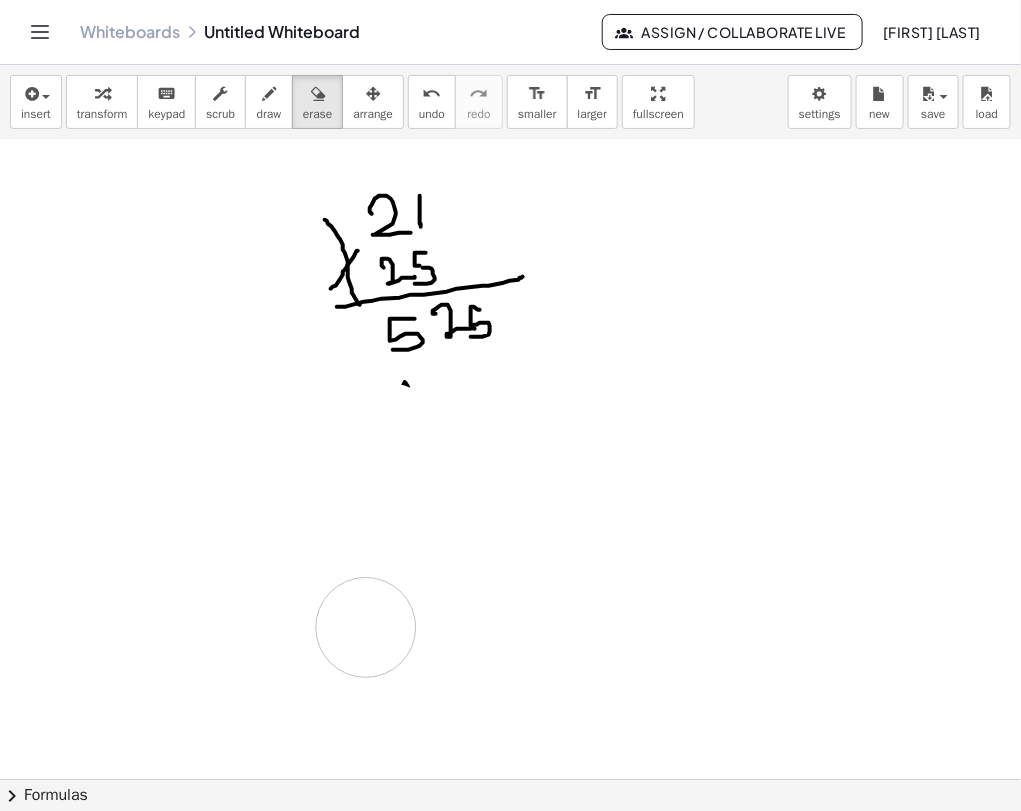 drag, startPoint x: 492, startPoint y: 447, endPoint x: 408, endPoint y: 409, distance: 92.19544 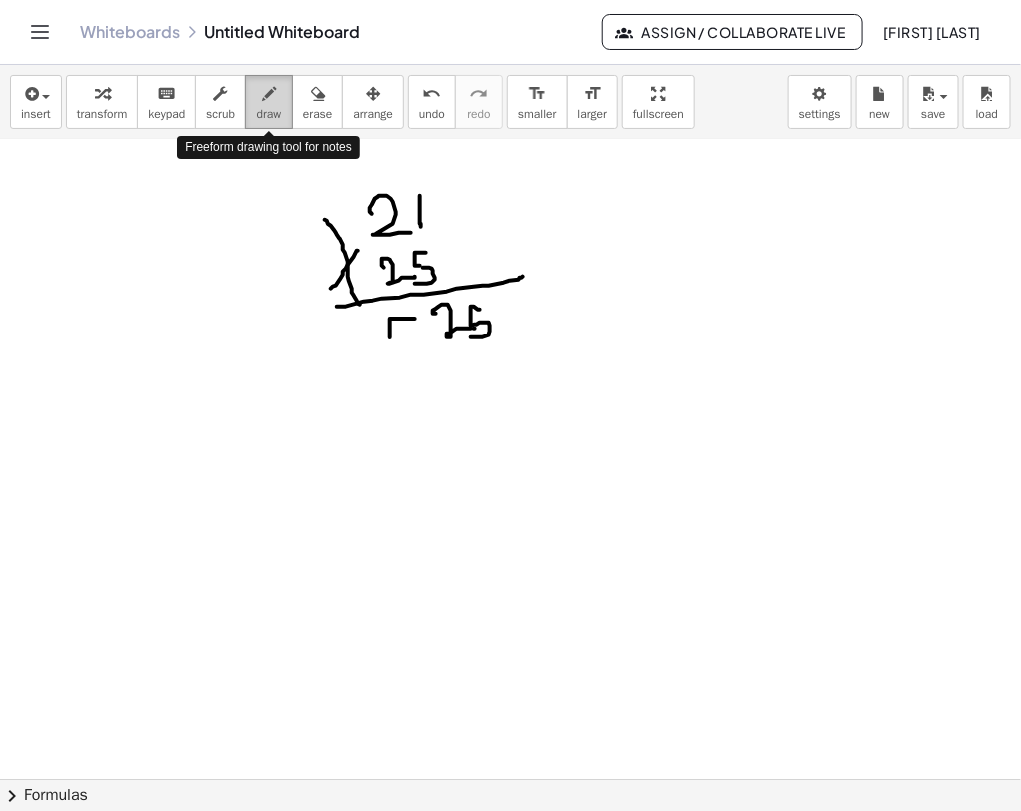 click on "draw" at bounding box center (269, 102) 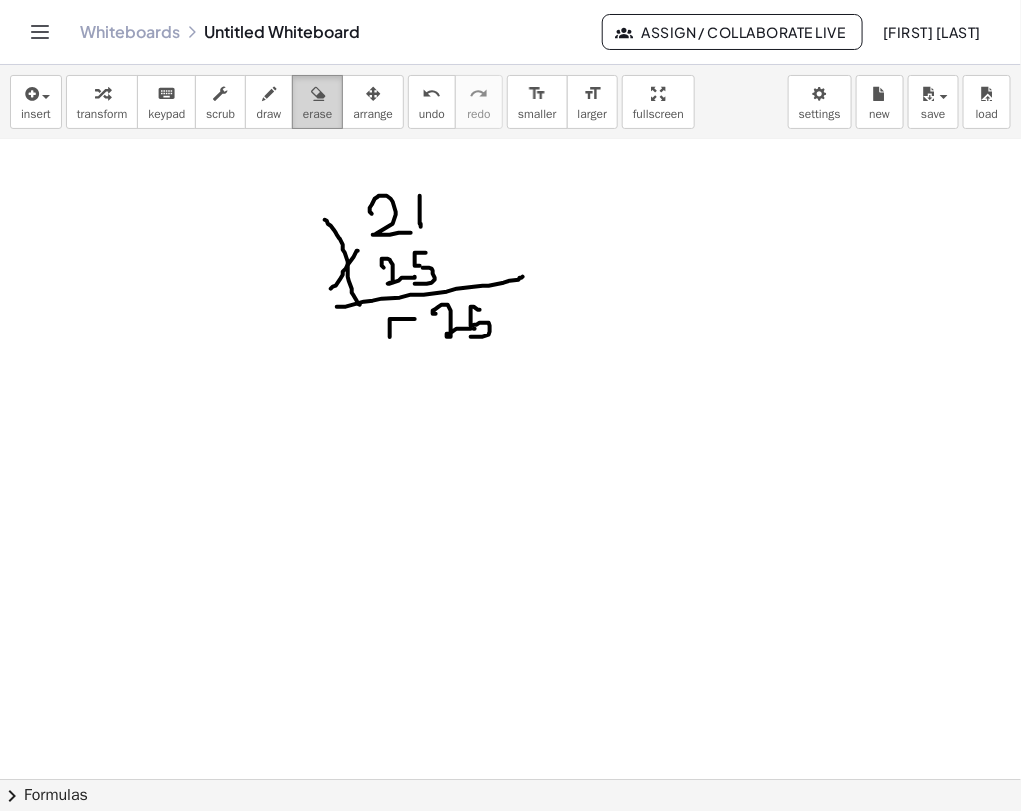 click on "erase" at bounding box center [317, 102] 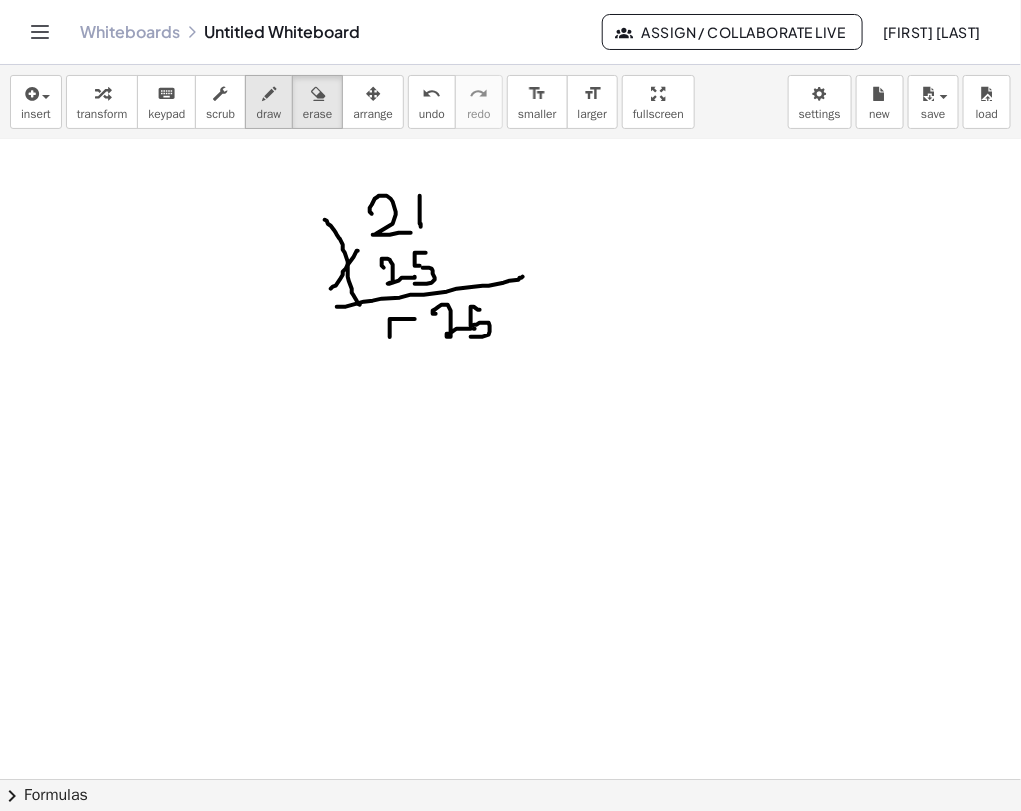 click on "draw" at bounding box center (269, 114) 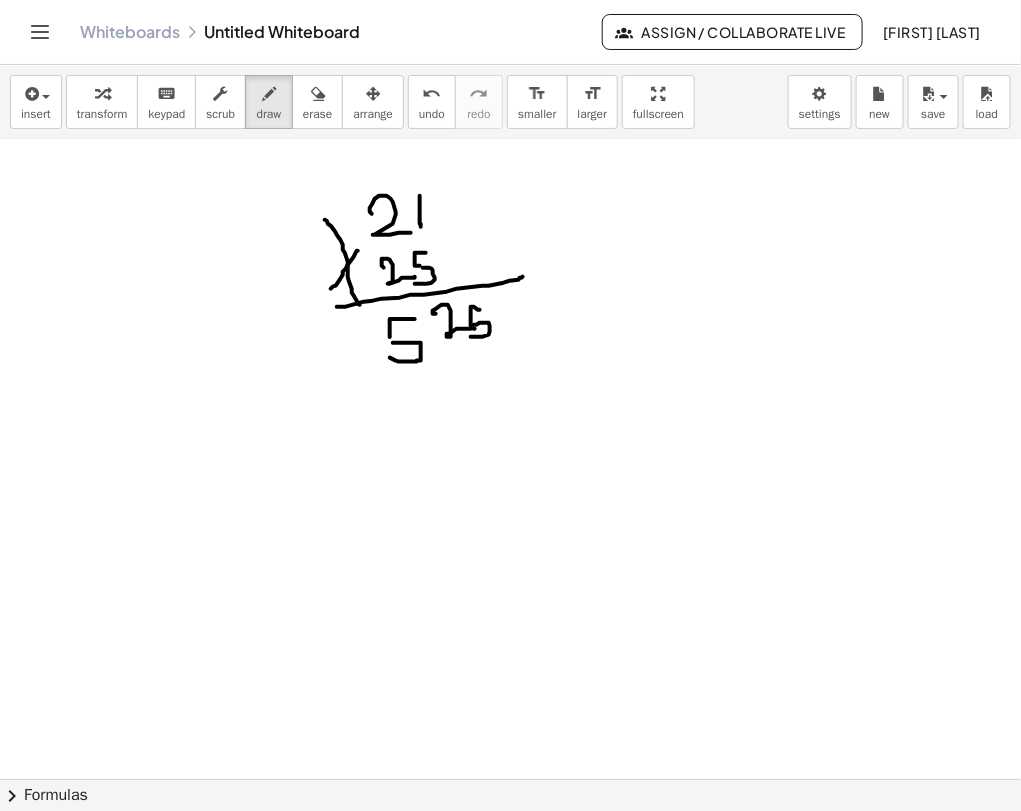 drag, startPoint x: 393, startPoint y: 342, endPoint x: 390, endPoint y: 357, distance: 15.297058 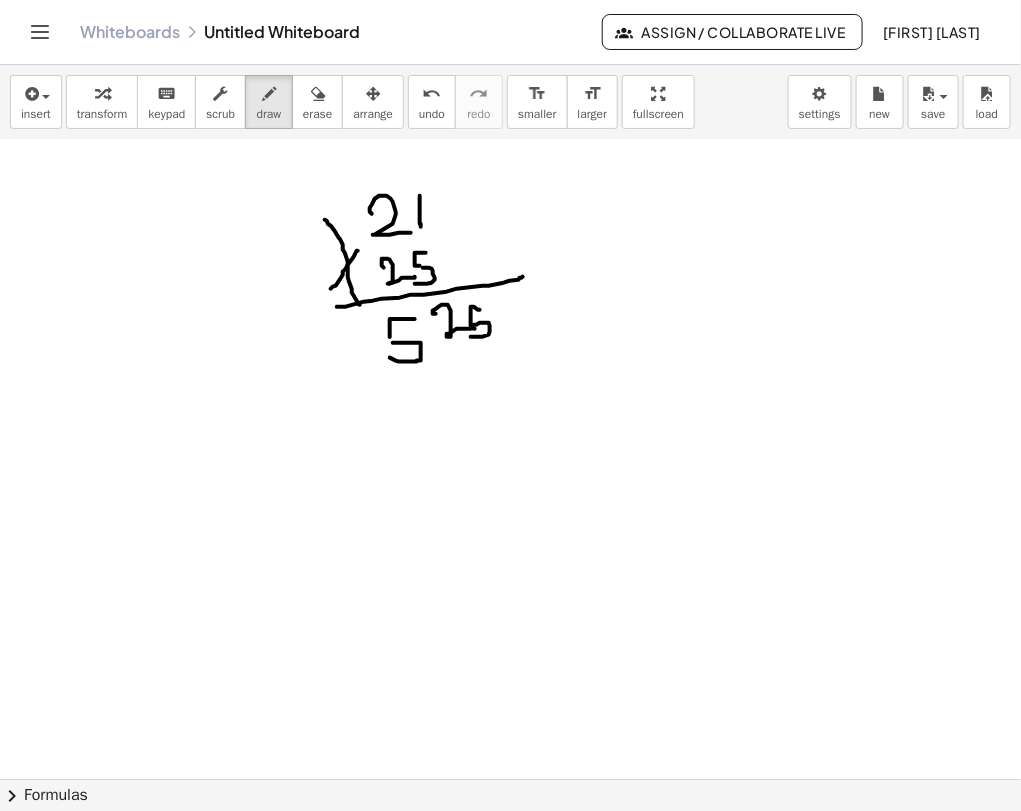 drag, startPoint x: 432, startPoint y: 373, endPoint x: 423, endPoint y: 384, distance: 14.21267 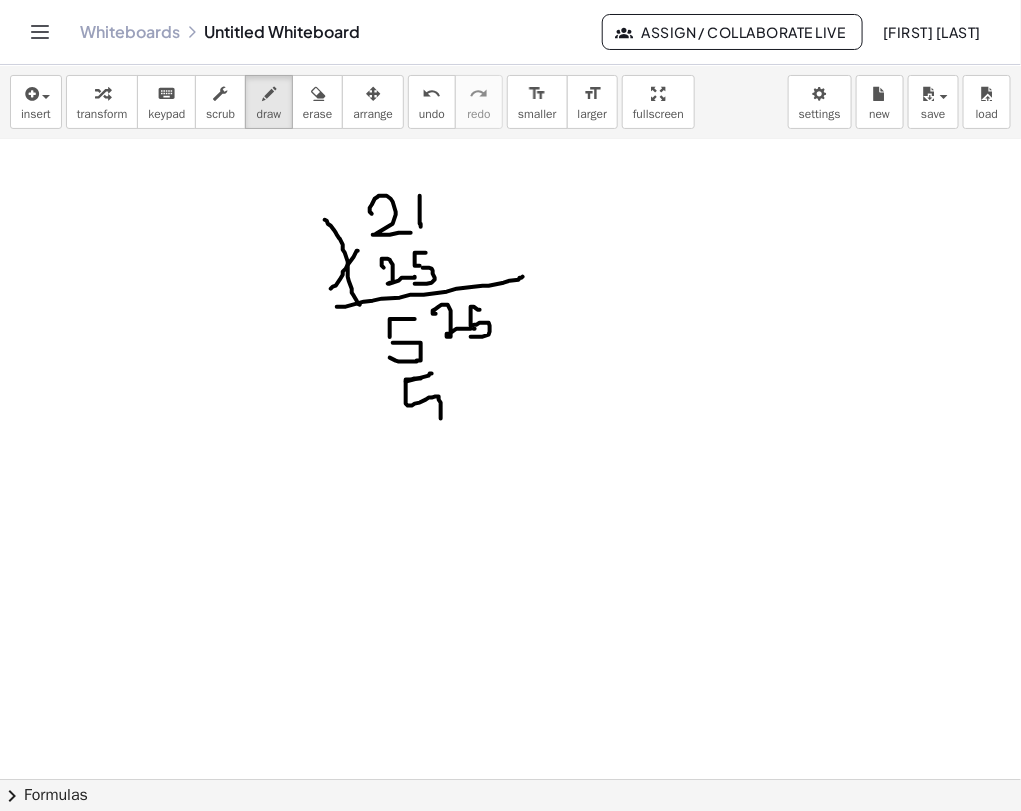 drag, startPoint x: 421, startPoint y: 378, endPoint x: 420, endPoint y: 420, distance: 42.0119 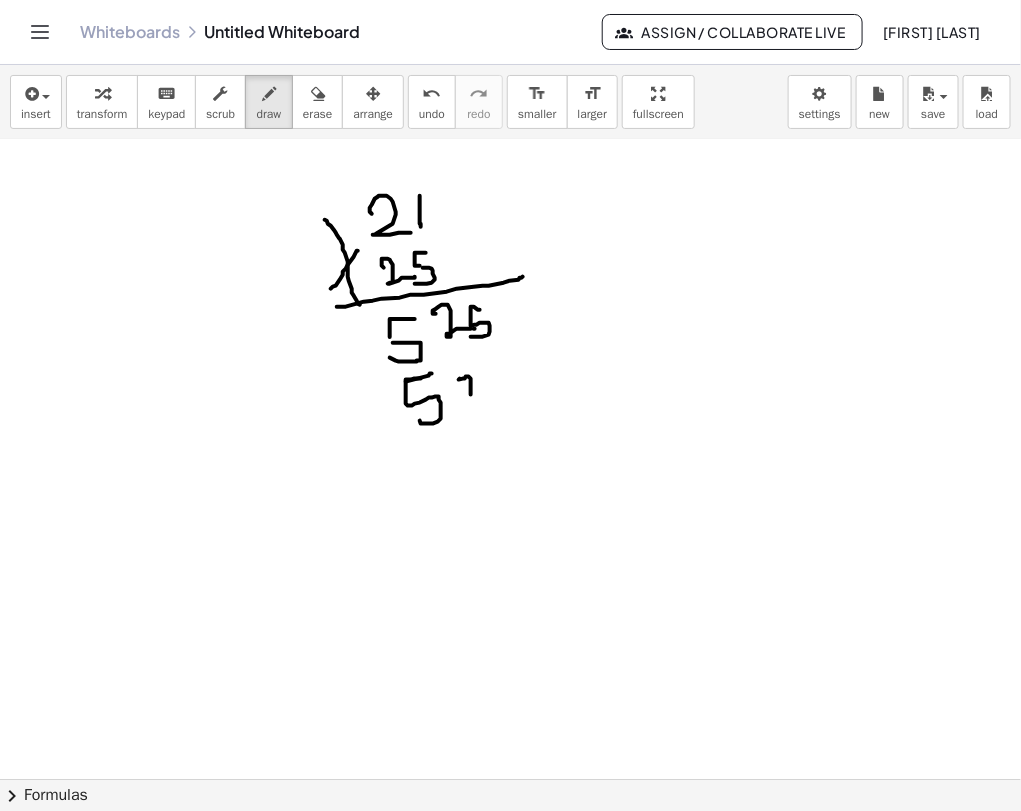 drag, startPoint x: 460, startPoint y: 378, endPoint x: 471, endPoint y: 394, distance: 19.416489 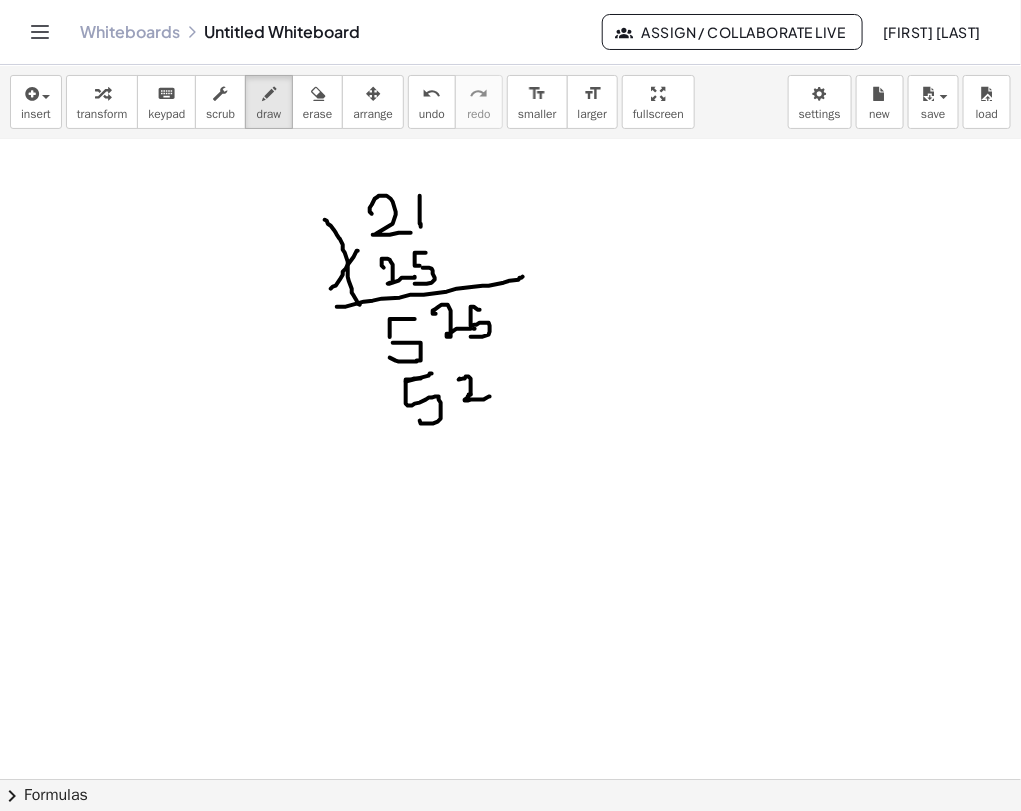 drag, startPoint x: 471, startPoint y: 394, endPoint x: 490, endPoint y: 396, distance: 19.104973 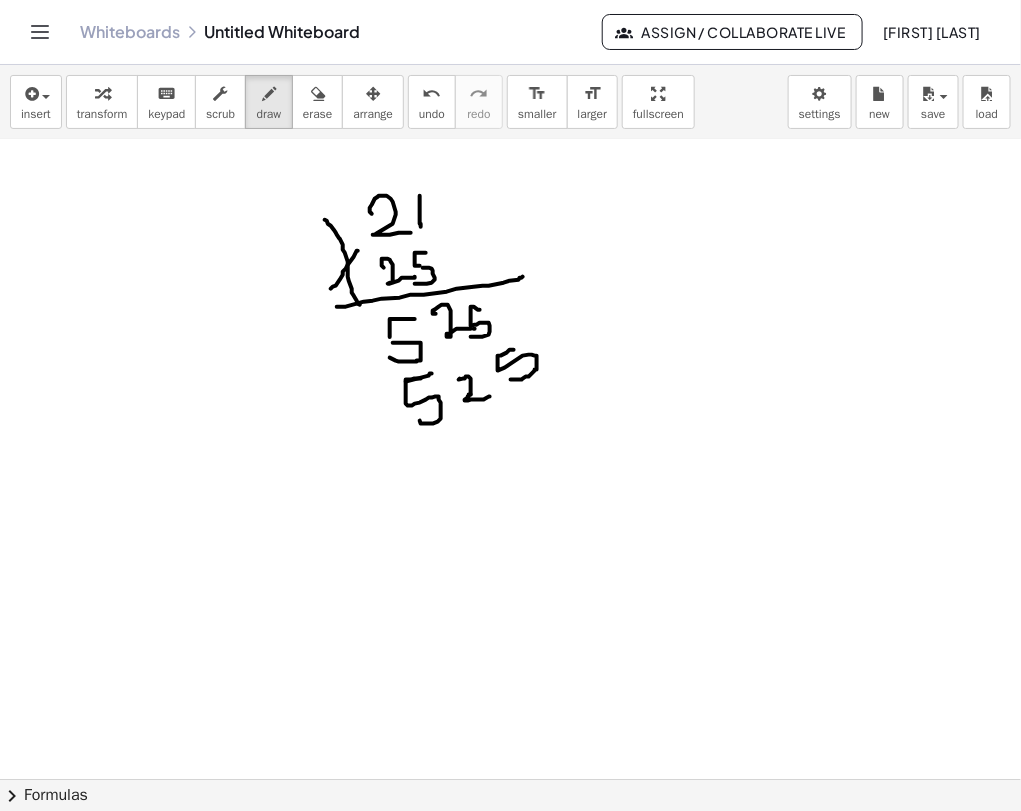 drag, startPoint x: 513, startPoint y: 349, endPoint x: 408, endPoint y: 430, distance: 132.61221 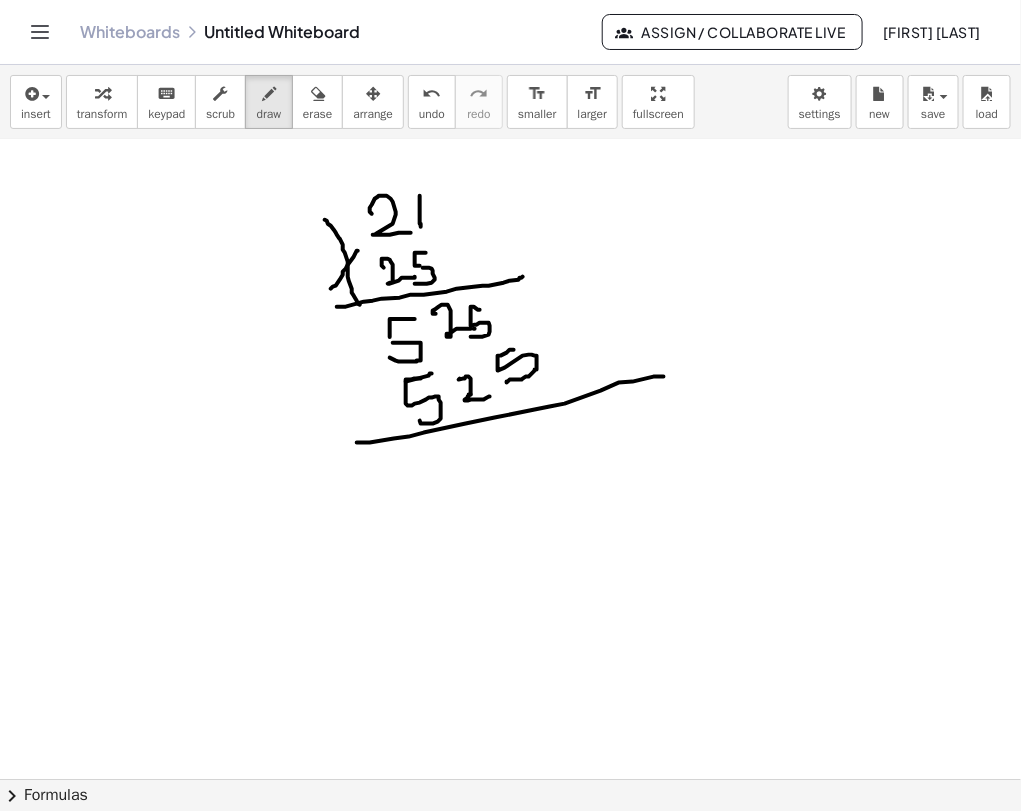 drag, startPoint x: 357, startPoint y: 442, endPoint x: 678, endPoint y: 381, distance: 326.74454 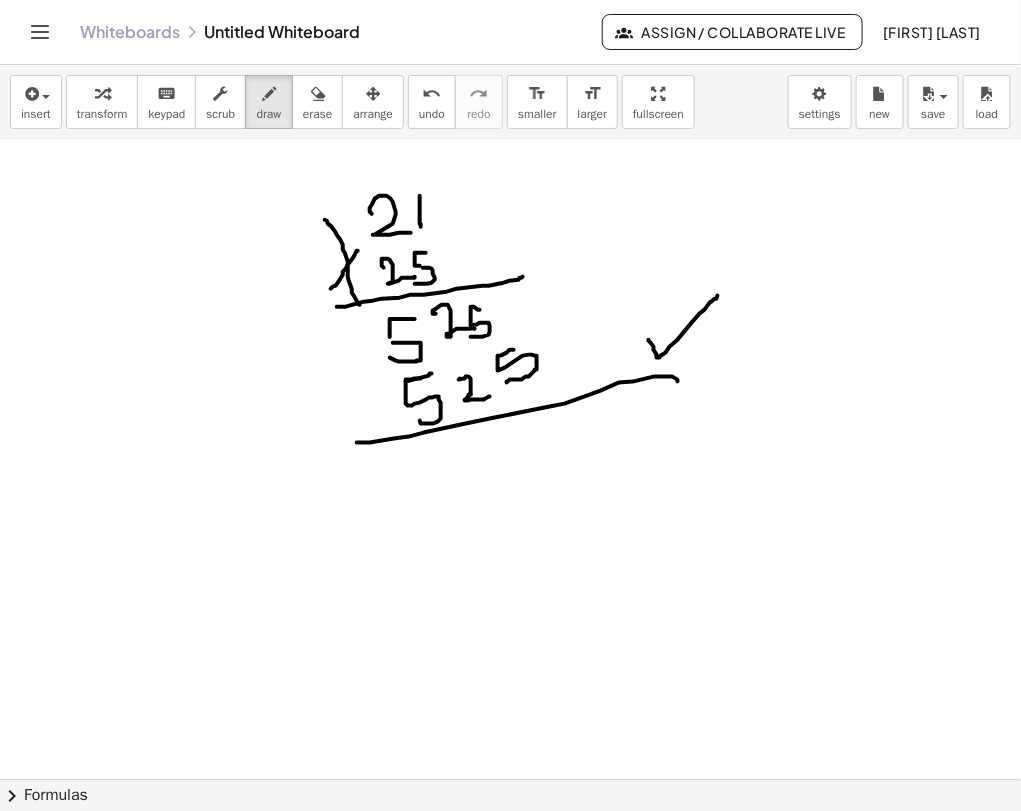 drag, startPoint x: 649, startPoint y: 339, endPoint x: 718, endPoint y: 295, distance: 81.8352 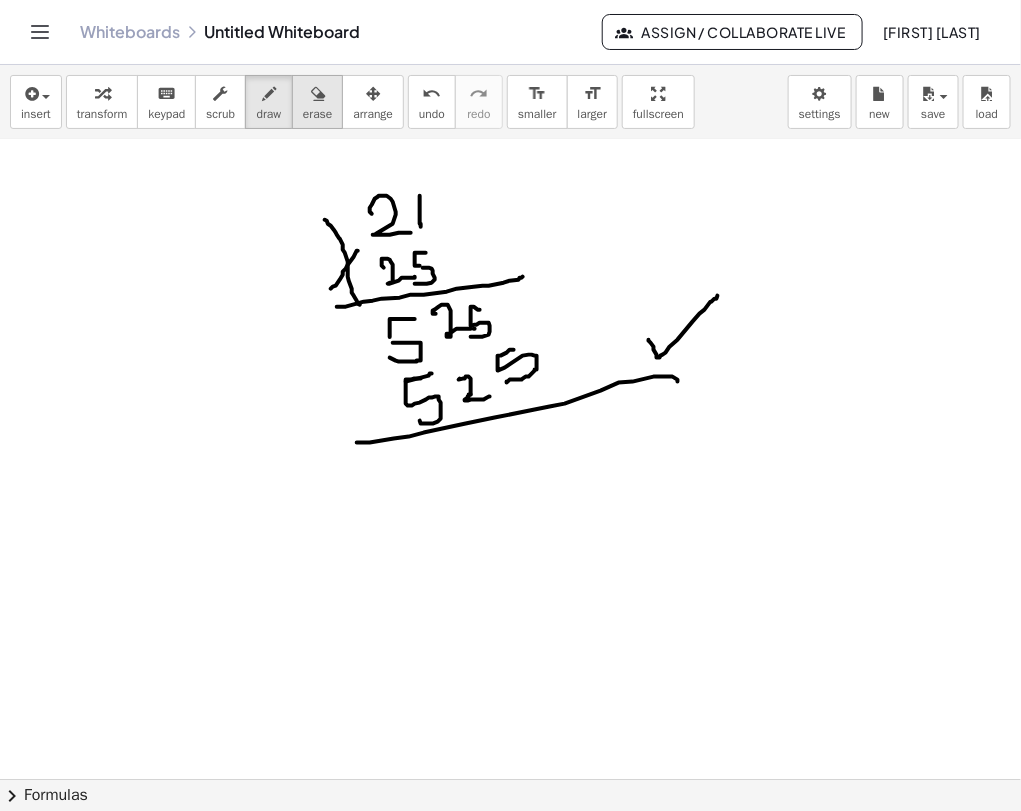 click on "erase" at bounding box center (317, 114) 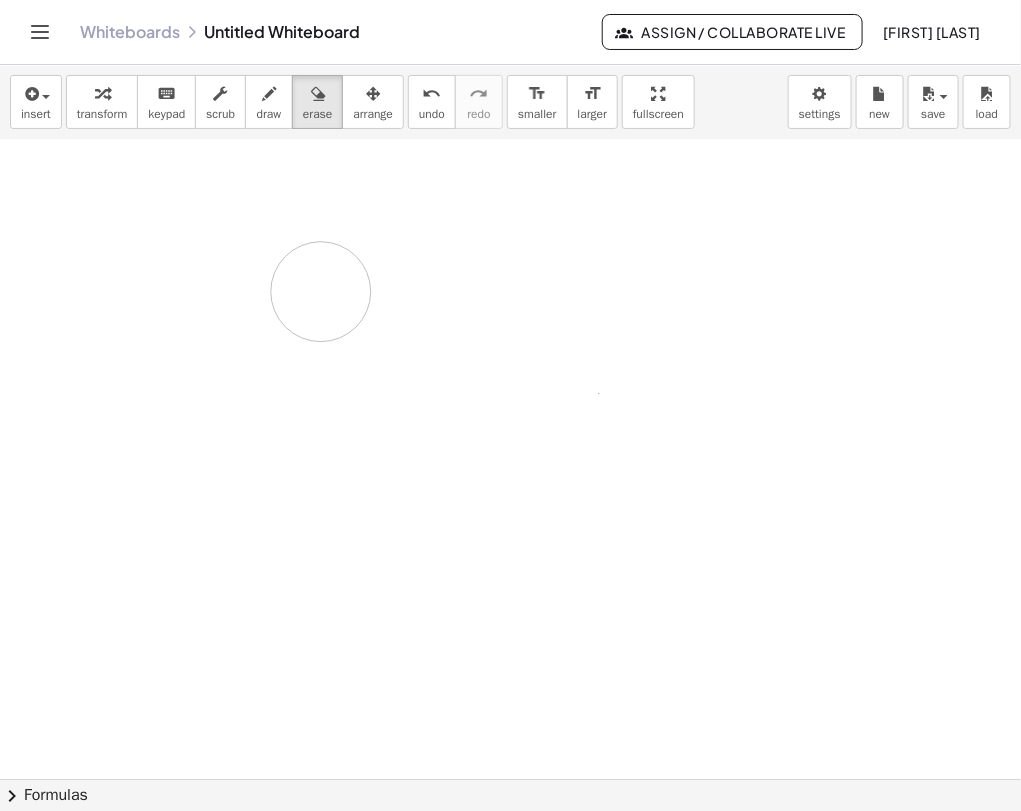 drag, startPoint x: 630, startPoint y: 352, endPoint x: 310, endPoint y: 283, distance: 327.35455 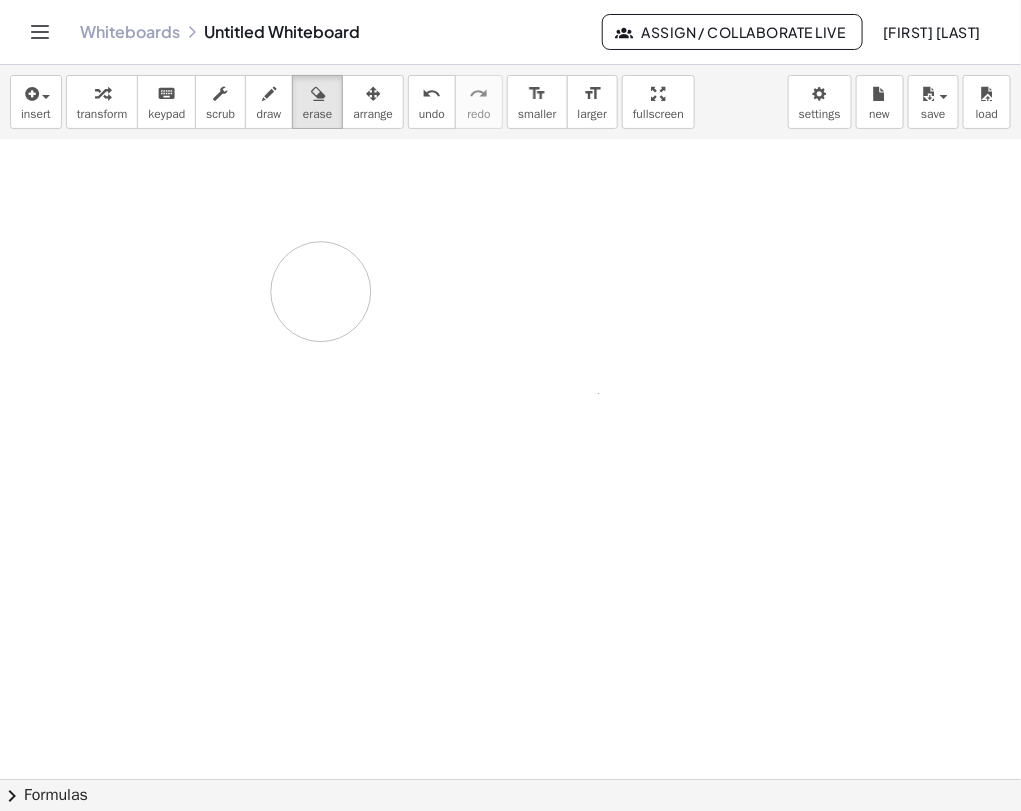 click at bounding box center [510, 194] 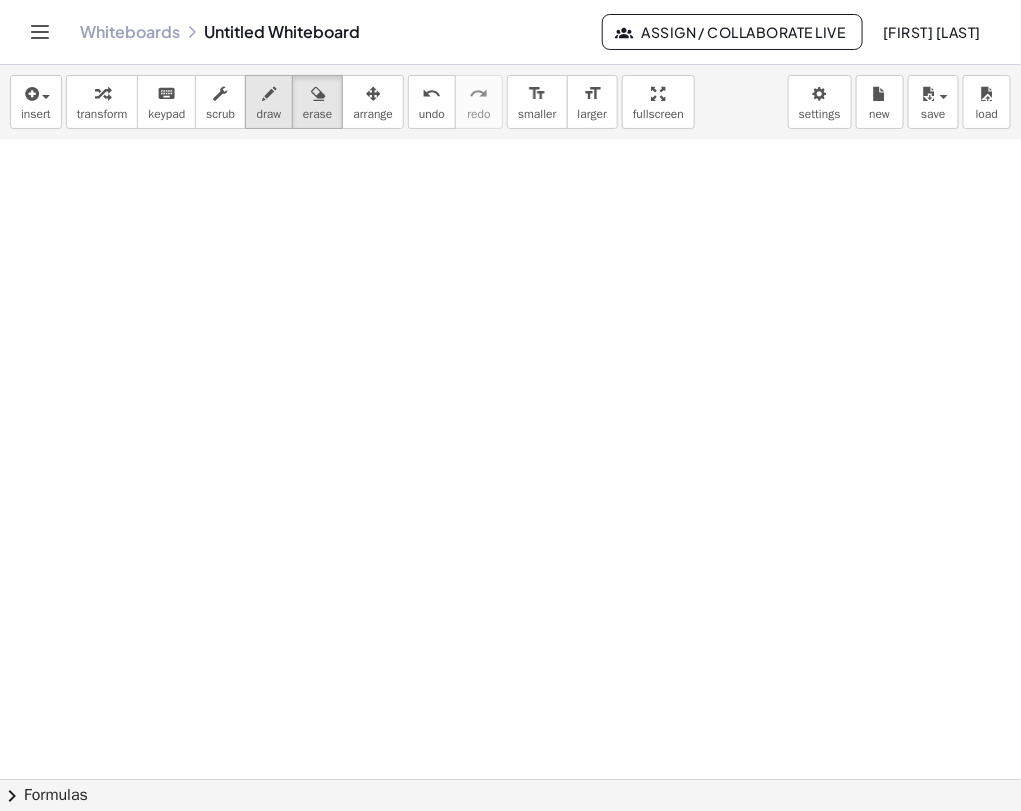 click on "draw" at bounding box center [269, 114] 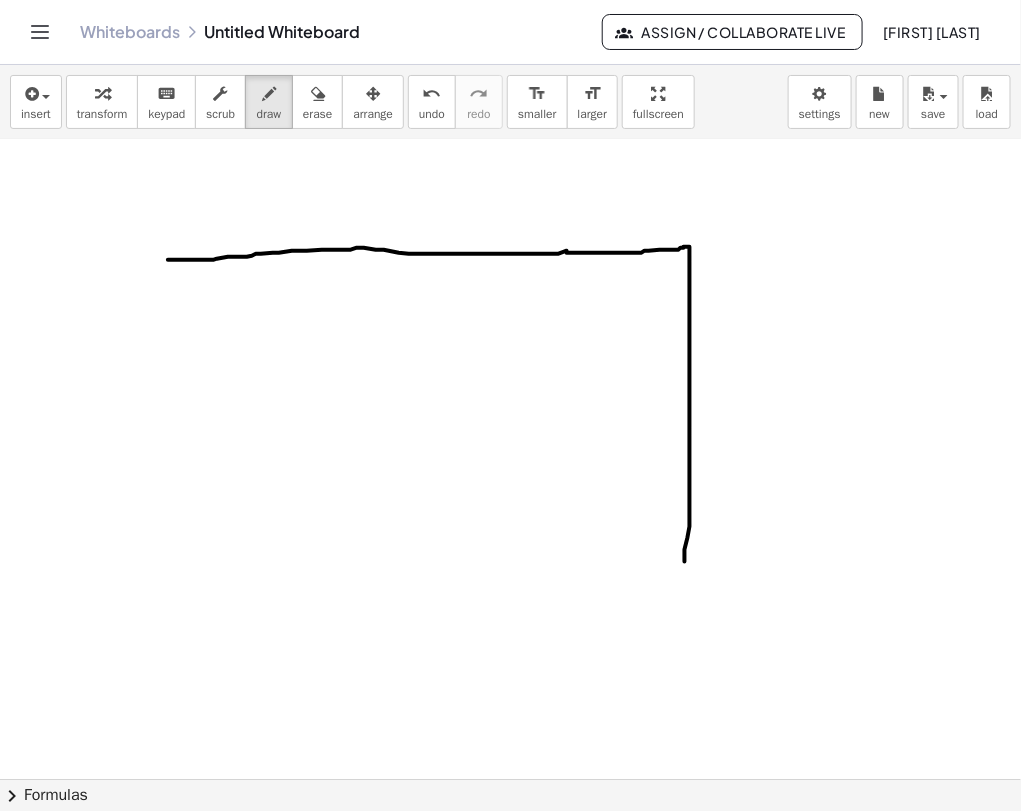 drag, startPoint x: 172, startPoint y: 259, endPoint x: 685, endPoint y: 567, distance: 598.3586 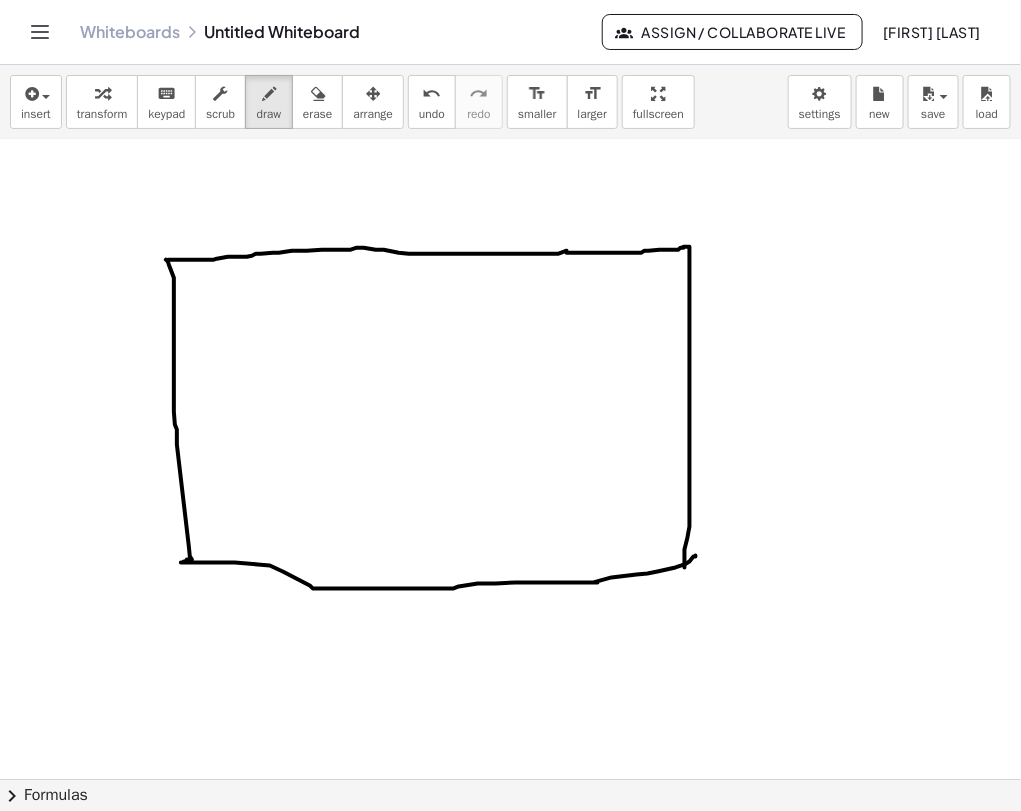 drag, startPoint x: 166, startPoint y: 259, endPoint x: 693, endPoint y: 555, distance: 604.43774 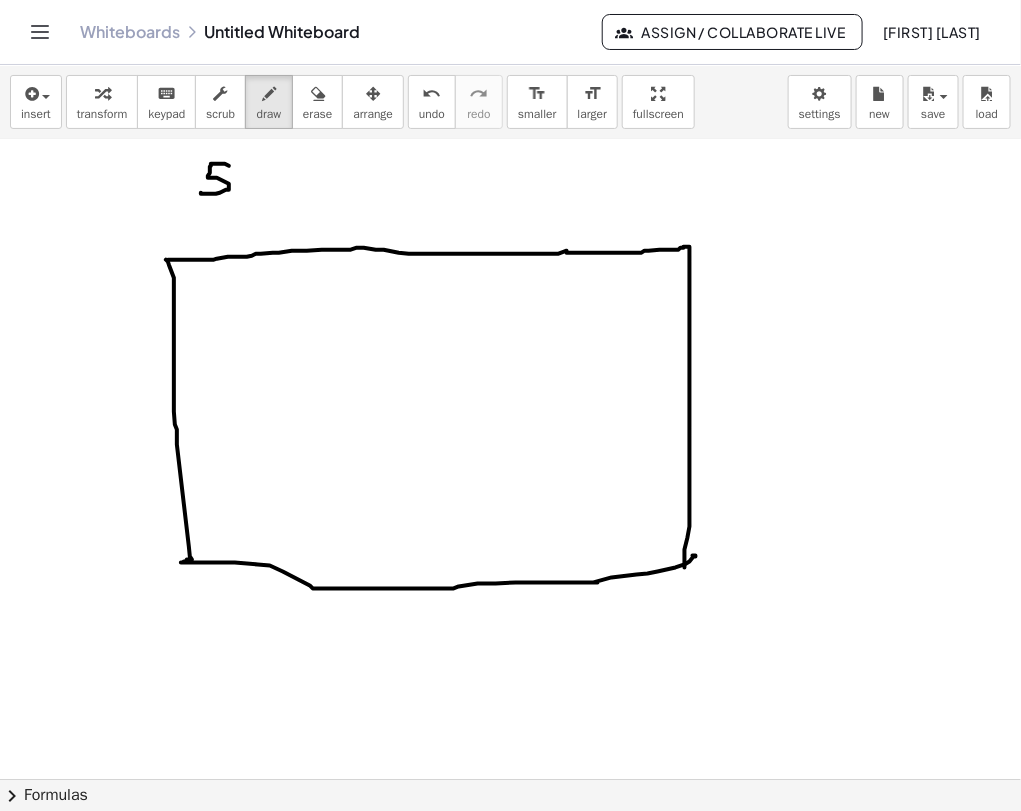 drag, startPoint x: 229, startPoint y: 165, endPoint x: 201, endPoint y: 192, distance: 38.8973 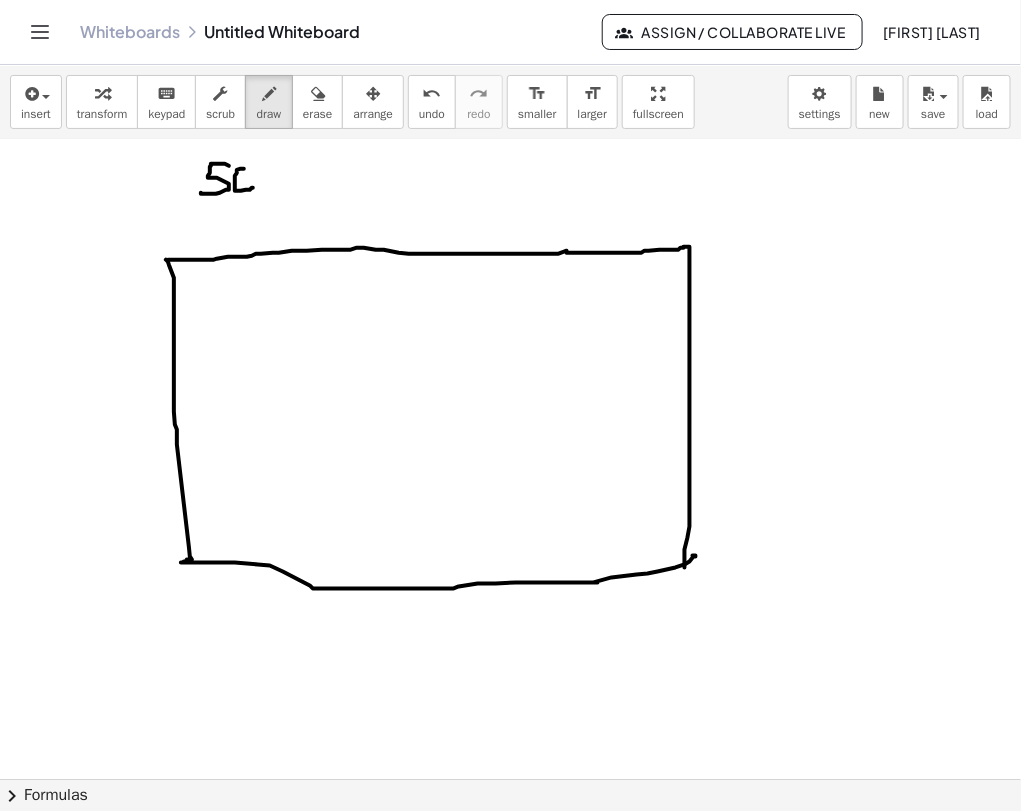 drag, startPoint x: 244, startPoint y: 168, endPoint x: 253, endPoint y: 187, distance: 21.023796 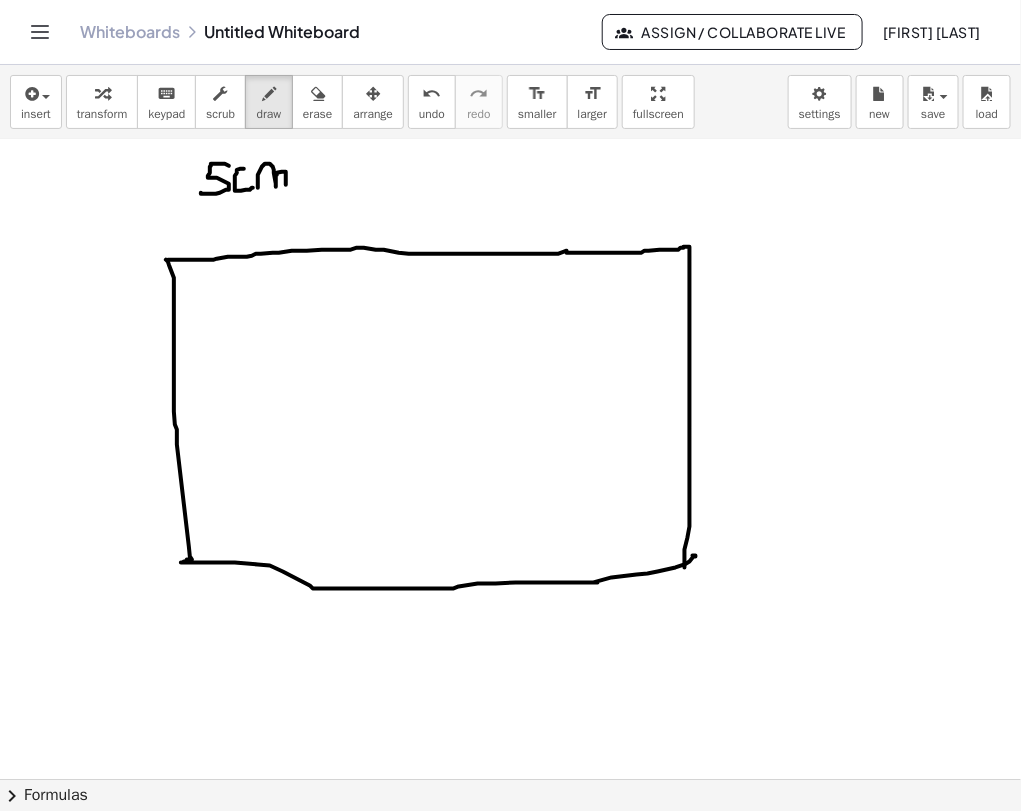 drag, startPoint x: 258, startPoint y: 174, endPoint x: 286, endPoint y: 190, distance: 32.24903 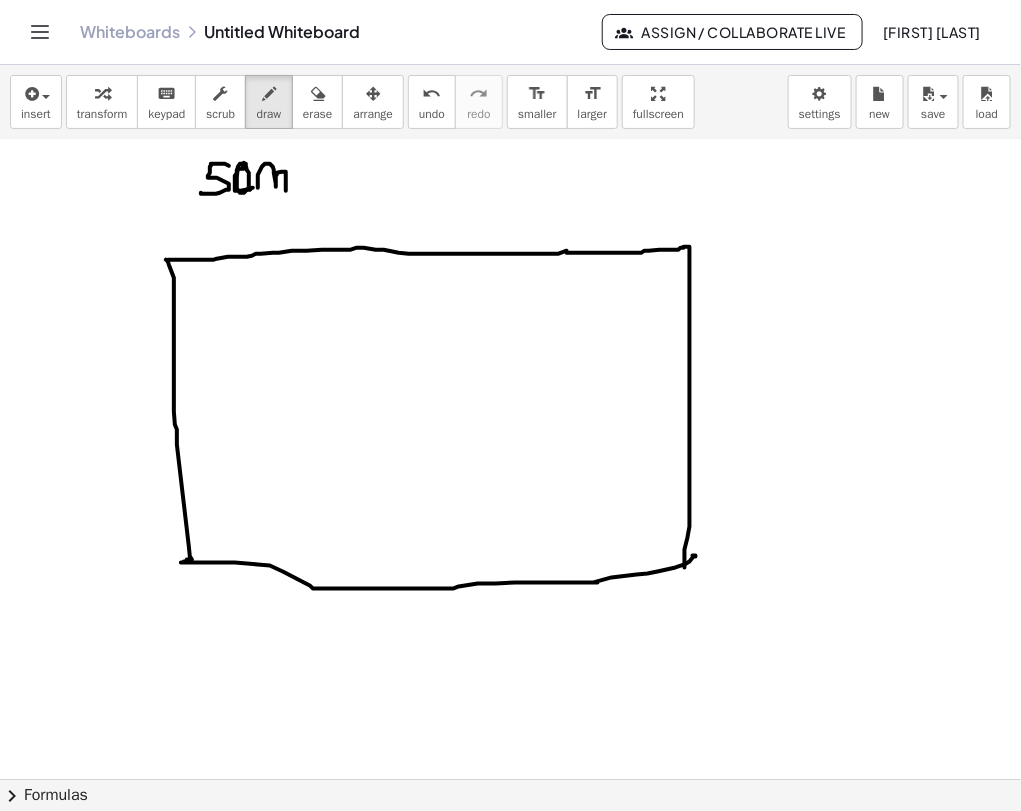 click at bounding box center (510, 194) 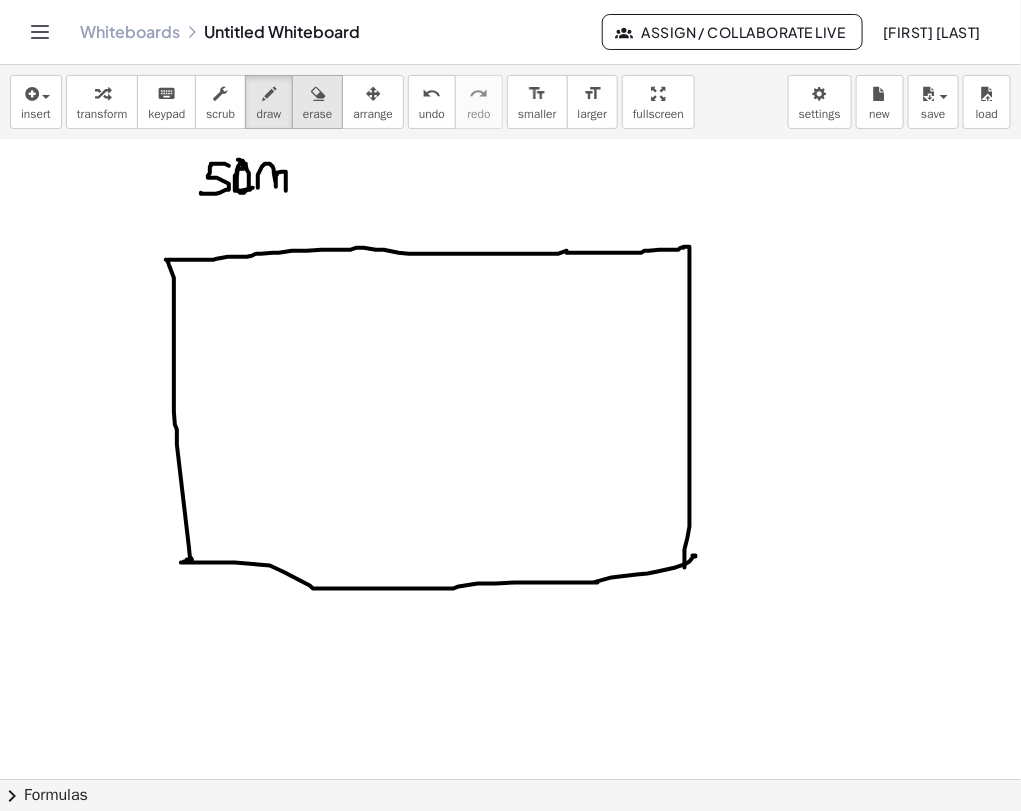 click on "erase" at bounding box center (317, 114) 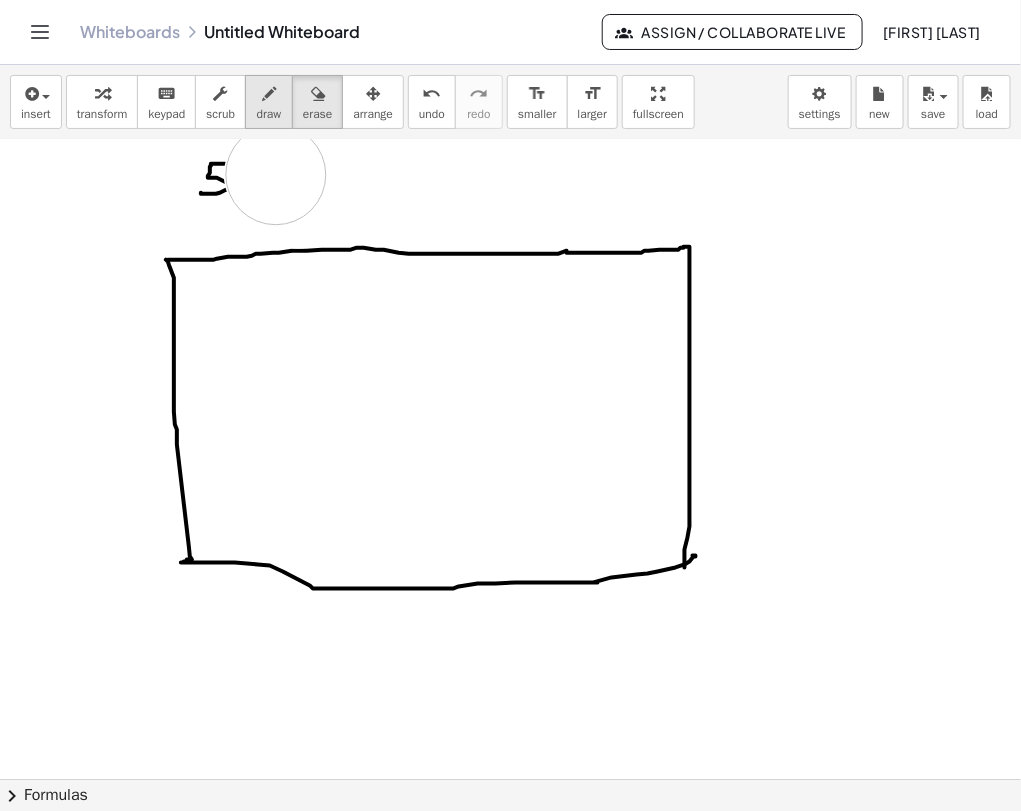 drag, startPoint x: 289, startPoint y: 184, endPoint x: 274, endPoint y: 108, distance: 77.46612 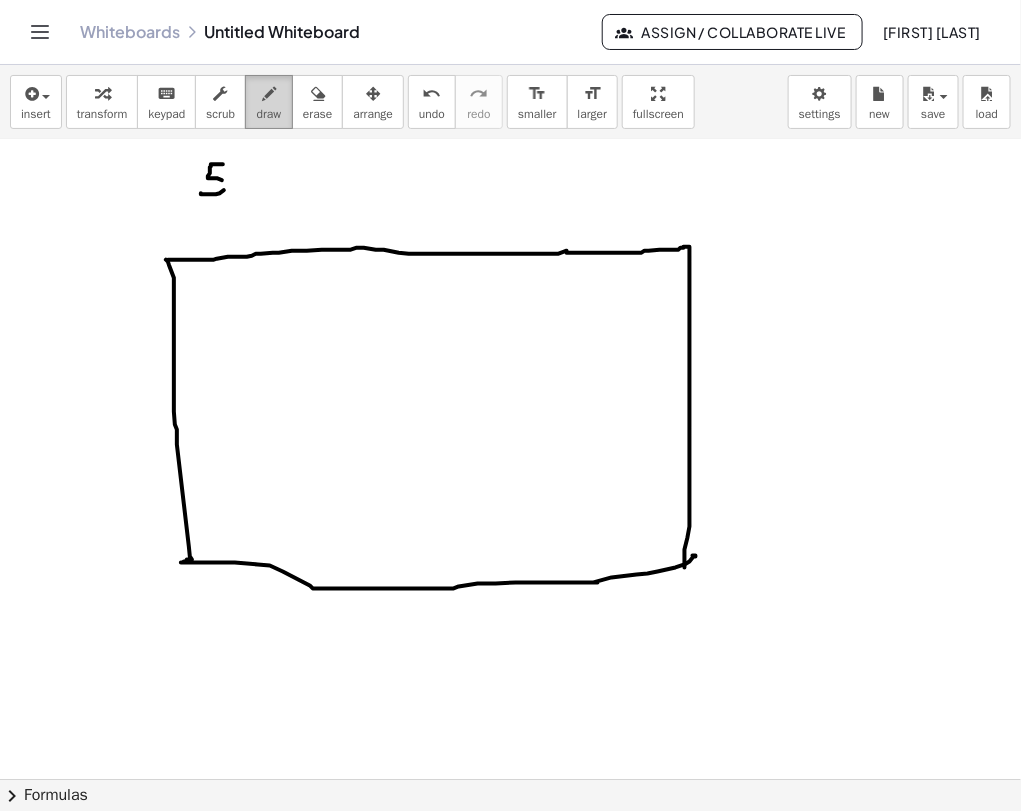 click on "draw" at bounding box center [269, 114] 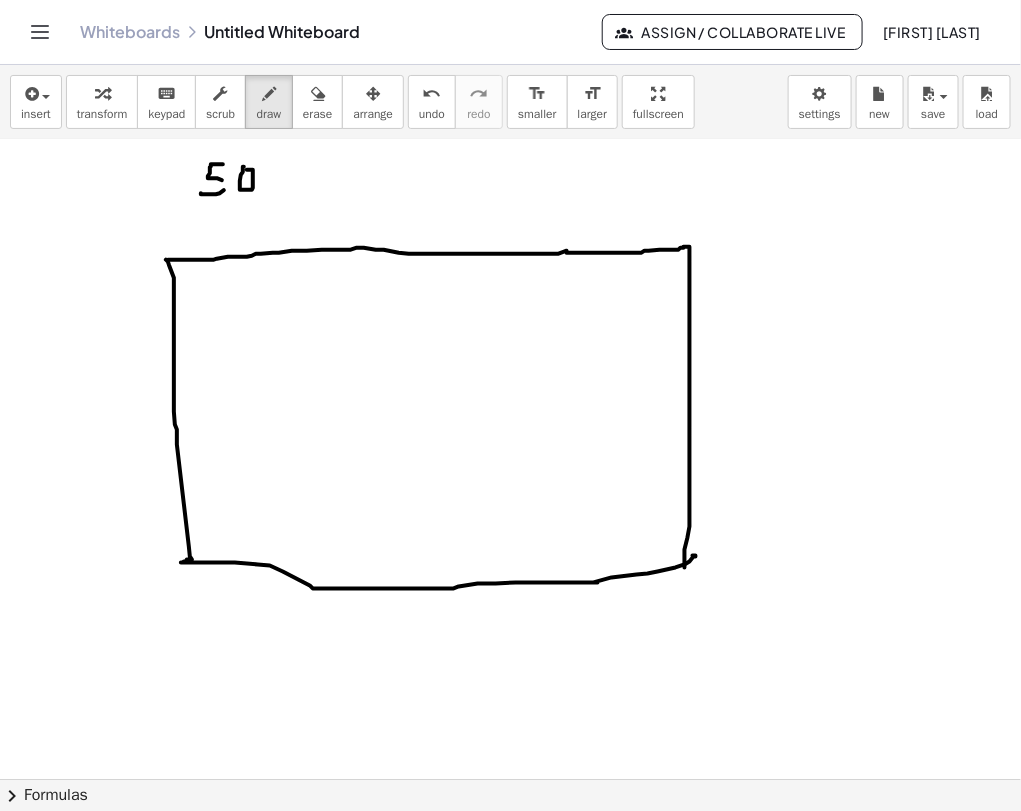 click at bounding box center [510, 194] 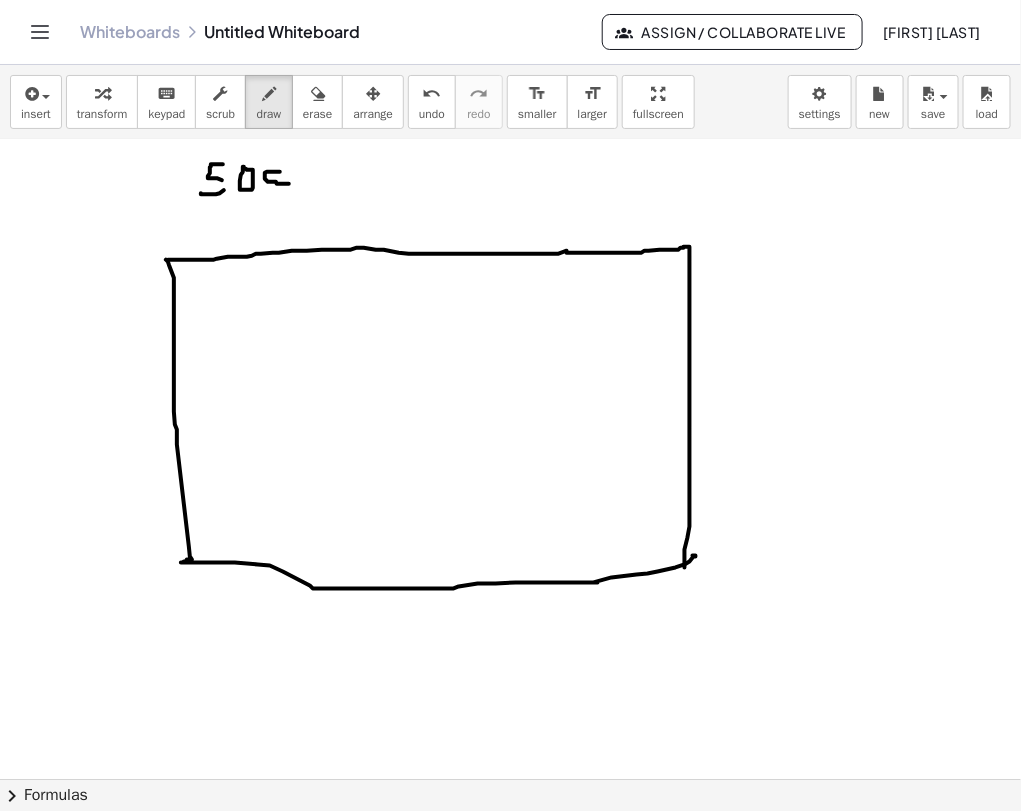 drag, startPoint x: 268, startPoint y: 171, endPoint x: 289, endPoint y: 181, distance: 23.259407 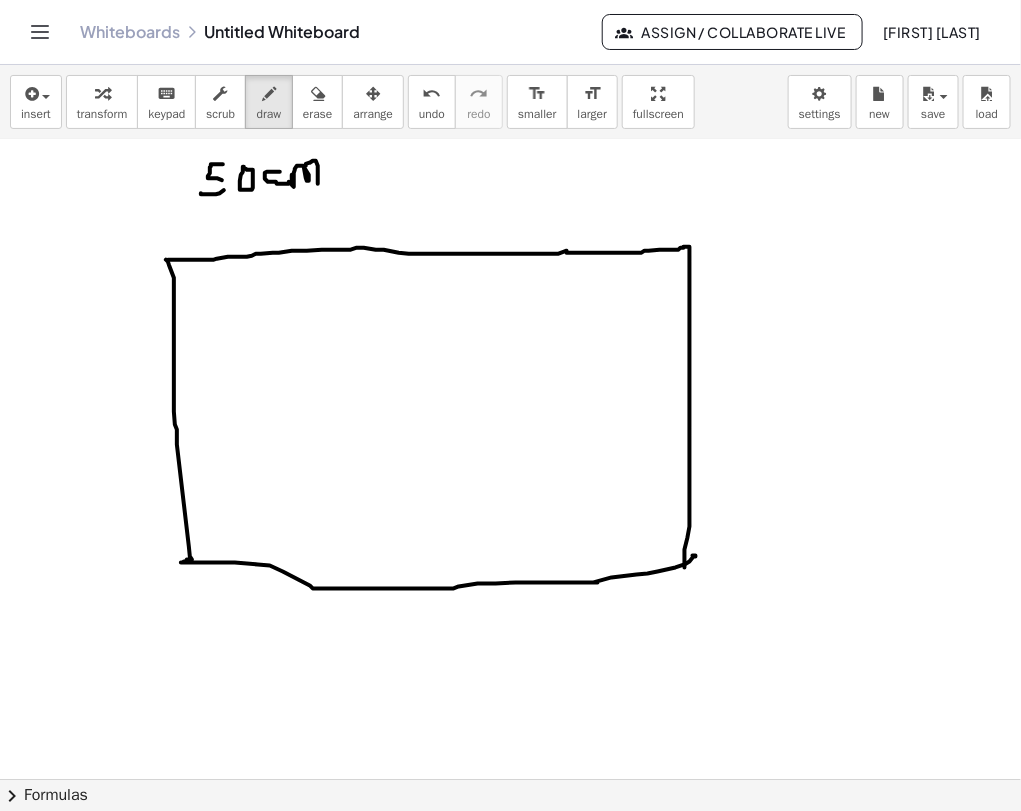 drag, startPoint x: 292, startPoint y: 174, endPoint x: 318, endPoint y: 184, distance: 27.856777 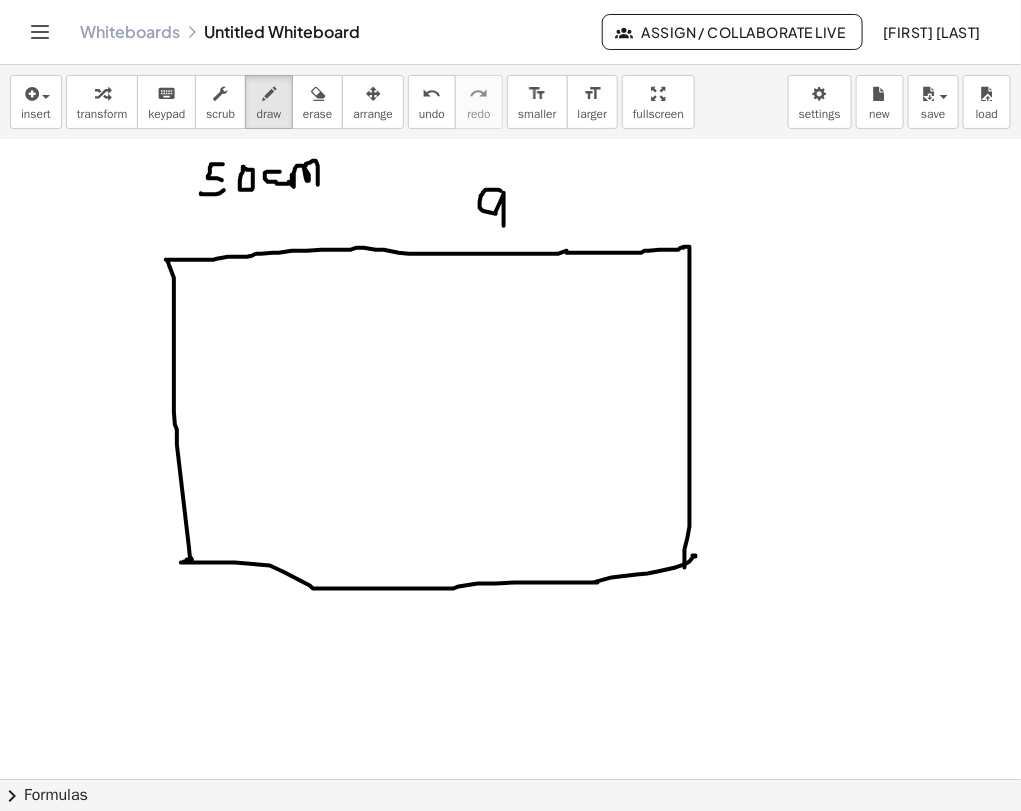 drag, startPoint x: 501, startPoint y: 190, endPoint x: 504, endPoint y: 225, distance: 35.128338 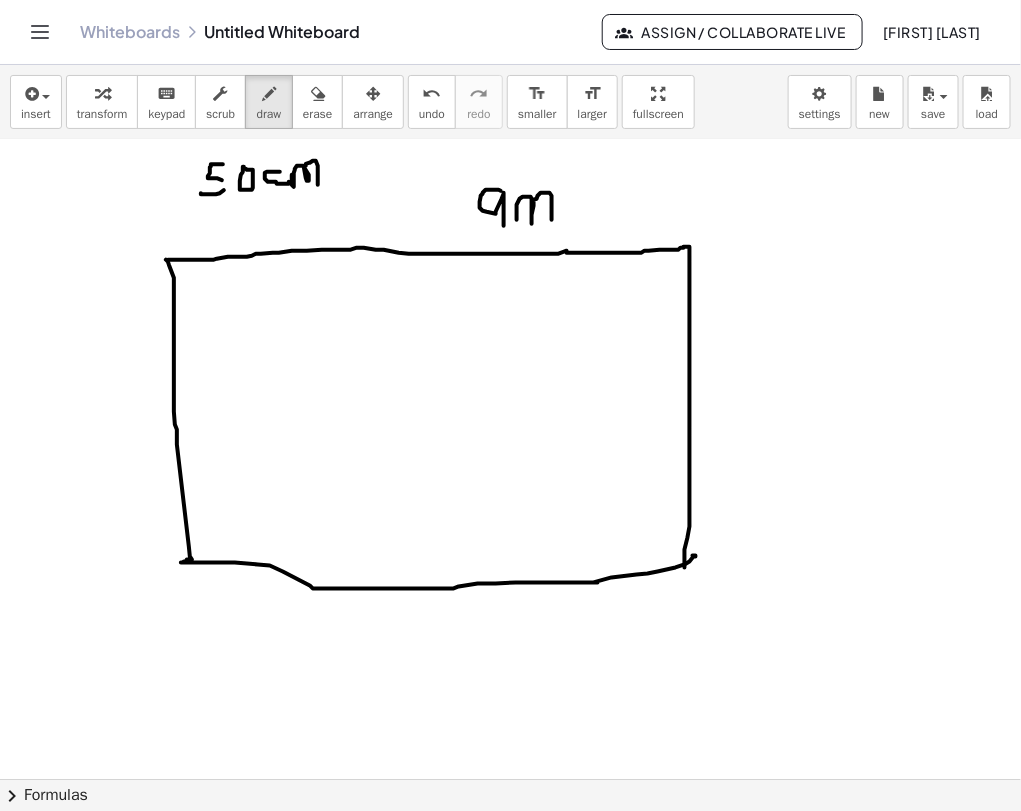 drag, startPoint x: 517, startPoint y: 210, endPoint x: 552, endPoint y: 219, distance: 36.138622 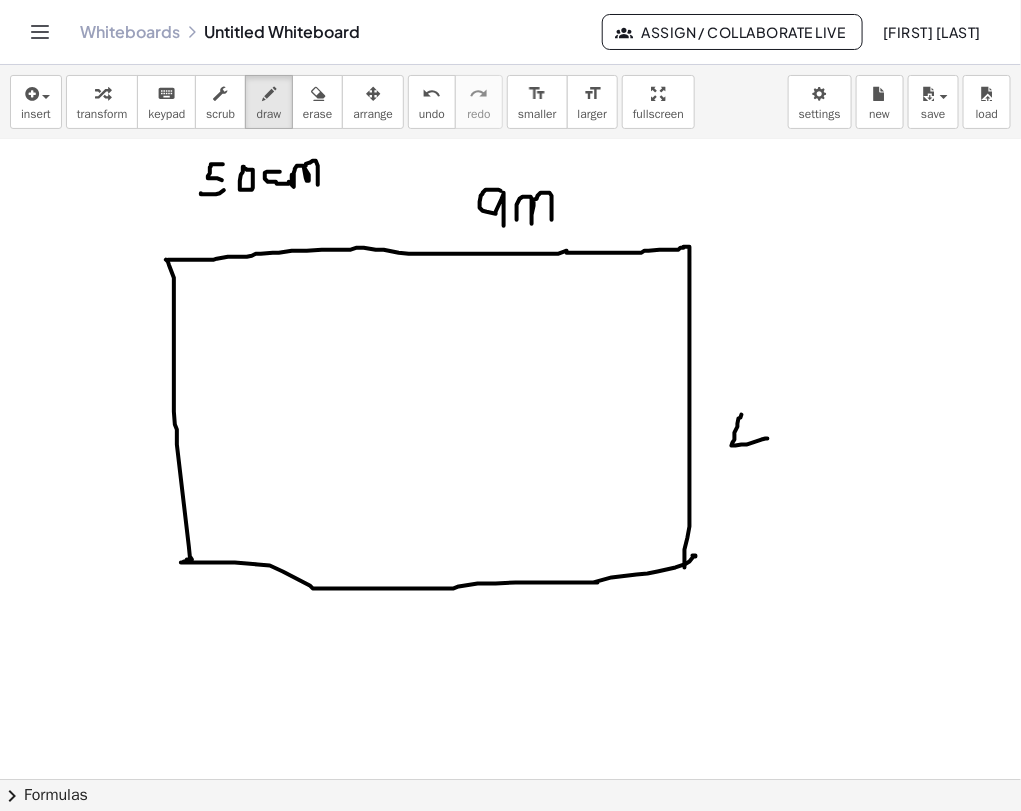 drag, startPoint x: 741, startPoint y: 417, endPoint x: 741, endPoint y: 436, distance: 19 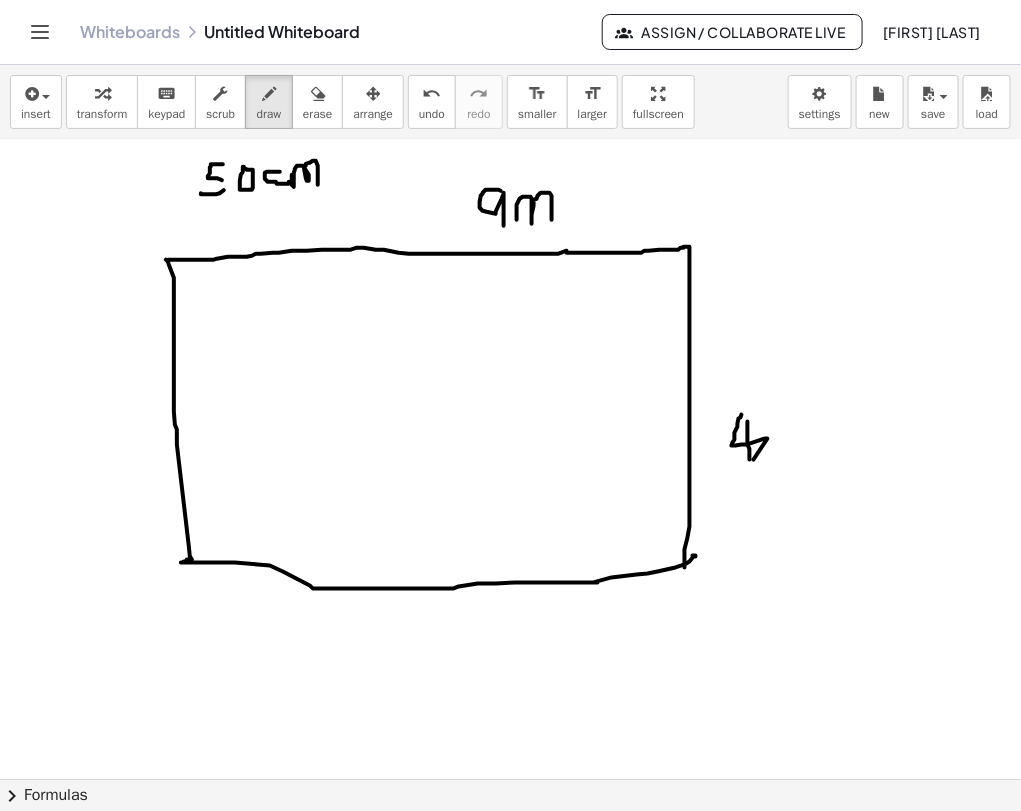 drag, startPoint x: 748, startPoint y: 421, endPoint x: 750, endPoint y: 459, distance: 38.052597 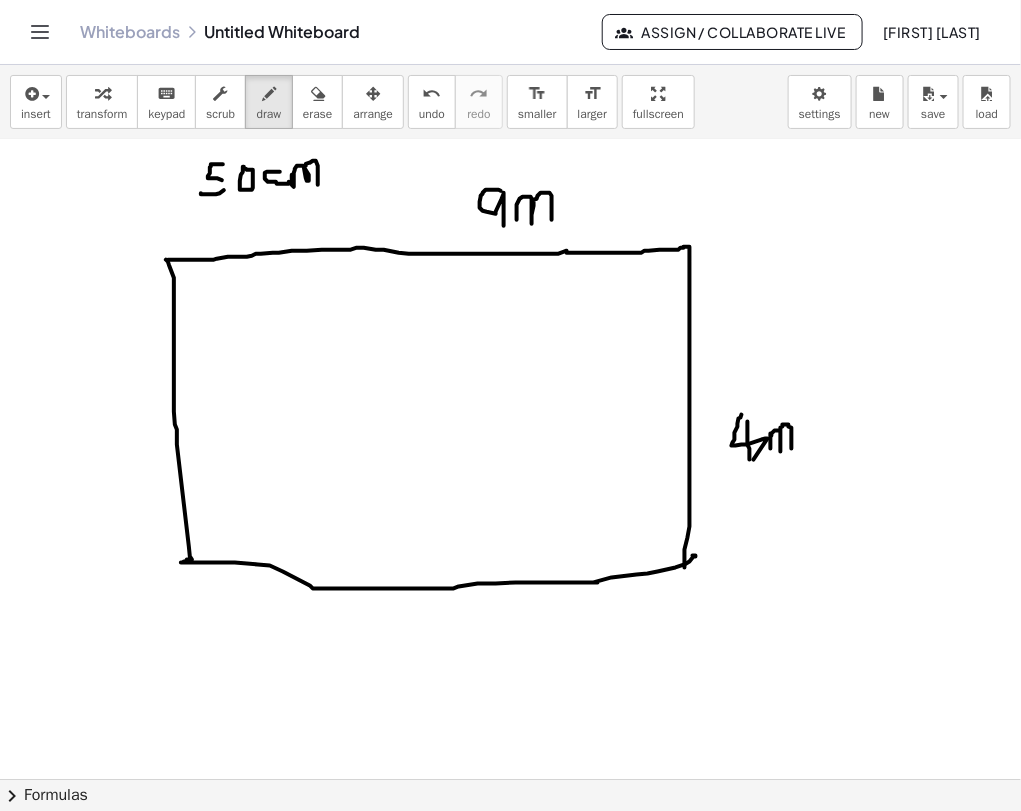 drag, startPoint x: 771, startPoint y: 433, endPoint x: 792, endPoint y: 448, distance: 25.806976 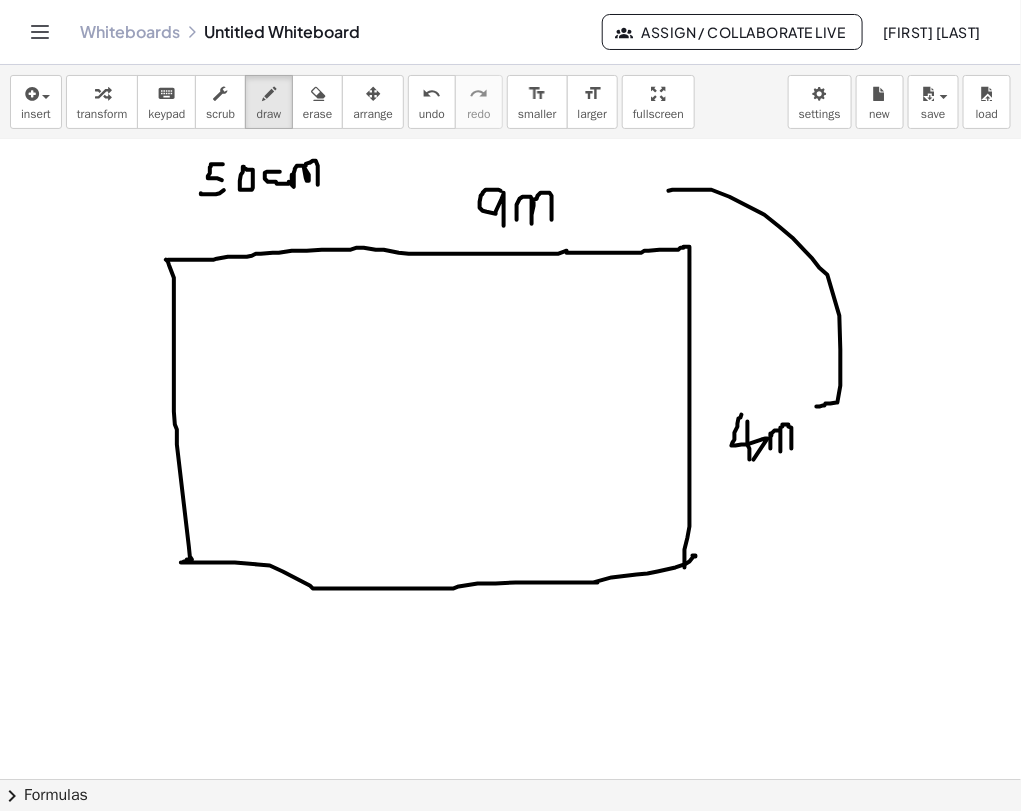 drag, startPoint x: 669, startPoint y: 190, endPoint x: 817, endPoint y: 406, distance: 261.83966 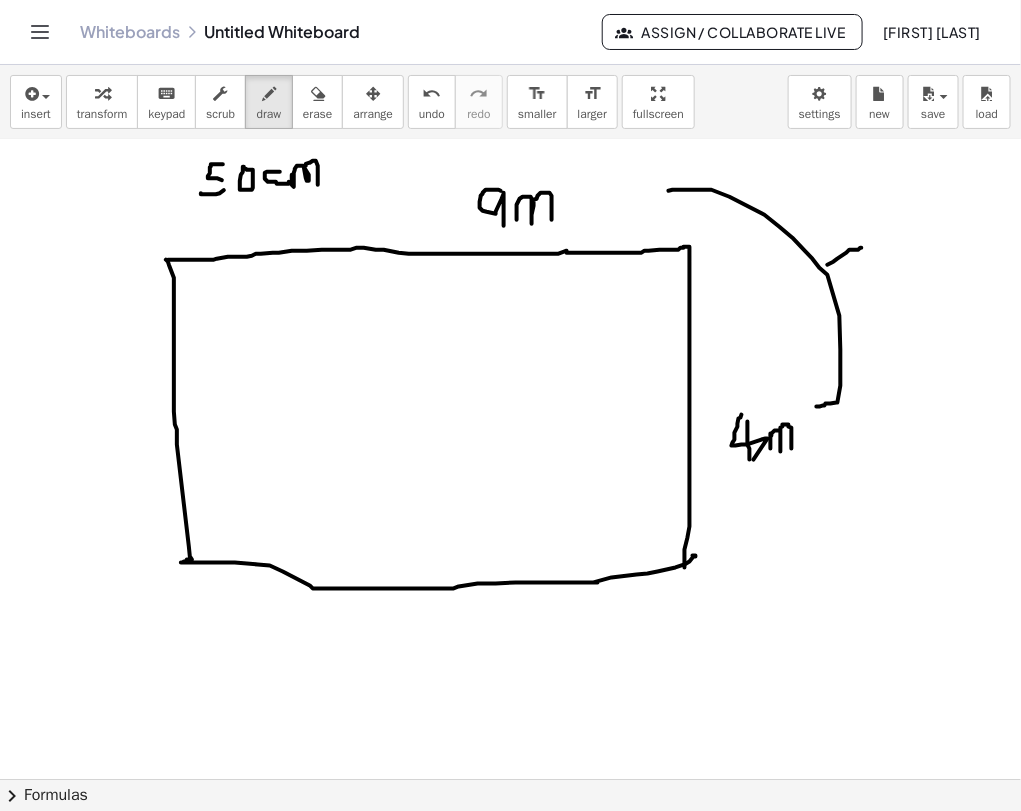 drag, startPoint x: 828, startPoint y: 264, endPoint x: 867, endPoint y: 243, distance: 44.294468 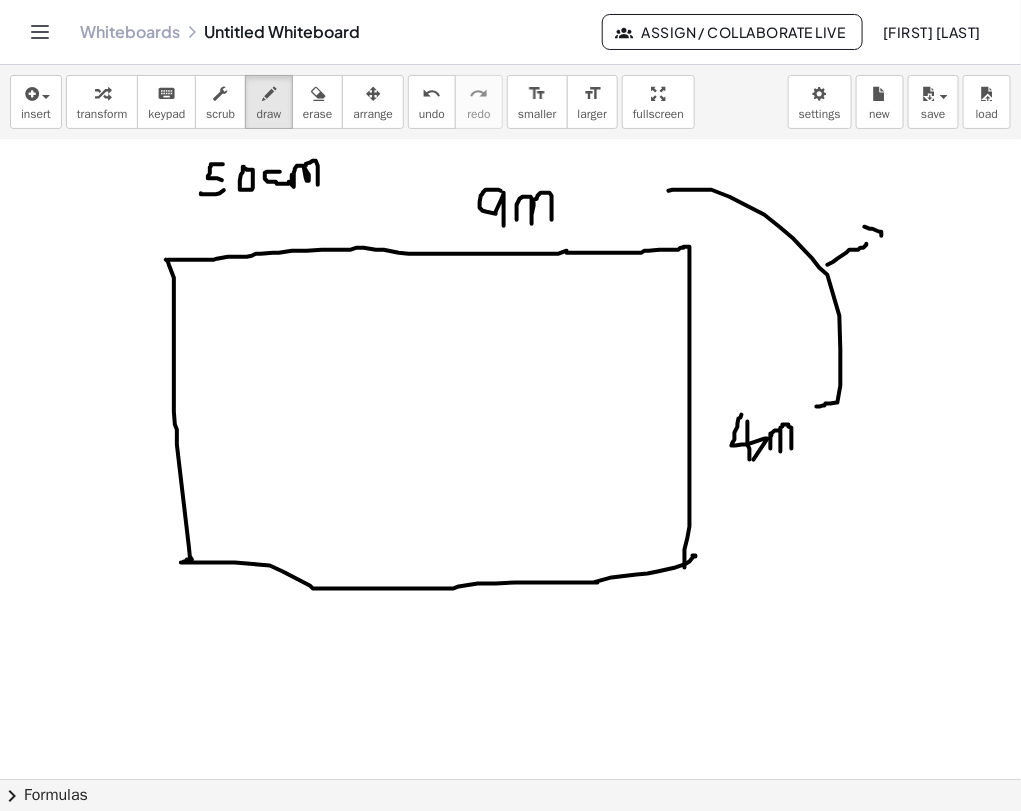 drag, startPoint x: 865, startPoint y: 226, endPoint x: 876, endPoint y: 247, distance: 23.70654 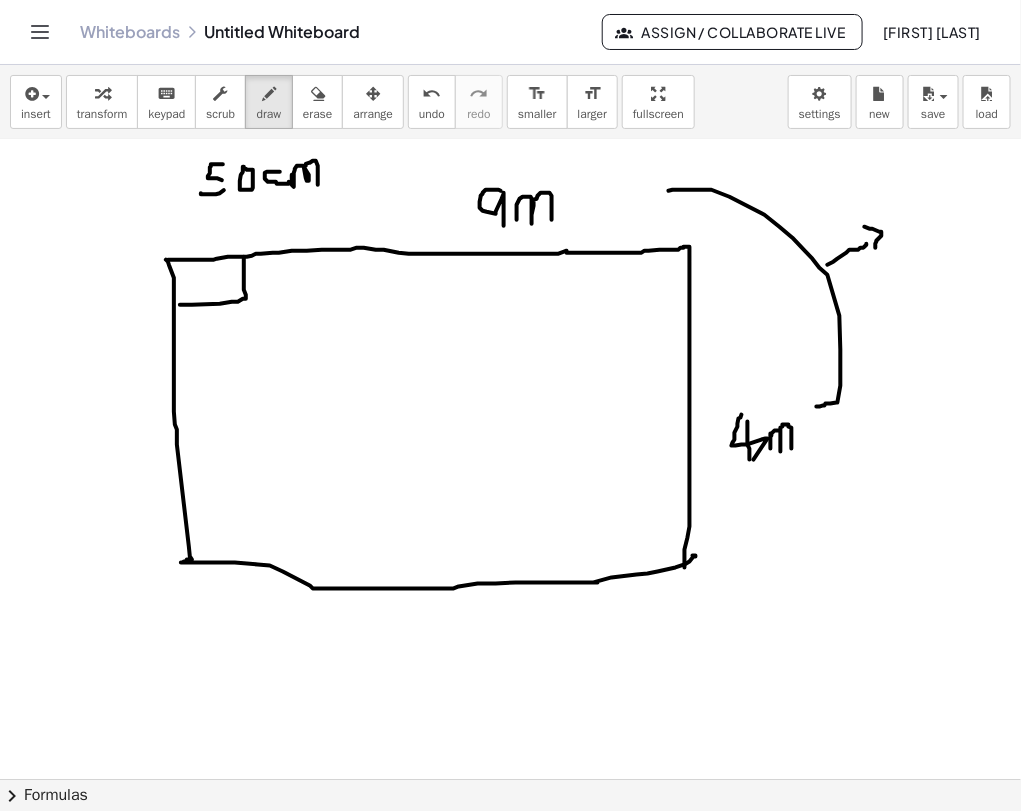drag, startPoint x: 244, startPoint y: 256, endPoint x: 177, endPoint y: 303, distance: 81.84131 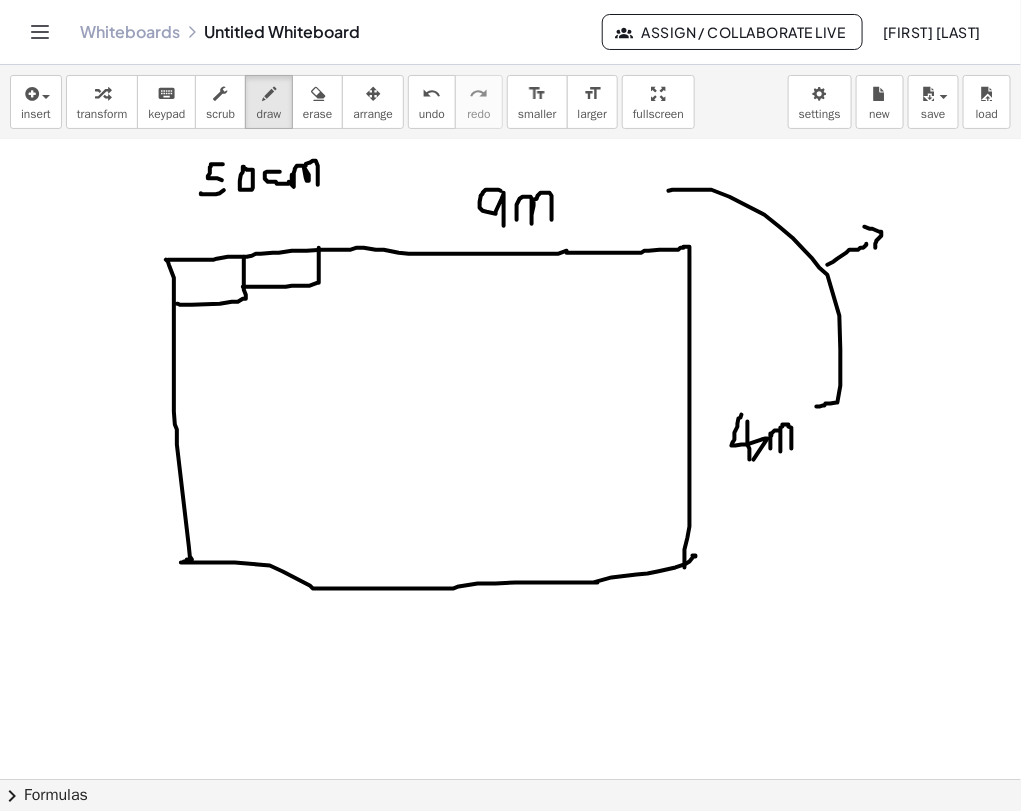 drag, startPoint x: 319, startPoint y: 247, endPoint x: 243, endPoint y: 286, distance: 85.42248 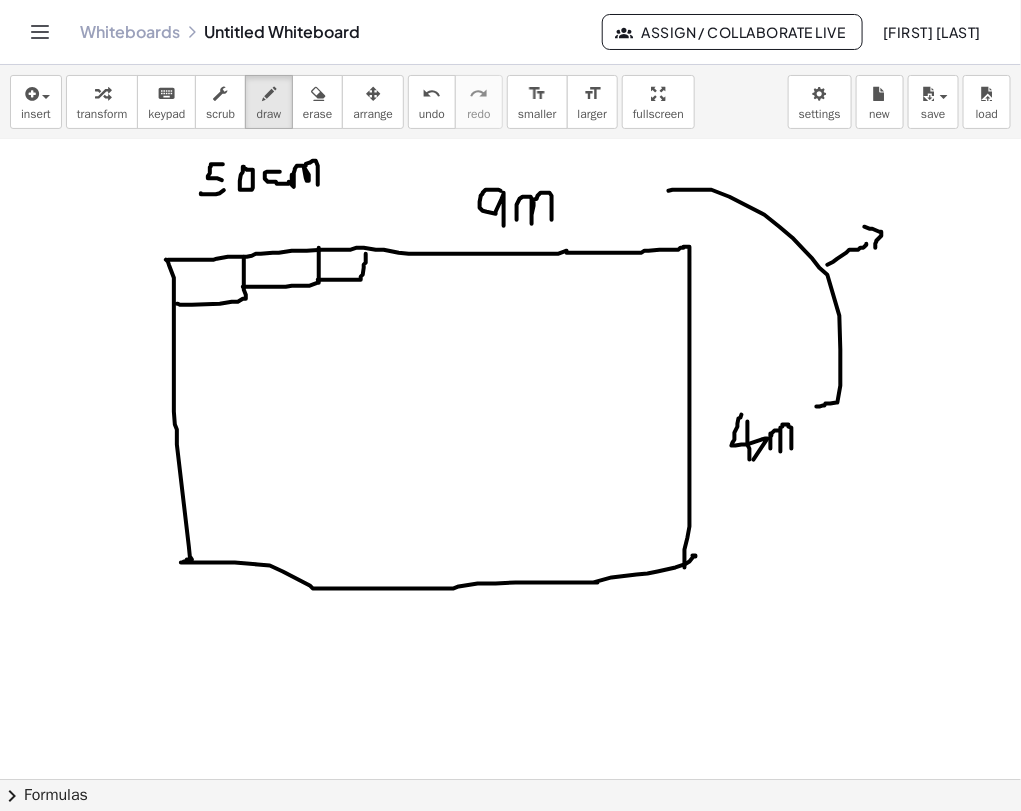 drag, startPoint x: 318, startPoint y: 279, endPoint x: 366, endPoint y: 253, distance: 54.589375 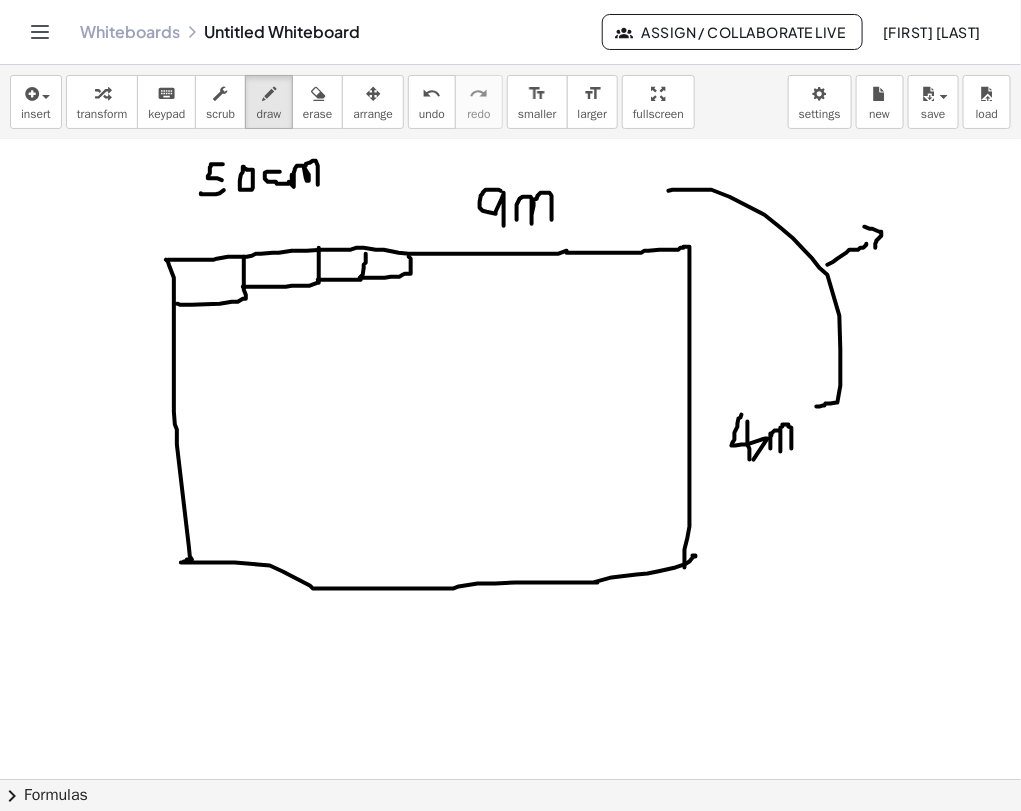drag, startPoint x: 360, startPoint y: 277, endPoint x: 408, endPoint y: 252, distance: 54.120235 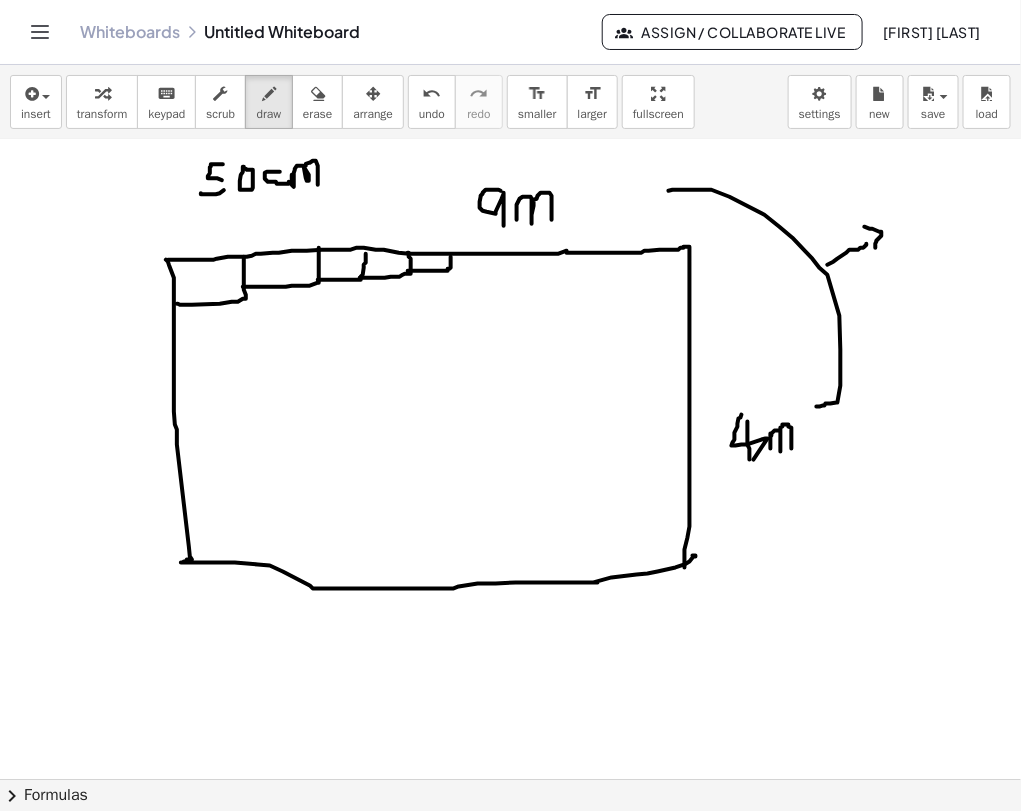 drag, startPoint x: 408, startPoint y: 270, endPoint x: 451, endPoint y: 256, distance: 45.221676 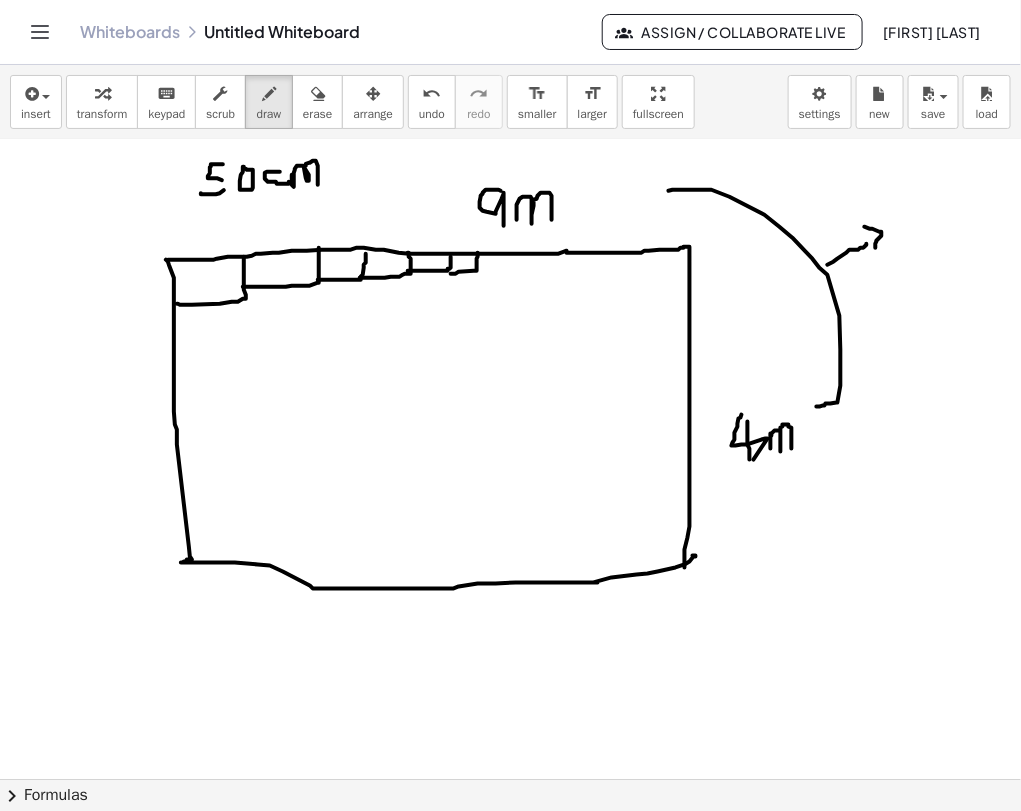 drag, startPoint x: 451, startPoint y: 273, endPoint x: 478, endPoint y: 249, distance: 36.124783 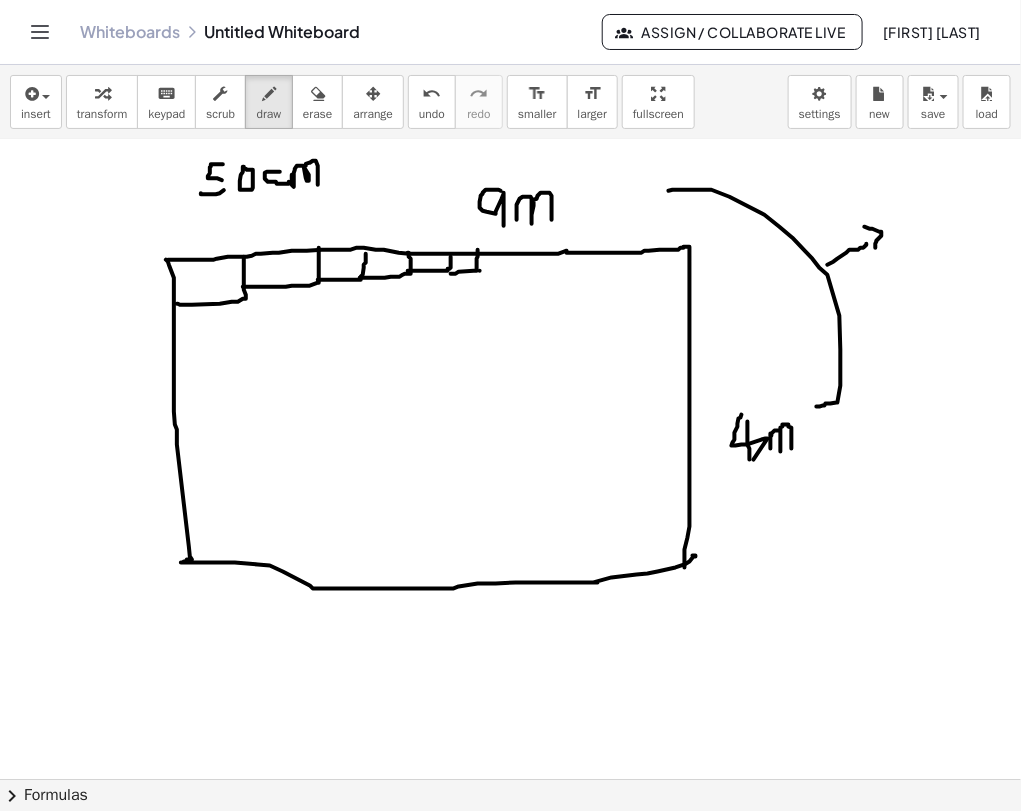 click at bounding box center (510, 194) 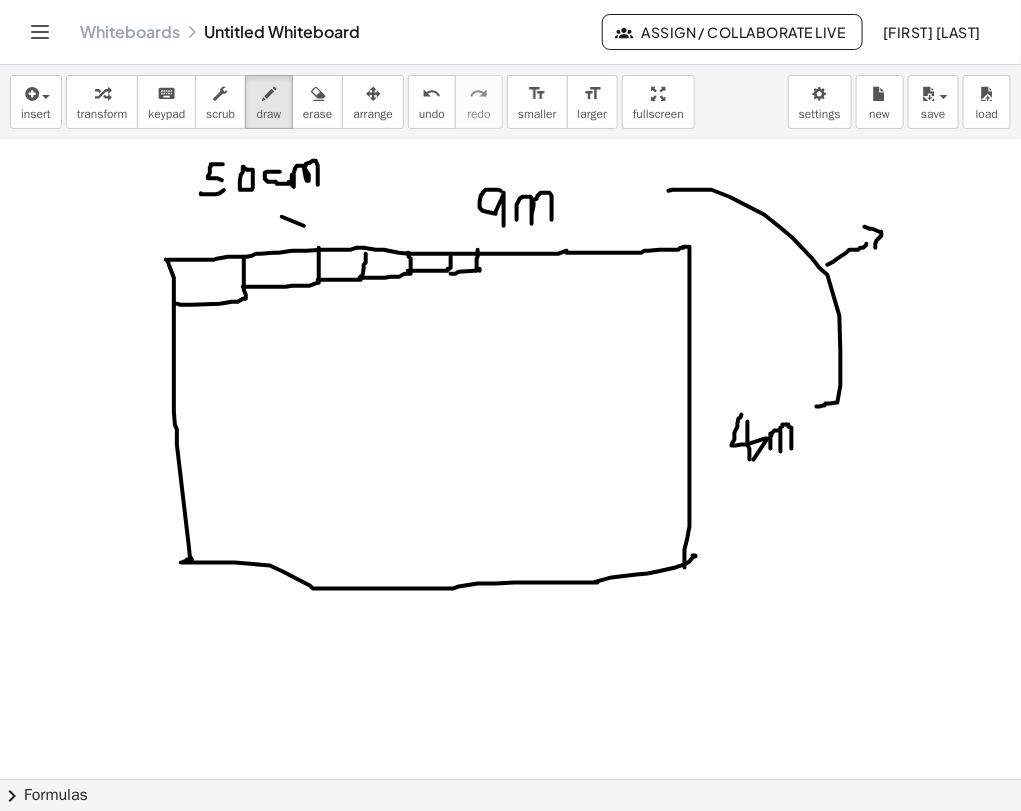 drag, startPoint x: 304, startPoint y: 225, endPoint x: 283, endPoint y: 219, distance: 21.84033 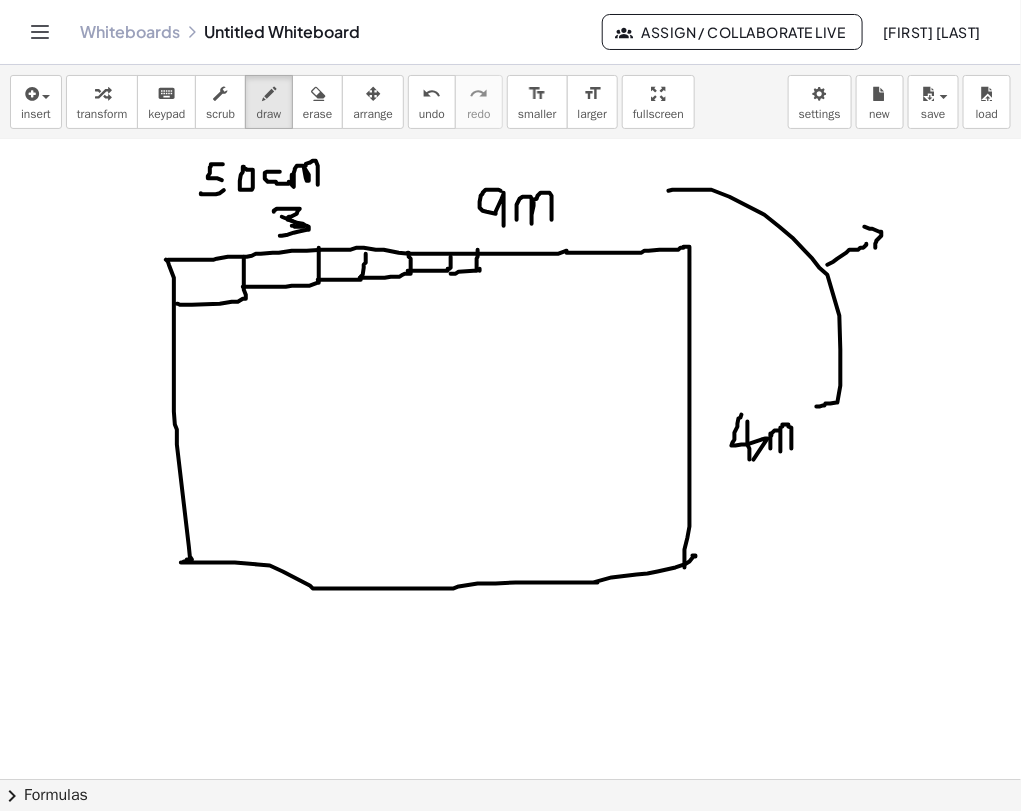 drag, startPoint x: 274, startPoint y: 210, endPoint x: 280, endPoint y: 235, distance: 25.70992 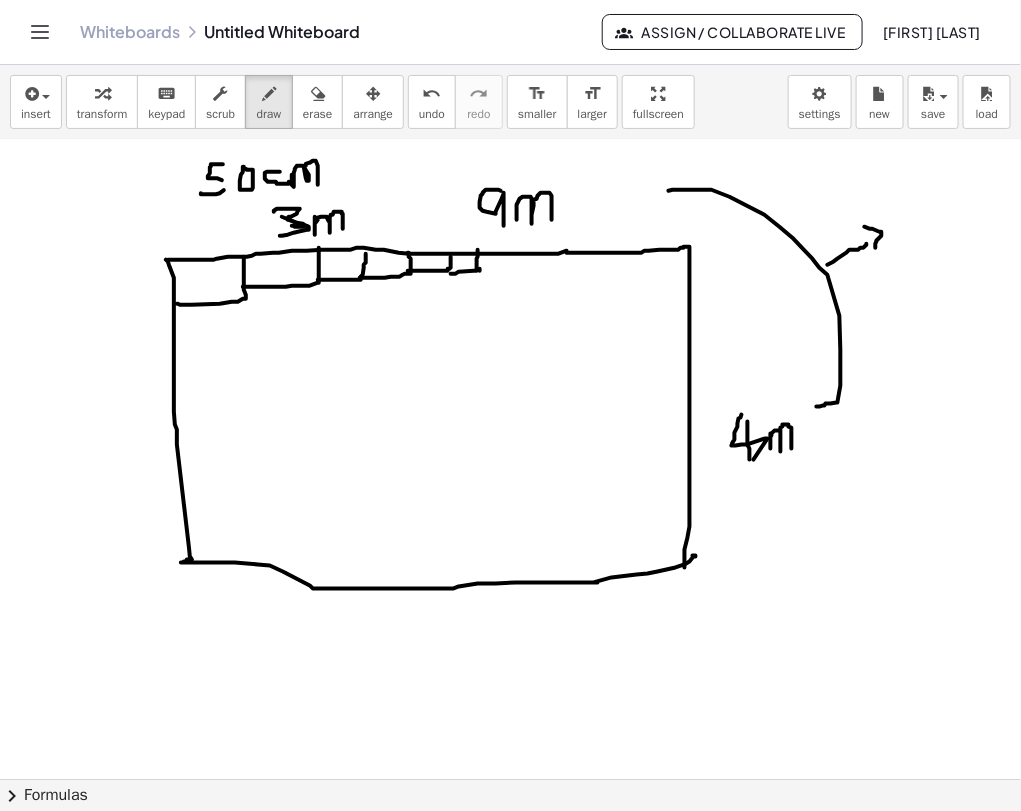 drag, startPoint x: 315, startPoint y: 216, endPoint x: 343, endPoint y: 228, distance: 30.463093 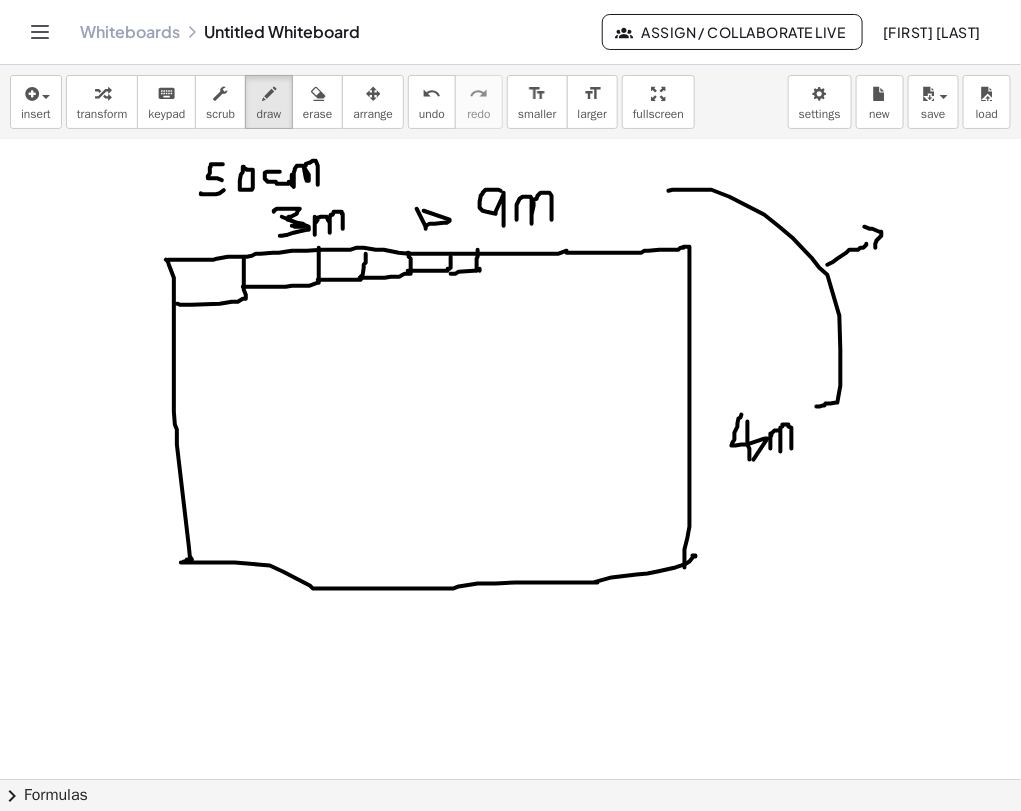 drag, startPoint x: 450, startPoint y: 220, endPoint x: 426, endPoint y: 228, distance: 25.298222 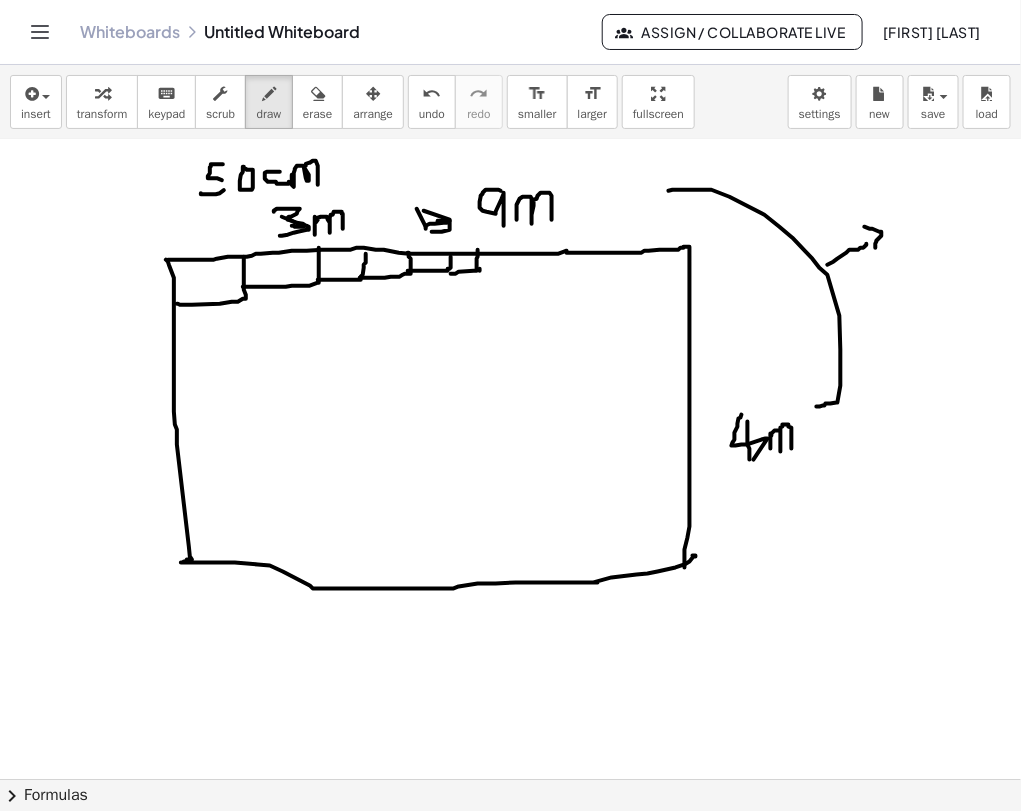 drag, startPoint x: 442, startPoint y: 220, endPoint x: 438, endPoint y: 231, distance: 11.7046995 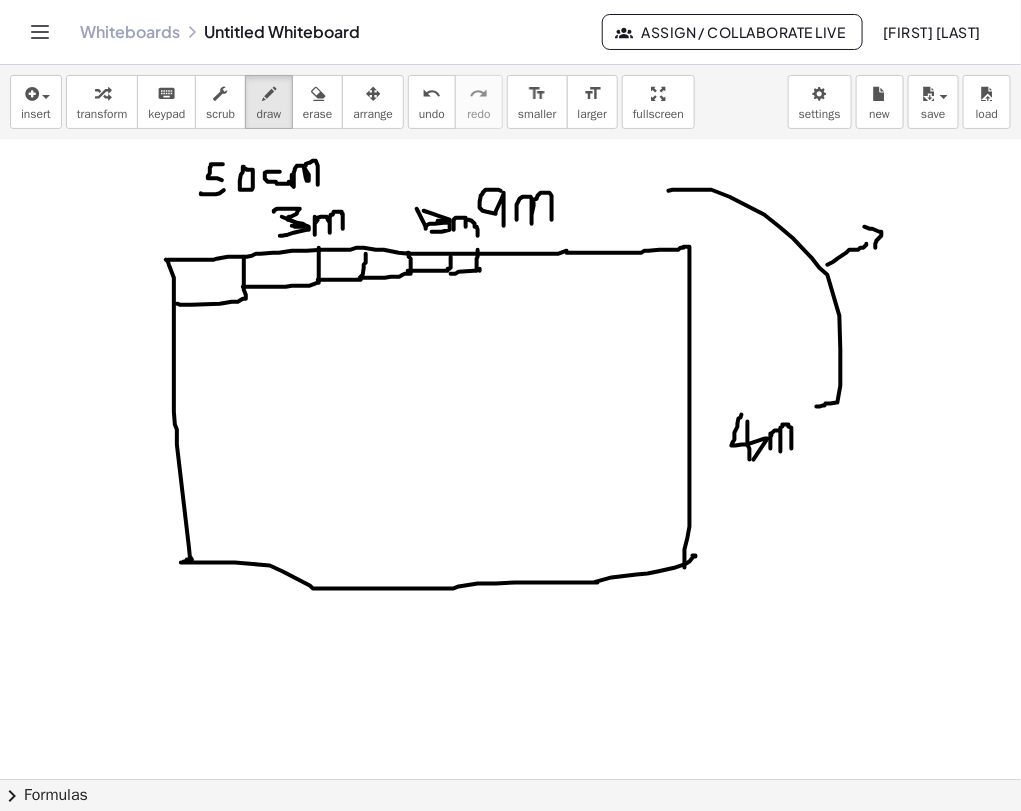 drag, startPoint x: 454, startPoint y: 223, endPoint x: 478, endPoint y: 235, distance: 26.832815 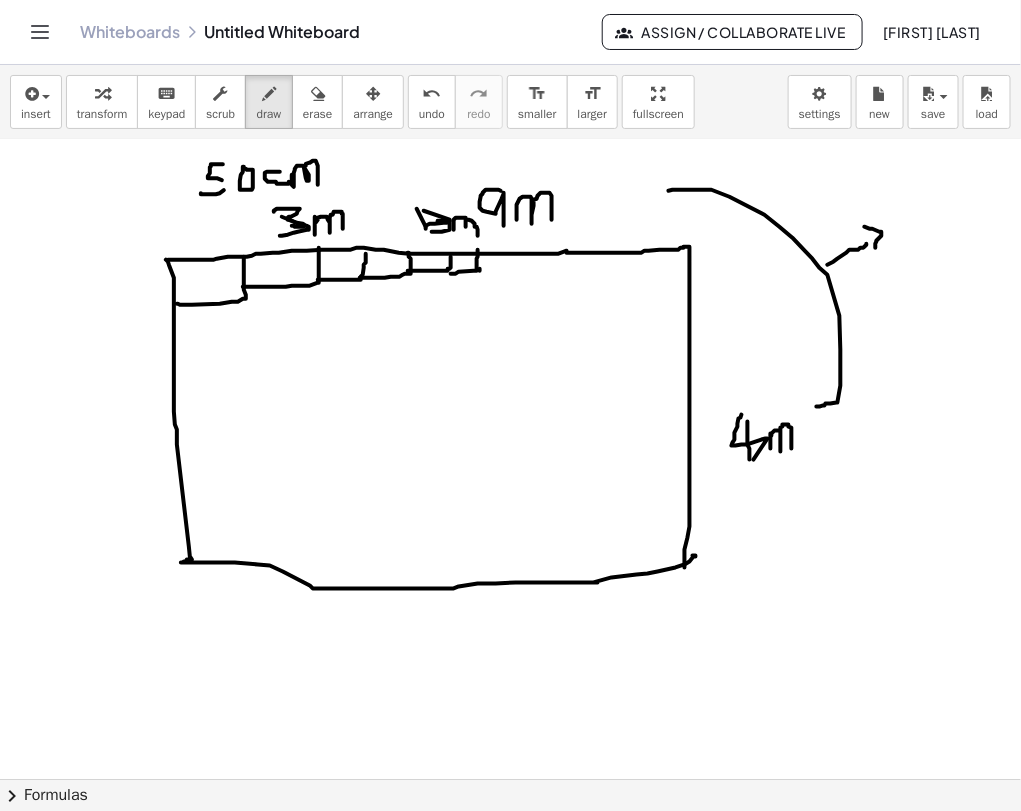 click on "erase" at bounding box center [317, 114] 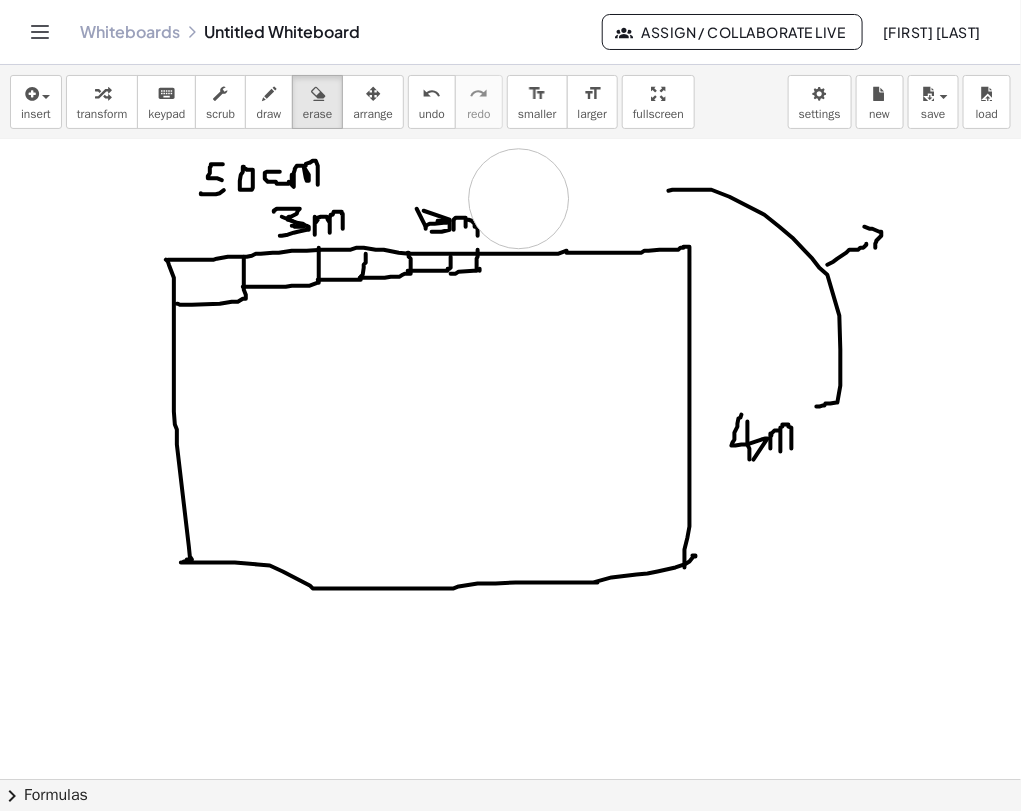 drag, startPoint x: 607, startPoint y: 195, endPoint x: 519, endPoint y: 198, distance: 88.051125 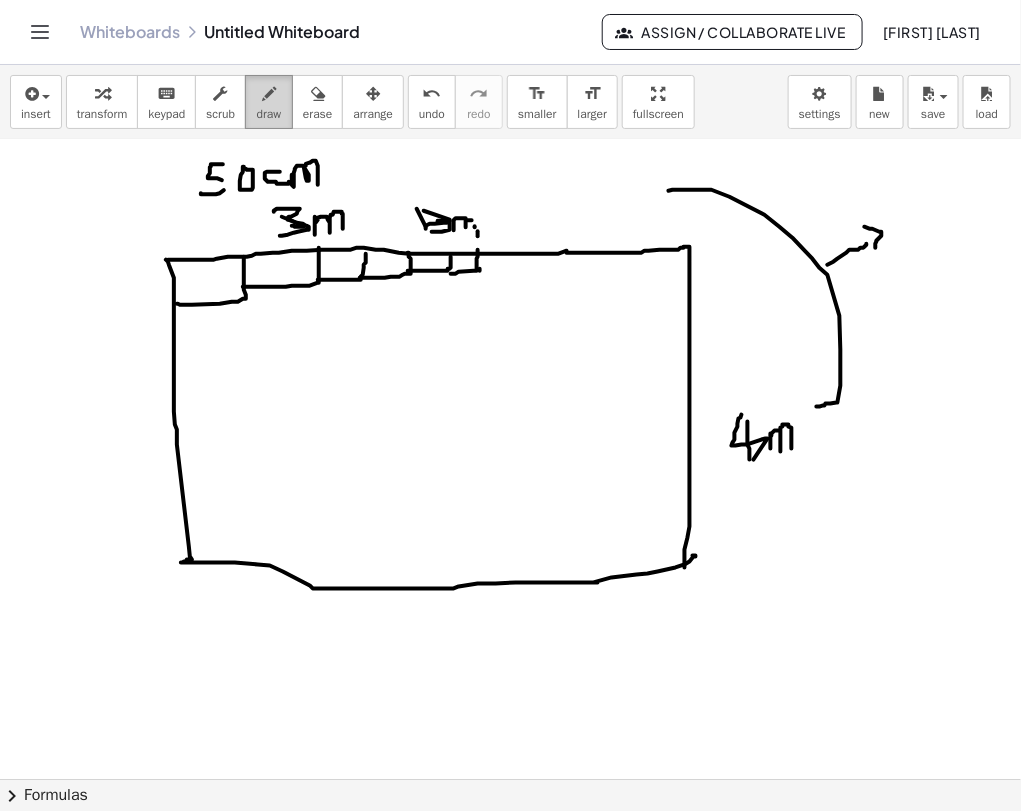 click on "draw" at bounding box center (269, 114) 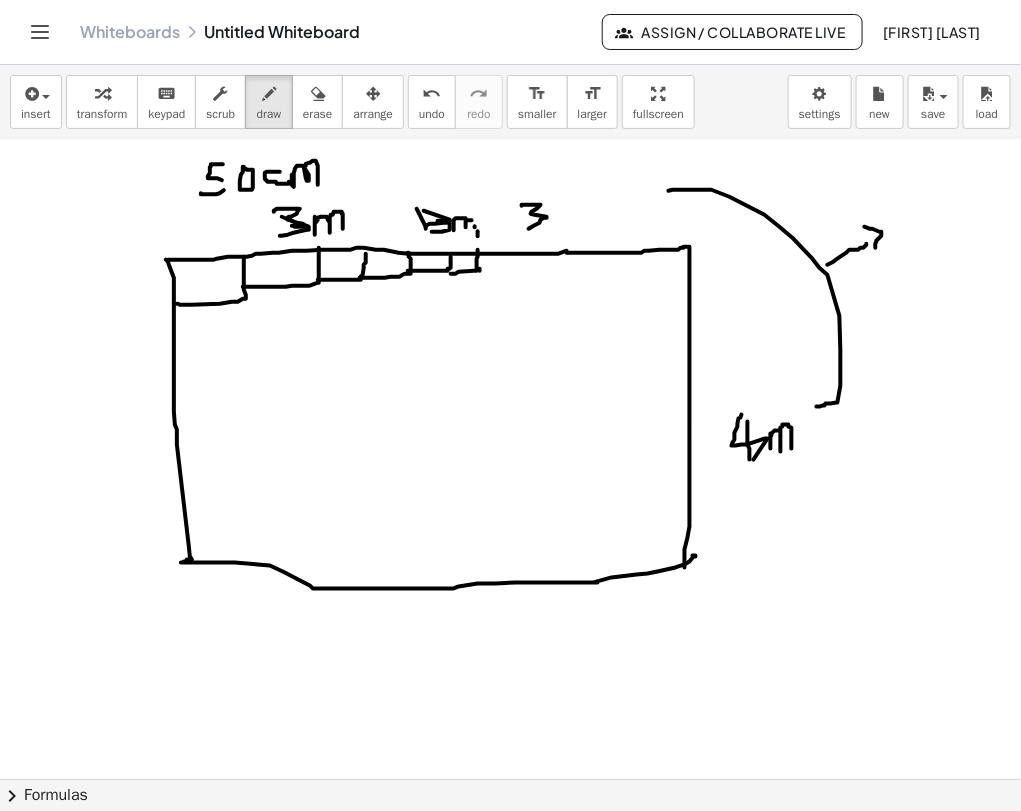 drag, startPoint x: 523, startPoint y: 204, endPoint x: 529, endPoint y: 228, distance: 24.738634 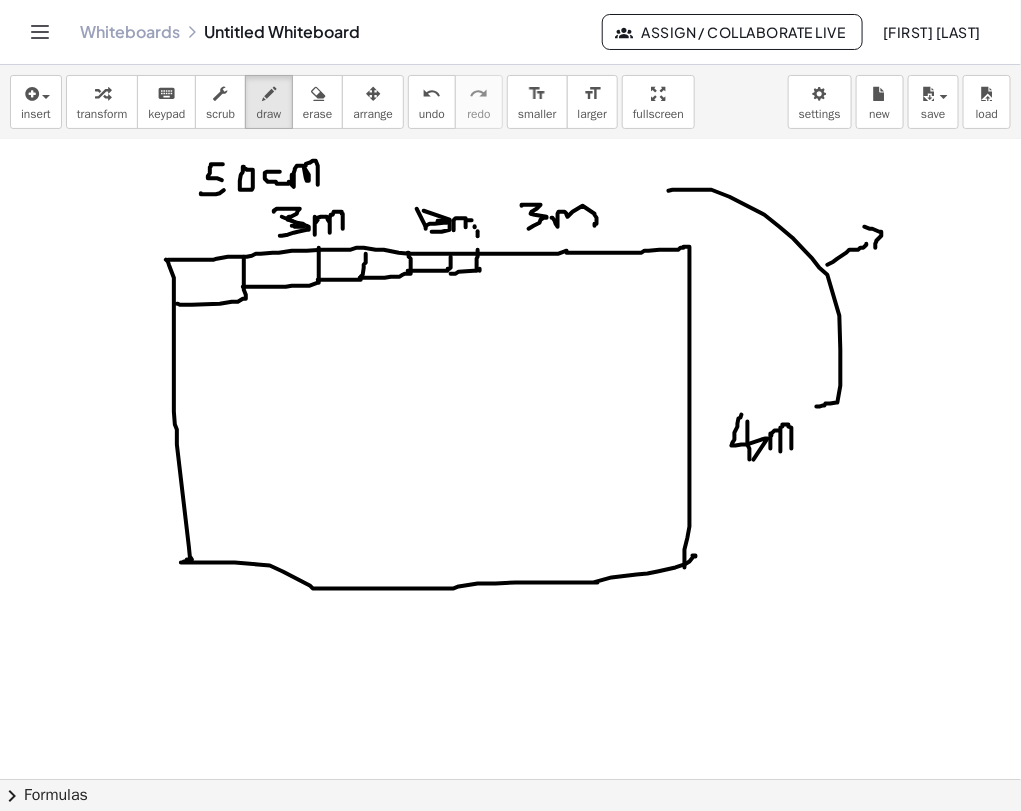 drag, startPoint x: 552, startPoint y: 217, endPoint x: 595, endPoint y: 225, distance: 43.737854 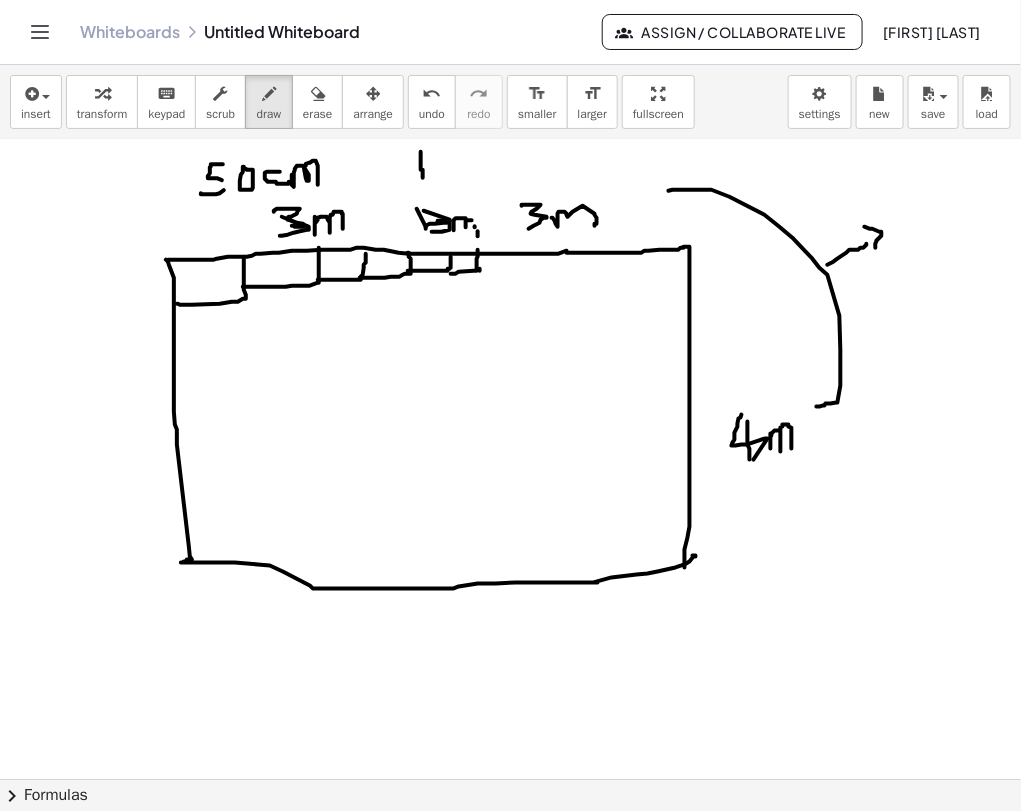 drag, startPoint x: 421, startPoint y: 151, endPoint x: 423, endPoint y: 177, distance: 26.076809 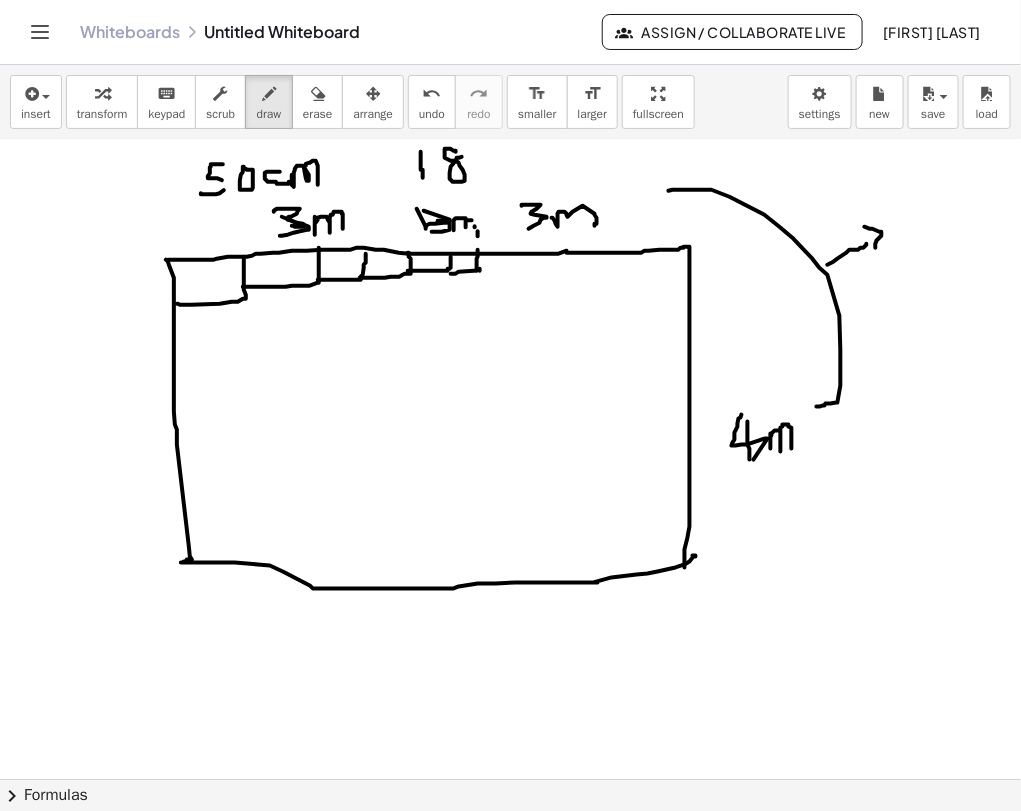 click at bounding box center [510, 194] 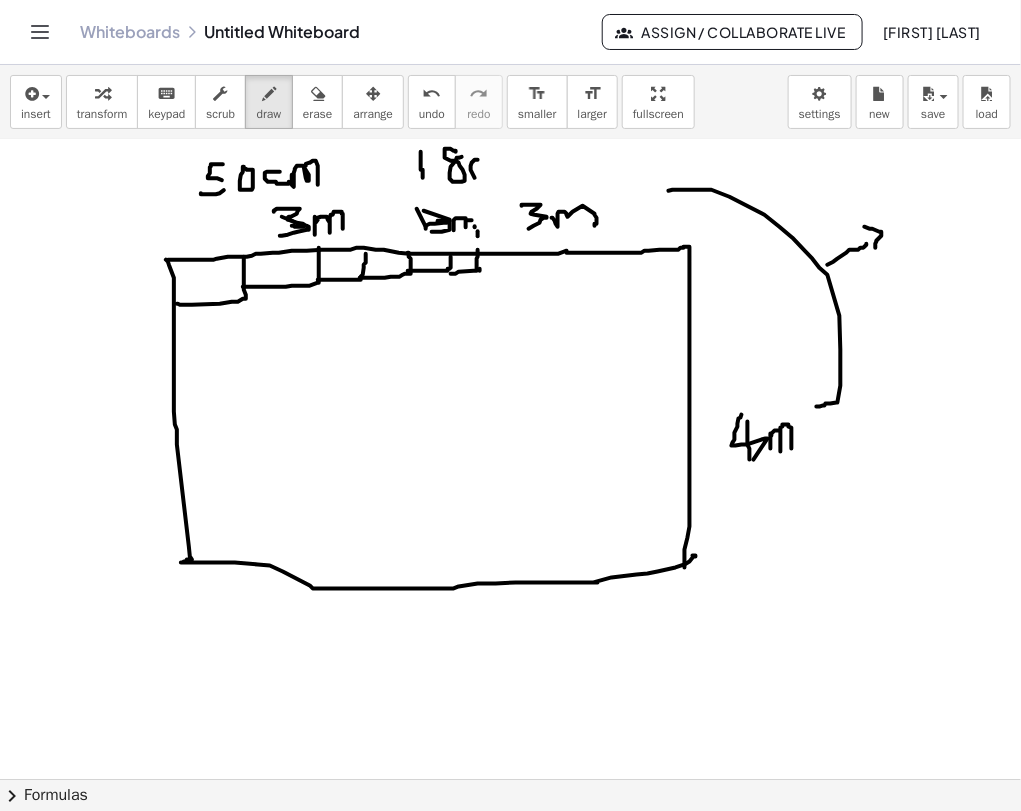 drag, startPoint x: 478, startPoint y: 159, endPoint x: 492, endPoint y: 175, distance: 21.260292 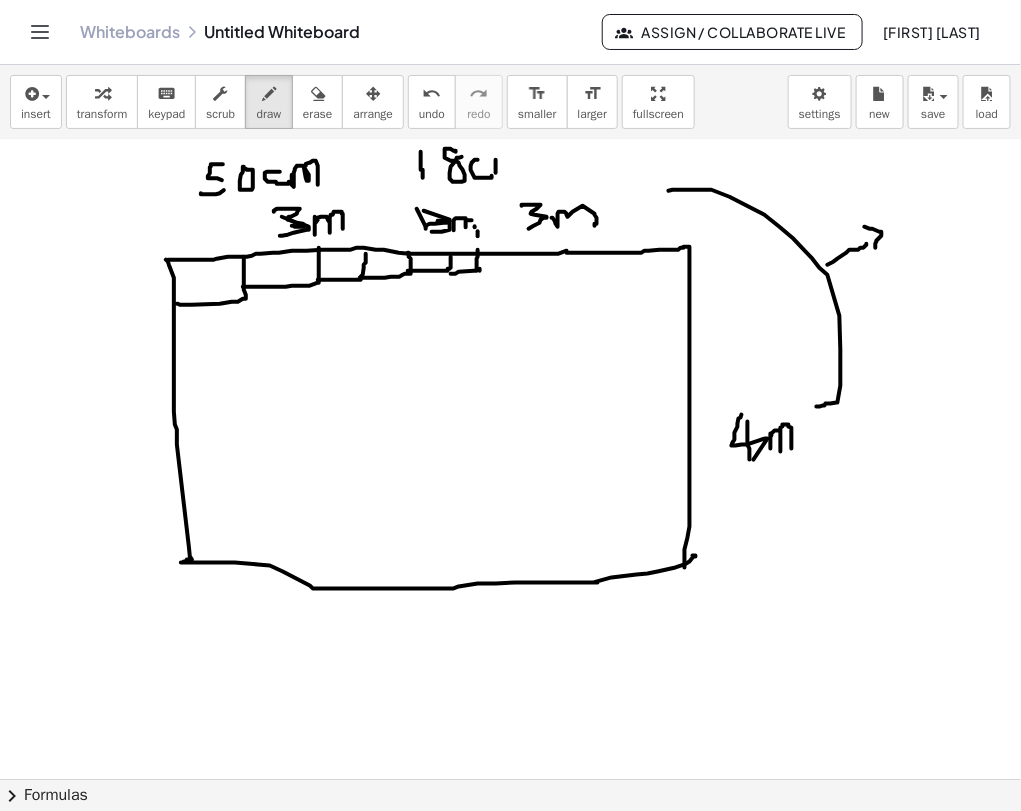 click at bounding box center (510, 194) 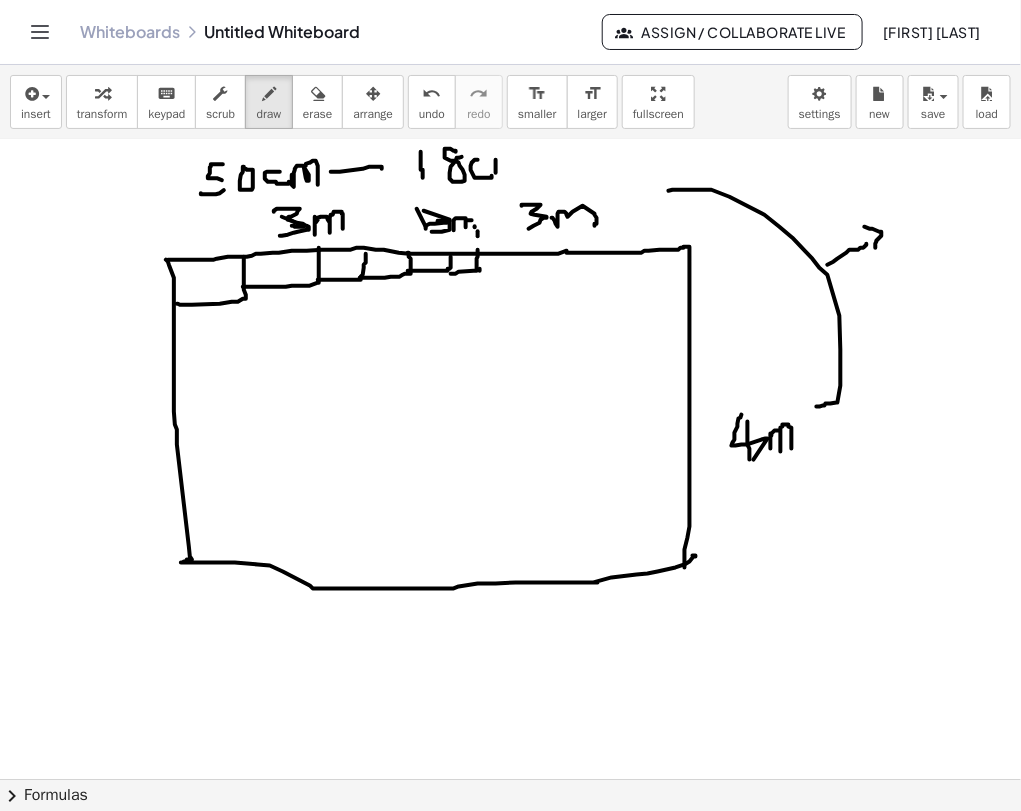 drag, startPoint x: 331, startPoint y: 171, endPoint x: 382, endPoint y: 168, distance: 51.088158 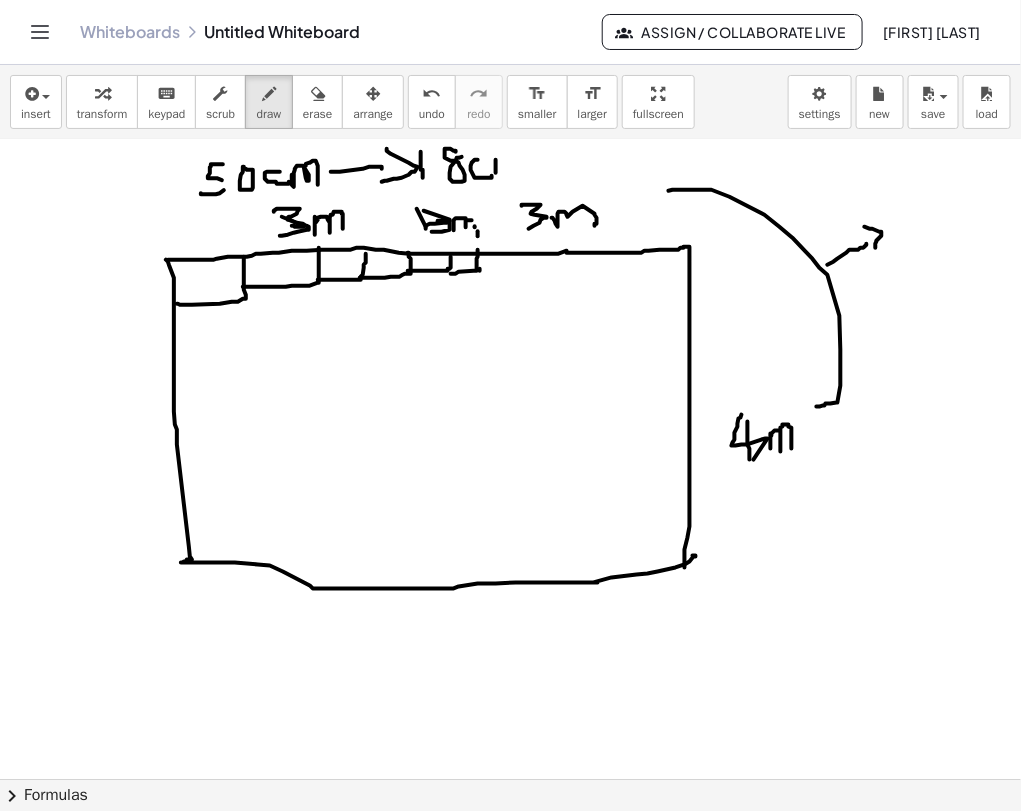drag, startPoint x: 391, startPoint y: 153, endPoint x: 382, endPoint y: 181, distance: 29.410883 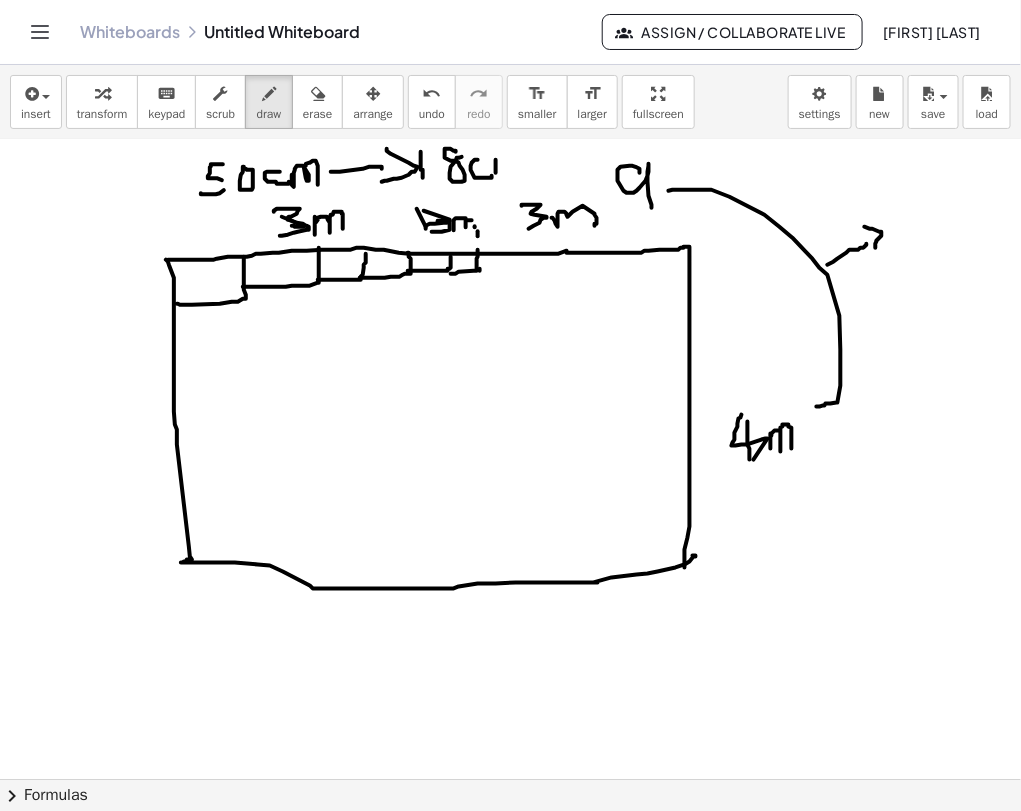drag, startPoint x: 640, startPoint y: 172, endPoint x: 652, endPoint y: 208, distance: 37.94733 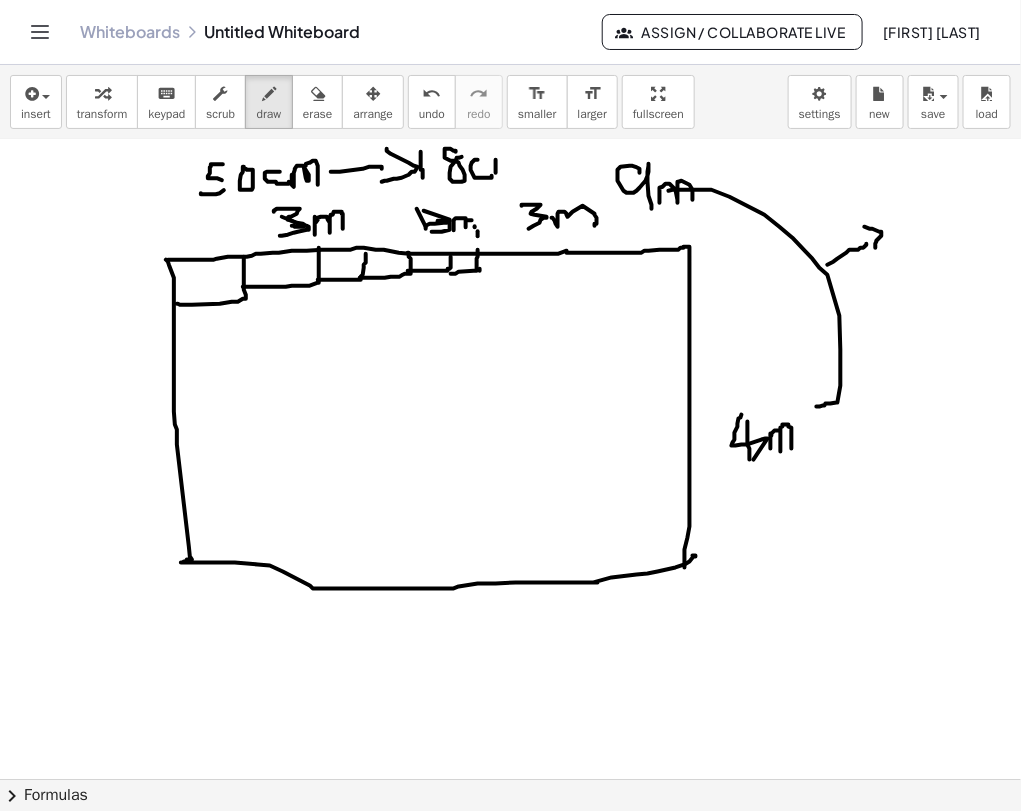 drag, startPoint x: 660, startPoint y: 192, endPoint x: 691, endPoint y: 208, distance: 34.88553 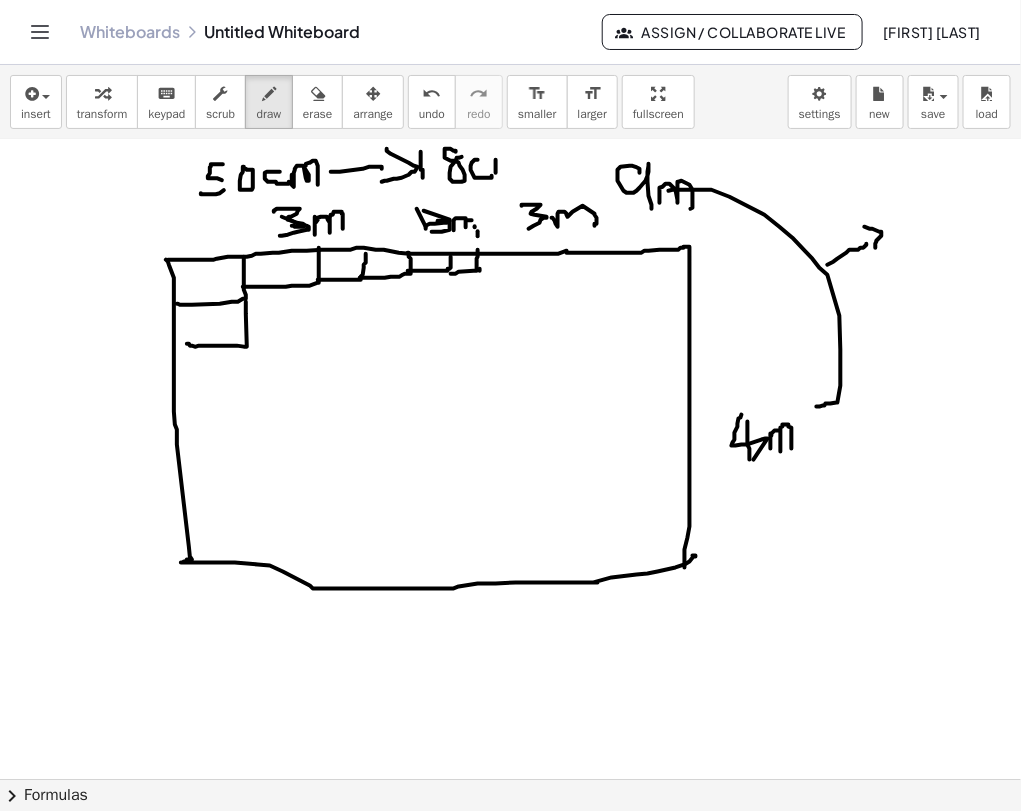 drag, startPoint x: 246, startPoint y: 301, endPoint x: 187, endPoint y: 343, distance: 72.42237 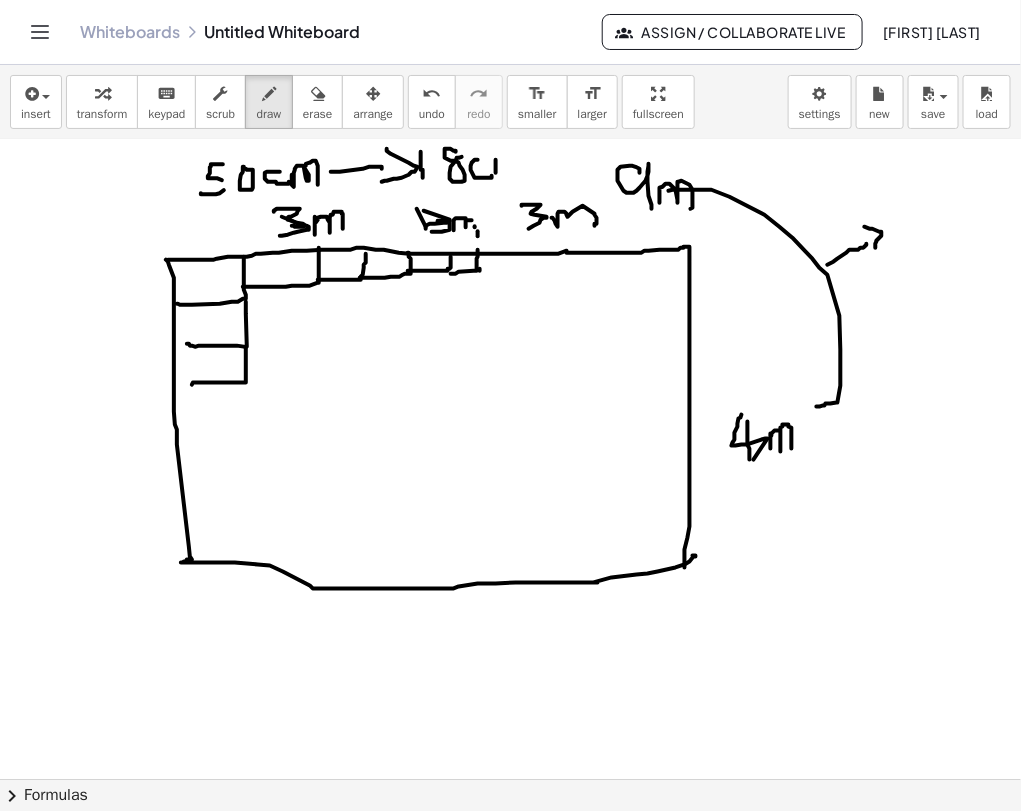 drag, startPoint x: 246, startPoint y: 346, endPoint x: 229, endPoint y: 381, distance: 38.910152 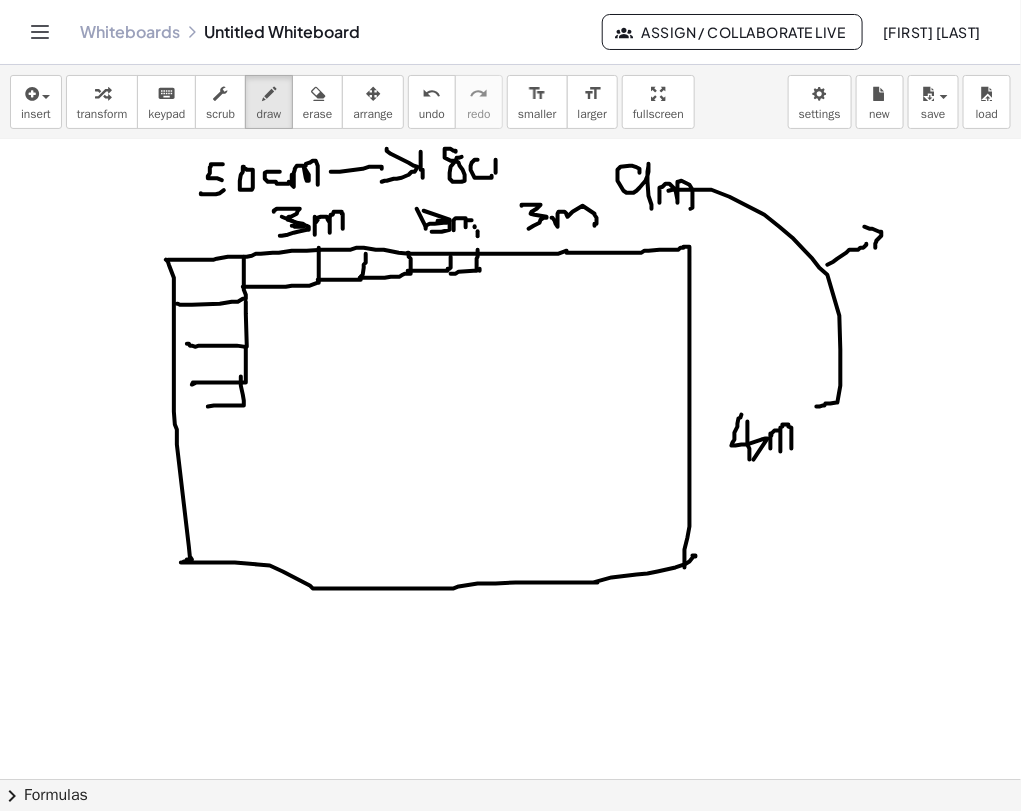 drag, startPoint x: 241, startPoint y: 385, endPoint x: 250, endPoint y: 408, distance: 24.698177 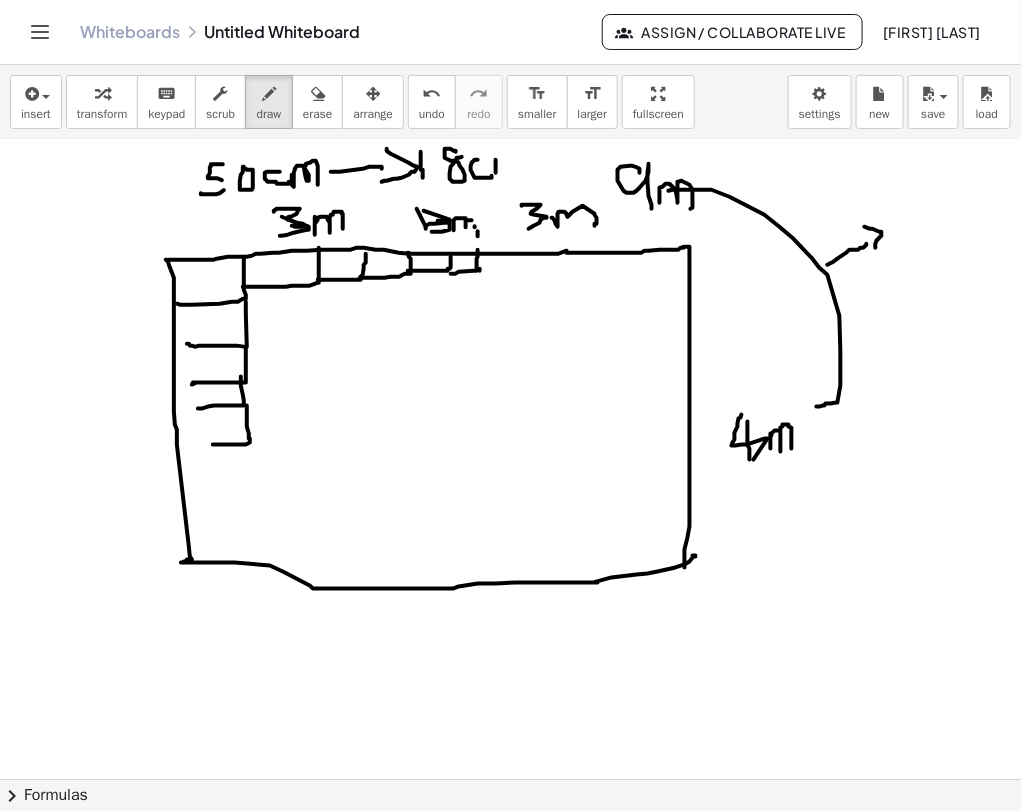 drag, startPoint x: 247, startPoint y: 406, endPoint x: 210, endPoint y: 444, distance: 53.037724 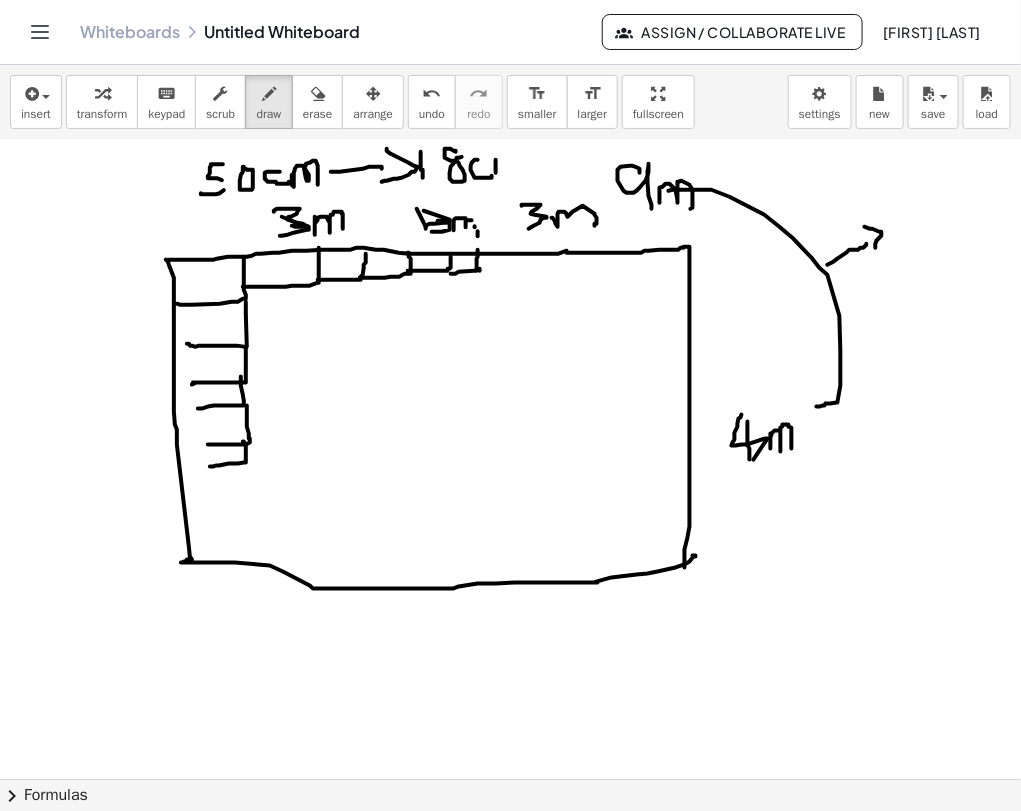 drag, startPoint x: 244, startPoint y: 441, endPoint x: 238, endPoint y: 463, distance: 22.803509 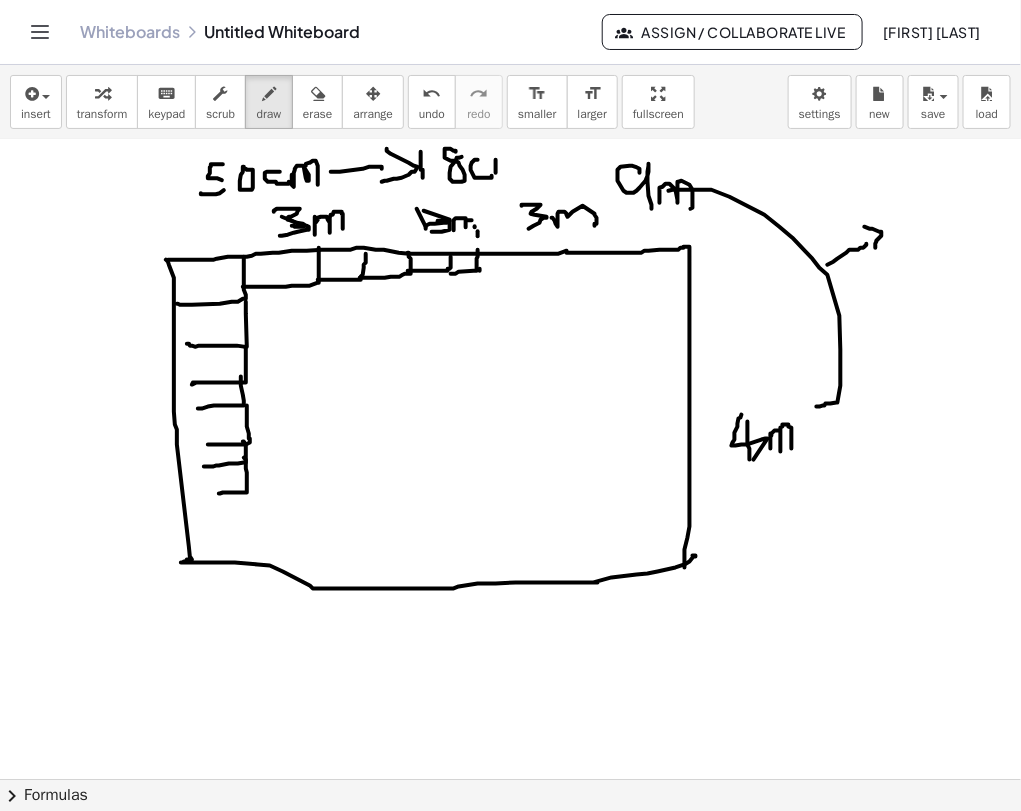 drag, startPoint x: 244, startPoint y: 457, endPoint x: 211, endPoint y: 493, distance: 48.83646 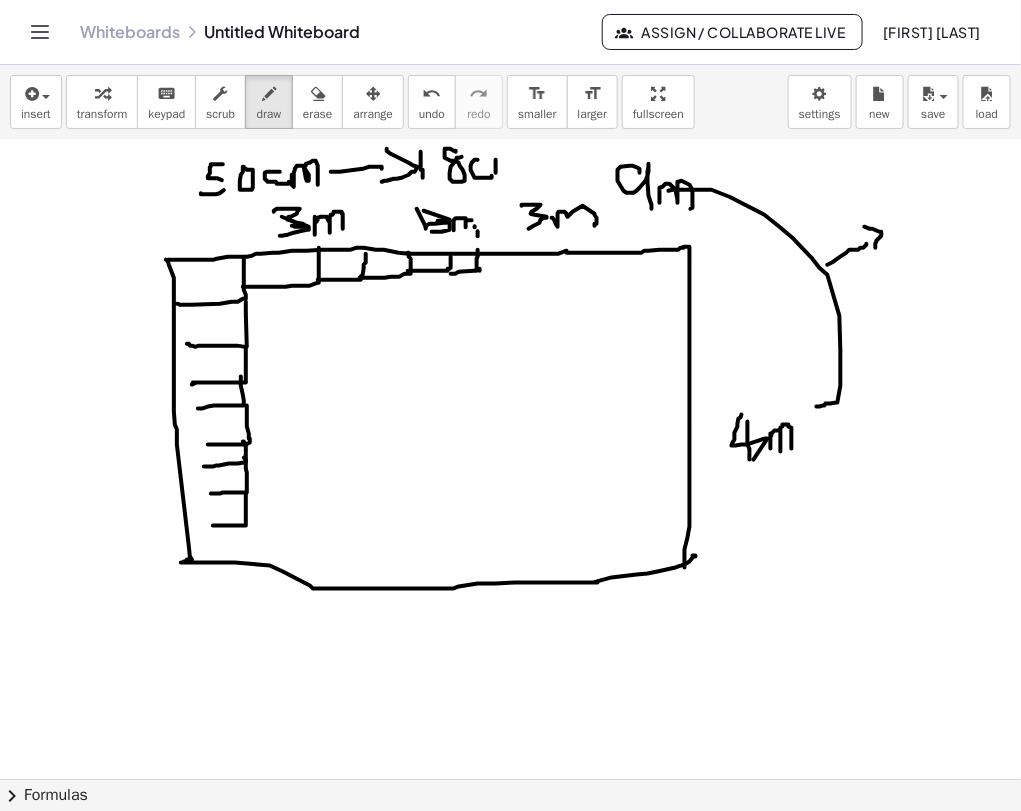 drag, startPoint x: 246, startPoint y: 493, endPoint x: 204, endPoint y: 523, distance: 51.613953 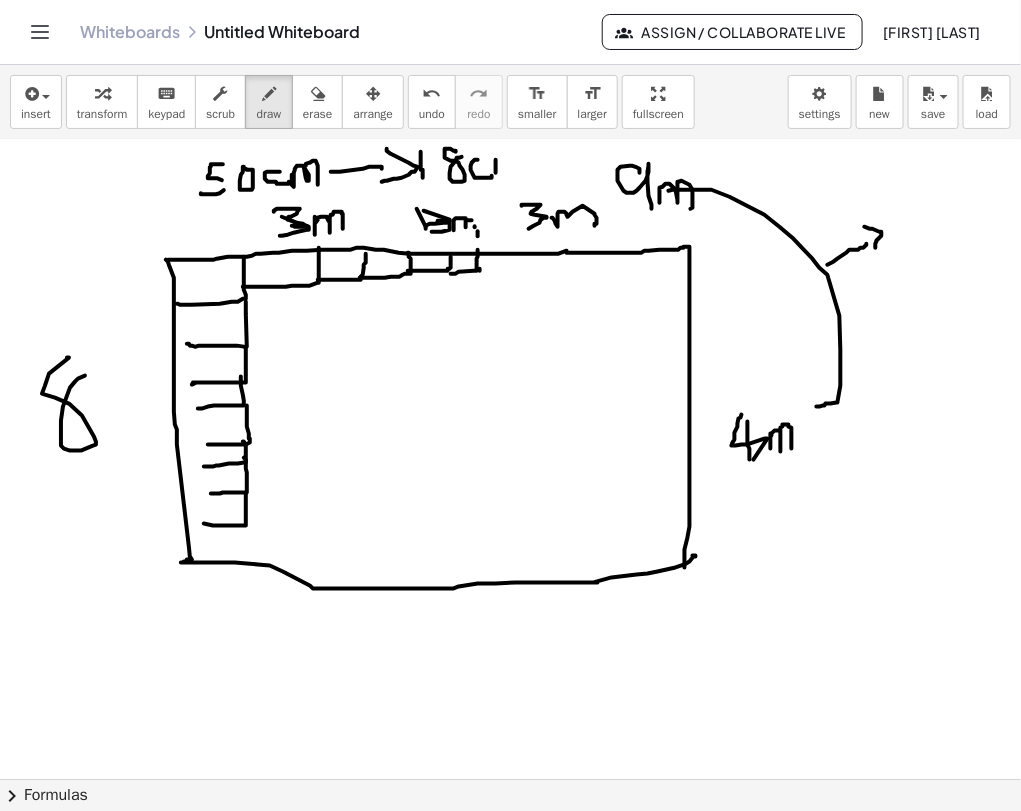 drag, startPoint x: 67, startPoint y: 357, endPoint x: 85, endPoint y: 375, distance: 25.455845 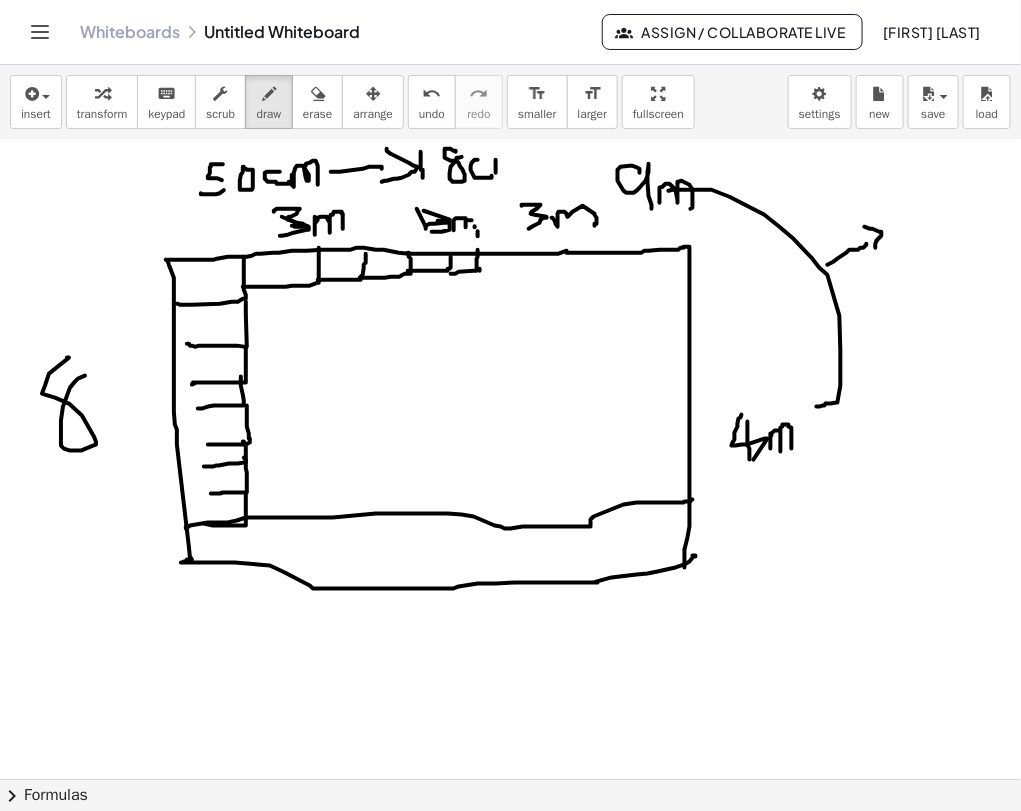 drag, startPoint x: 186, startPoint y: 528, endPoint x: 693, endPoint y: 499, distance: 507.8287 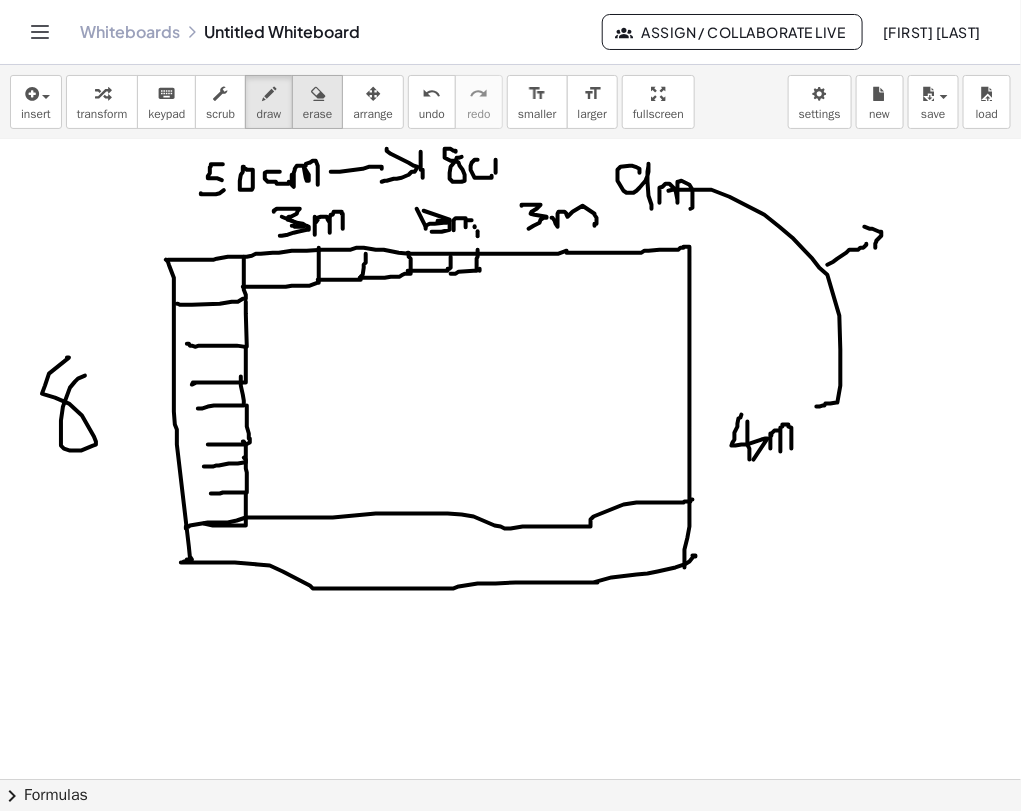 click on "erase" at bounding box center [317, 114] 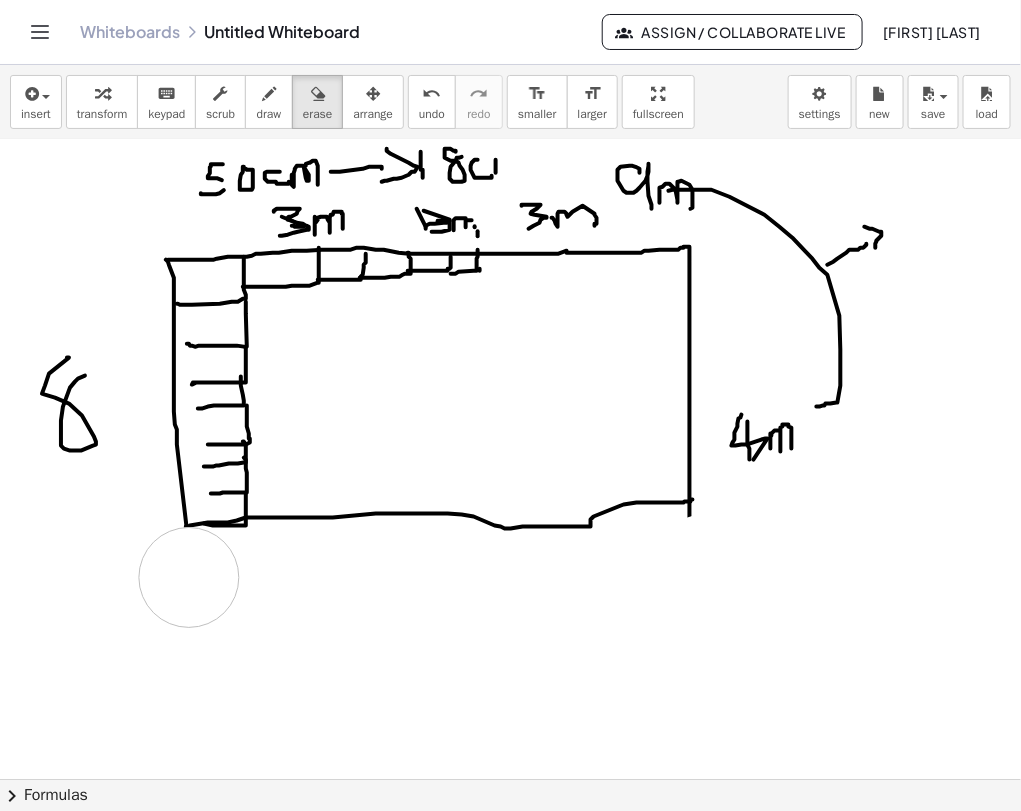 drag, startPoint x: 721, startPoint y: 565, endPoint x: 727, endPoint y: 225, distance: 340.05295 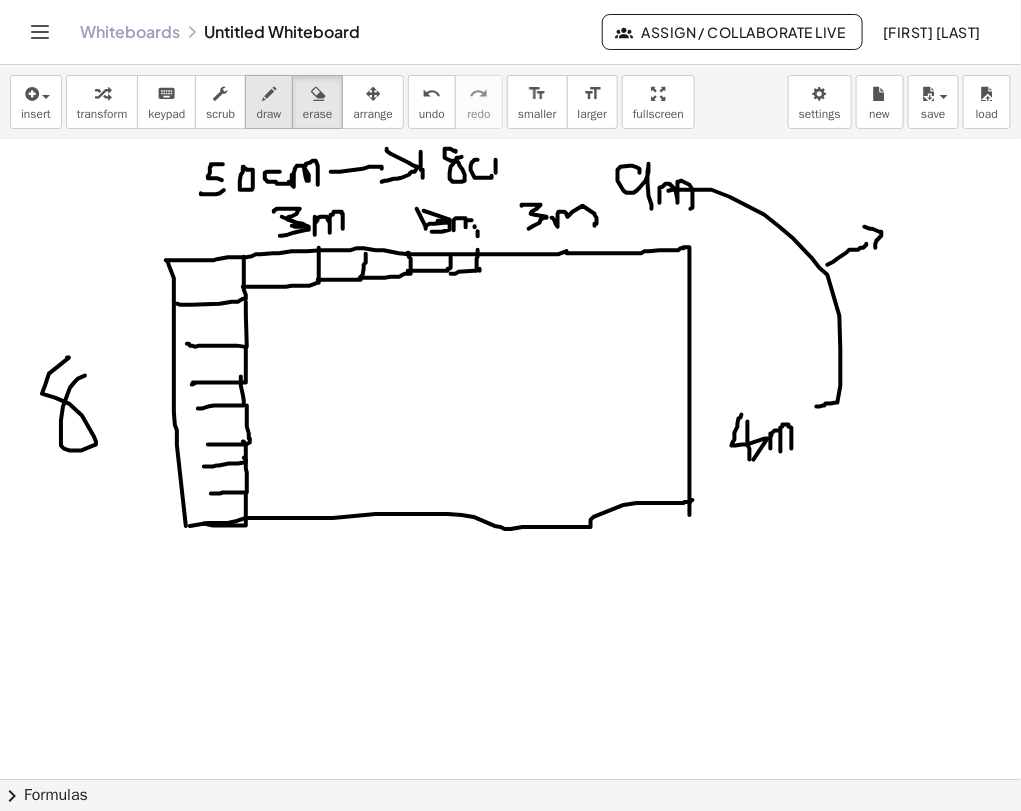 click on "draw" at bounding box center (269, 114) 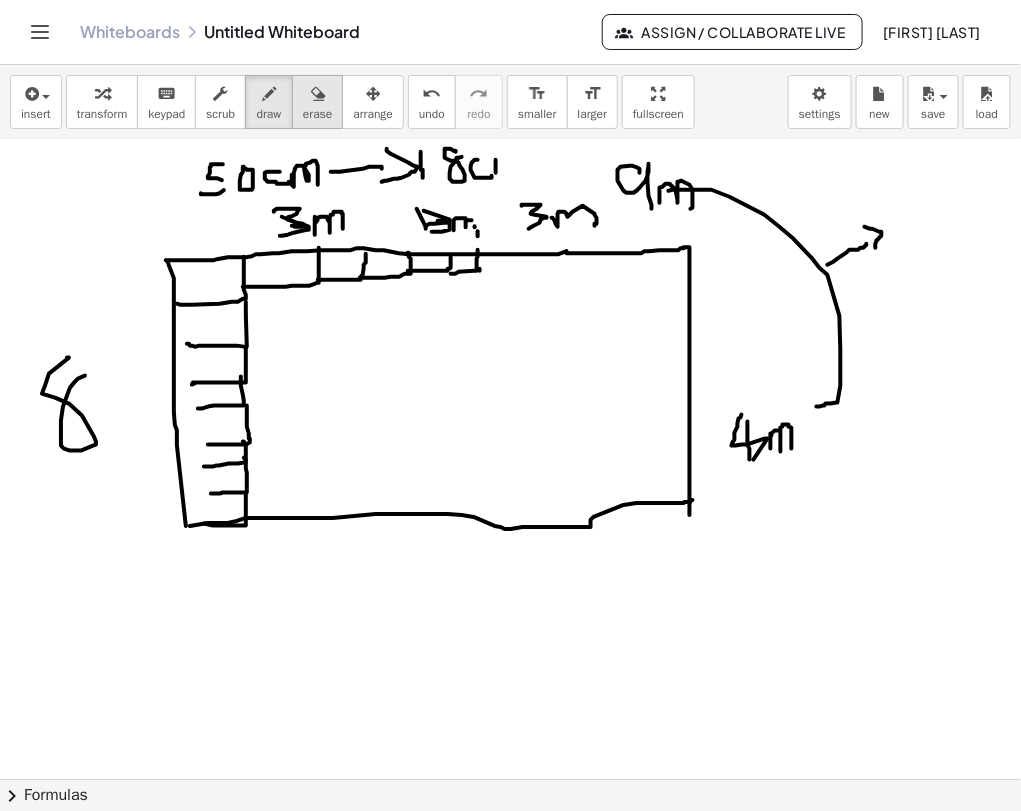 click on "erase" at bounding box center (317, 114) 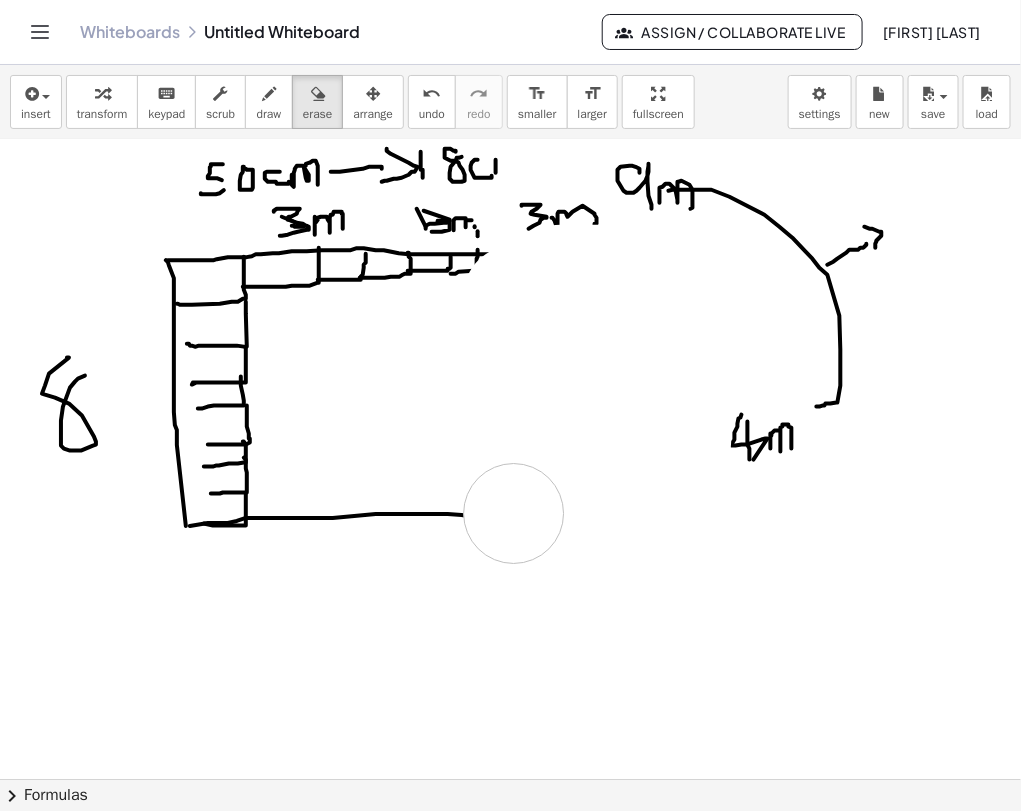 drag, startPoint x: 703, startPoint y: 277, endPoint x: 514, endPoint y: 513, distance: 302.35245 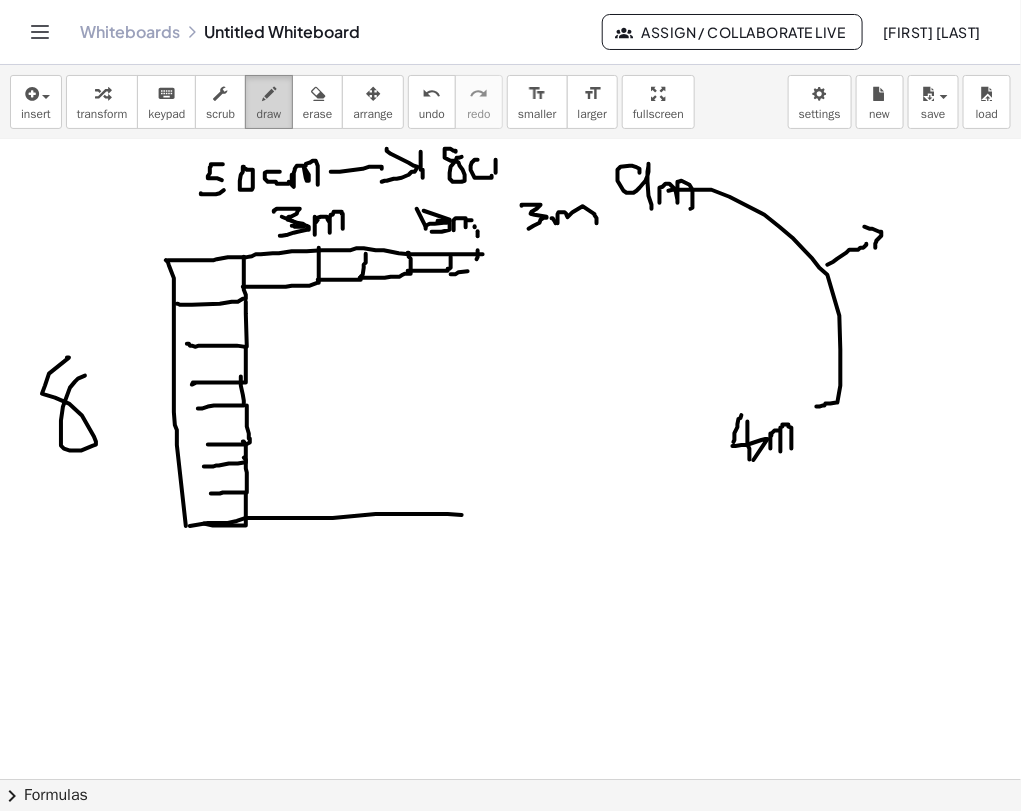 click on "draw" at bounding box center (269, 114) 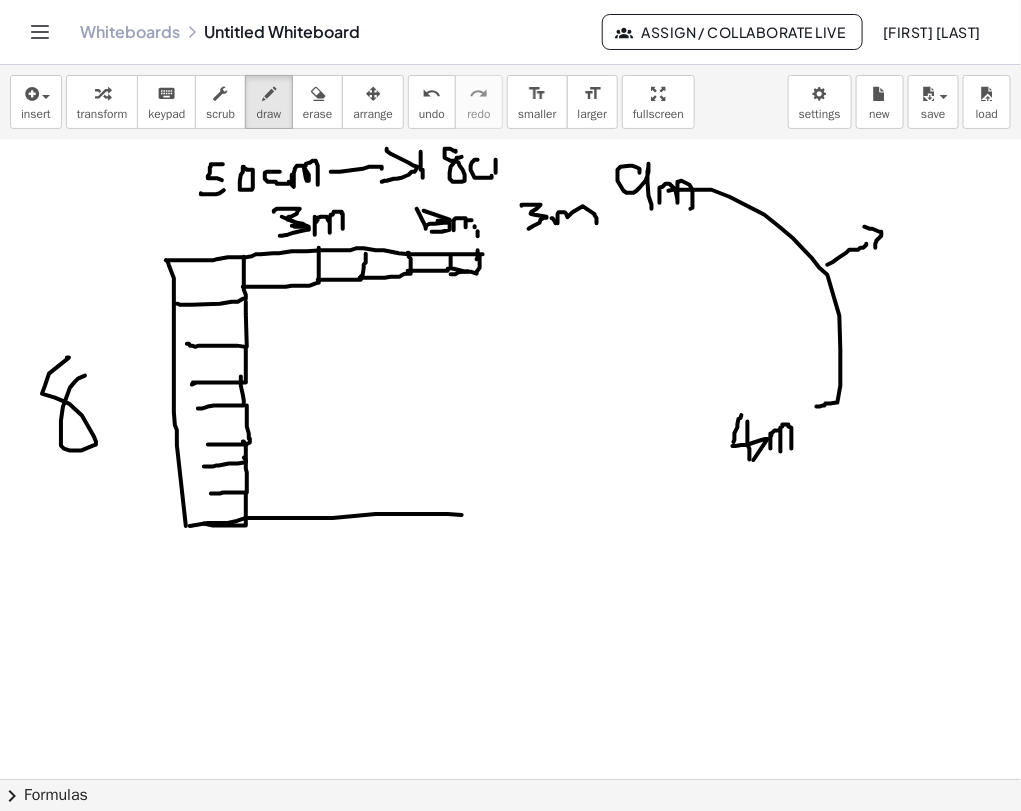 drag, startPoint x: 453, startPoint y: 268, endPoint x: 480, endPoint y: 256, distance: 29.546574 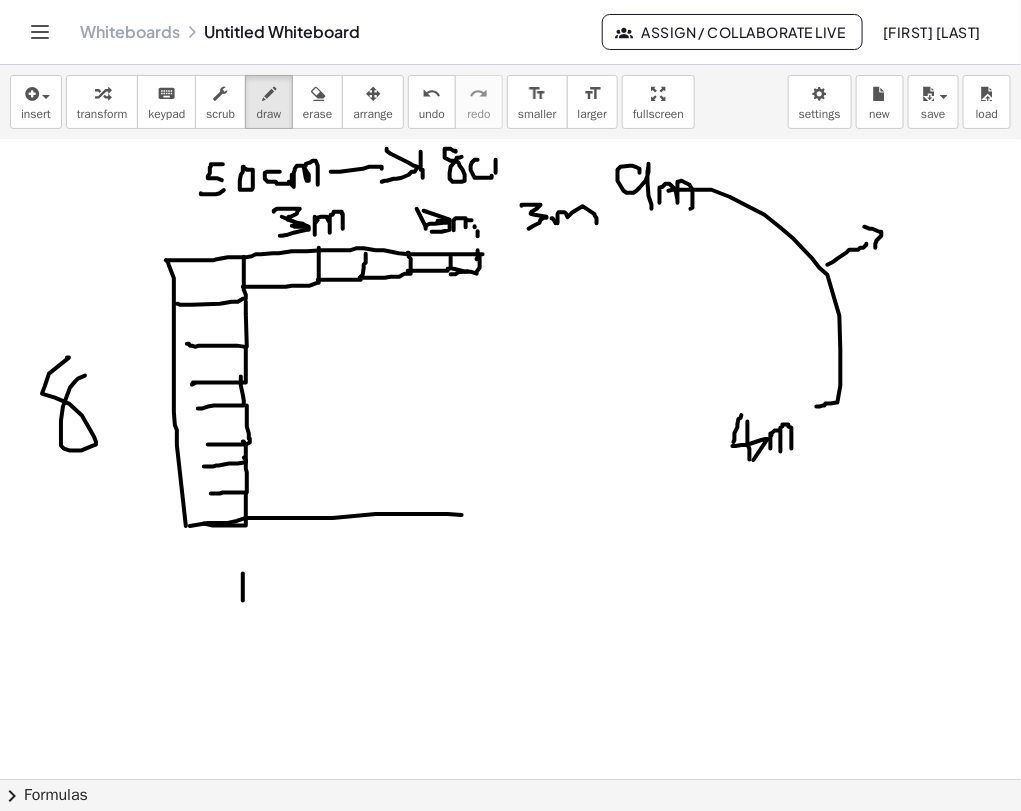 drag, startPoint x: 243, startPoint y: 573, endPoint x: 243, endPoint y: 600, distance: 27 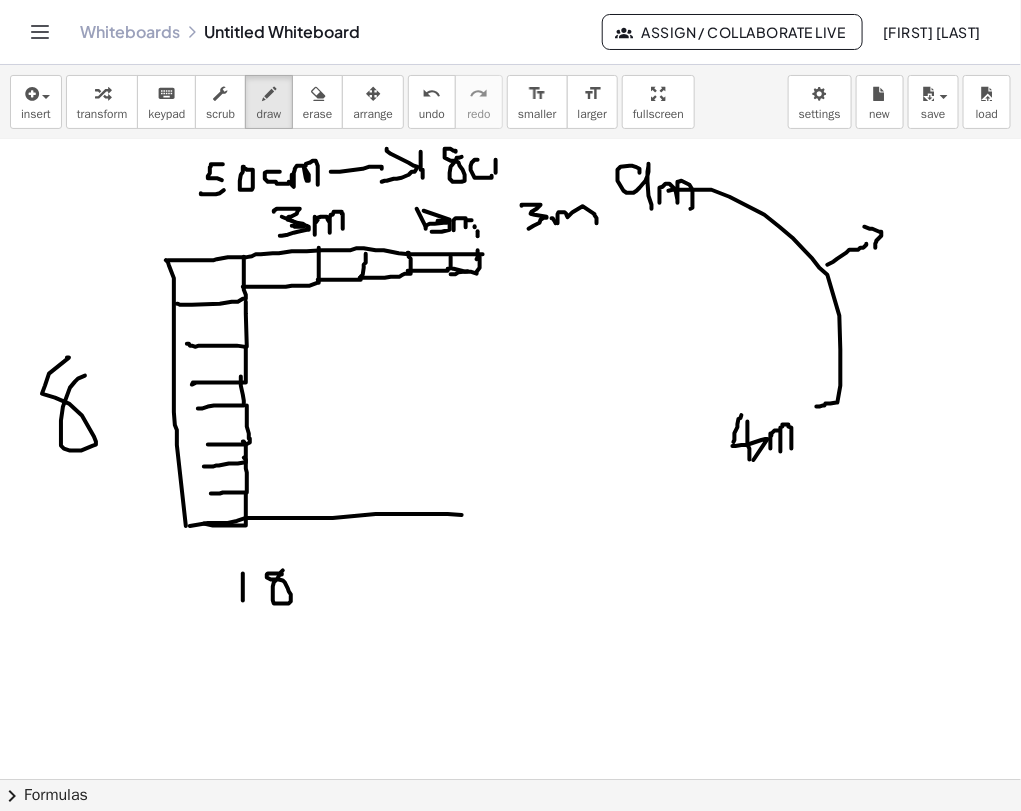click at bounding box center (510, 194) 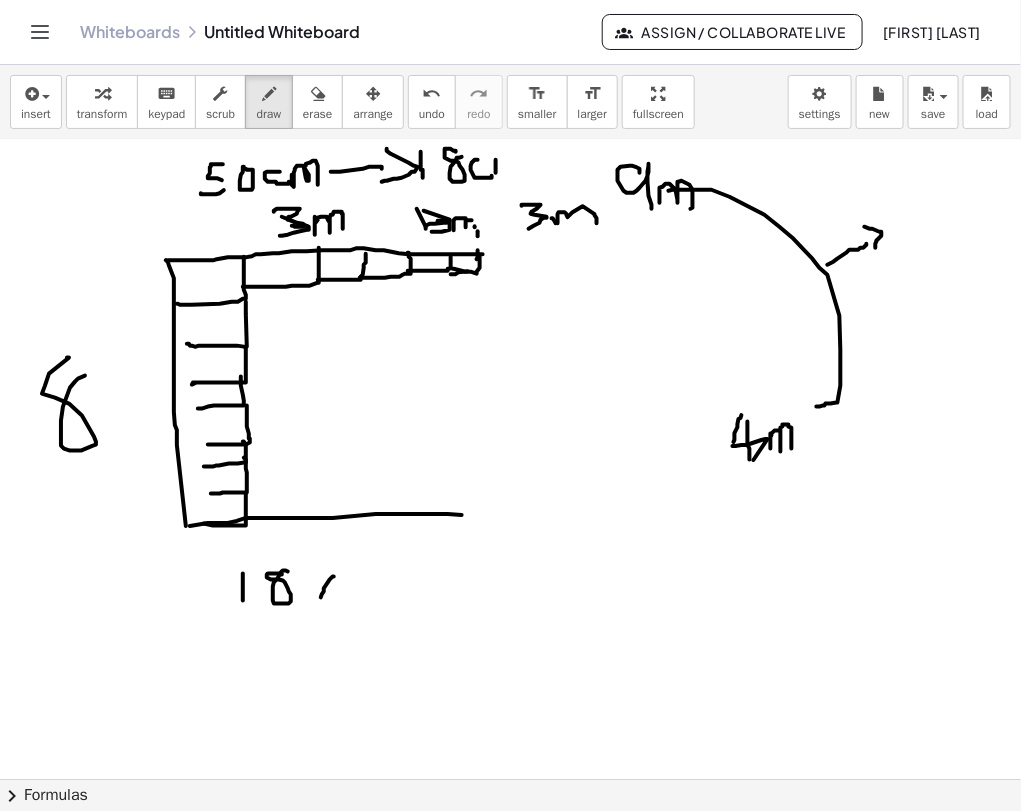 drag, startPoint x: 334, startPoint y: 576, endPoint x: 316, endPoint y: 583, distance: 19.313208 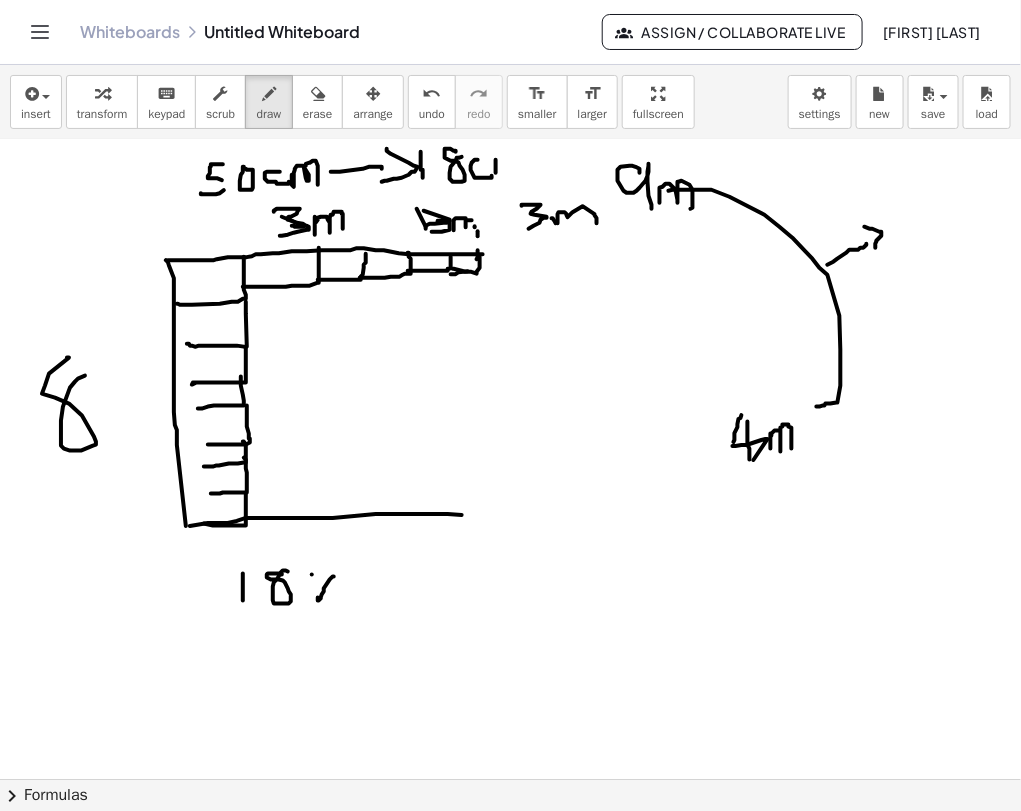 drag, startPoint x: 312, startPoint y: 574, endPoint x: 346, endPoint y: 603, distance: 44.687805 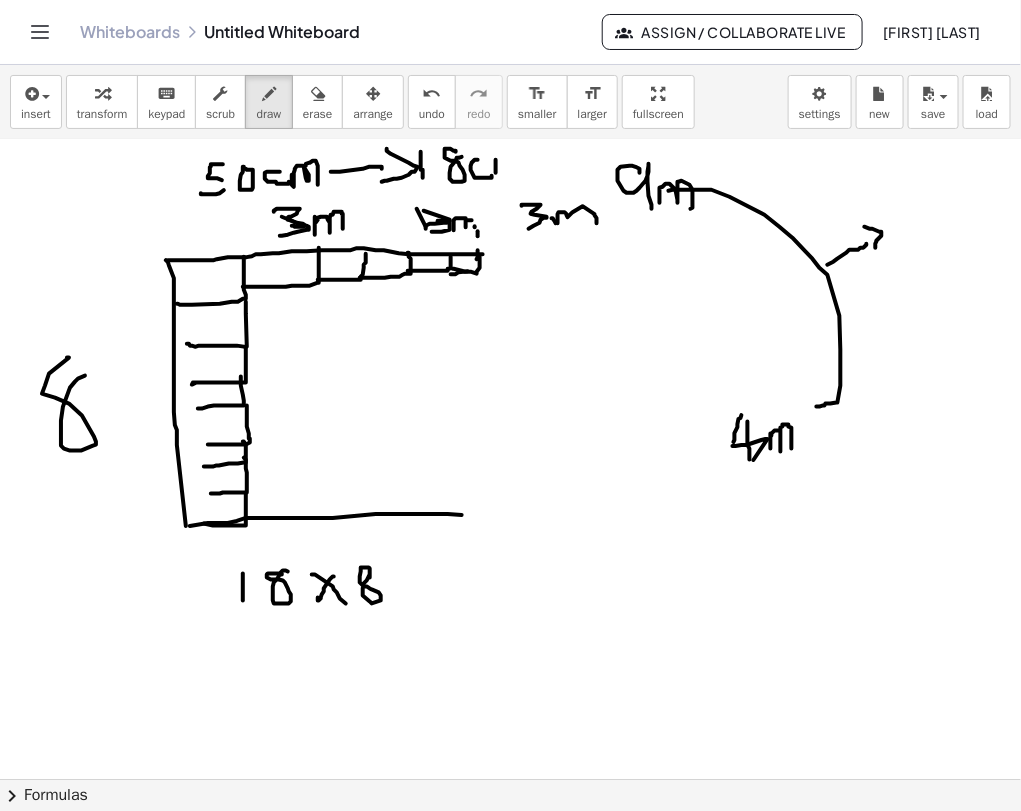 click at bounding box center (510, 194) 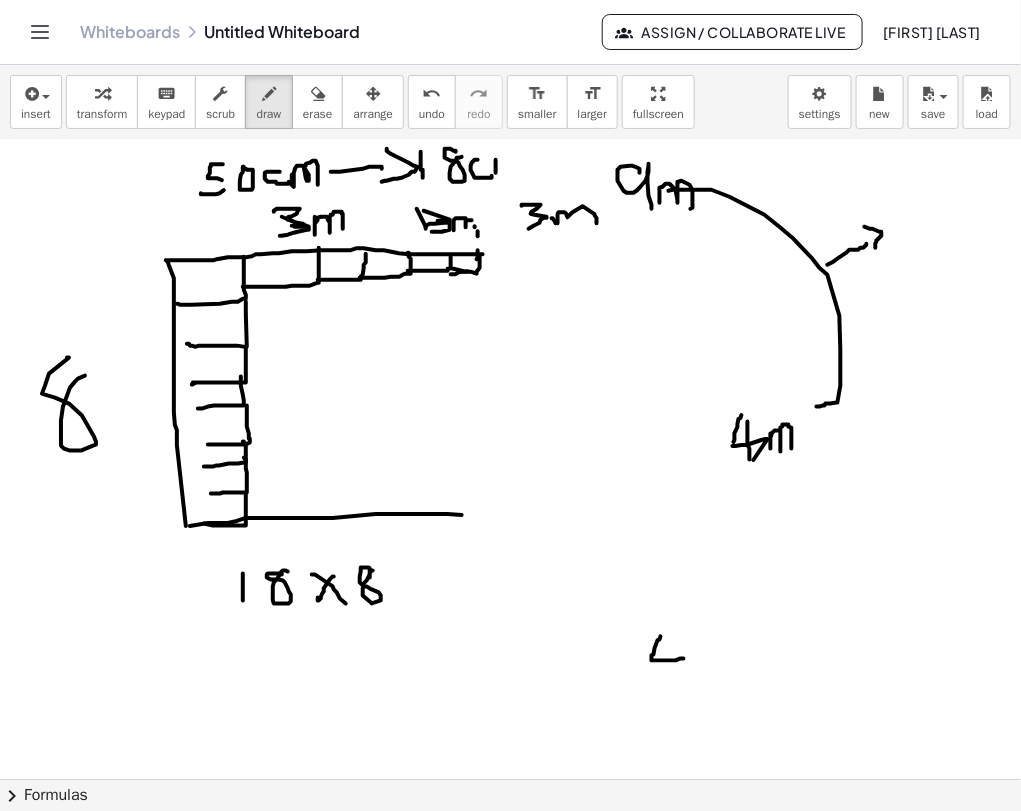 drag, startPoint x: 661, startPoint y: 636, endPoint x: 685, endPoint y: 658, distance: 32.55764 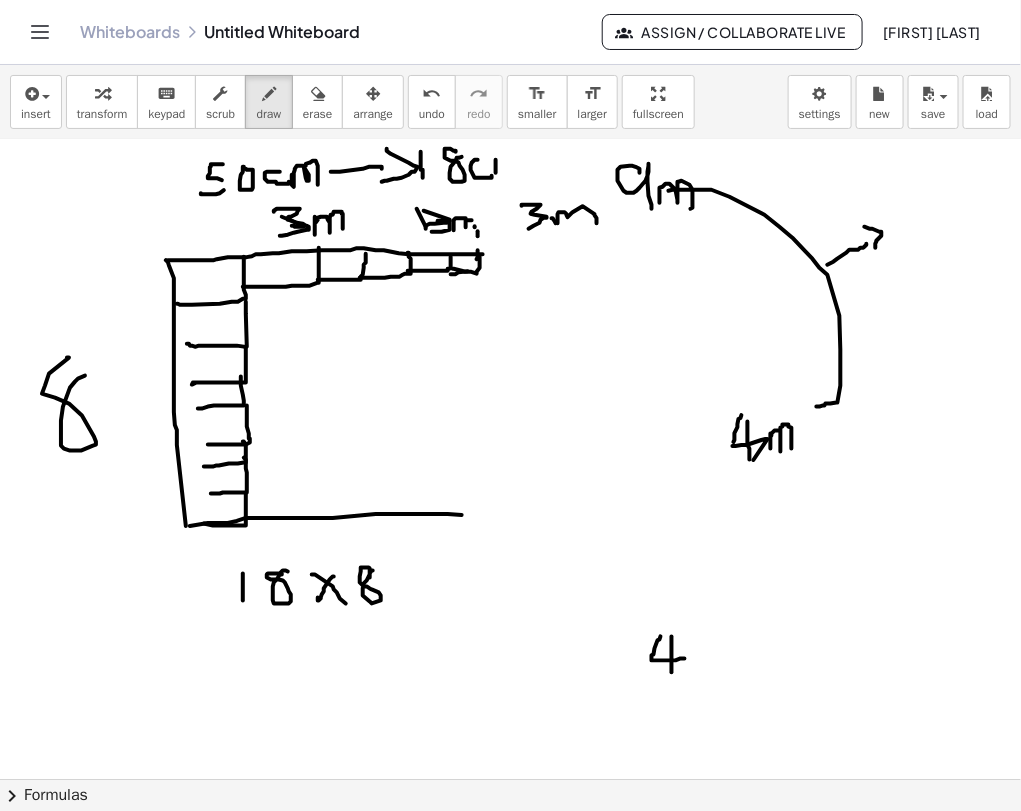 drag, startPoint x: 672, startPoint y: 636, endPoint x: 672, endPoint y: 678, distance: 42 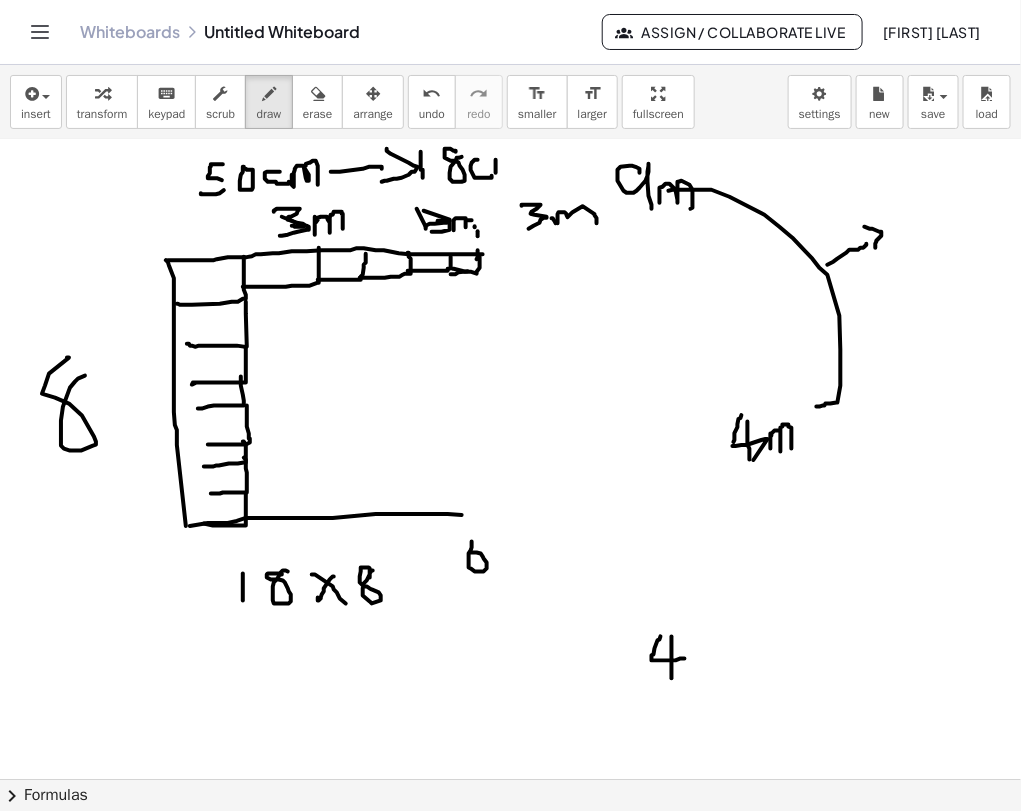 drag, startPoint x: 472, startPoint y: 541, endPoint x: 468, endPoint y: 555, distance: 14.56022 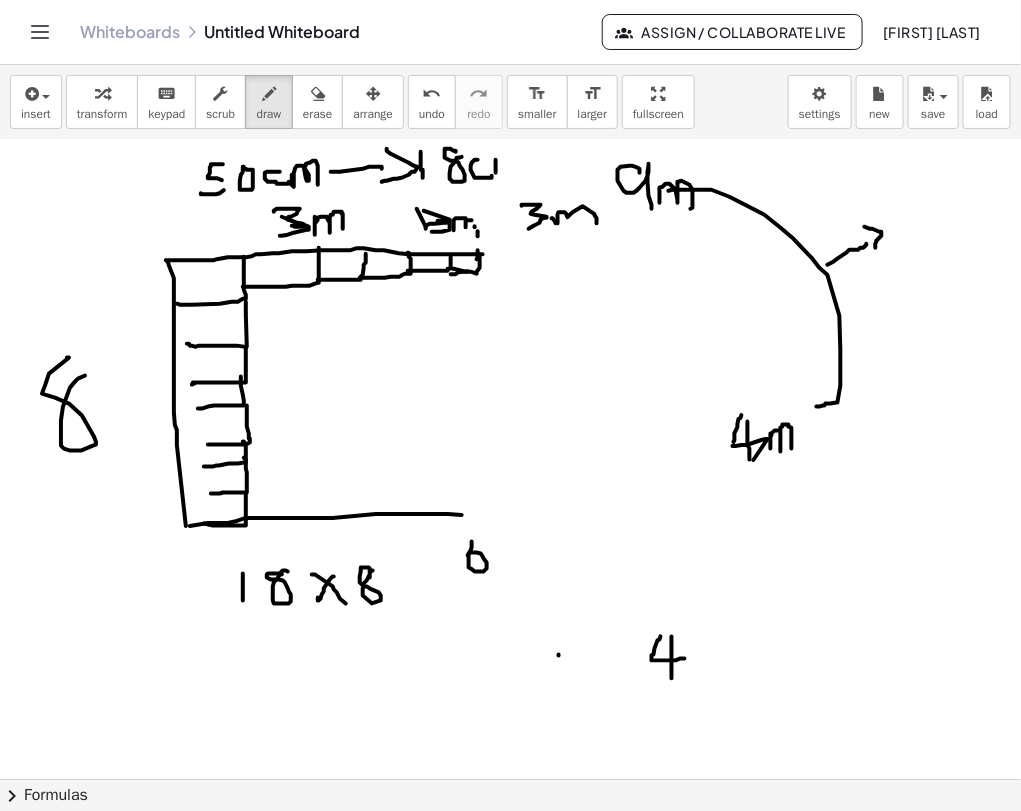 drag, startPoint x: 559, startPoint y: 654, endPoint x: 559, endPoint y: 685, distance: 31 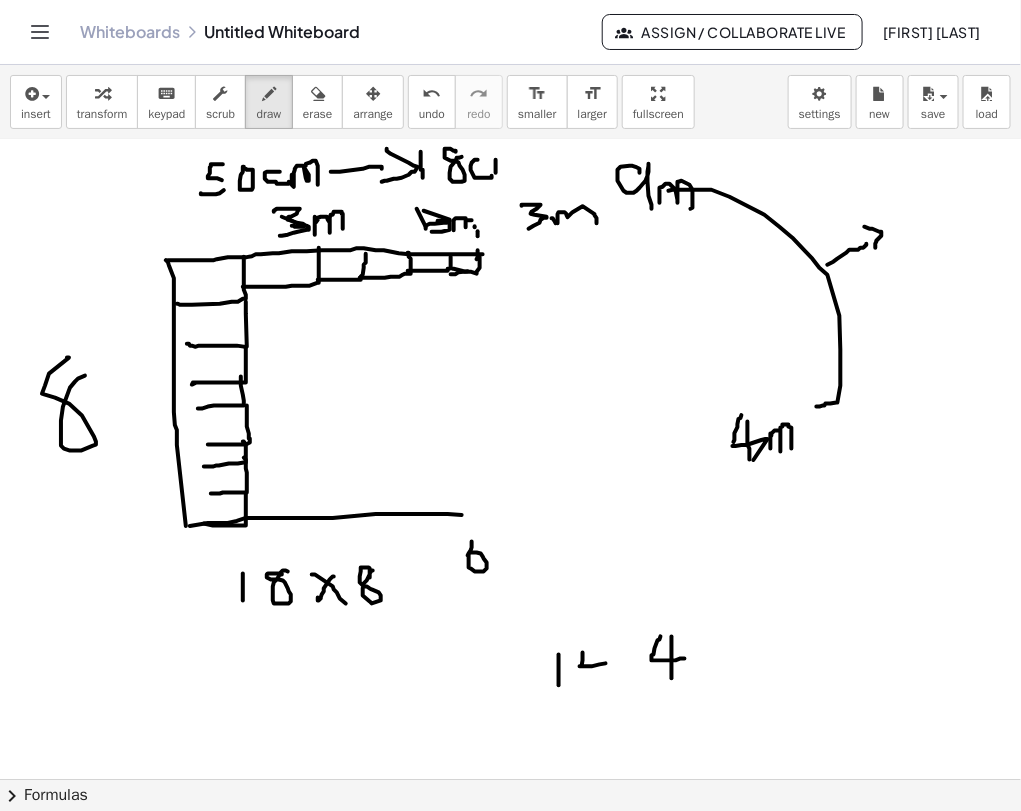 drag, startPoint x: 583, startPoint y: 652, endPoint x: 609, endPoint y: 661, distance: 27.513634 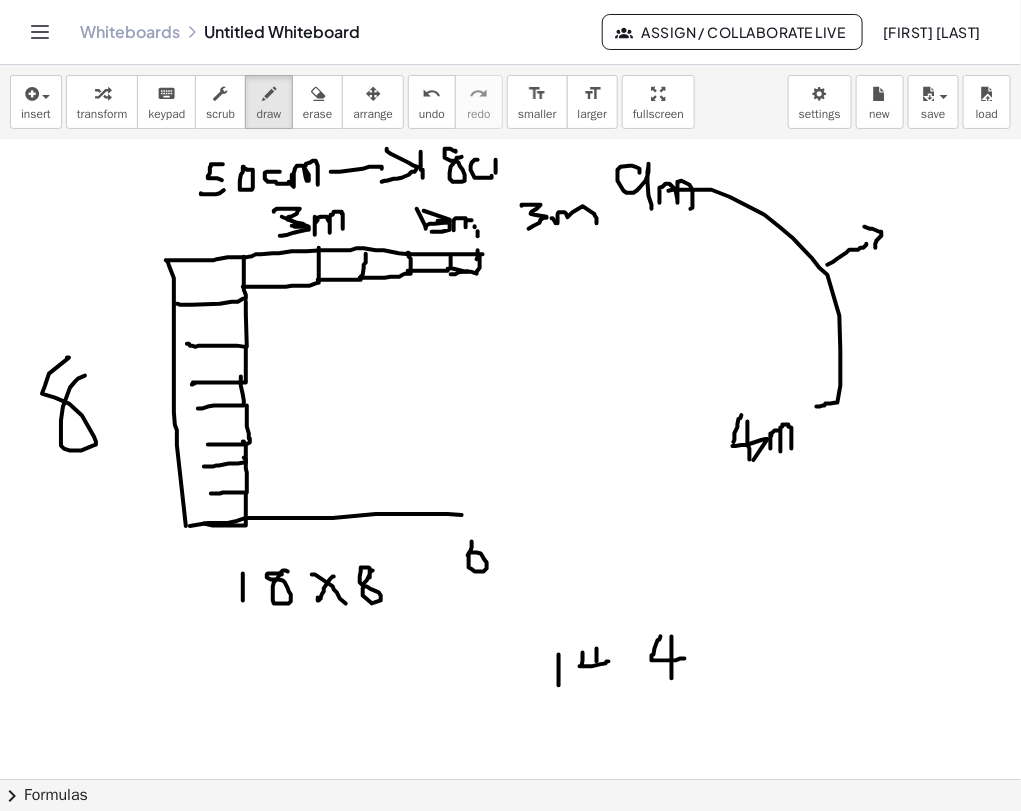 drag, startPoint x: 597, startPoint y: 648, endPoint x: 600, endPoint y: 694, distance: 46.09772 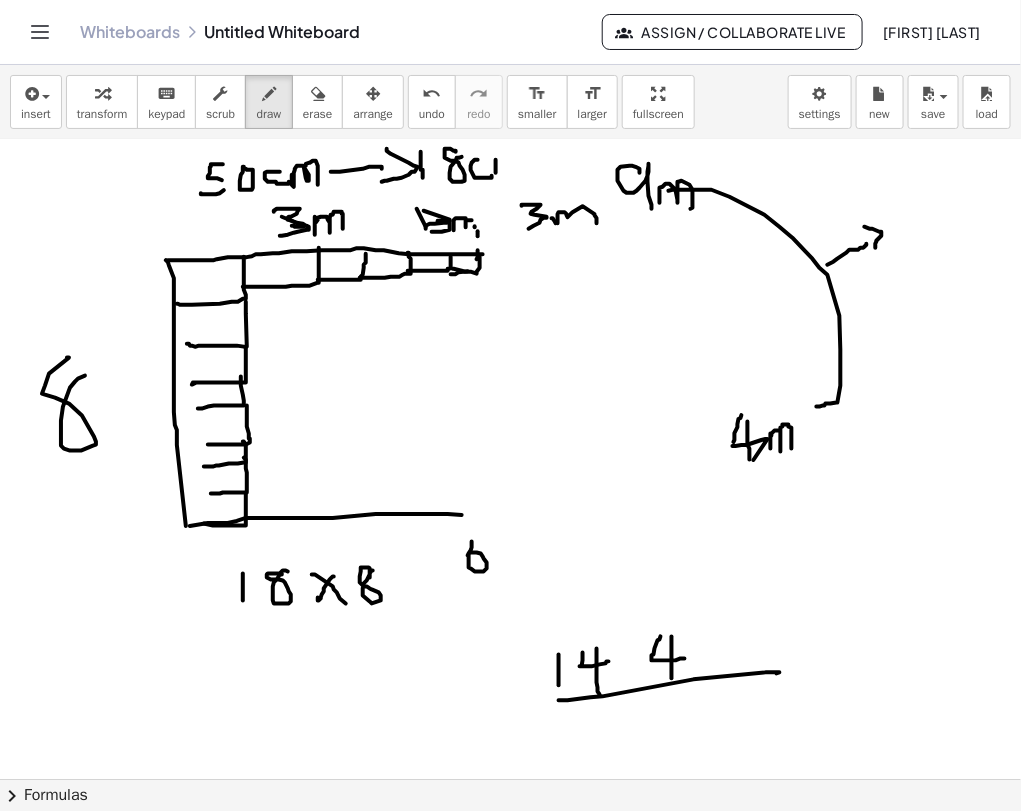drag, startPoint x: 559, startPoint y: 700, endPoint x: 777, endPoint y: 673, distance: 219.66565 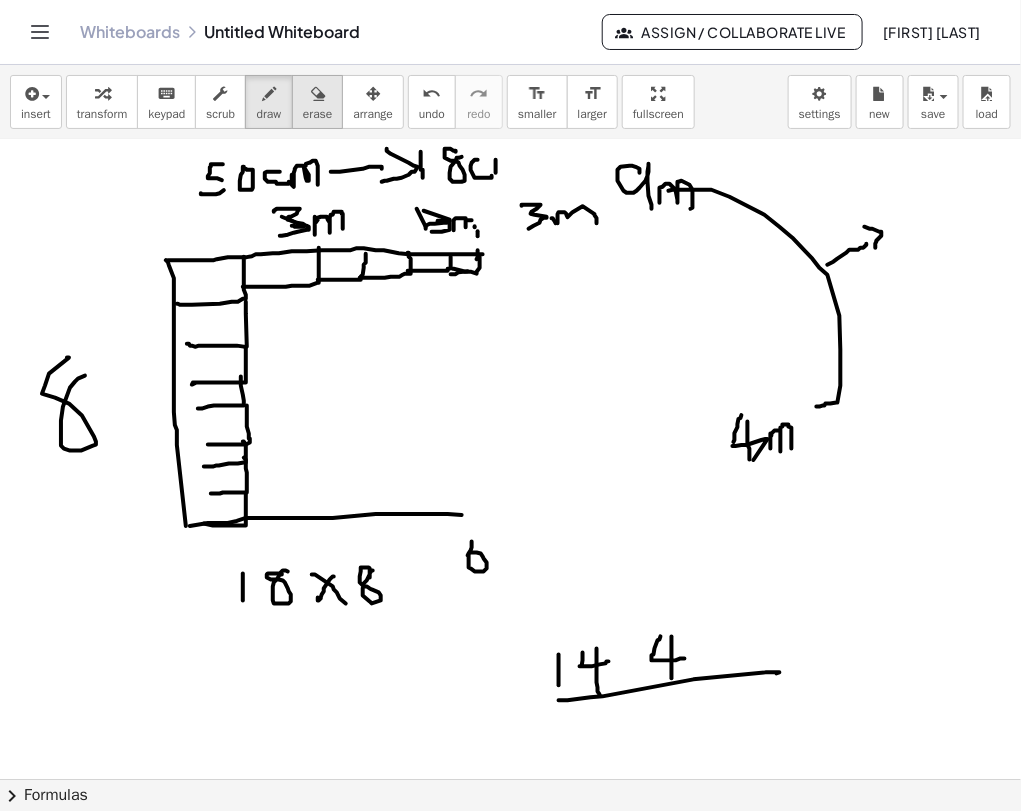click on "erase" at bounding box center [317, 114] 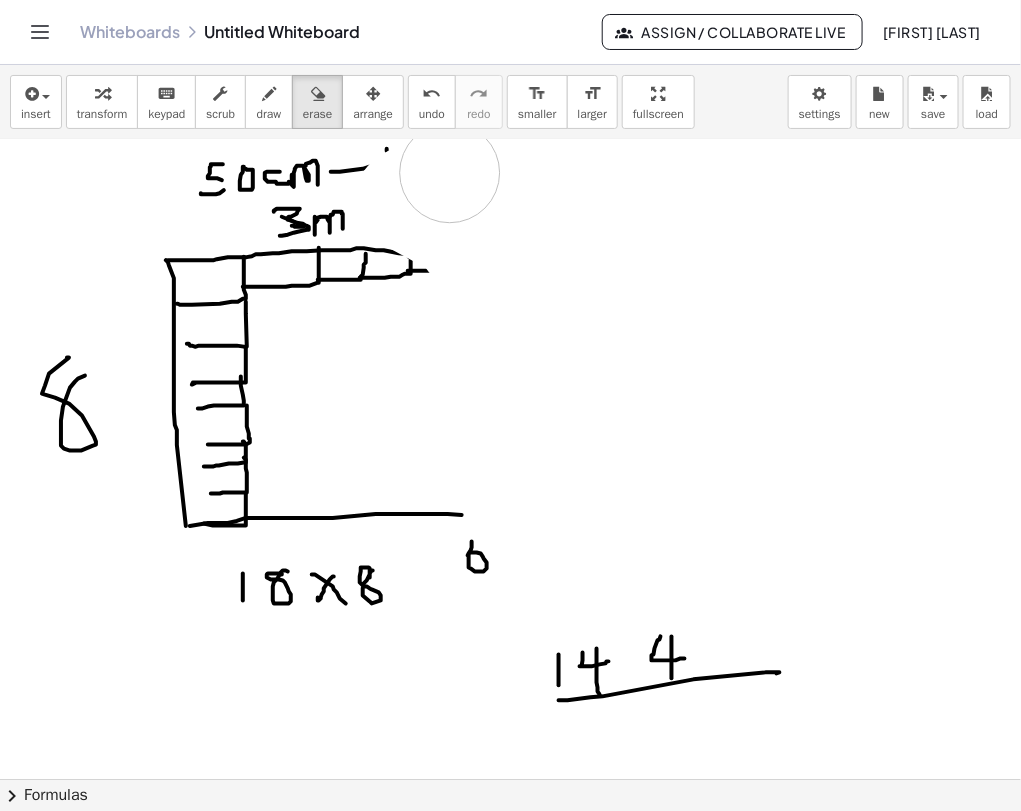 drag, startPoint x: 468, startPoint y: 240, endPoint x: 282, endPoint y: 169, distance: 199.09044 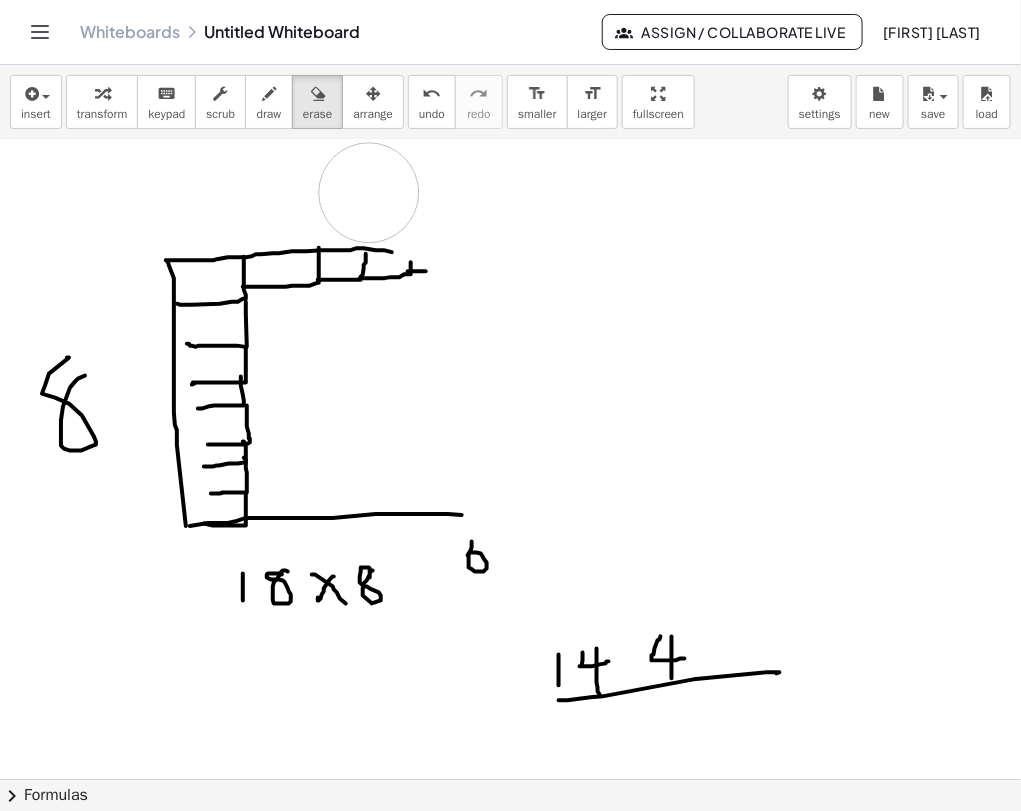 drag, startPoint x: 282, startPoint y: 169, endPoint x: 369, endPoint y: 192, distance: 89.98889 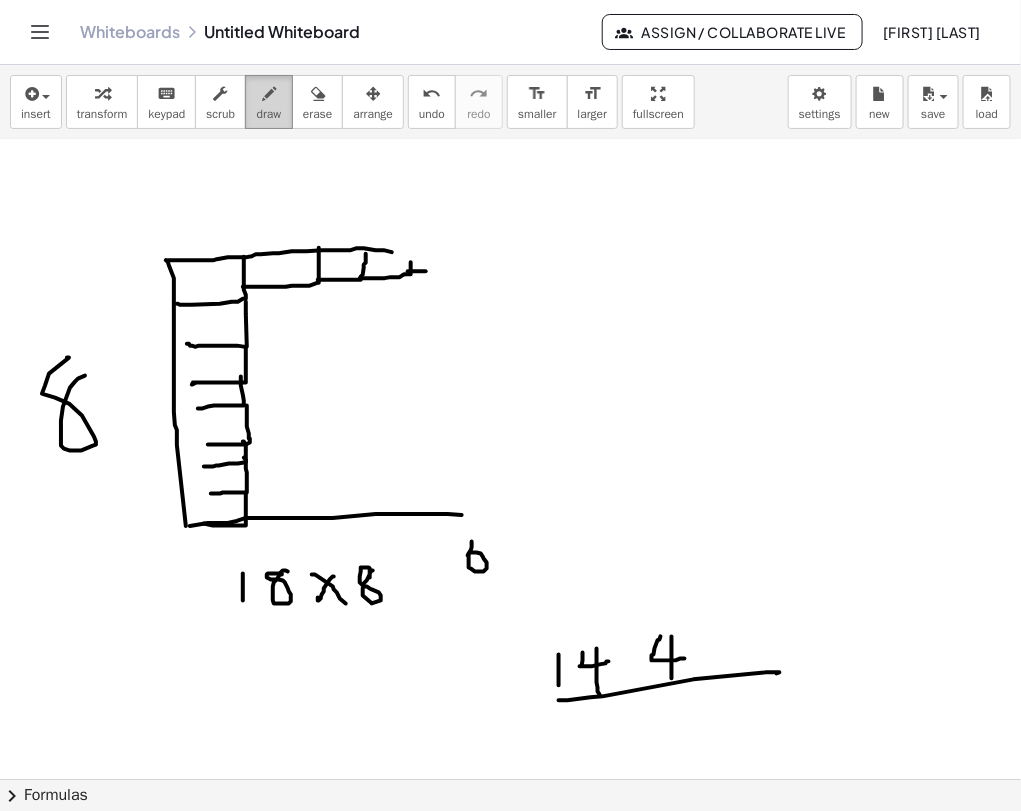 click on "draw" at bounding box center [269, 114] 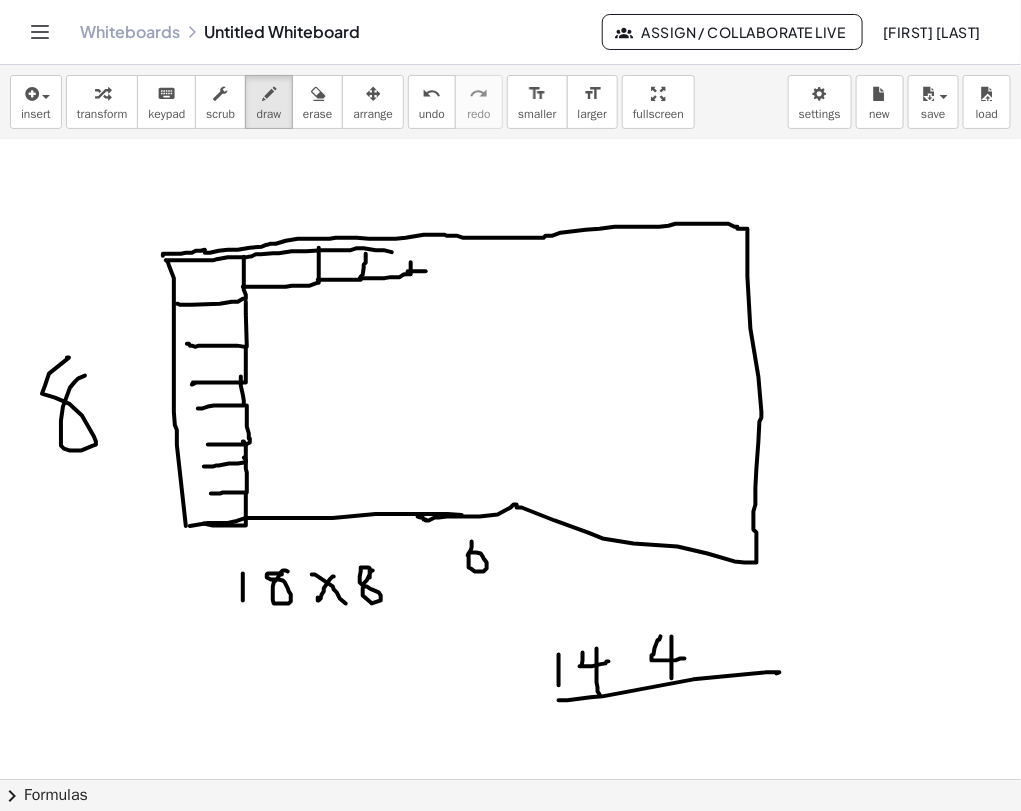 drag, startPoint x: 163, startPoint y: 255, endPoint x: 418, endPoint y: 516, distance: 364.89175 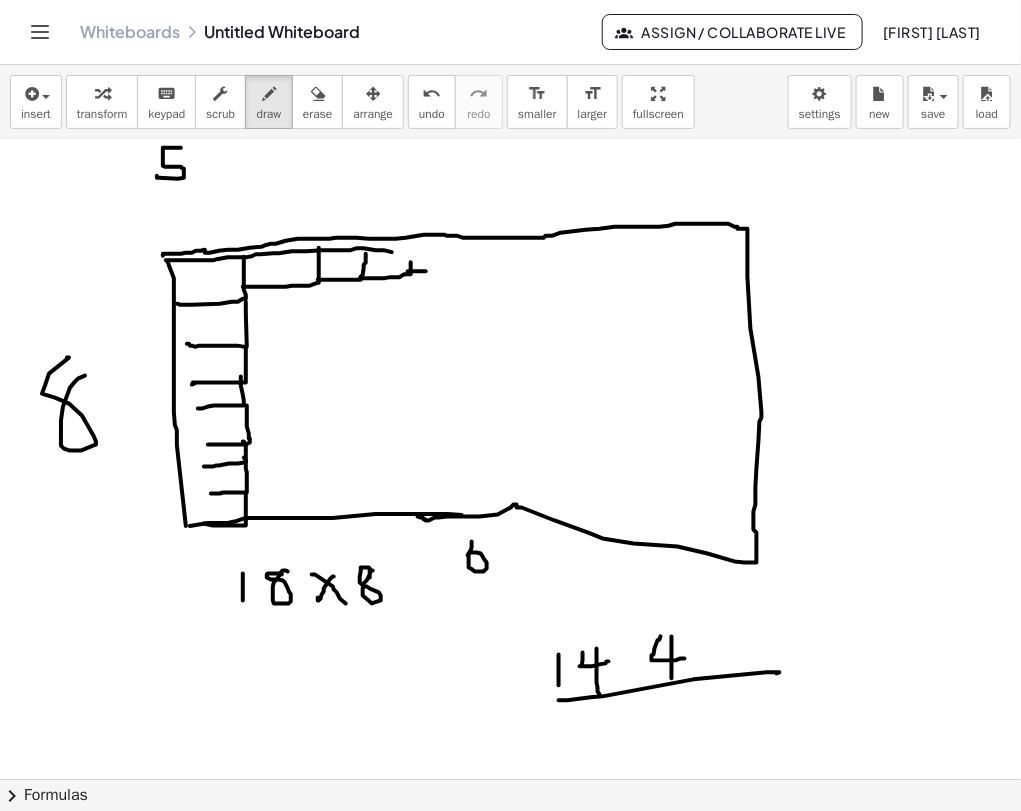 drag, startPoint x: 169, startPoint y: 147, endPoint x: 157, endPoint y: 175, distance: 30.463093 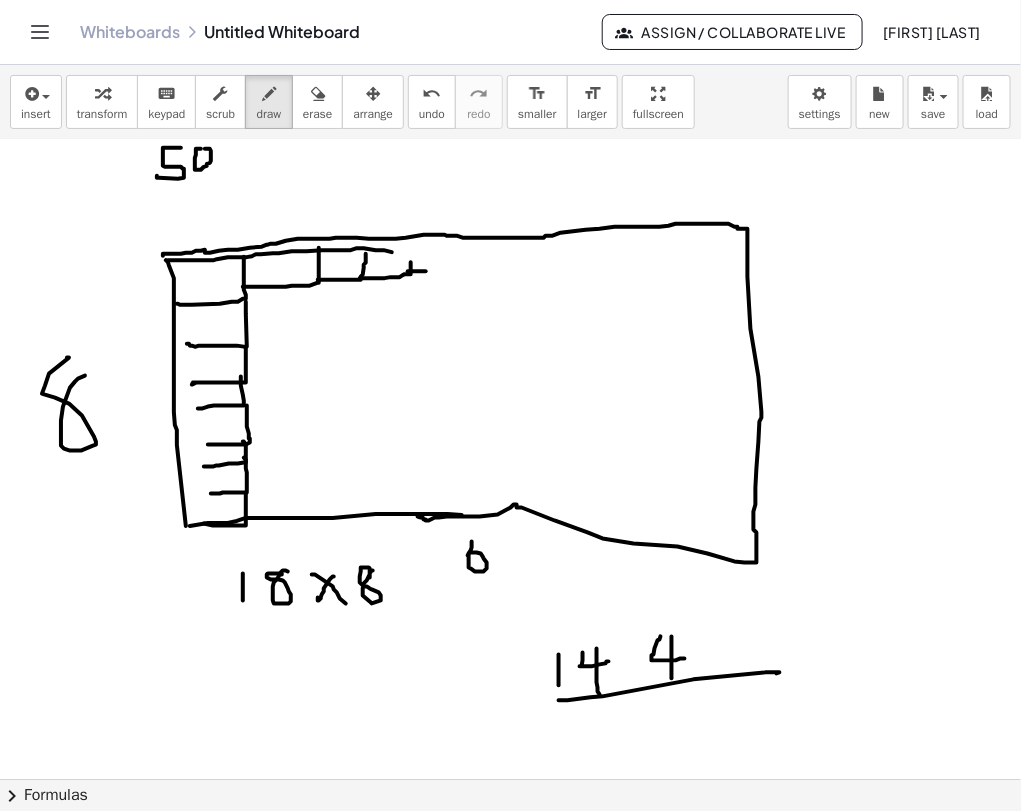 click at bounding box center [510, 194] 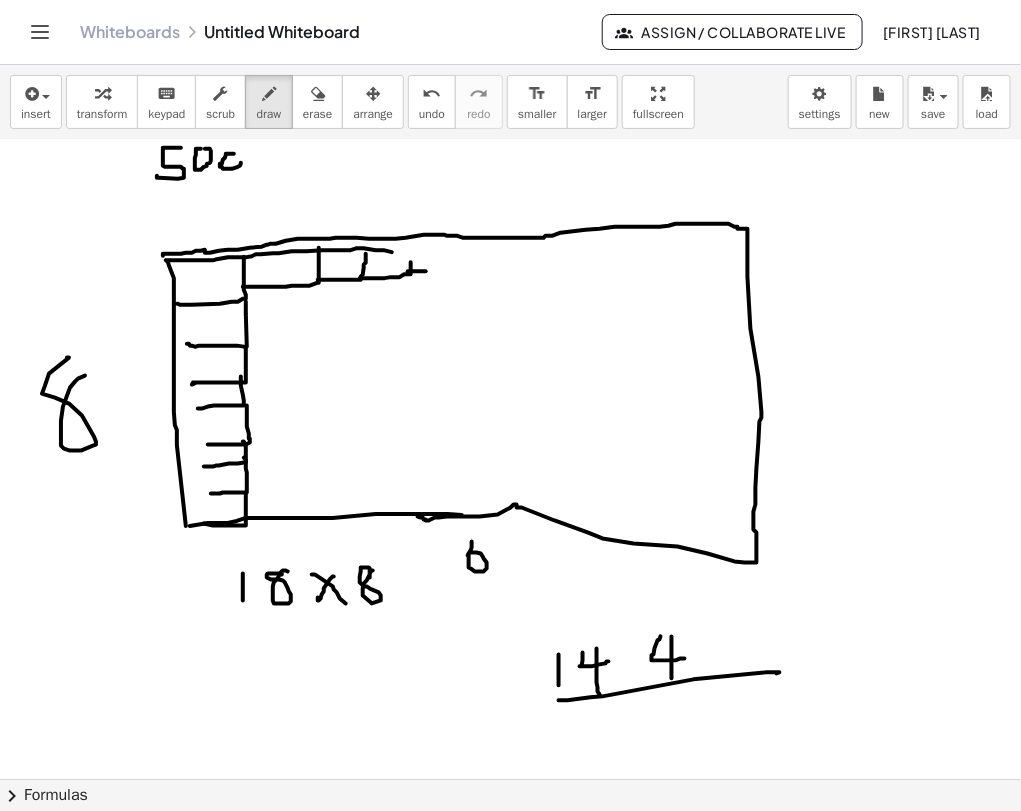 drag, startPoint x: 234, startPoint y: 153, endPoint x: 241, endPoint y: 162, distance: 11.401754 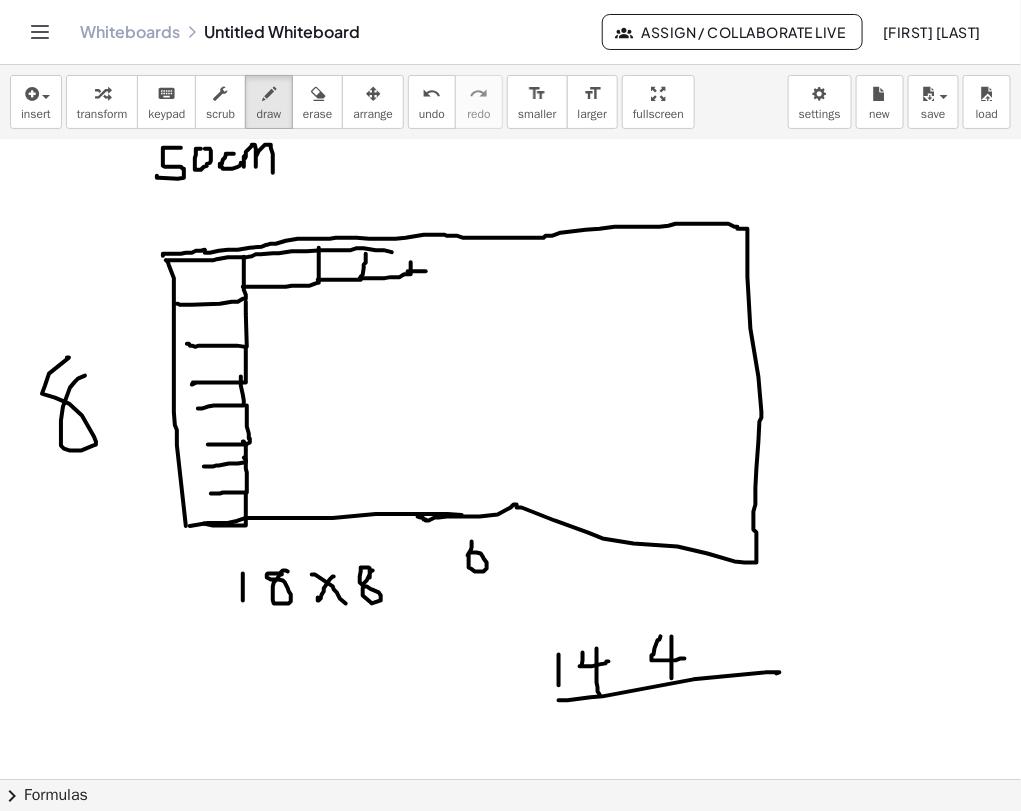 drag, startPoint x: 246, startPoint y: 153, endPoint x: 273, endPoint y: 172, distance: 33.01515 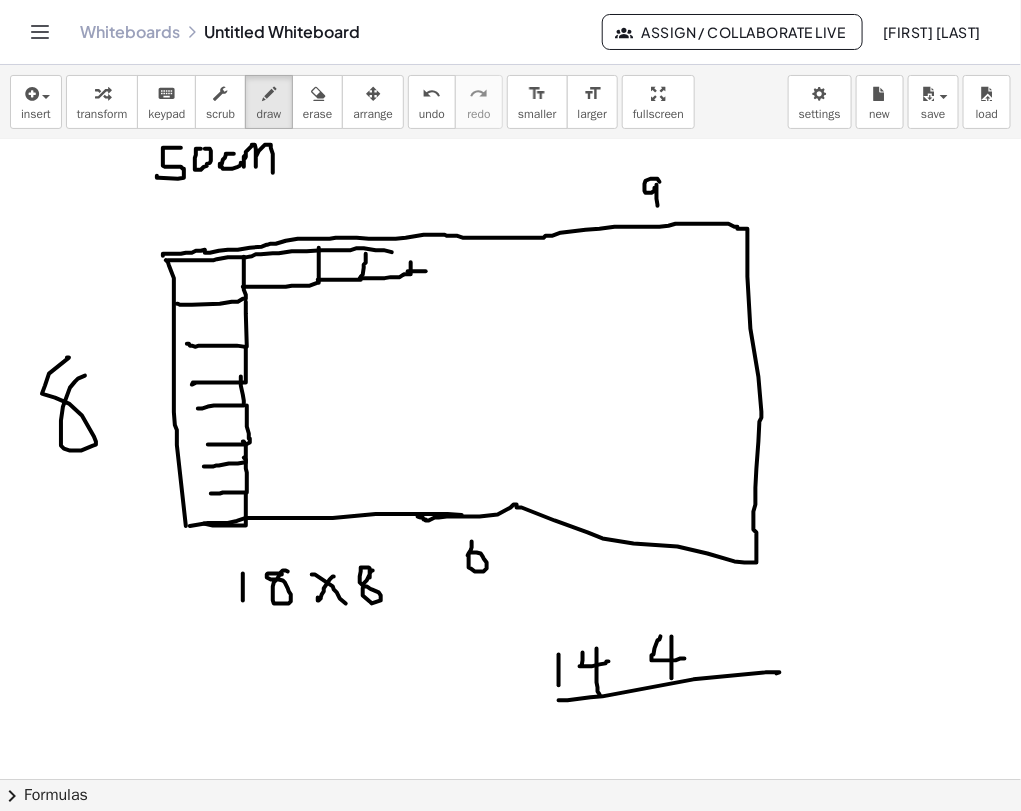 drag, startPoint x: 660, startPoint y: 181, endPoint x: 658, endPoint y: 205, distance: 24.083189 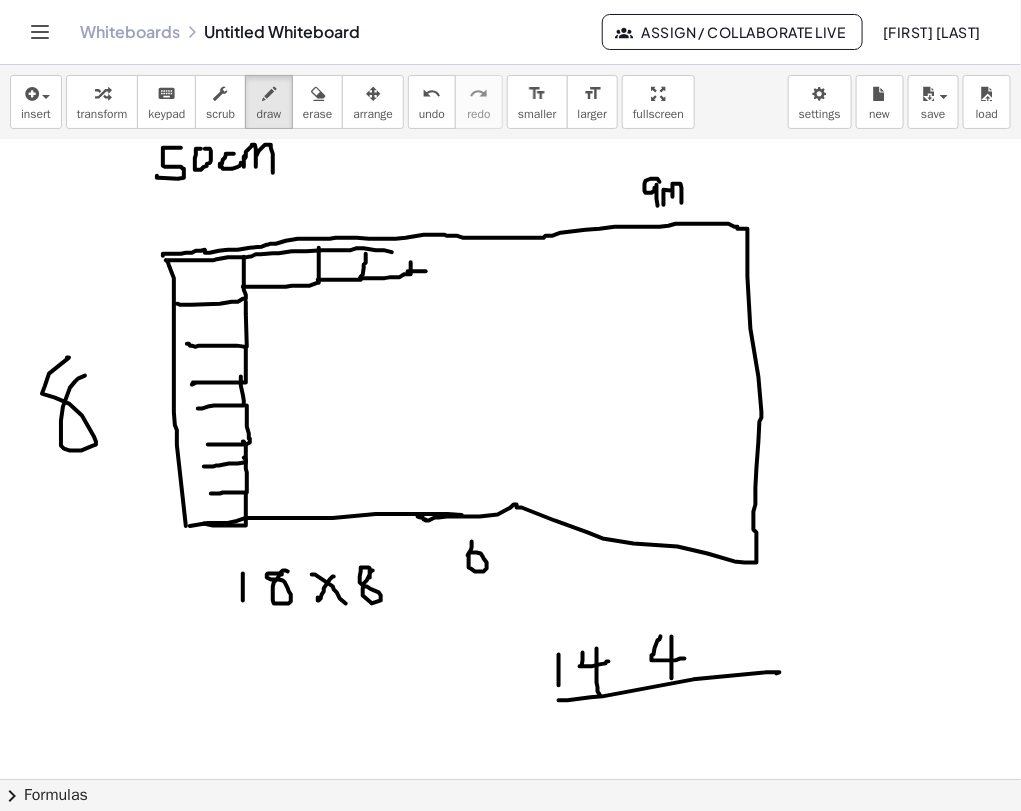 drag, startPoint x: 664, startPoint y: 192, endPoint x: 682, endPoint y: 202, distance: 20.59126 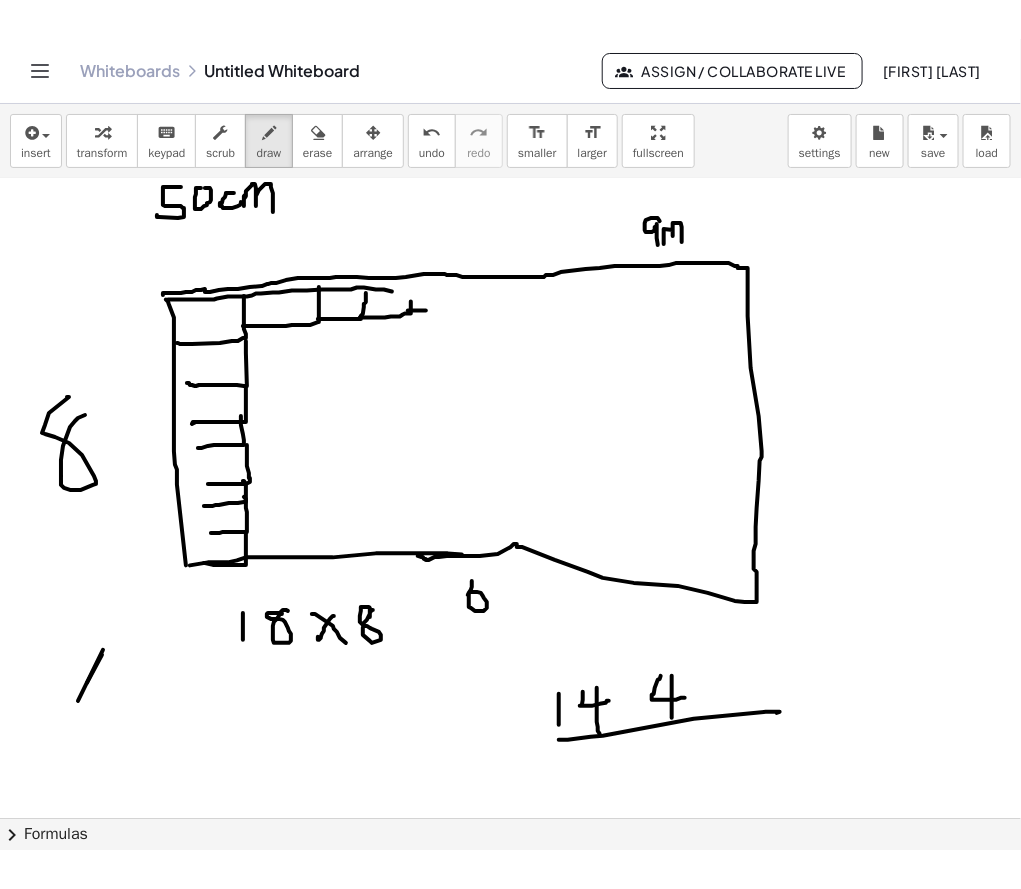 scroll, scrollTop: 907, scrollLeft: 0, axis: vertical 